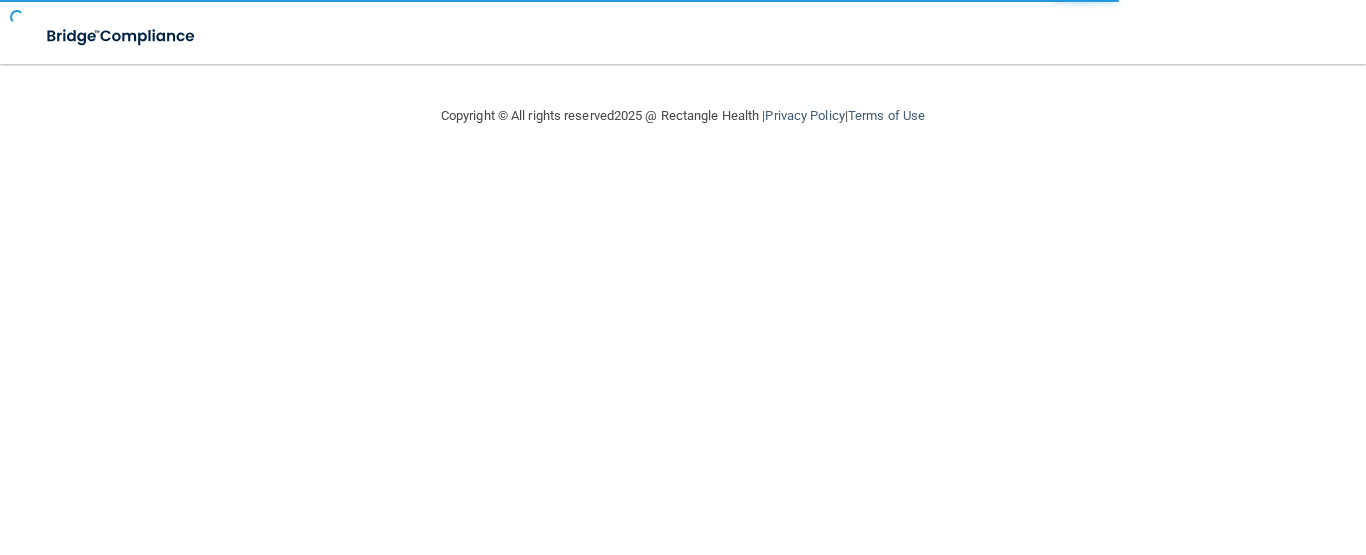 scroll, scrollTop: 0, scrollLeft: 0, axis: both 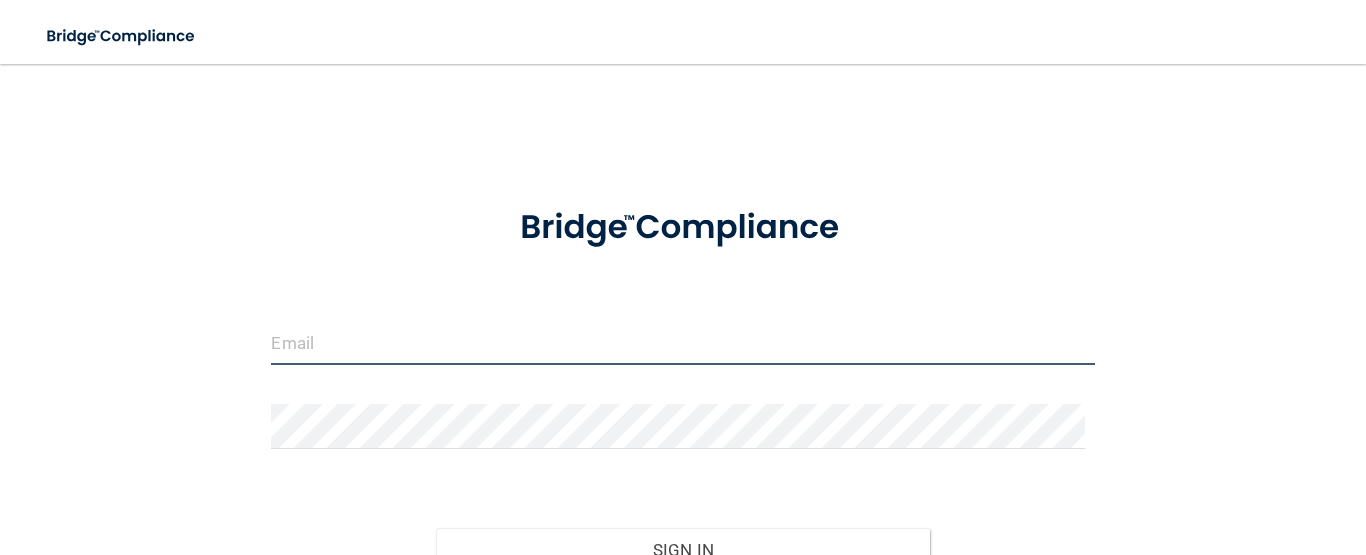 type on "[EMAIL]" 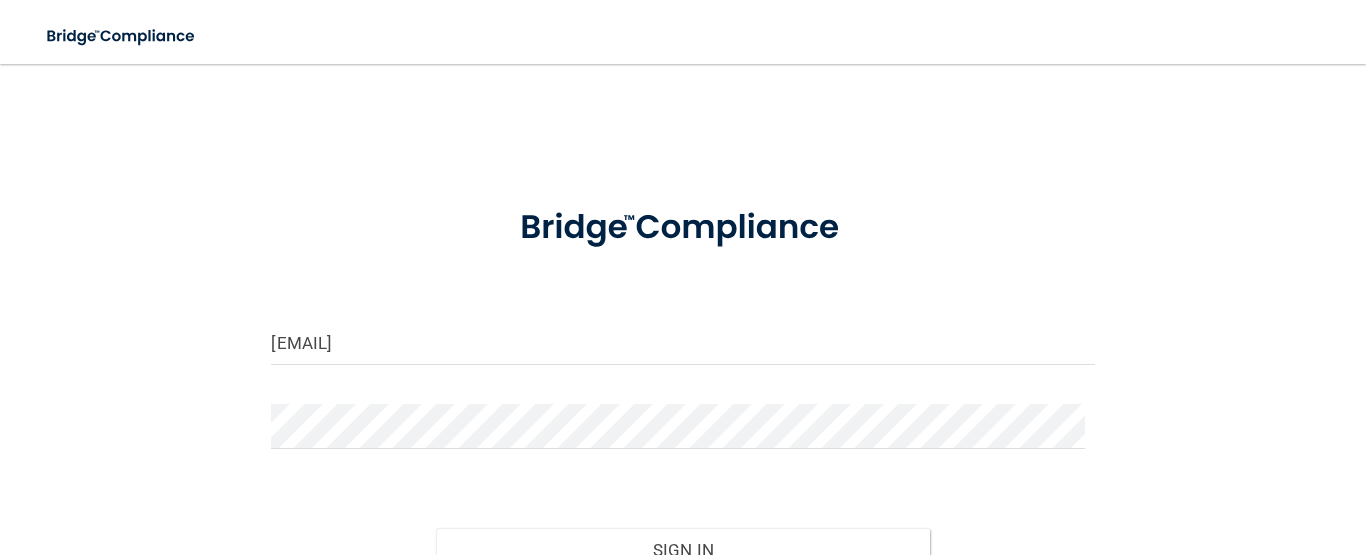 click on "[EMAIL]                                    Invalid email/password.     You don't have permission to access that page.       Sign In            Forgot Password?" at bounding box center (682, 414) 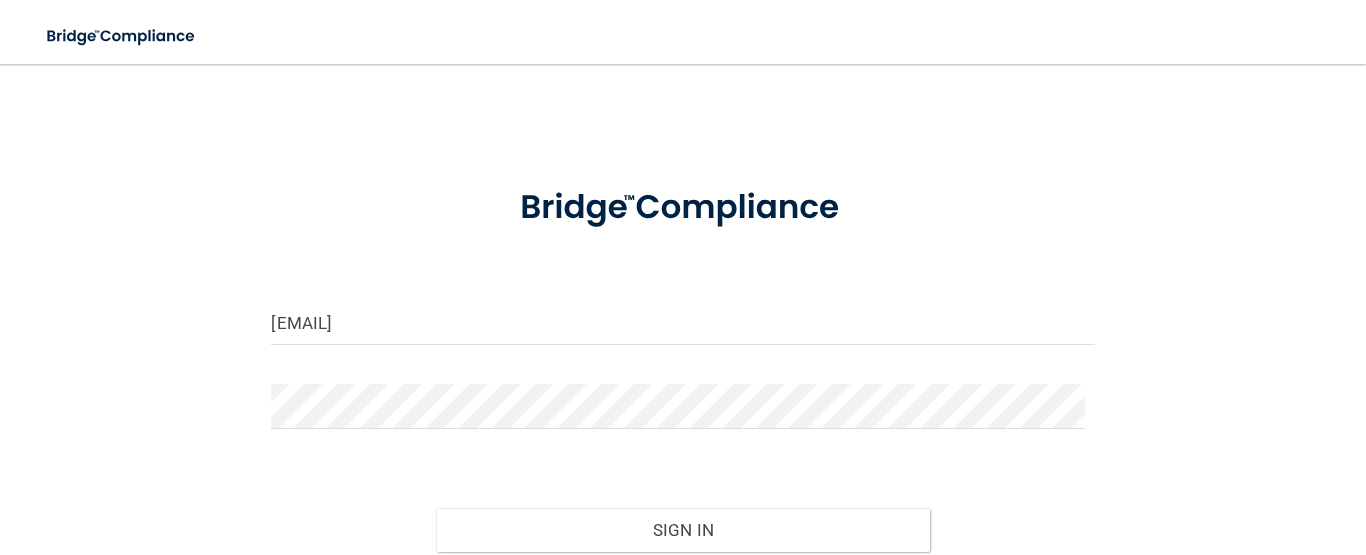 scroll, scrollTop: 136, scrollLeft: 0, axis: vertical 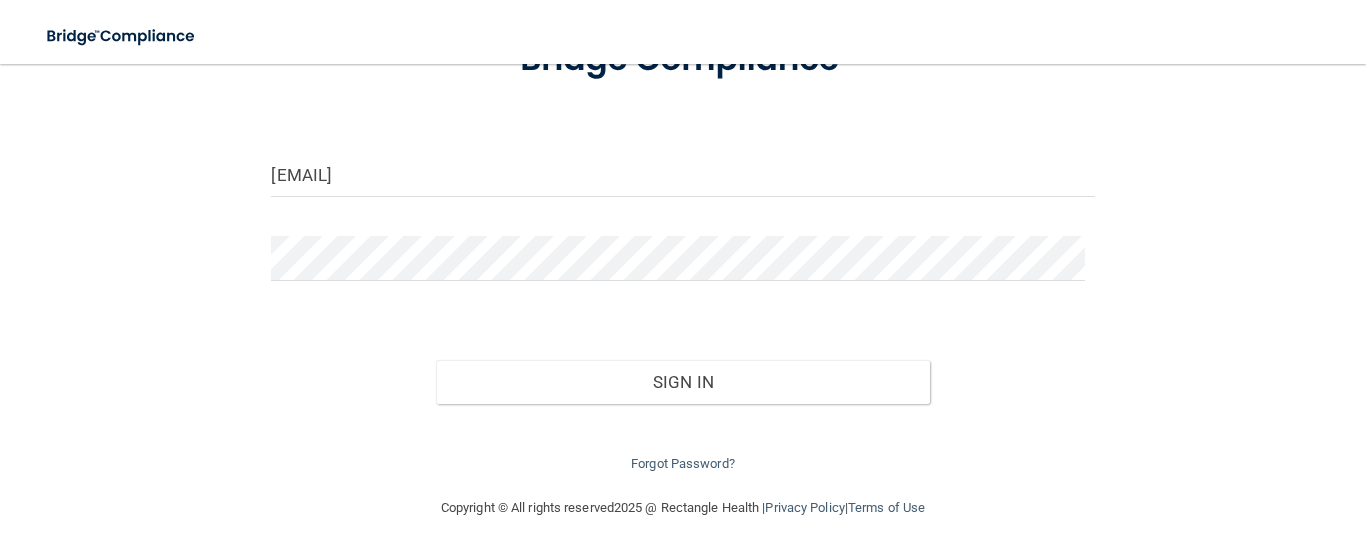 click on "Sign In" at bounding box center [682, 362] 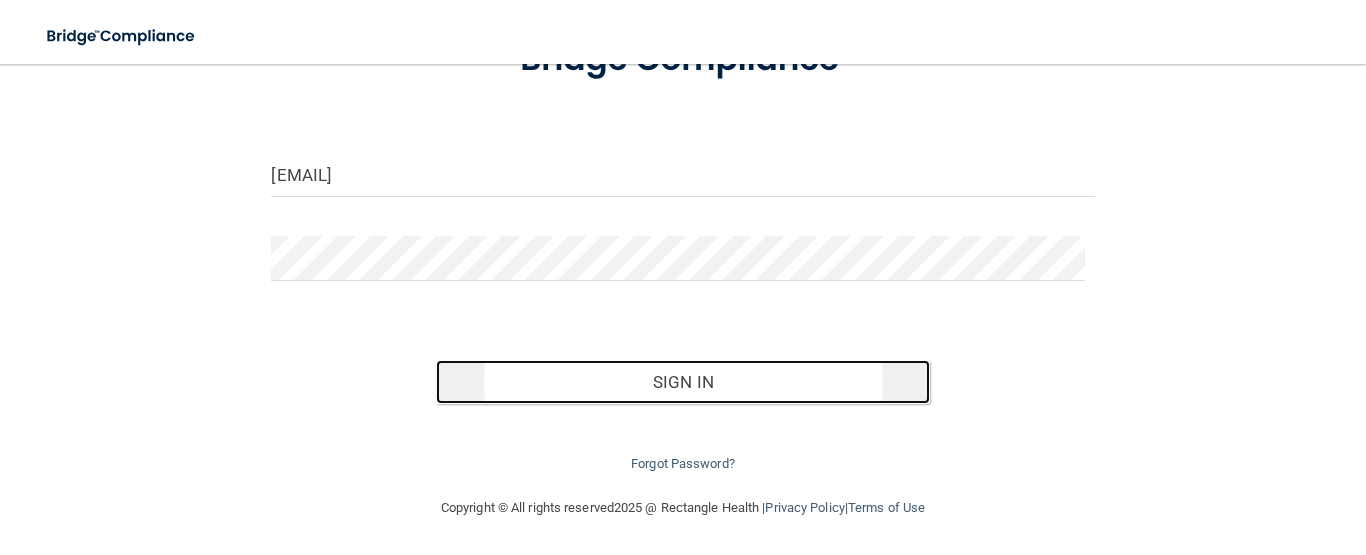 click on "Sign In" at bounding box center (683, 382) 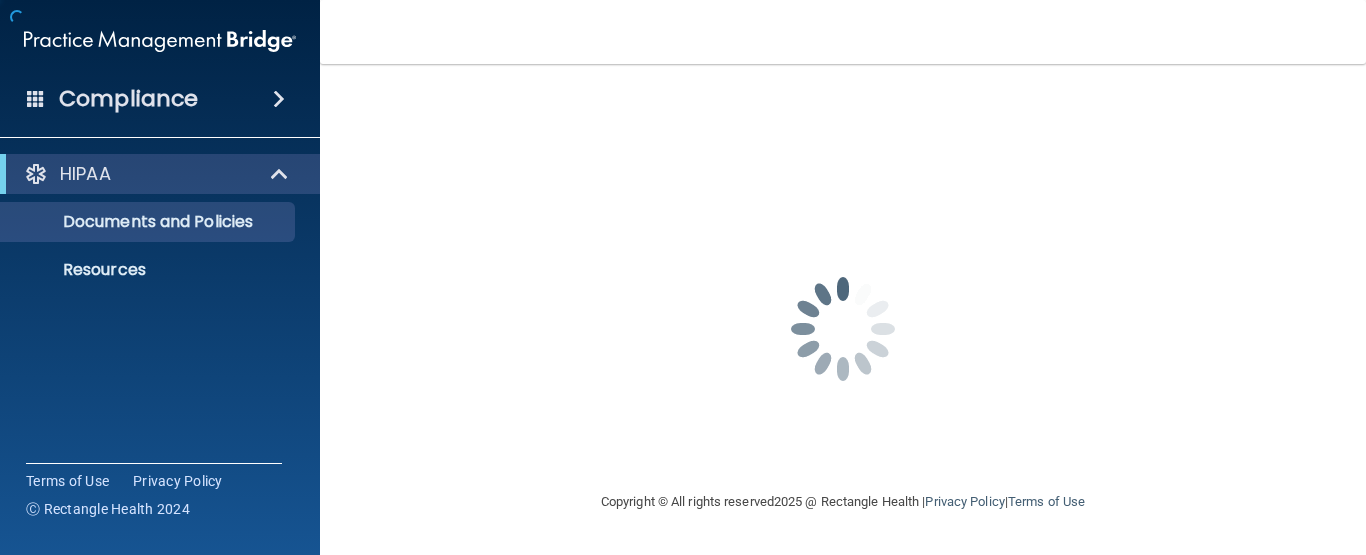 scroll, scrollTop: 0, scrollLeft: 0, axis: both 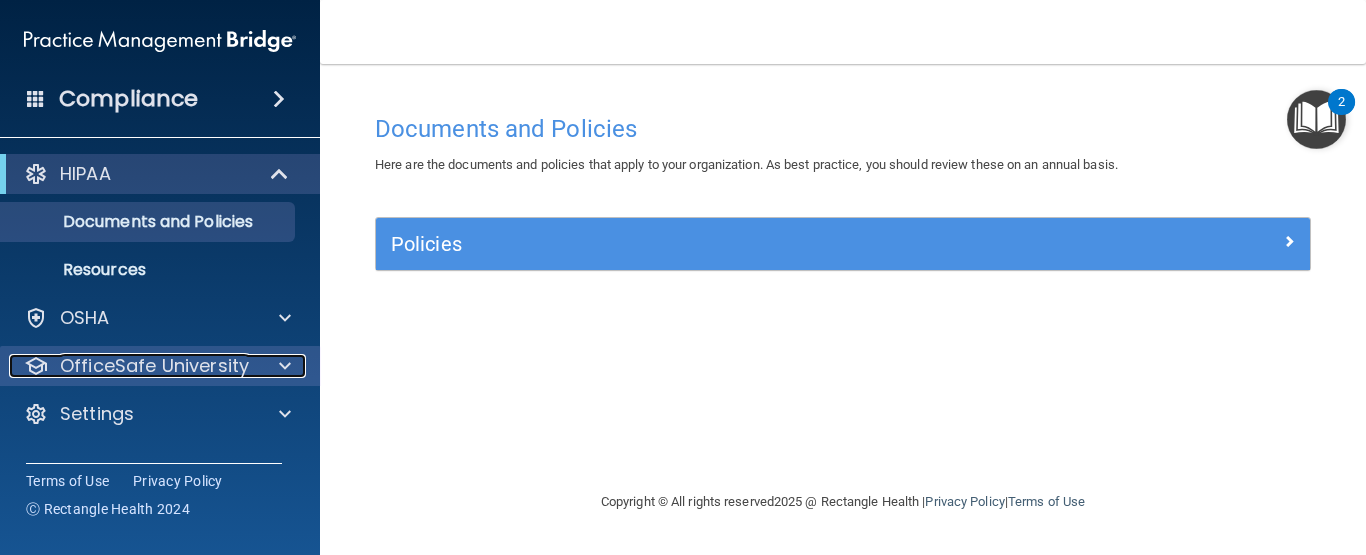 click at bounding box center (282, 366) 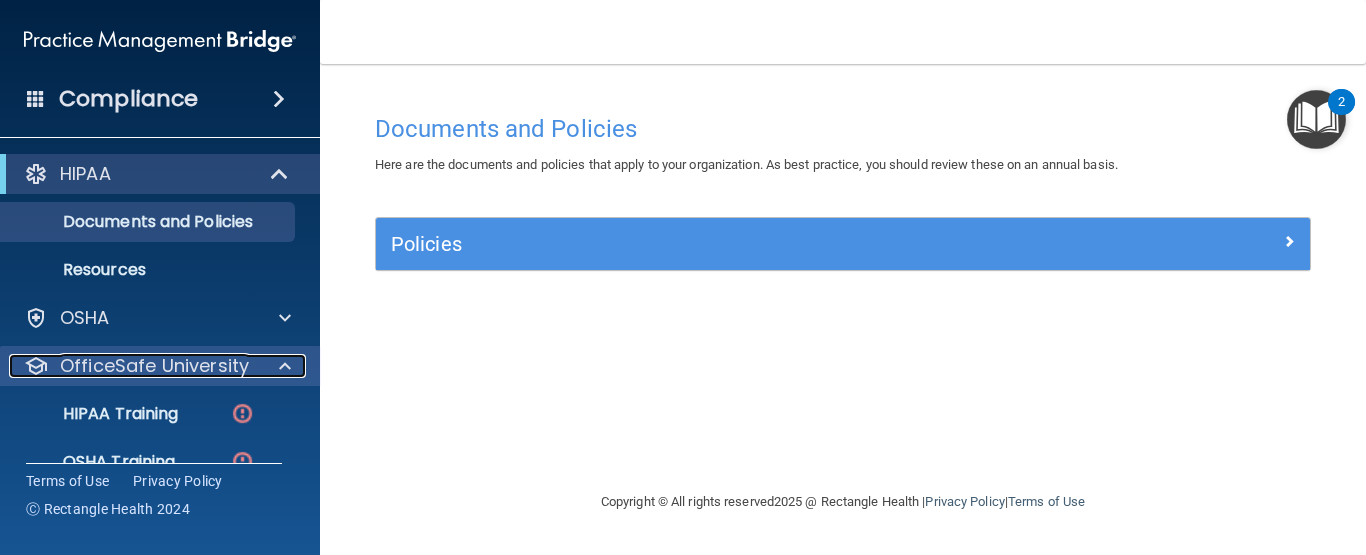 click at bounding box center (282, 366) 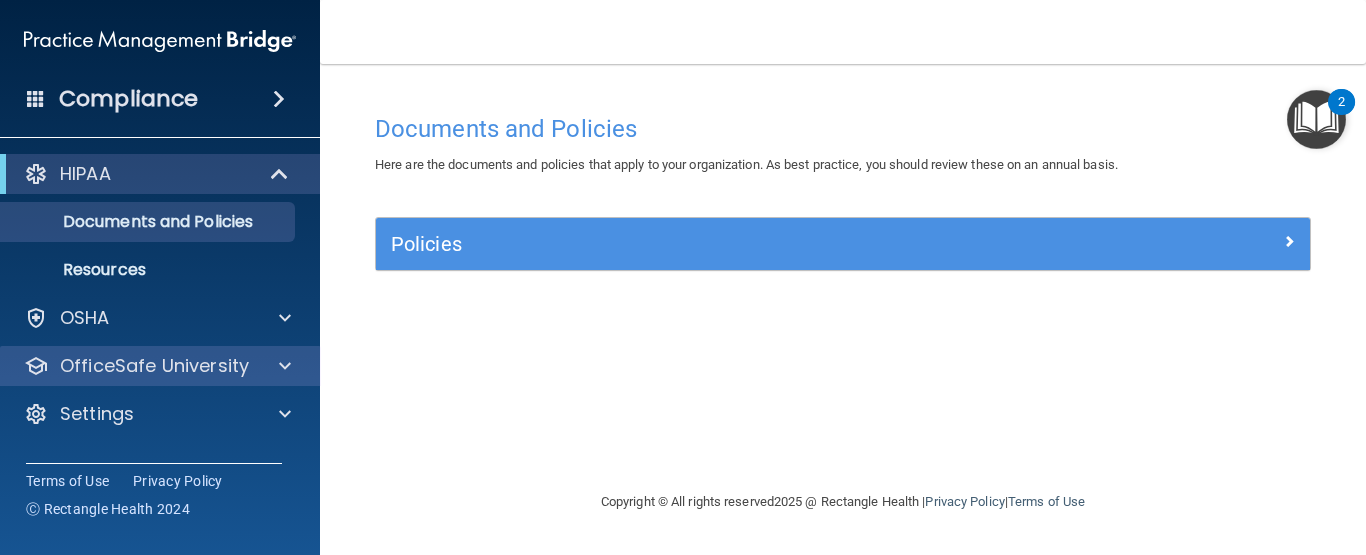 click on "OfficeSafe University" at bounding box center (160, 366) 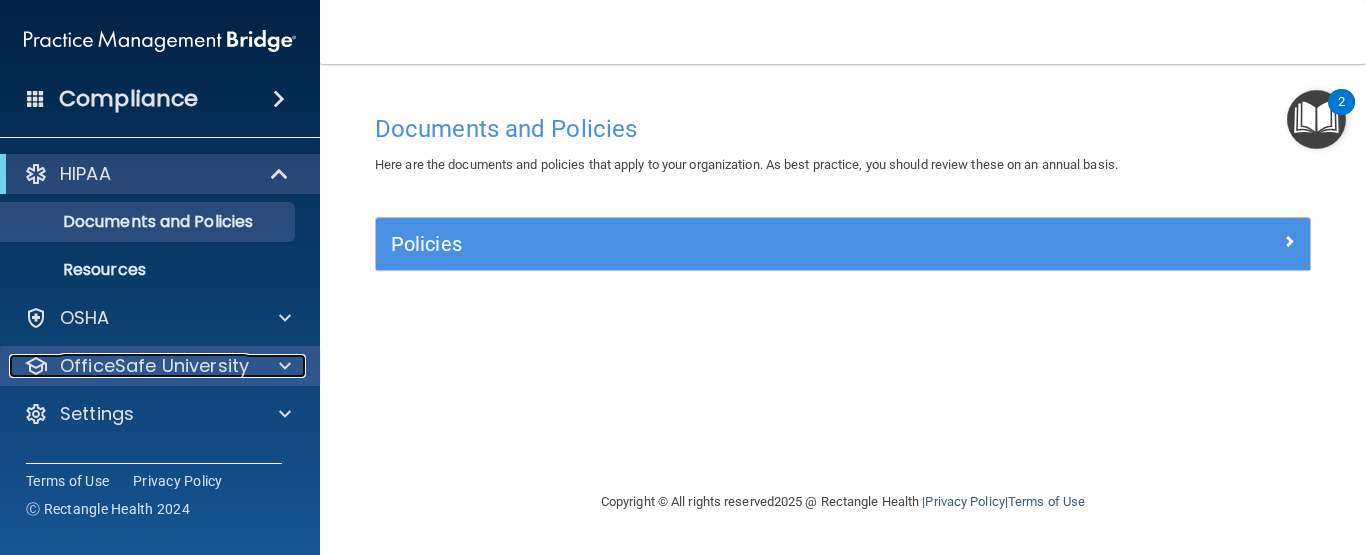 click at bounding box center [285, 366] 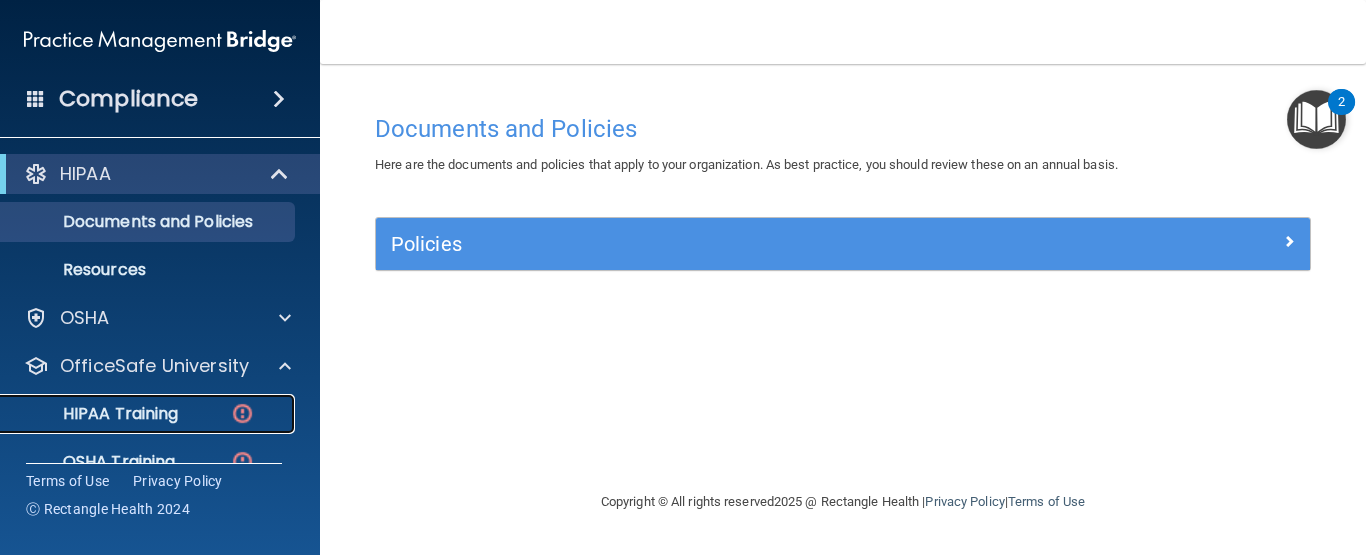 click on "HIPAA Training" at bounding box center (149, 414) 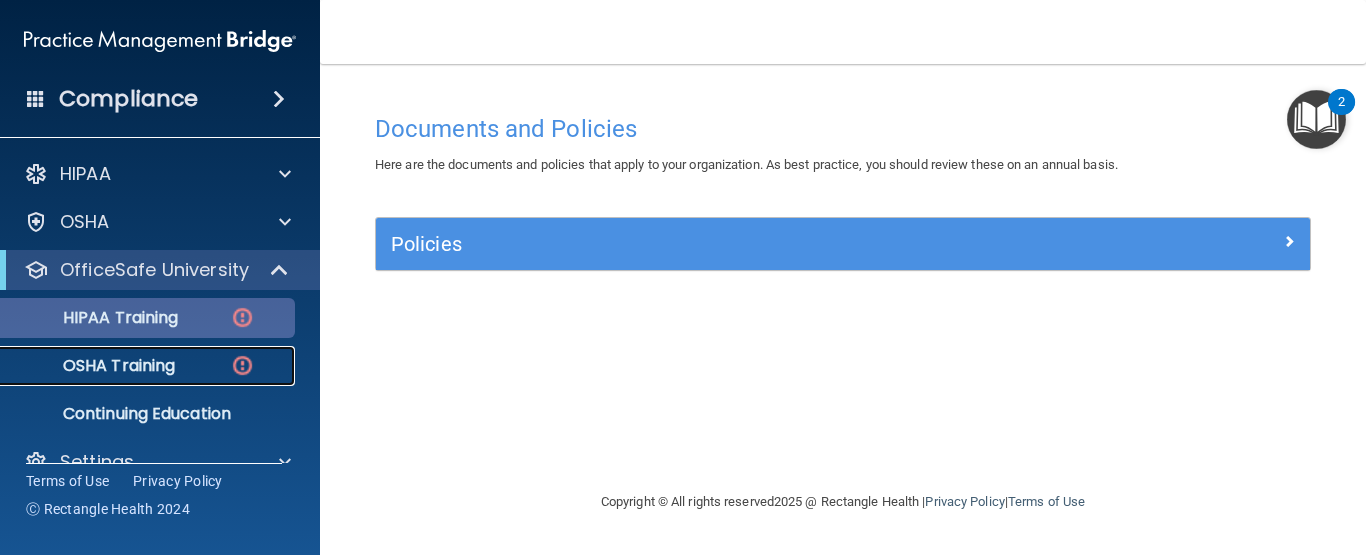 click on "OSHA Training" at bounding box center [137, 366] 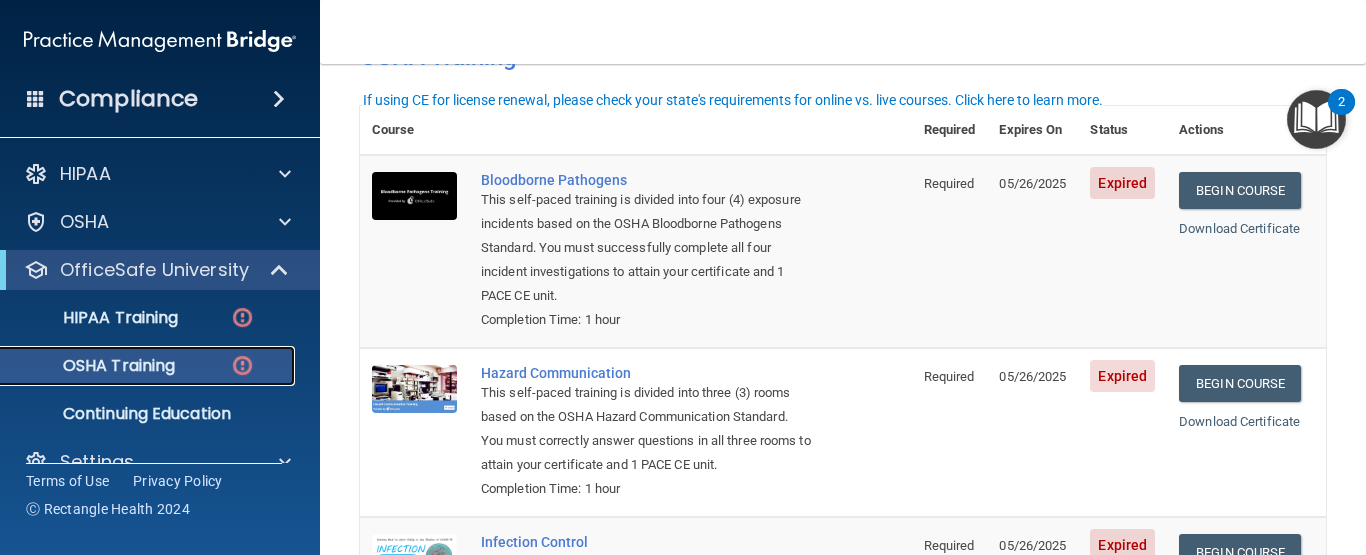 scroll, scrollTop: 127, scrollLeft: 0, axis: vertical 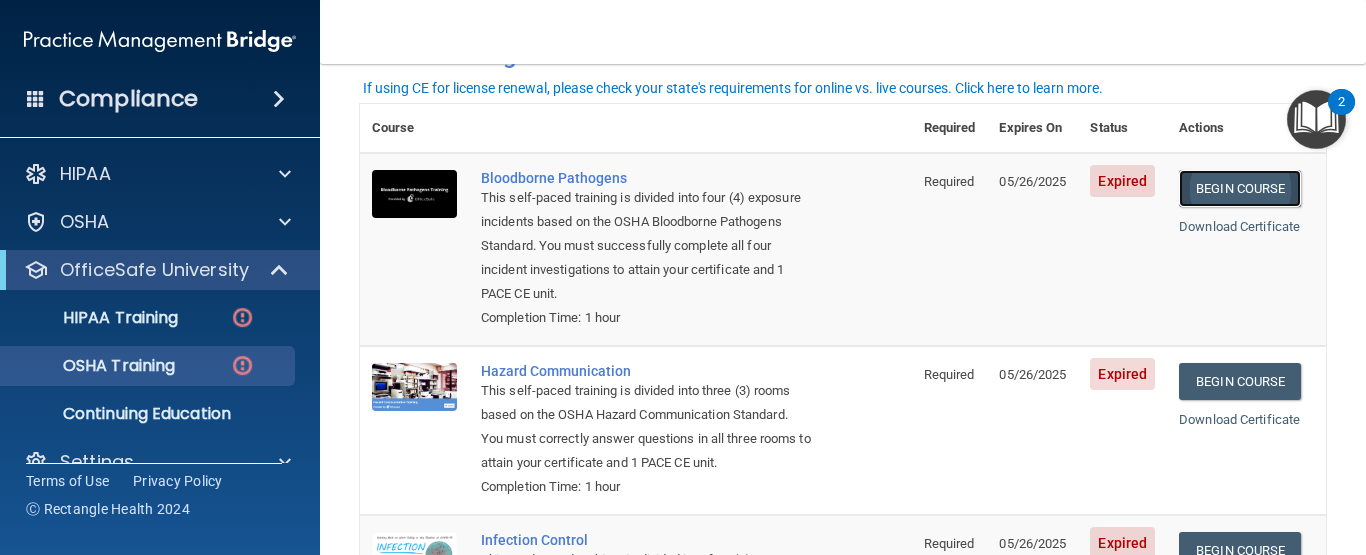 click on "Begin Course" at bounding box center (1240, 188) 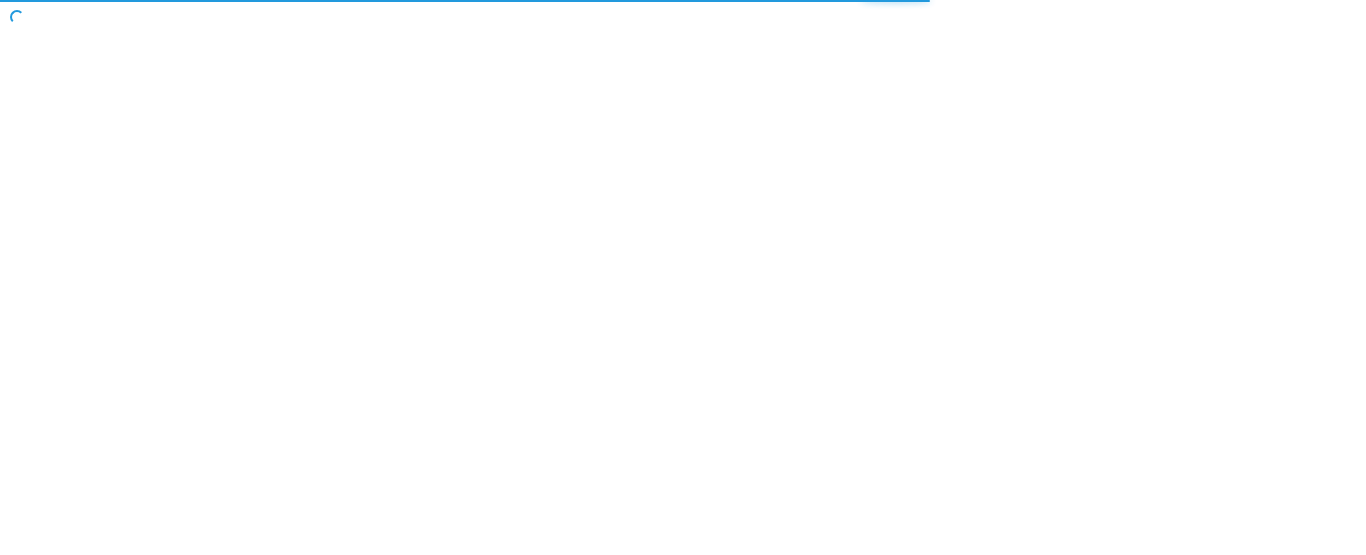 scroll, scrollTop: 0, scrollLeft: 0, axis: both 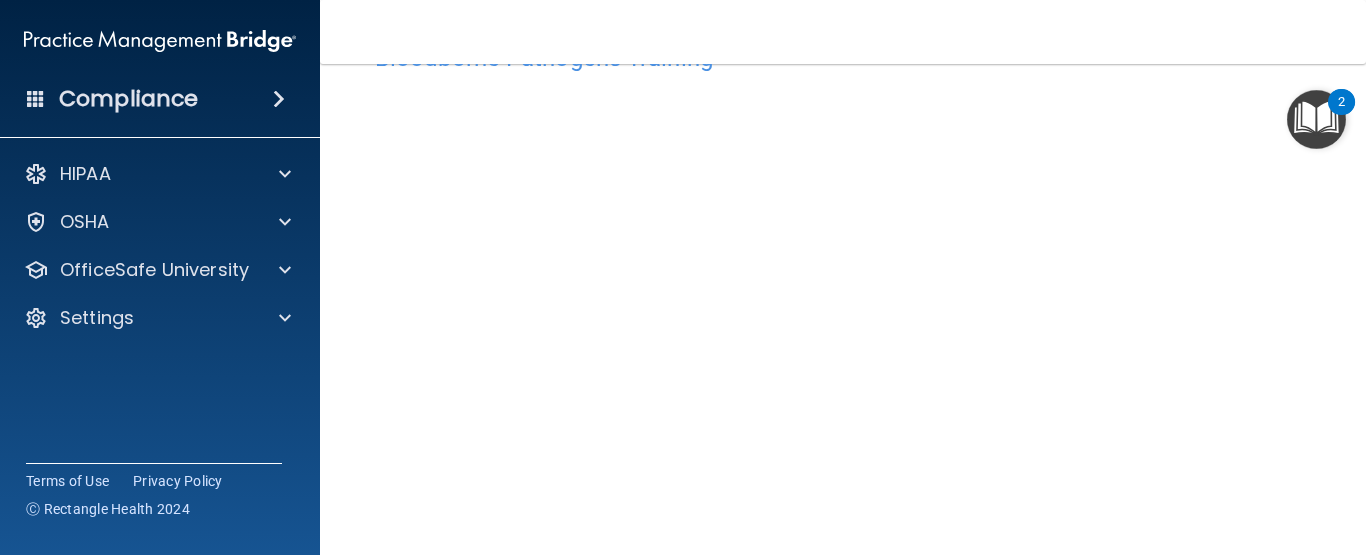 click on "Bloodborne Pathogens Training         This course doesn’t expire until 05/26/2025. Are you sure you want to take this course now?   Take the course anyway!" at bounding box center (843, 379) 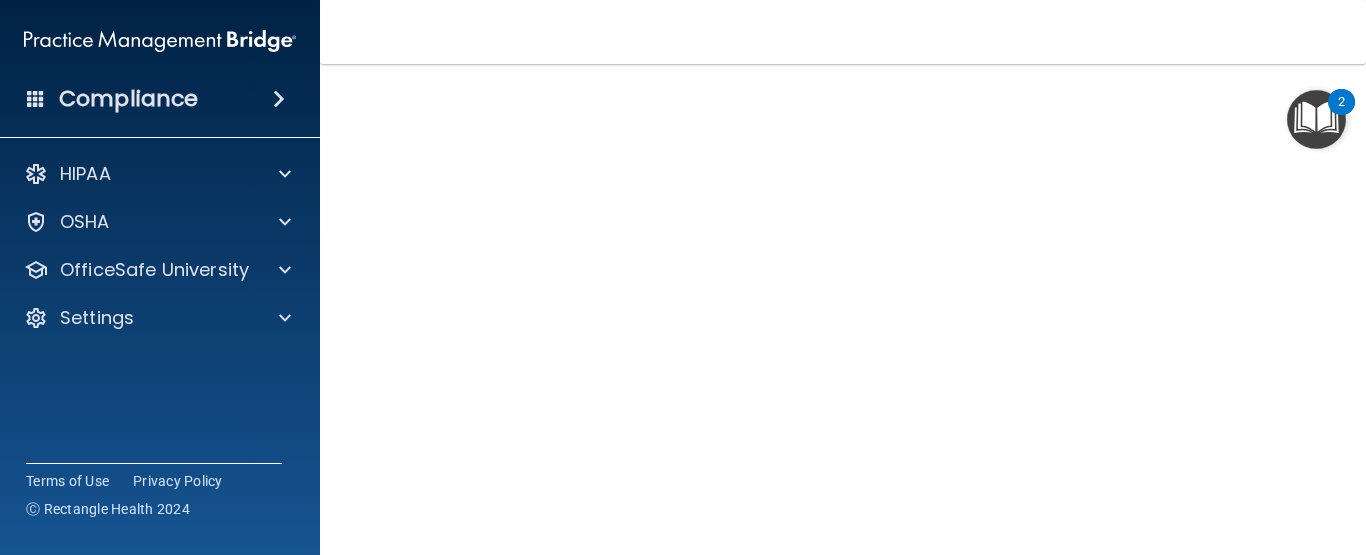scroll, scrollTop: 147, scrollLeft: 0, axis: vertical 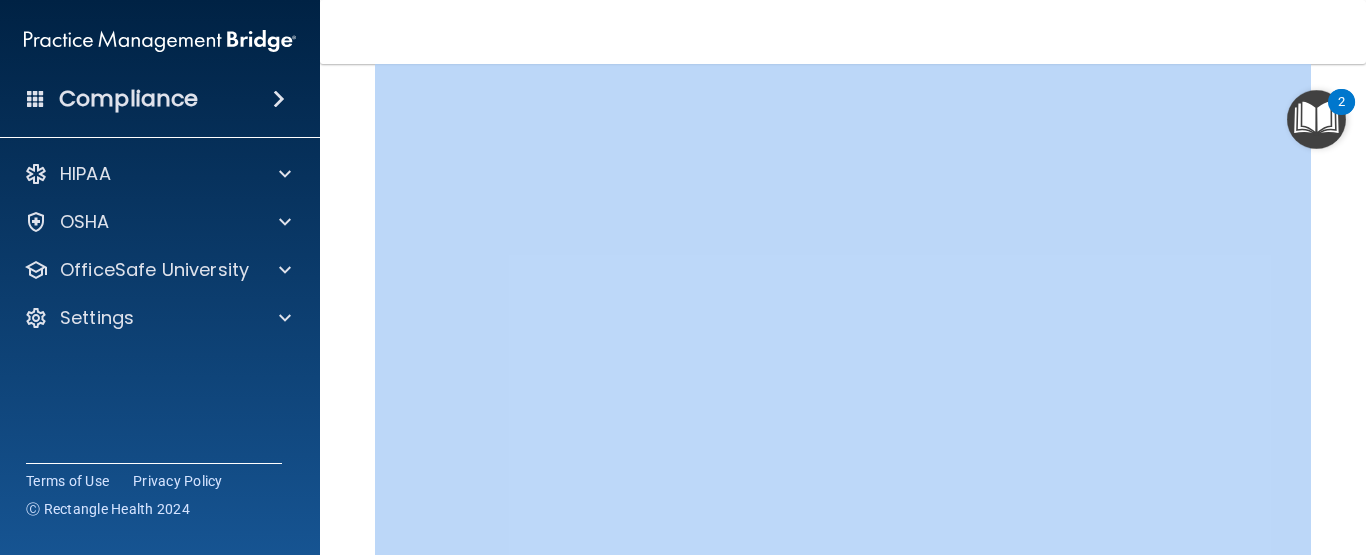 click on "Bloodborne Pathogens Training         This course doesn’t expire until 05/26/2025. Are you sure you want to take this course now?   Take the course anyway!            Copyright © All rights reserved  2025 @ Rectangle Health |  Privacy Policy  |  Terms of Use" at bounding box center [843, 309] 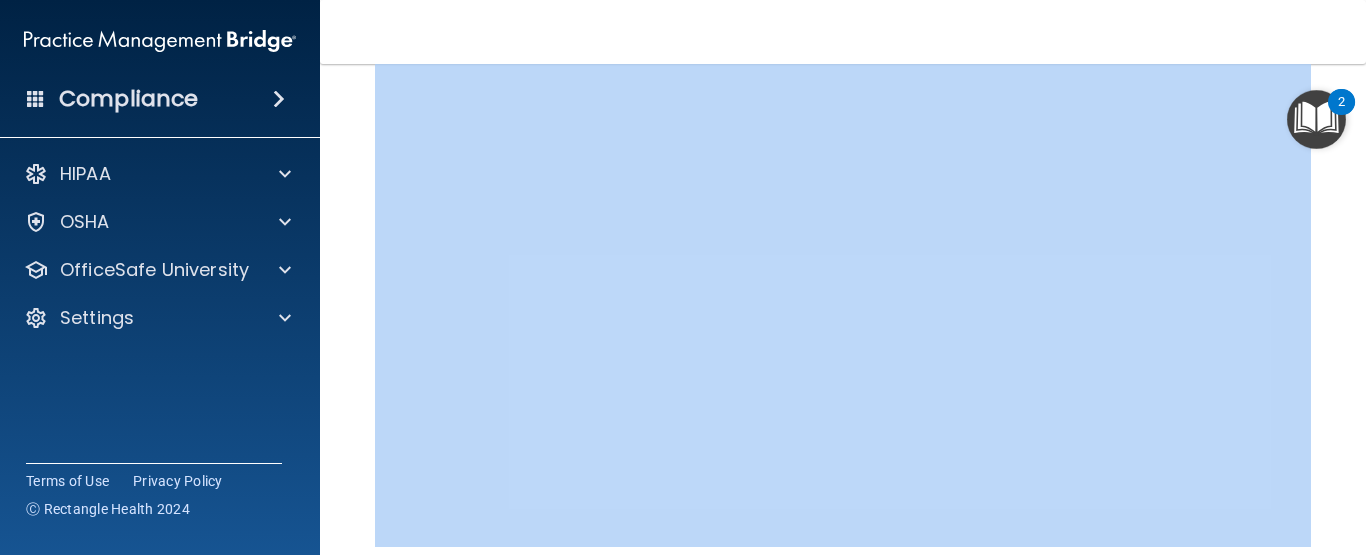 scroll, scrollTop: 225, scrollLeft: 0, axis: vertical 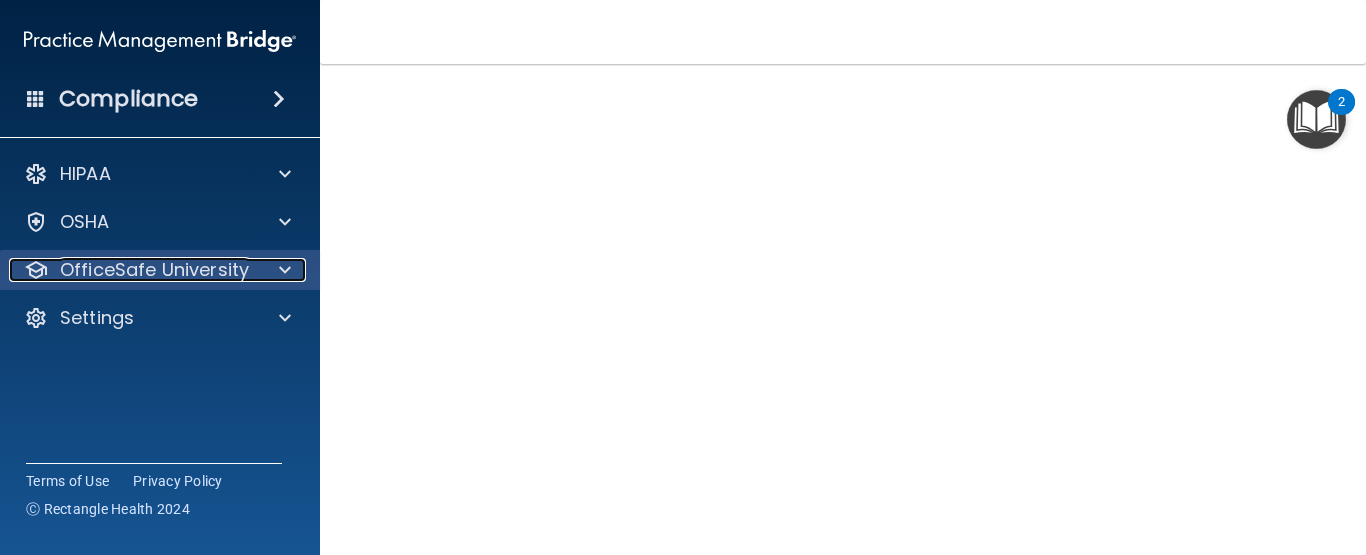click at bounding box center (282, 270) 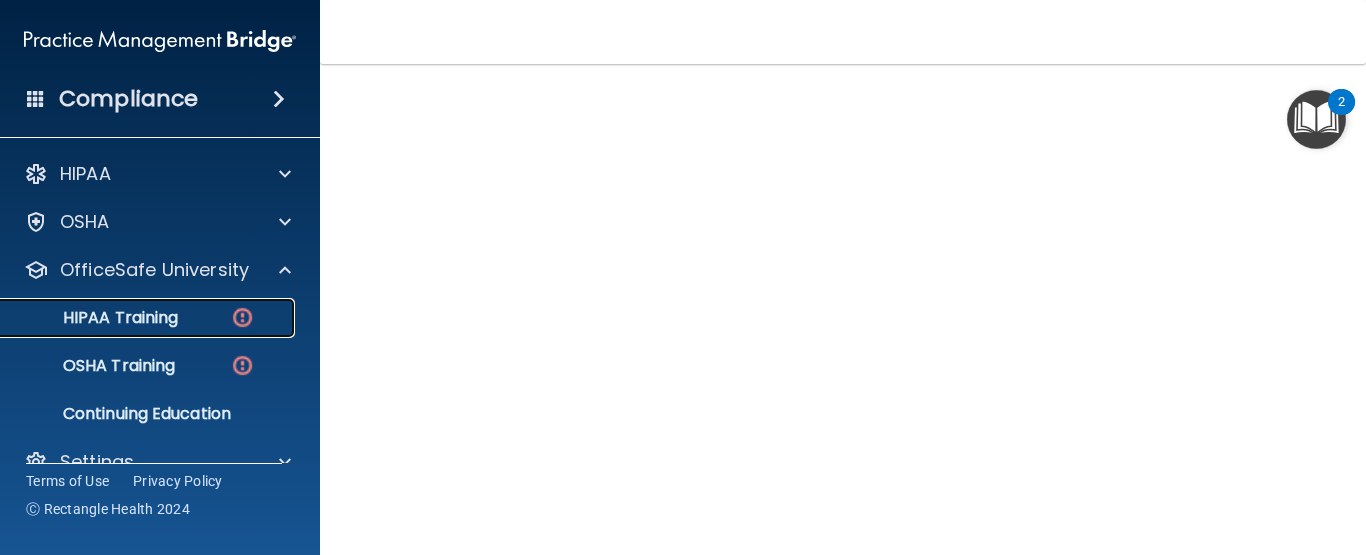 click at bounding box center [242, 317] 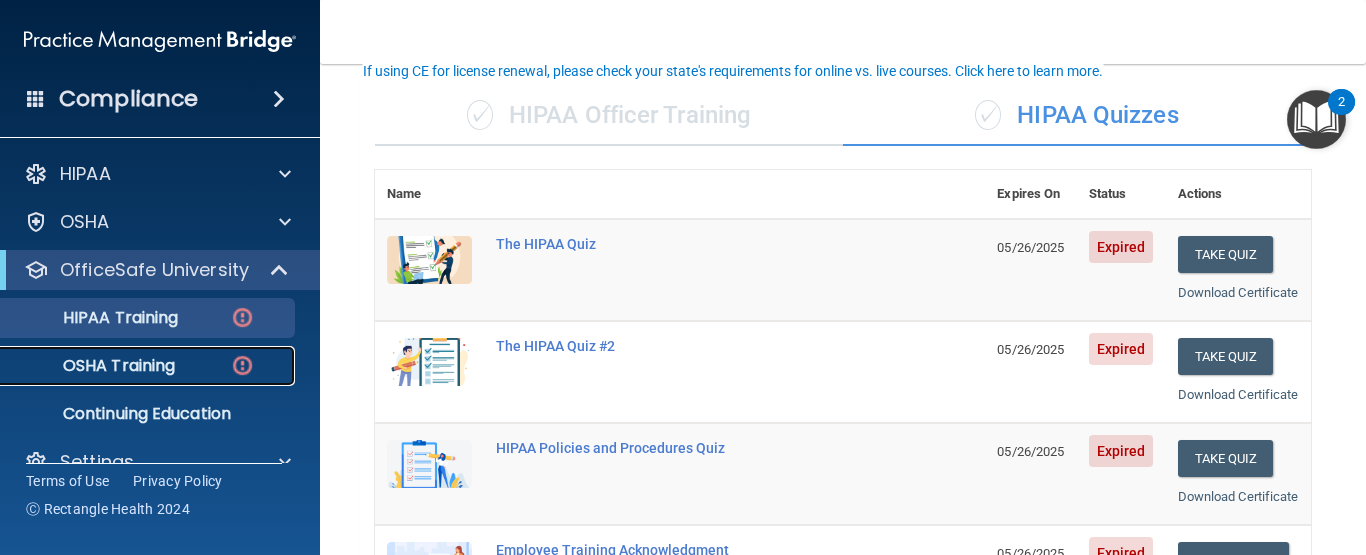 click on "OSHA Training" at bounding box center [149, 366] 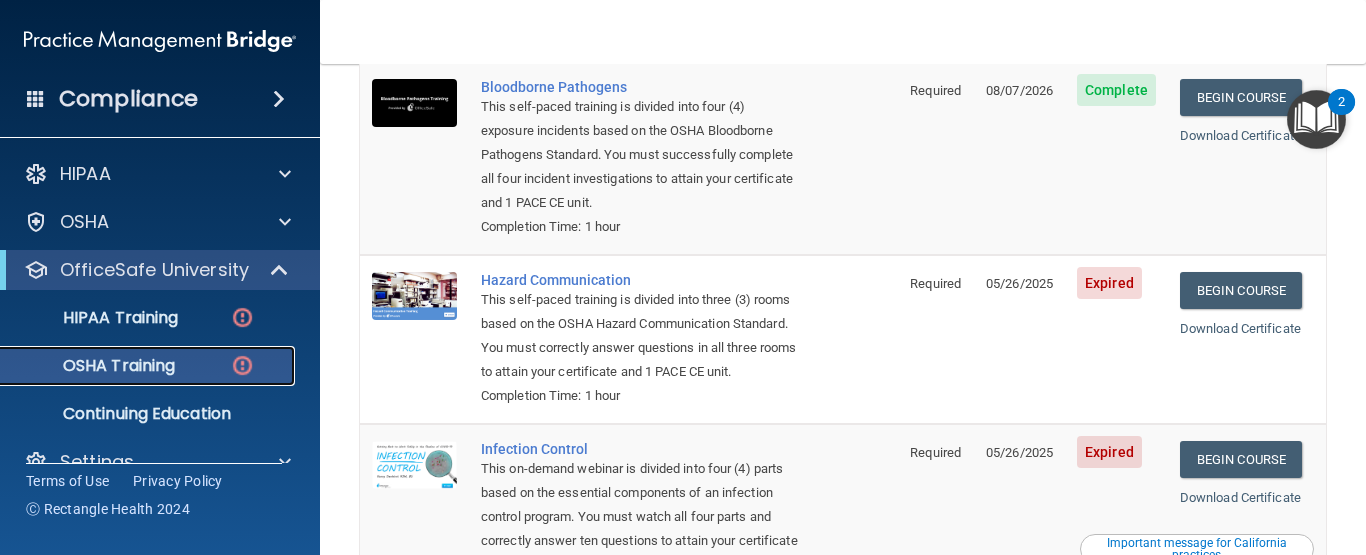 scroll, scrollTop: 211, scrollLeft: 0, axis: vertical 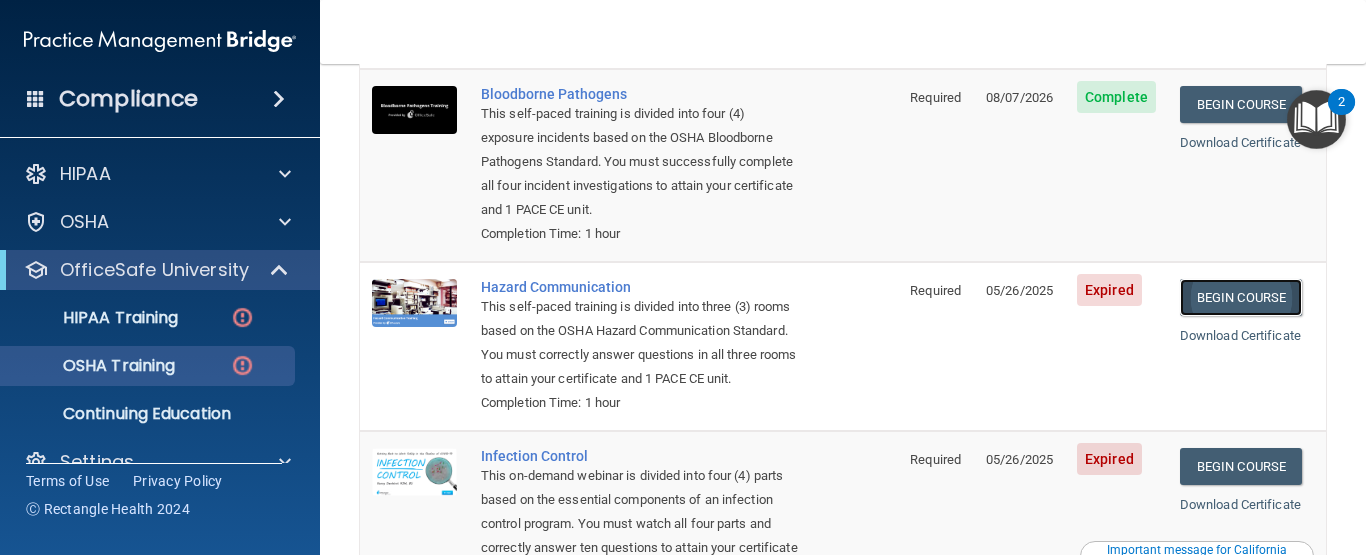 click on "Begin Course" at bounding box center (1241, 297) 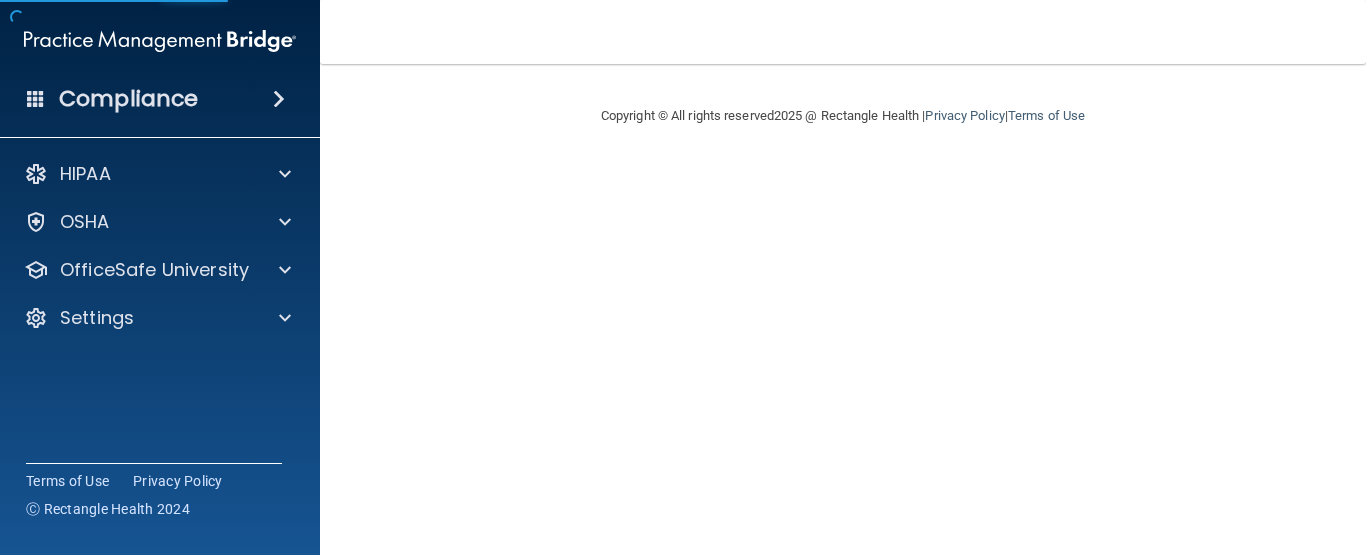 scroll, scrollTop: 0, scrollLeft: 0, axis: both 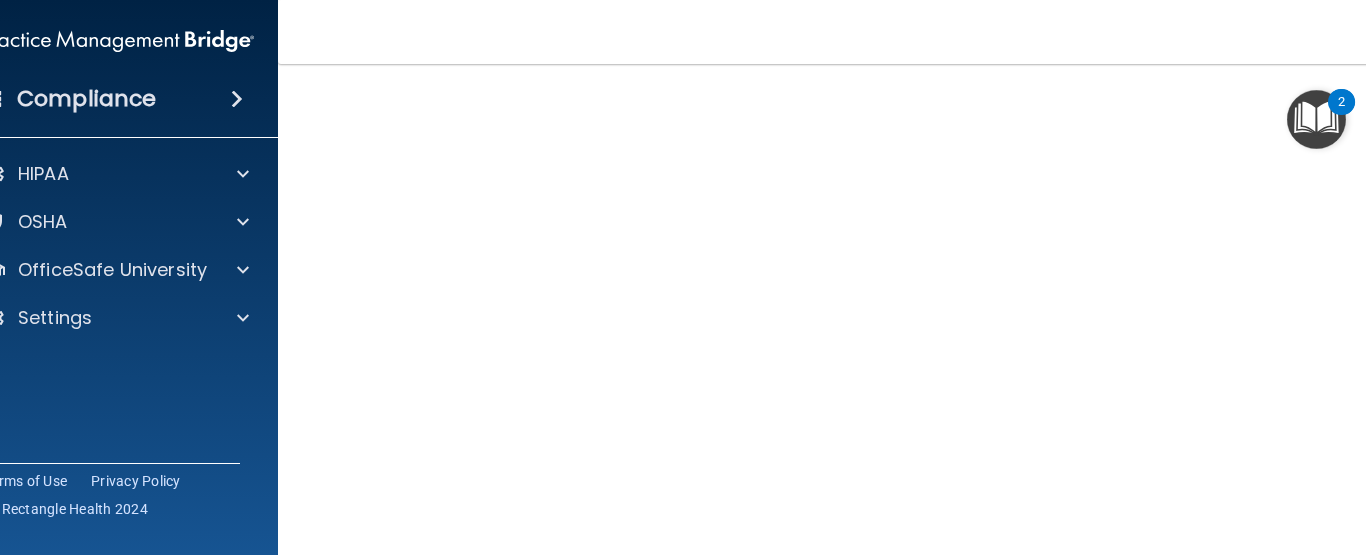 drag, startPoint x: 1365, startPoint y: 401, endPoint x: 1358, endPoint y: 434, distance: 33.734257 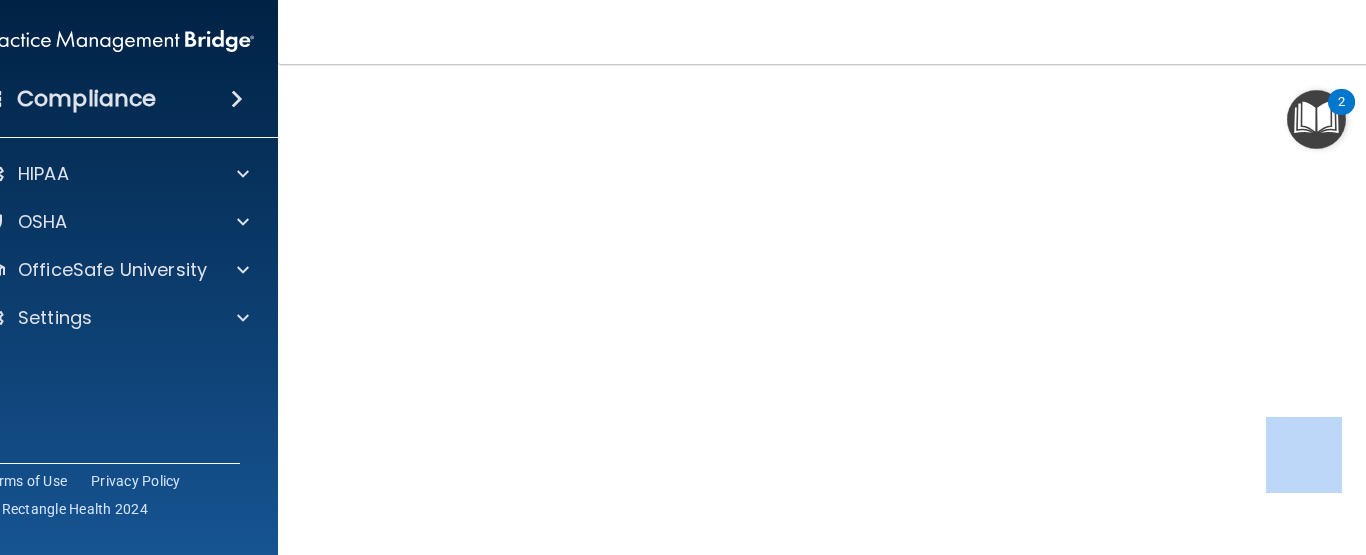 click at bounding box center (1316, 119) 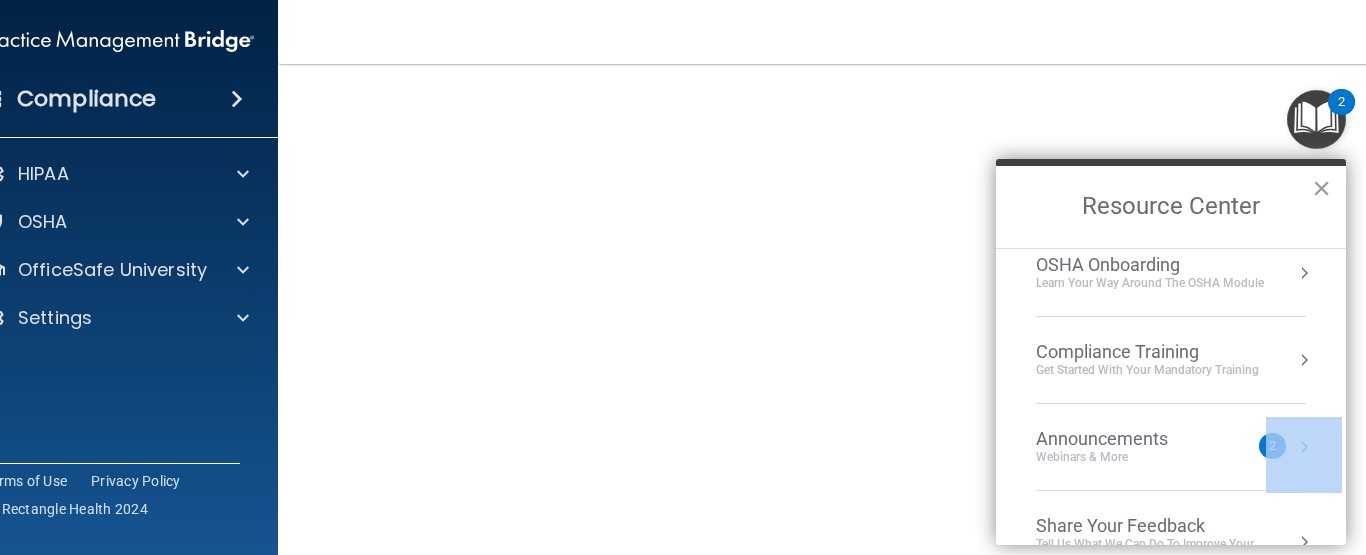scroll, scrollTop: 156, scrollLeft: 0, axis: vertical 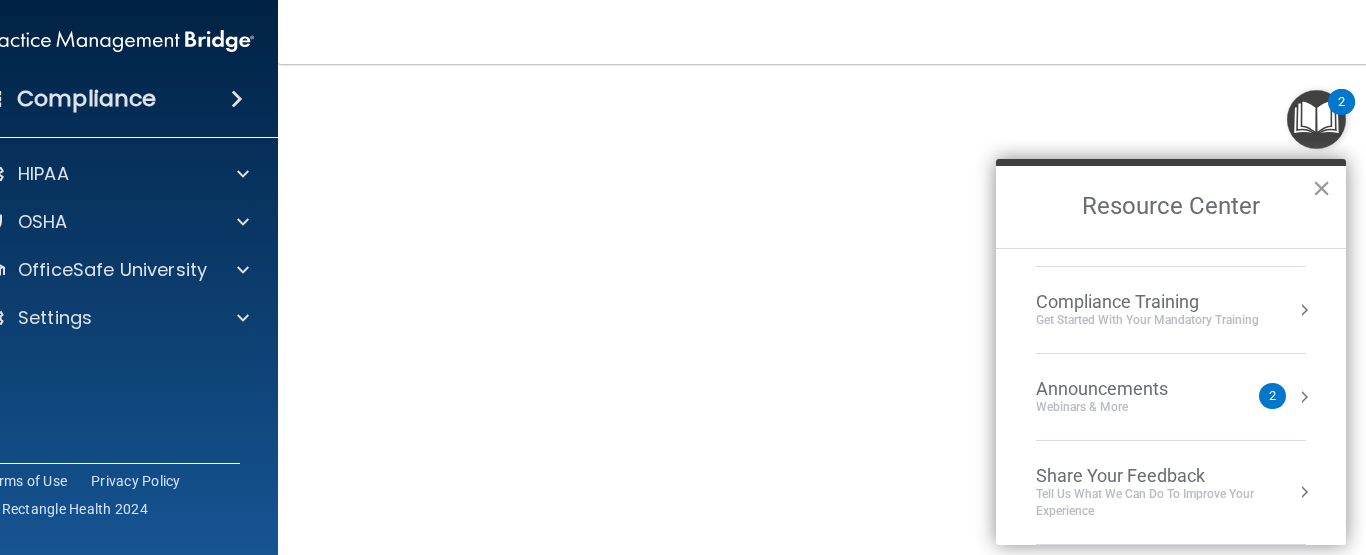 click on "×" at bounding box center (1321, 188) 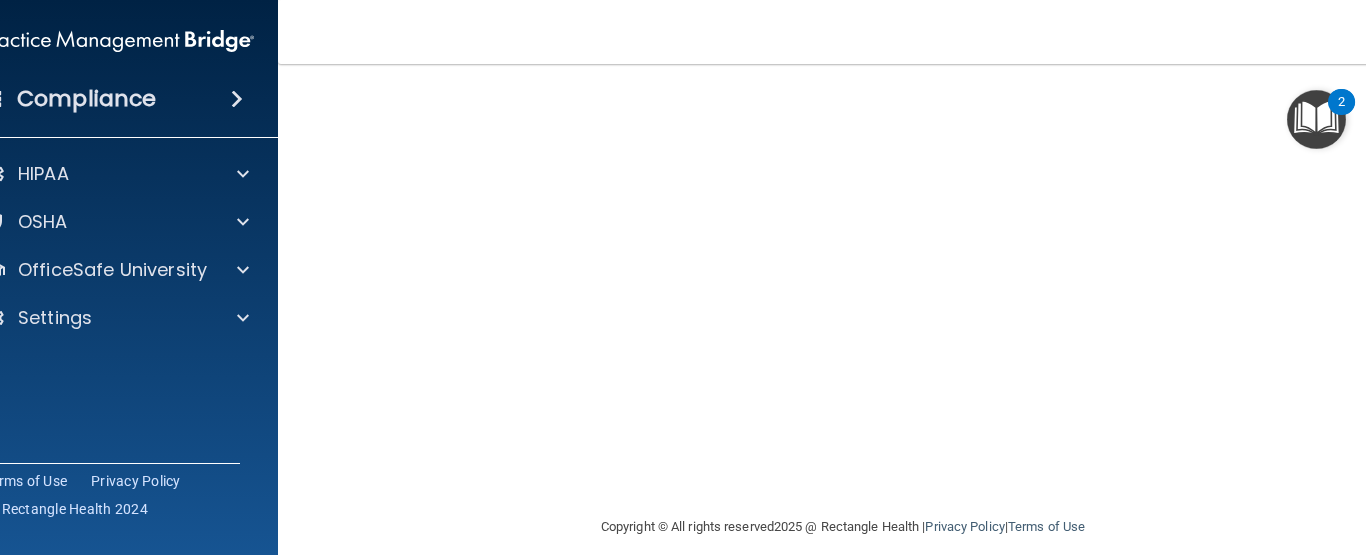 scroll, scrollTop: 346, scrollLeft: 0, axis: vertical 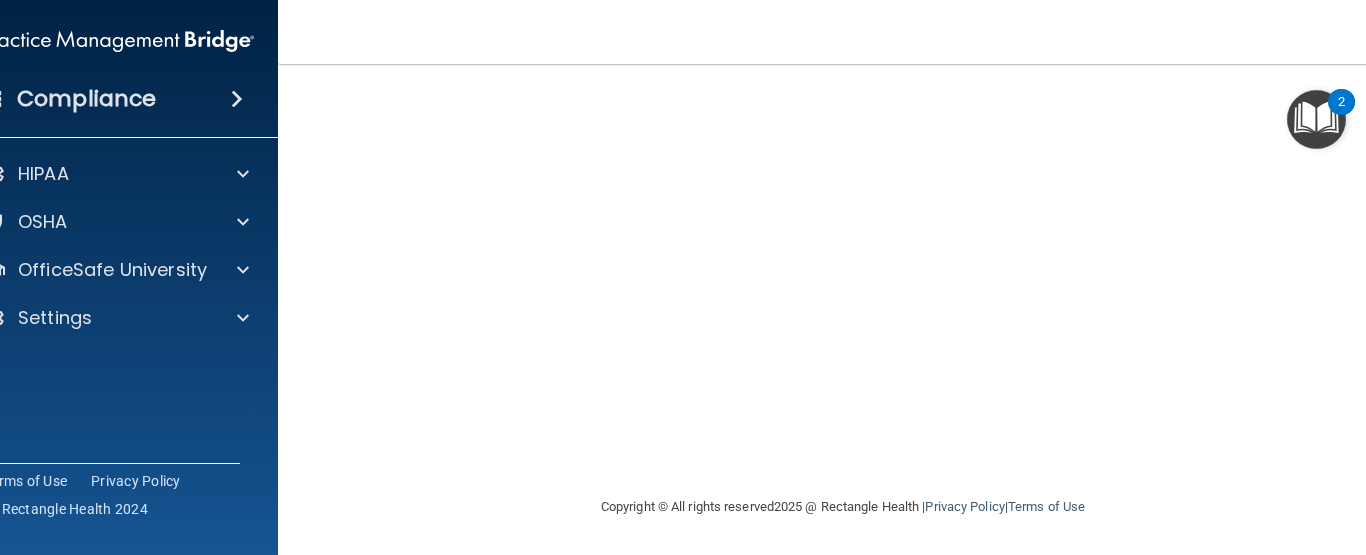 drag, startPoint x: 1362, startPoint y: 239, endPoint x: 1365, endPoint y: 343, distance: 104.04326 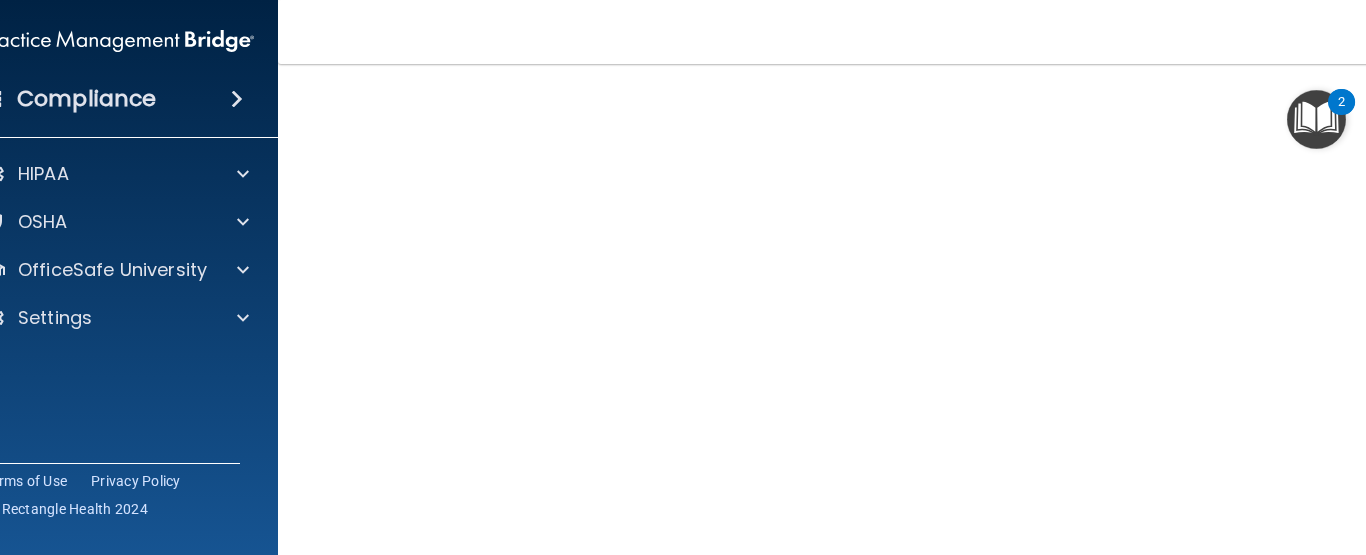 drag, startPoint x: 1351, startPoint y: 334, endPoint x: 1346, endPoint y: 312, distance: 22.561028 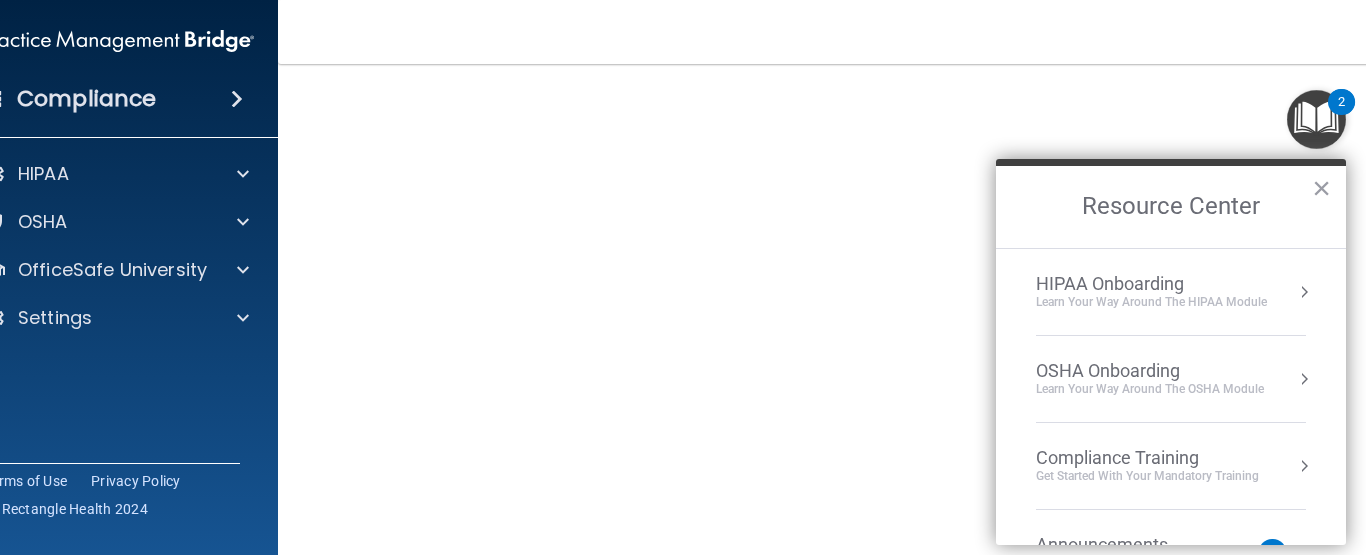 click at bounding box center [1316, 119] 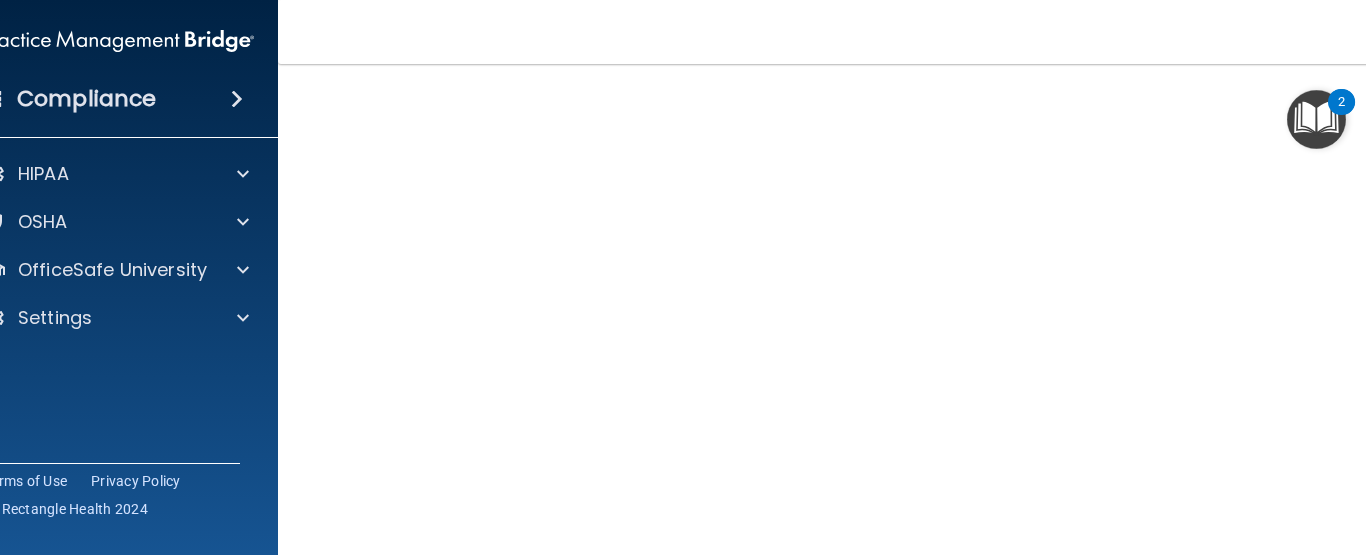 drag, startPoint x: 1350, startPoint y: 358, endPoint x: 1347, endPoint y: 320, distance: 38.118237 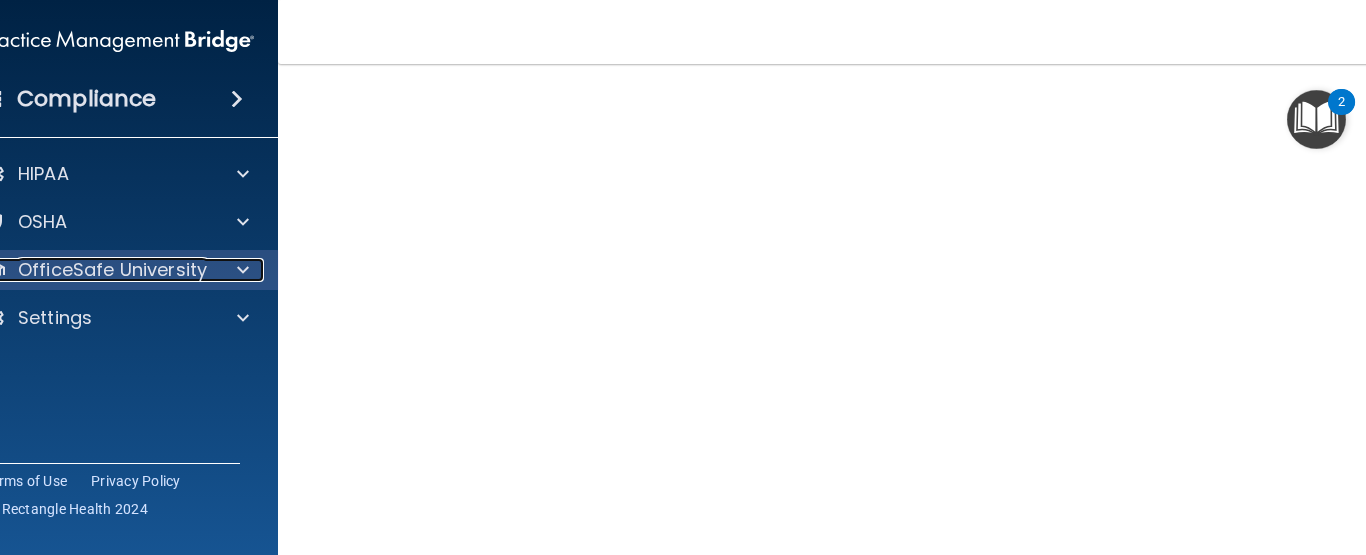 click on "OfficeSafe University" at bounding box center (112, 270) 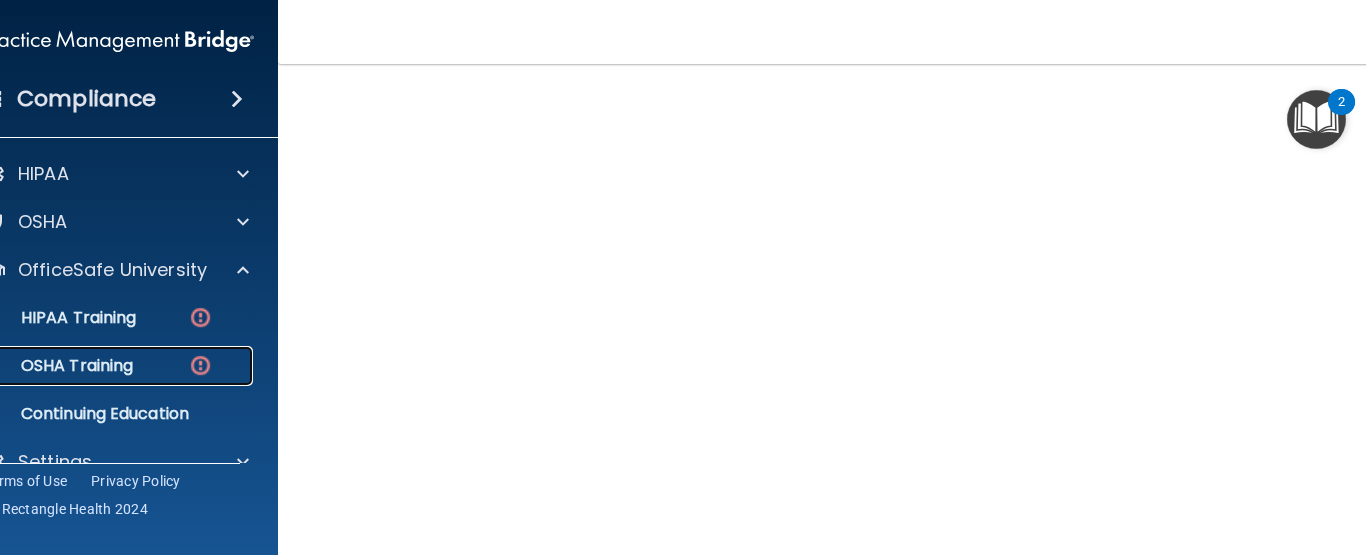 click on "OSHA Training" at bounding box center (107, 366) 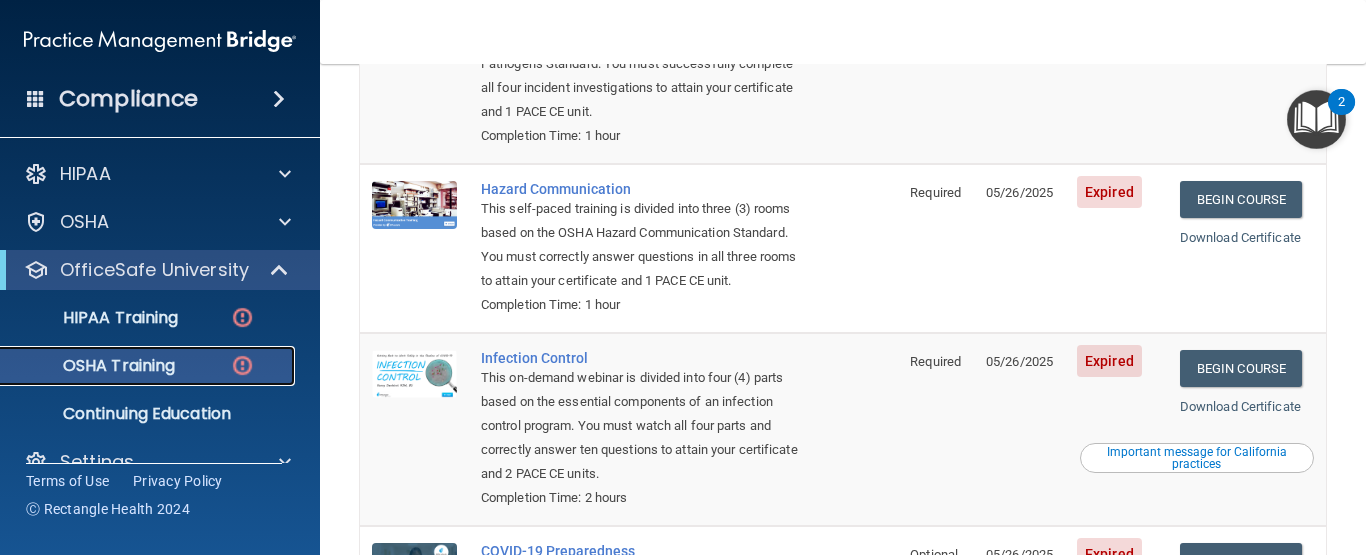 scroll, scrollTop: 312, scrollLeft: 0, axis: vertical 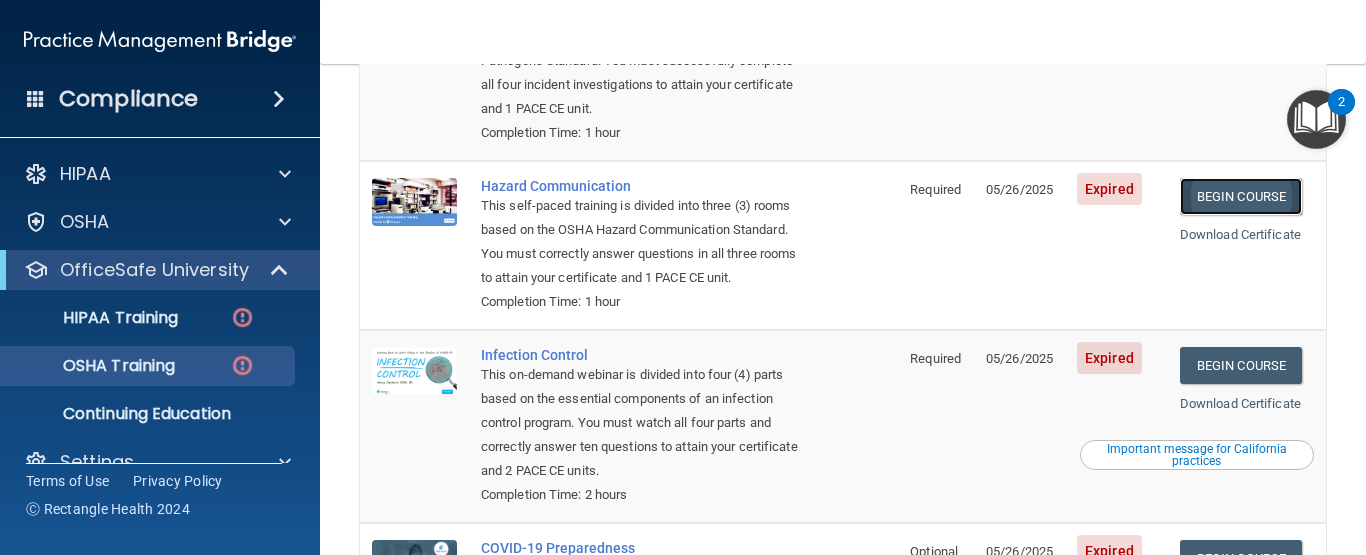 click on "Begin Course" at bounding box center [1241, 196] 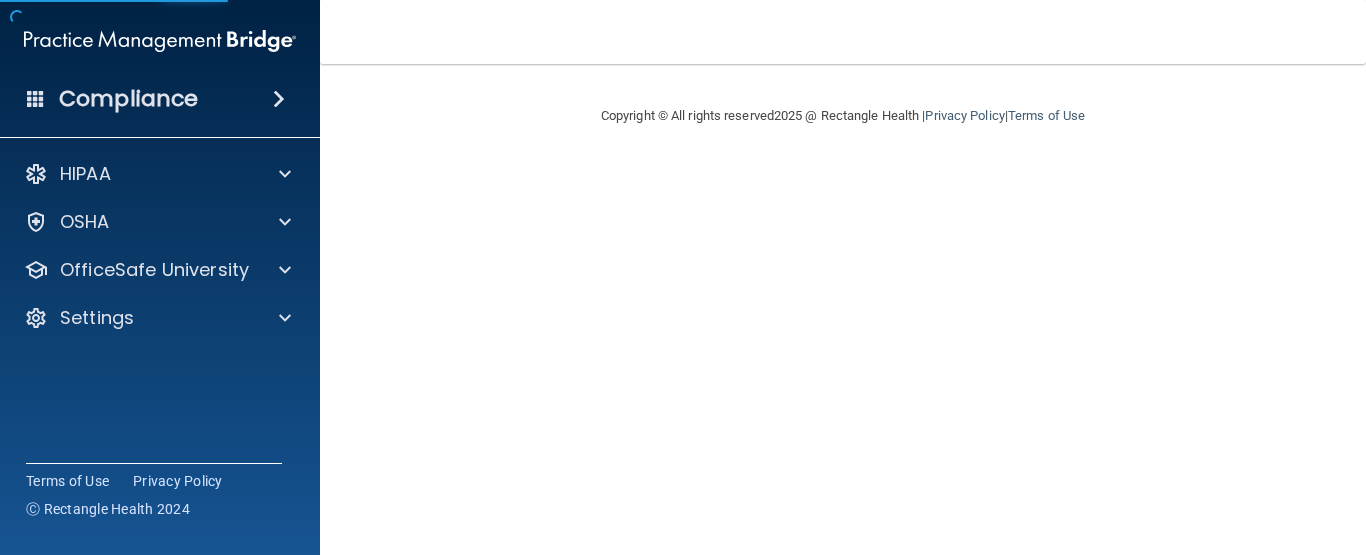 scroll, scrollTop: 0, scrollLeft: 0, axis: both 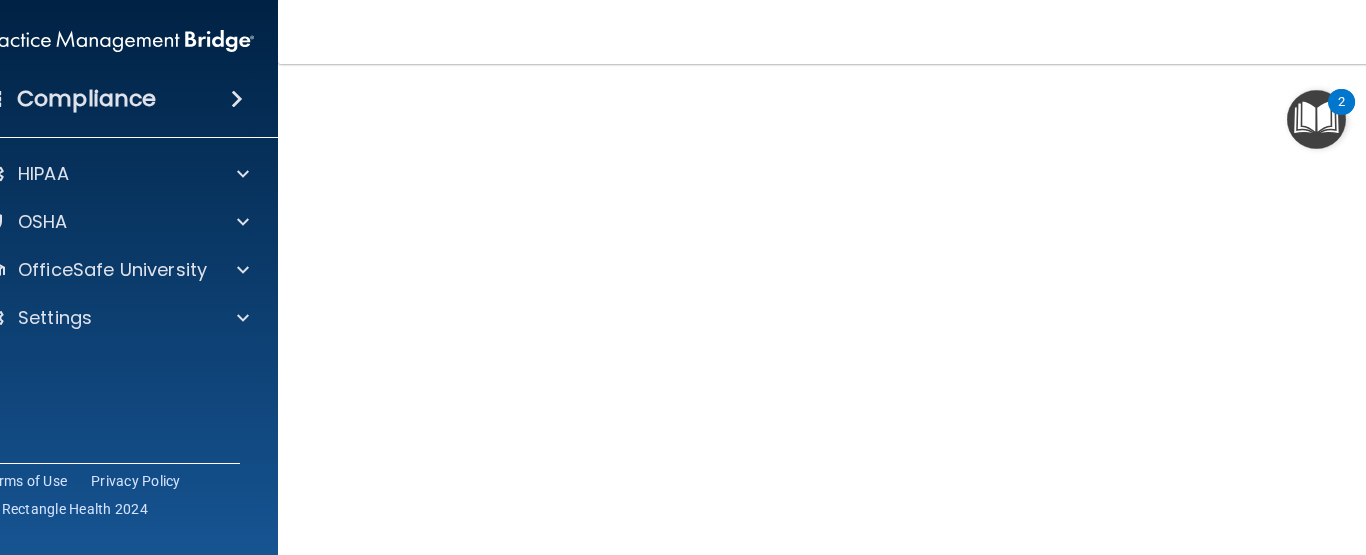 drag, startPoint x: 1365, startPoint y: 253, endPoint x: 1365, endPoint y: 94, distance: 159 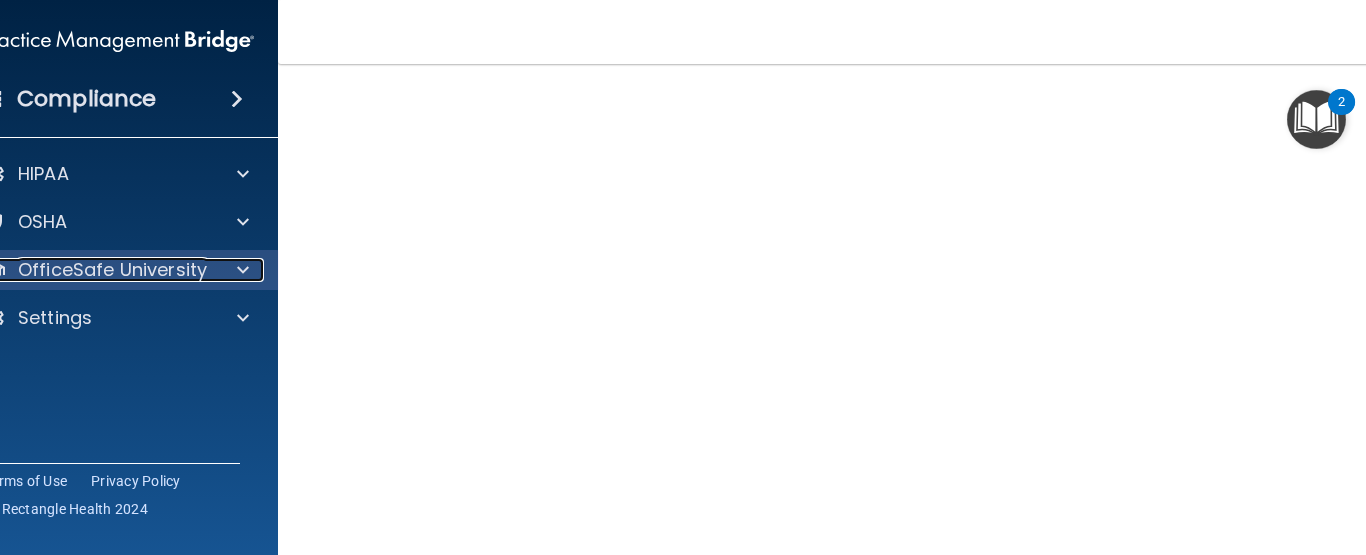 click on "OfficeSafe University" at bounding box center [112, 270] 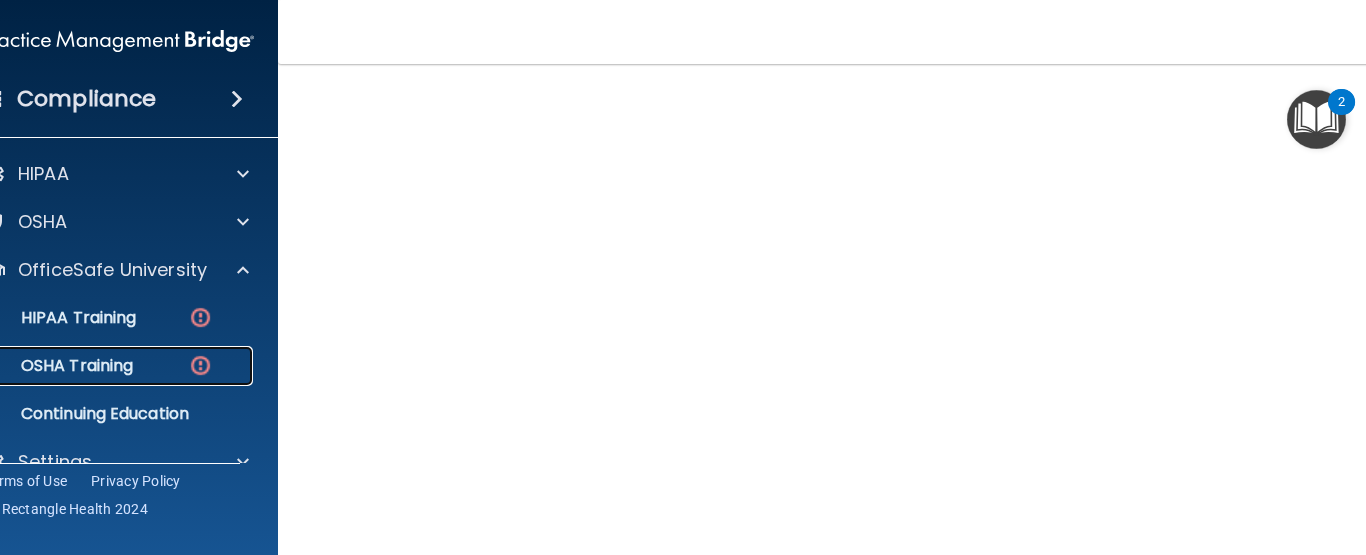 click on "OSHA Training" at bounding box center [107, 366] 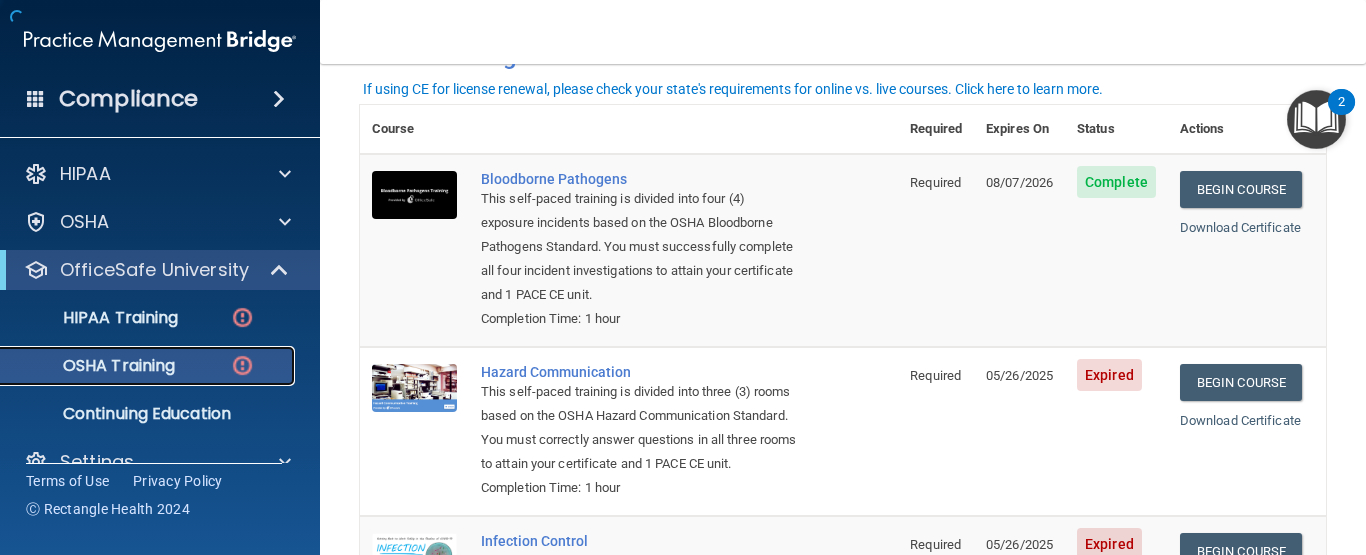 click on "OSHA Training" at bounding box center (94, 366) 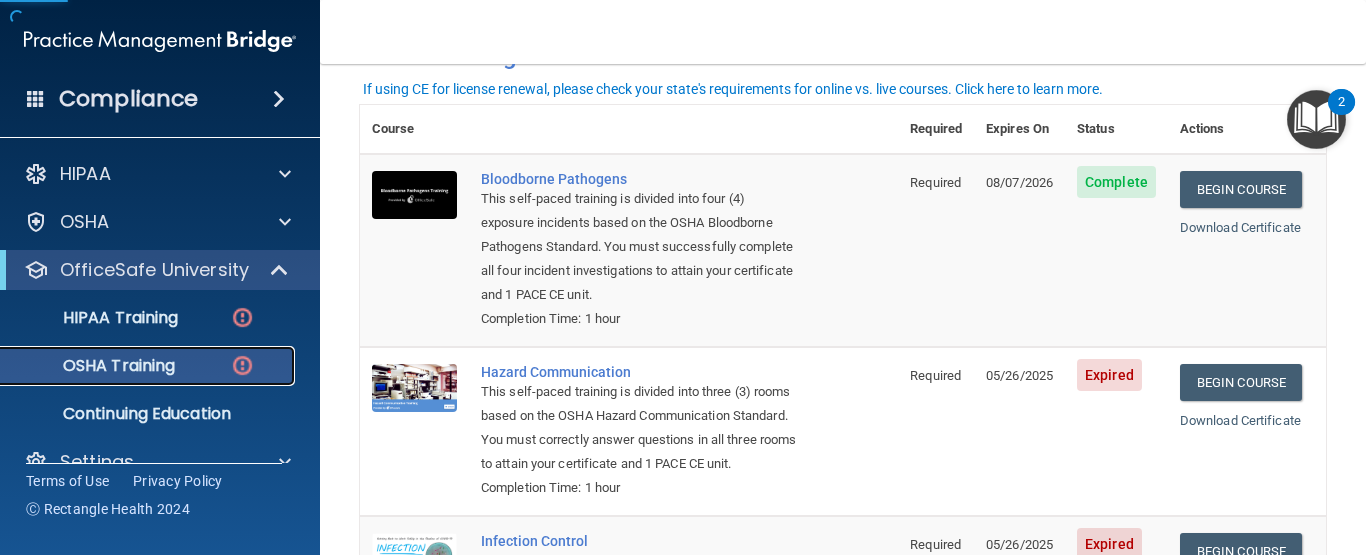 click on "OSHA Training" at bounding box center (94, 366) 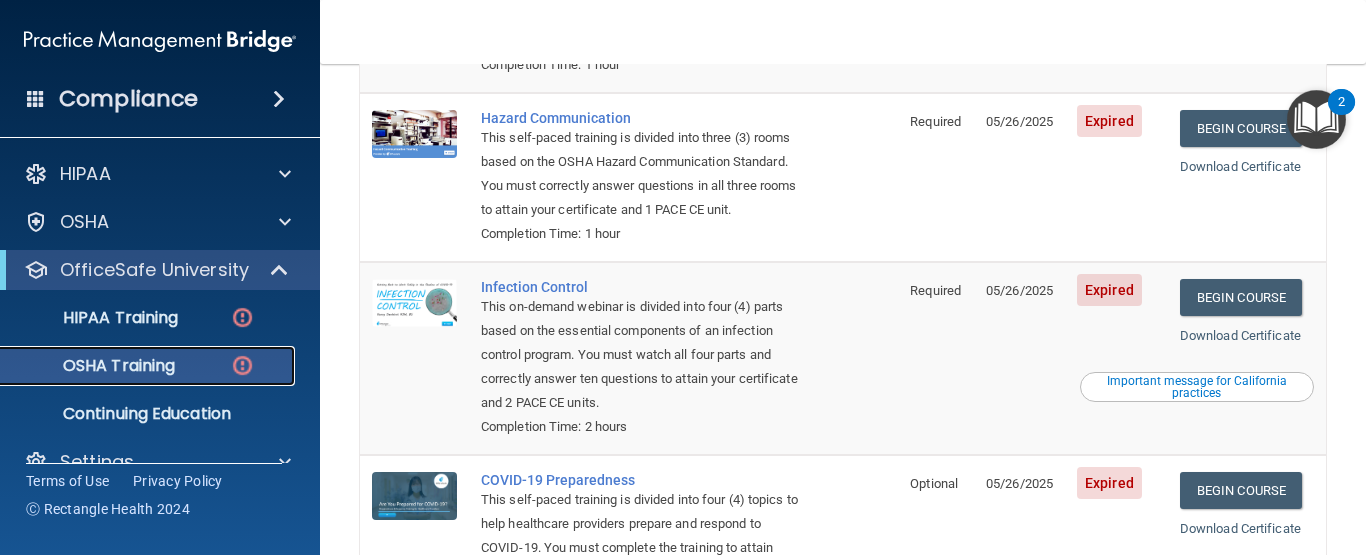 scroll, scrollTop: 382, scrollLeft: 0, axis: vertical 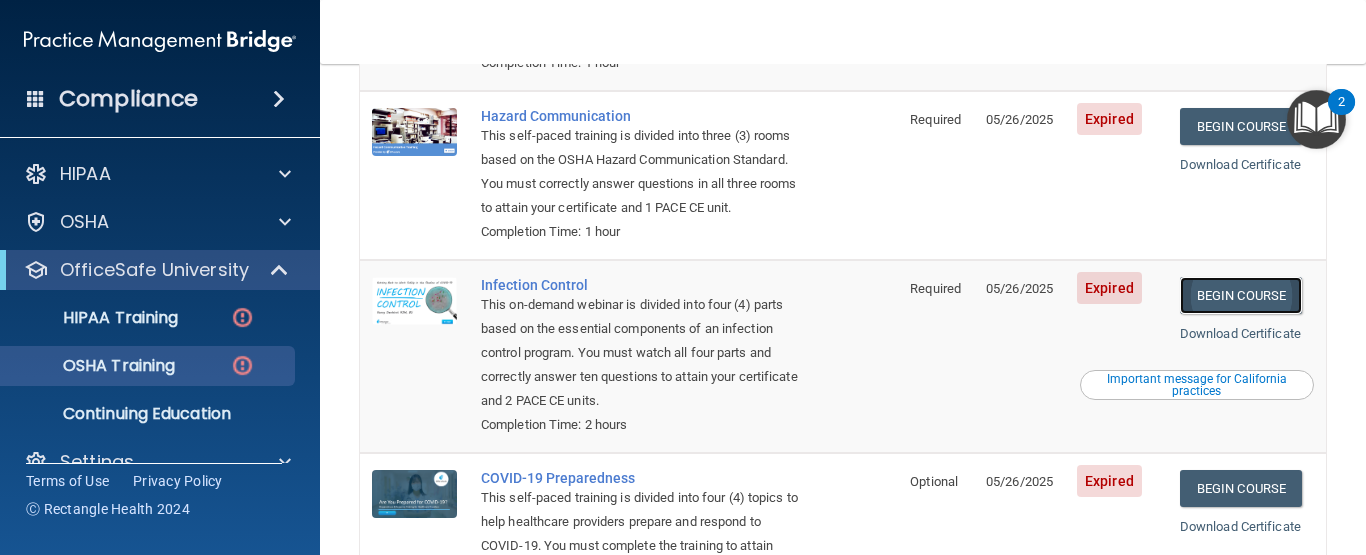 click on "Begin Course" at bounding box center [1241, 295] 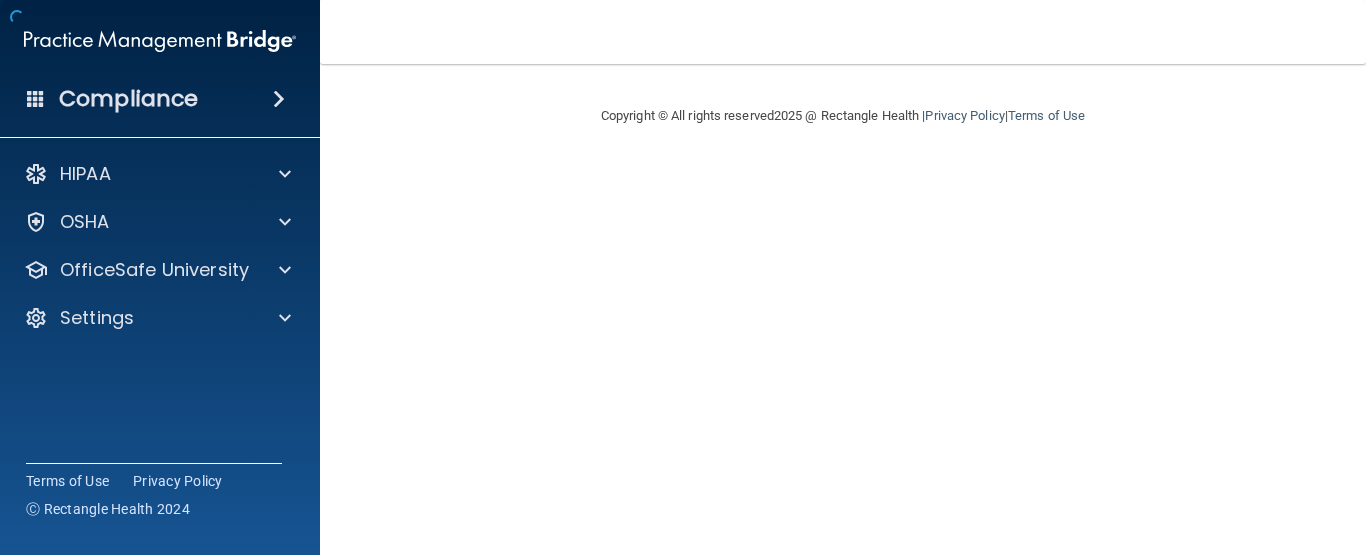 scroll, scrollTop: 0, scrollLeft: 0, axis: both 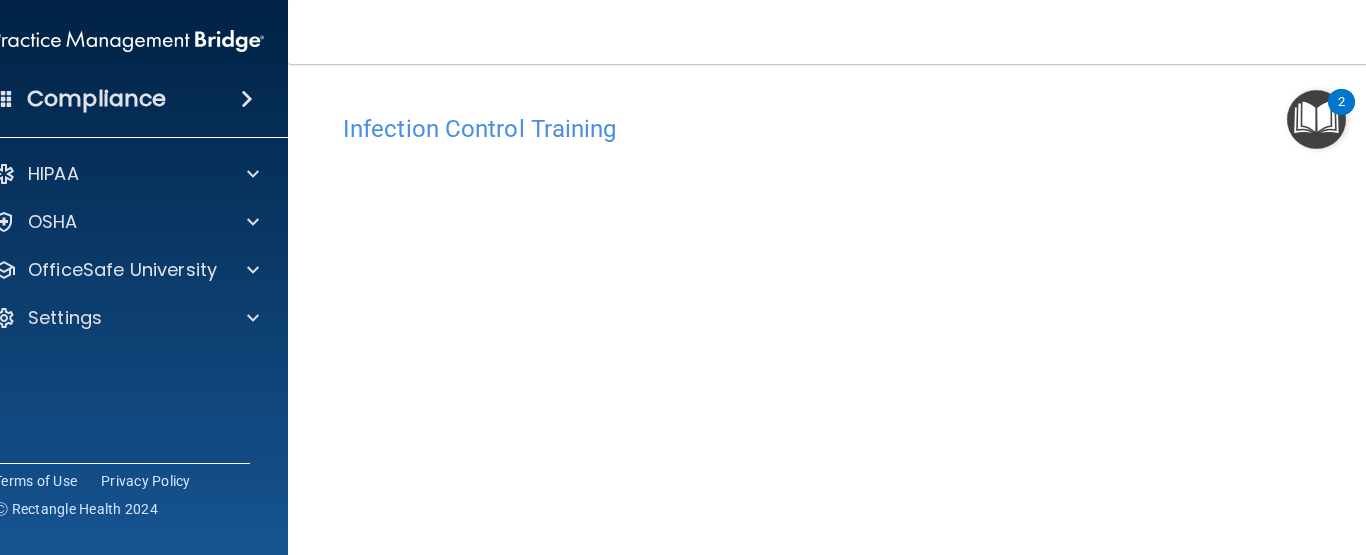 drag, startPoint x: 393, startPoint y: 102, endPoint x: 390, endPoint y: 65, distance: 37.12142 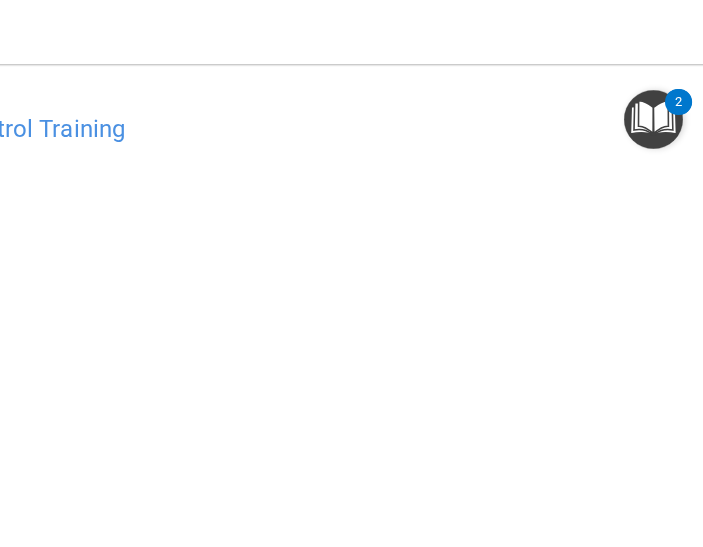 drag, startPoint x: 557, startPoint y: 41, endPoint x: 309, endPoint y: 29, distance: 248.29015 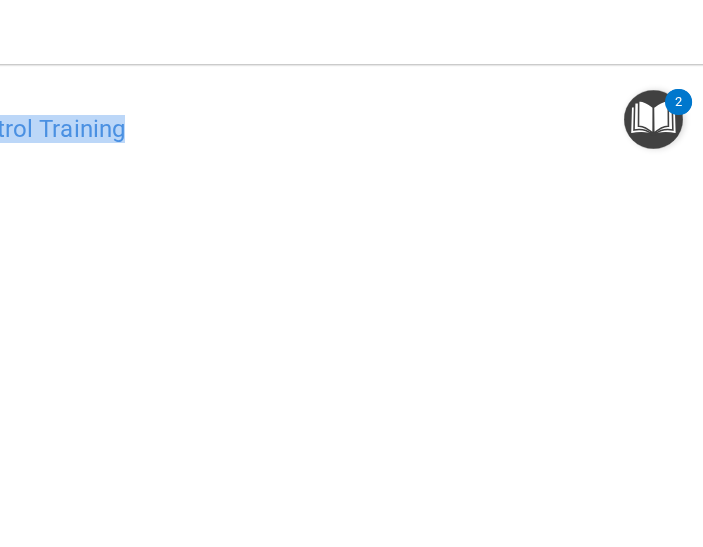 drag, startPoint x: 129, startPoint y: 68, endPoint x: -15, endPoint y: 55, distance: 144.58562 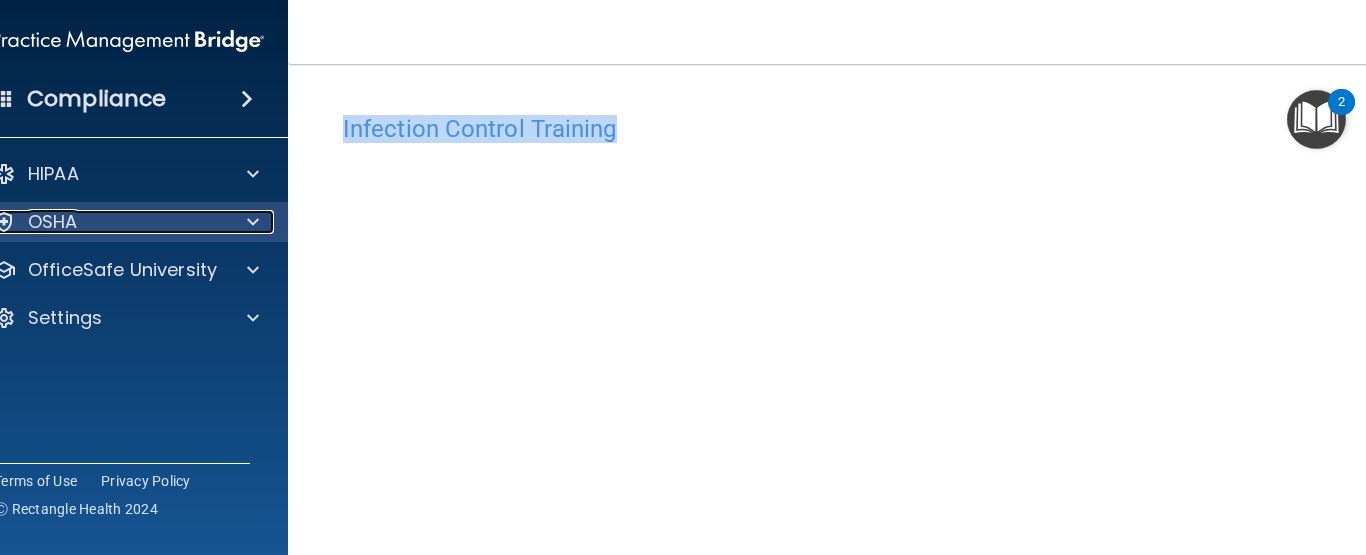 click at bounding box center (250, 222) 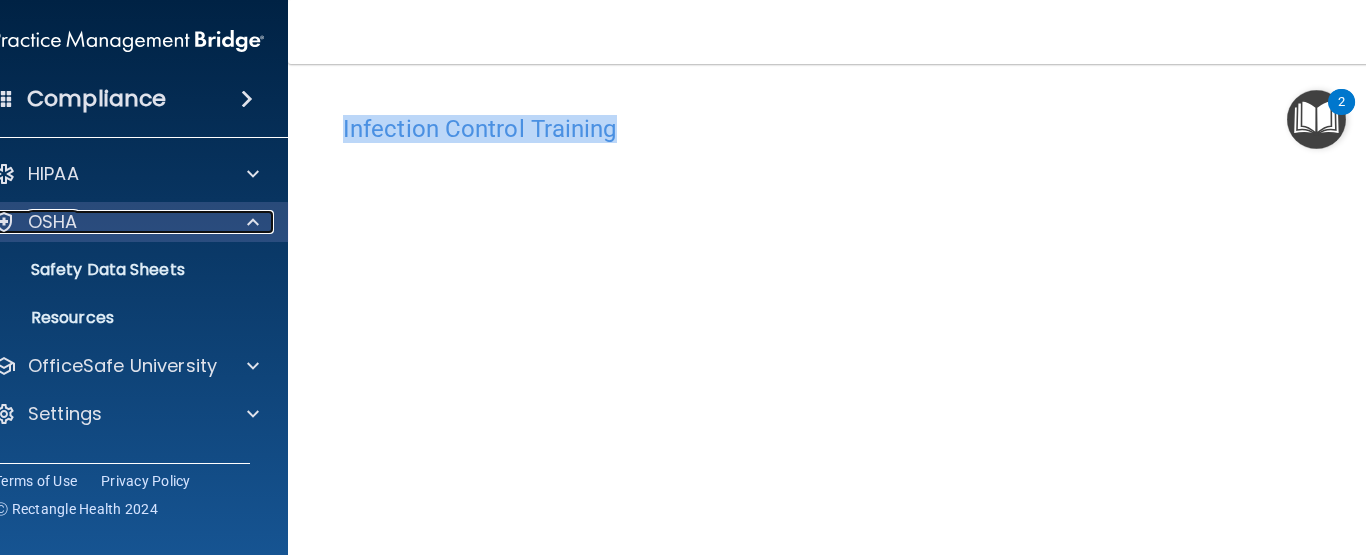 click at bounding box center [253, 222] 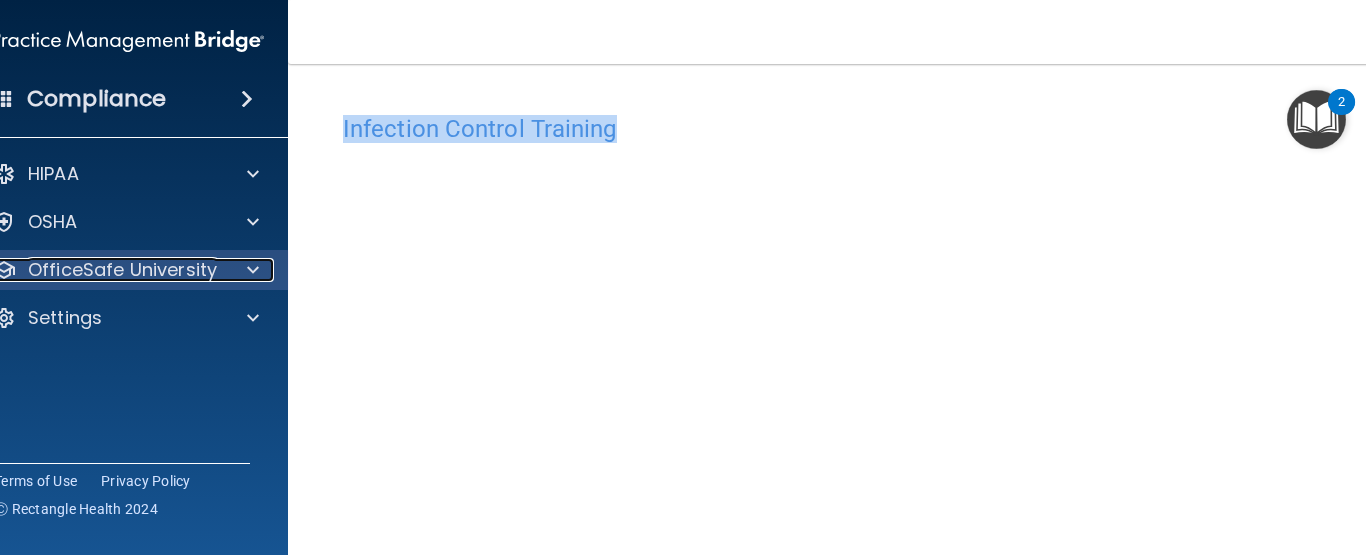 click at bounding box center (250, 270) 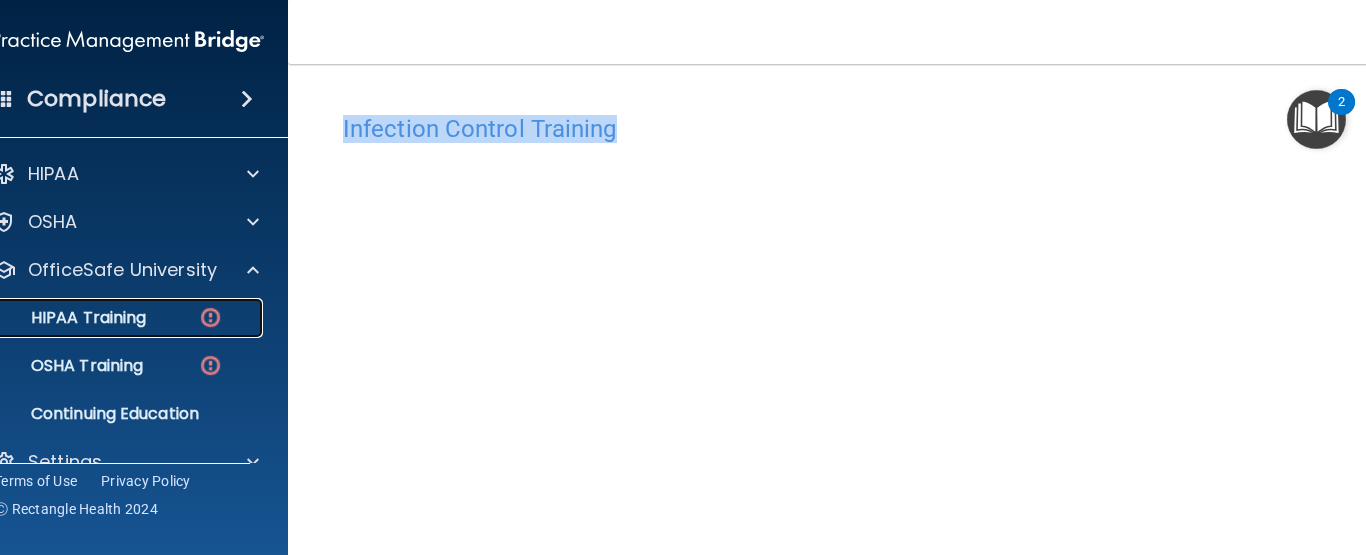 click on "HIPAA Training" at bounding box center [105, 318] 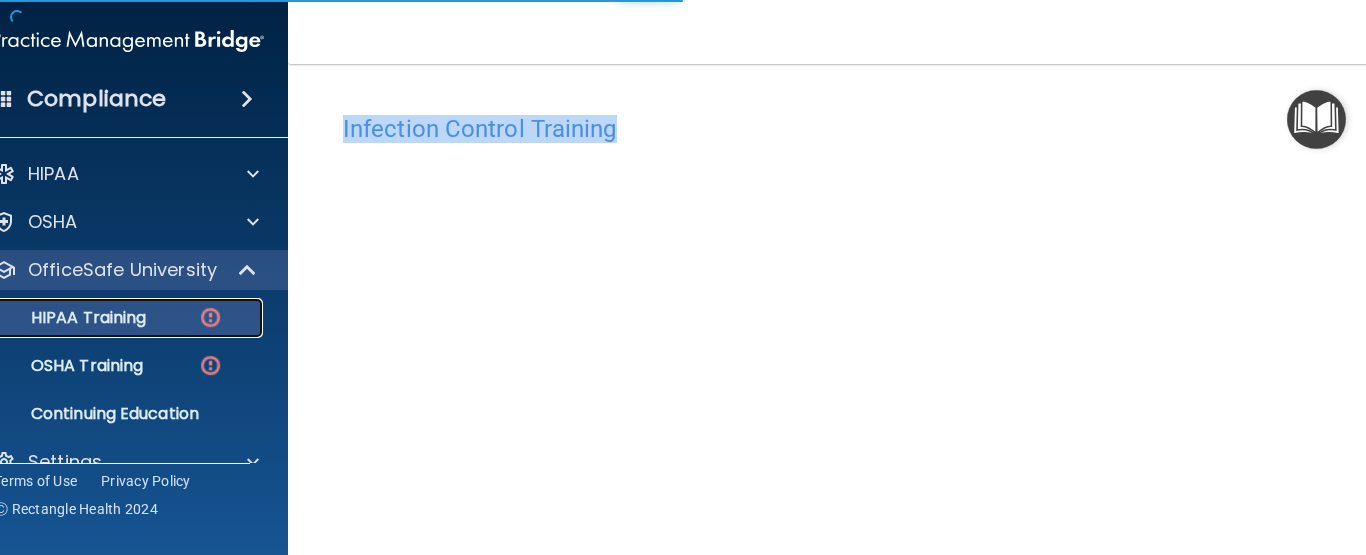 click on "HIPAA Training" at bounding box center [105, 318] 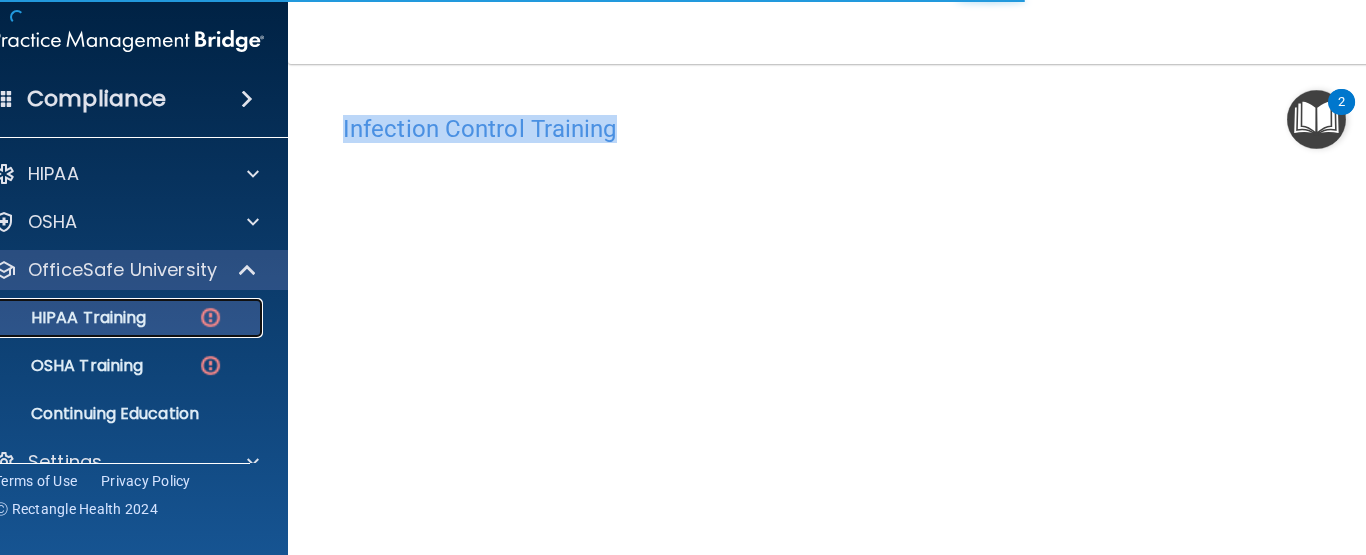 click at bounding box center [210, 317] 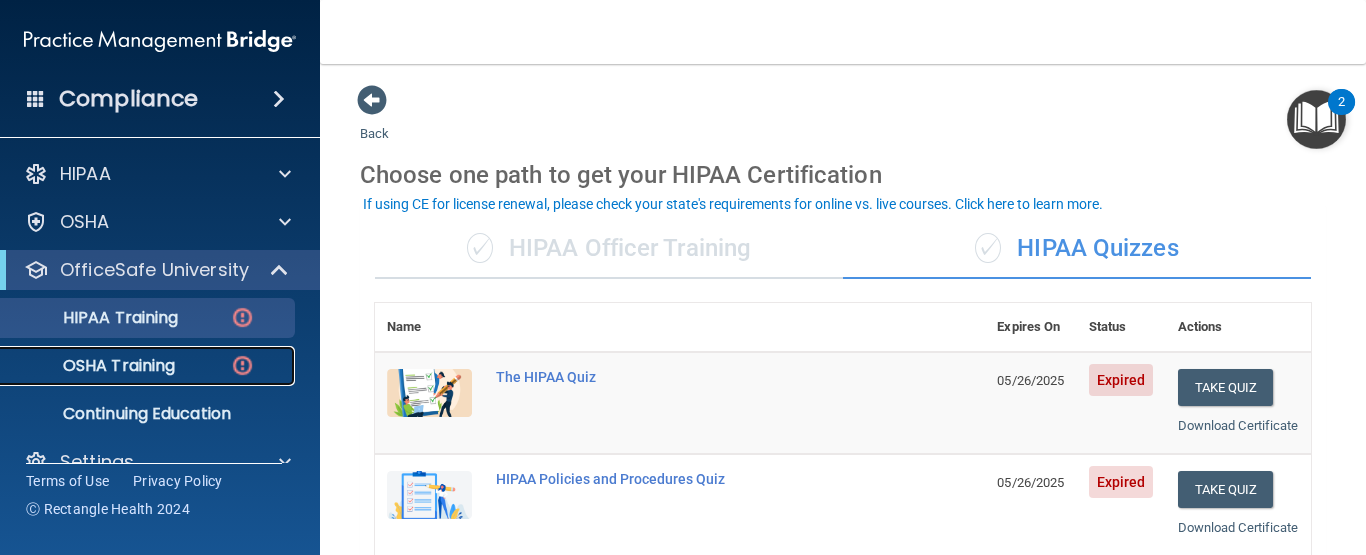 click on "OSHA Training" at bounding box center (137, 366) 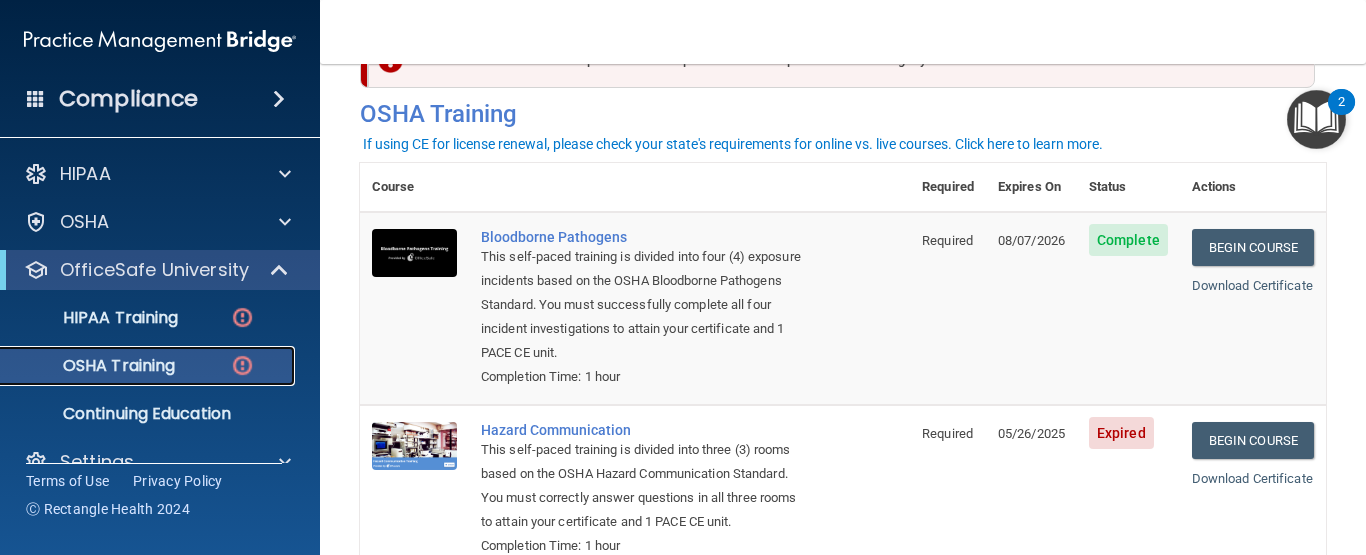 scroll, scrollTop: 85, scrollLeft: 0, axis: vertical 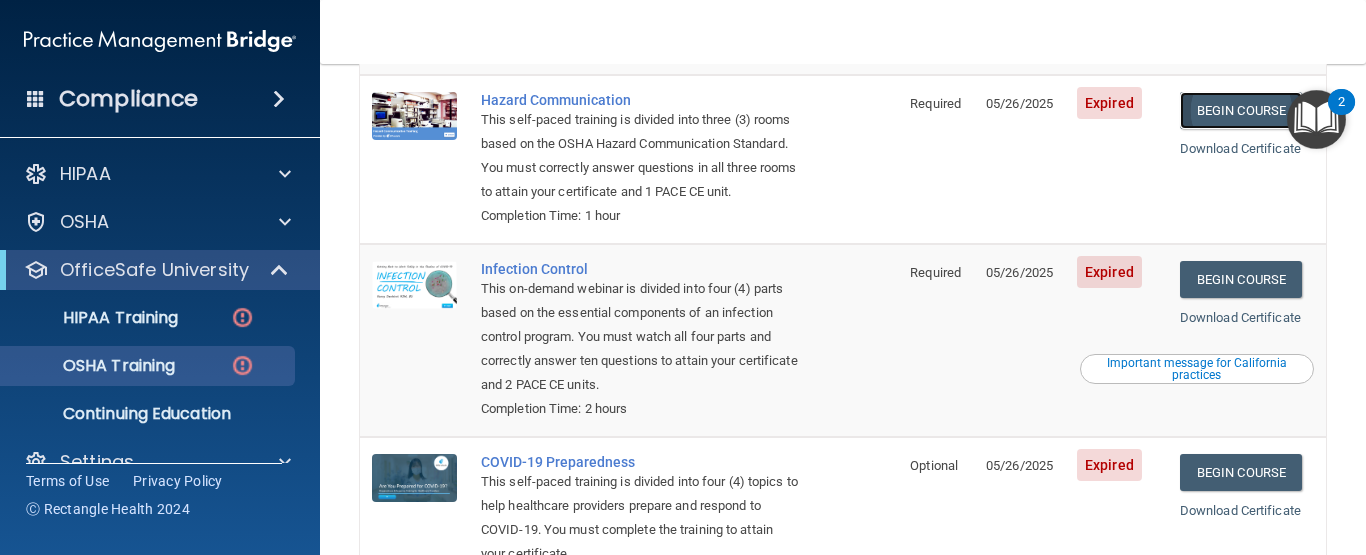 click on "Begin Course" at bounding box center [1241, 110] 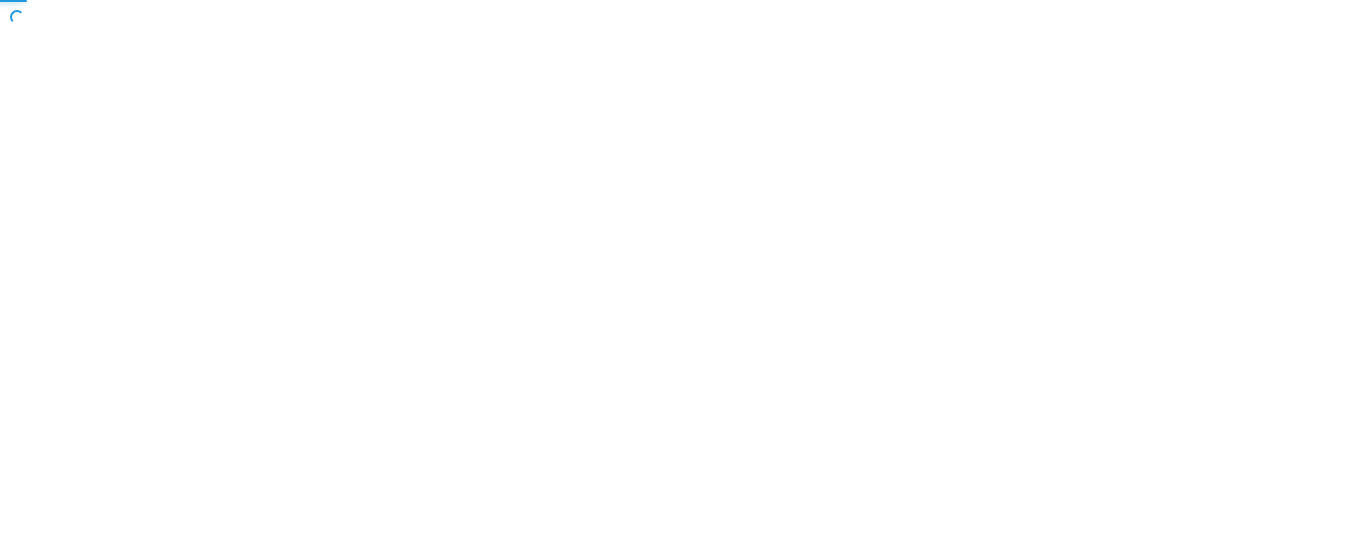 scroll, scrollTop: 0, scrollLeft: 0, axis: both 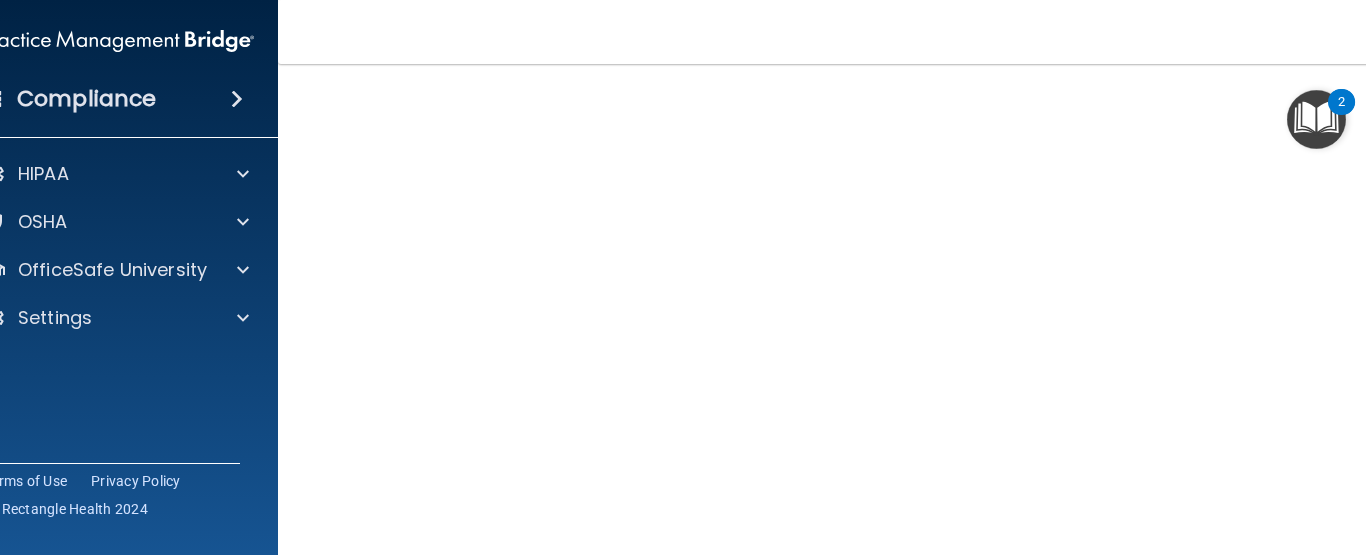drag, startPoint x: 1338, startPoint y: 84, endPoint x: 1362, endPoint y: 308, distance: 225.28204 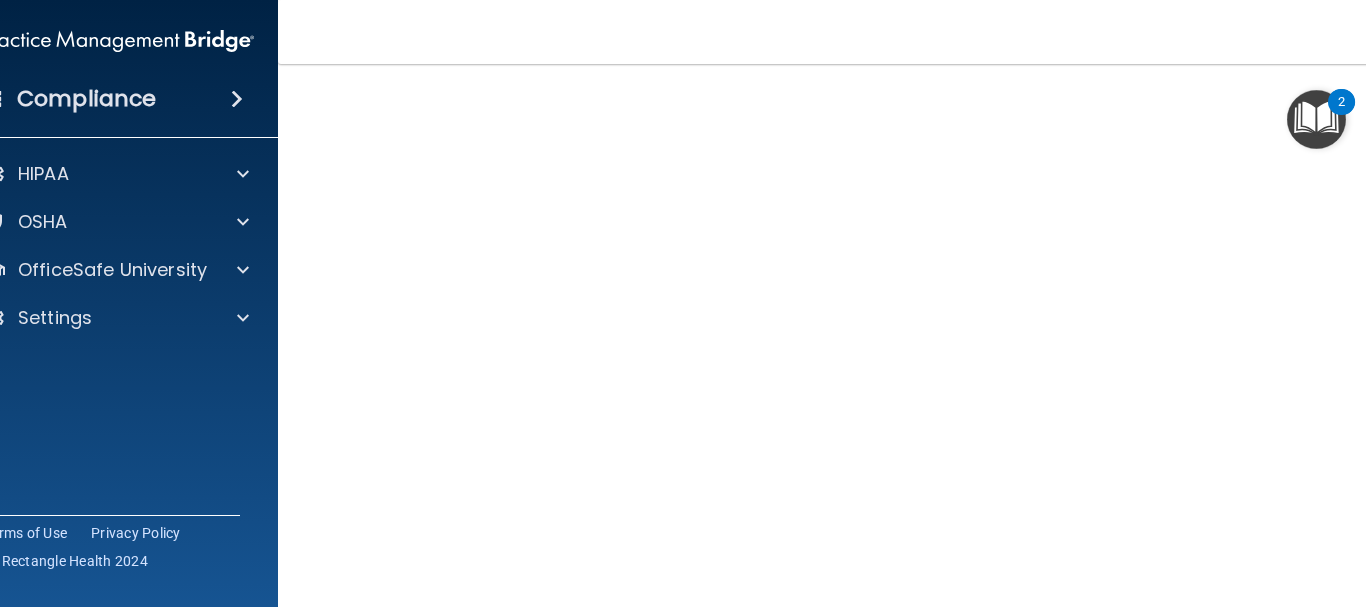 drag, startPoint x: 388, startPoint y: 12, endPoint x: 369, endPoint y: 62, distance: 53.488316 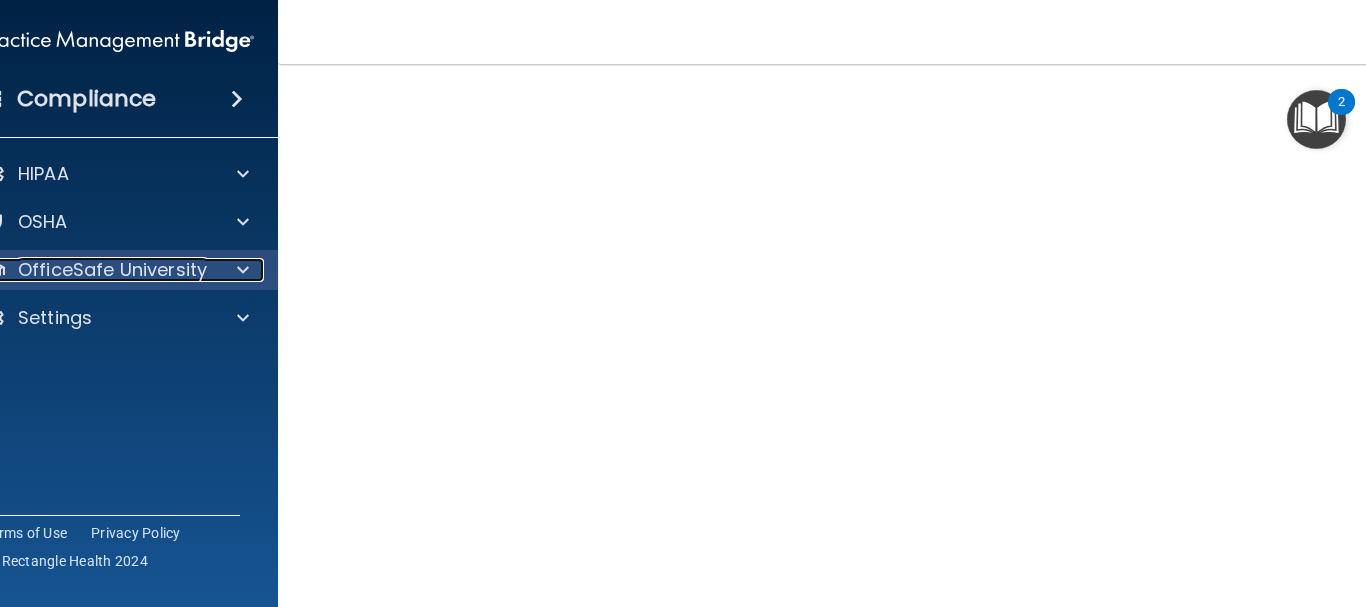 click at bounding box center [240, 270] 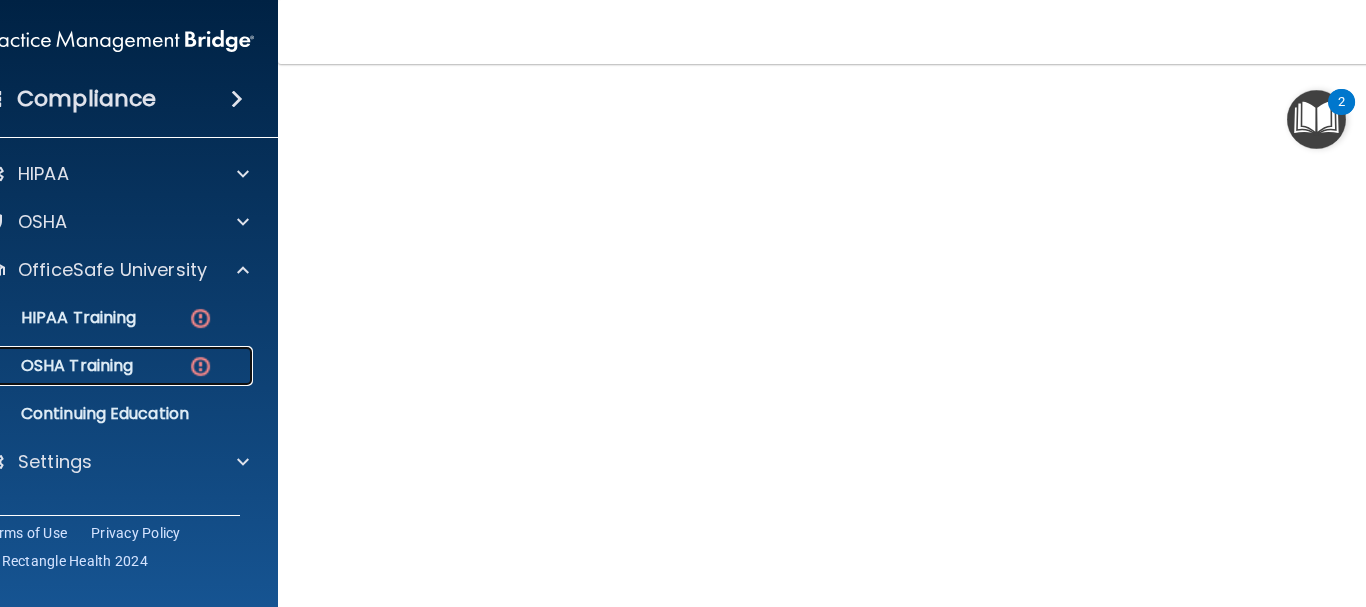 click on "OSHA Training" at bounding box center [107, 366] 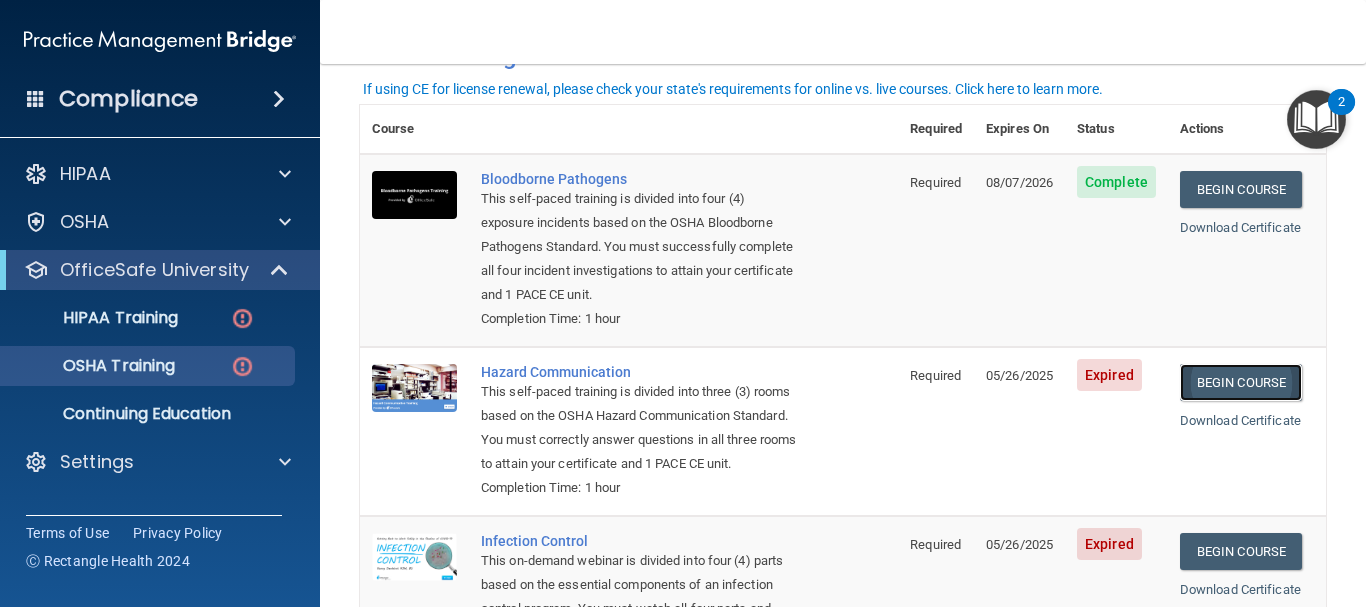 click on "Begin Course" at bounding box center [1241, 382] 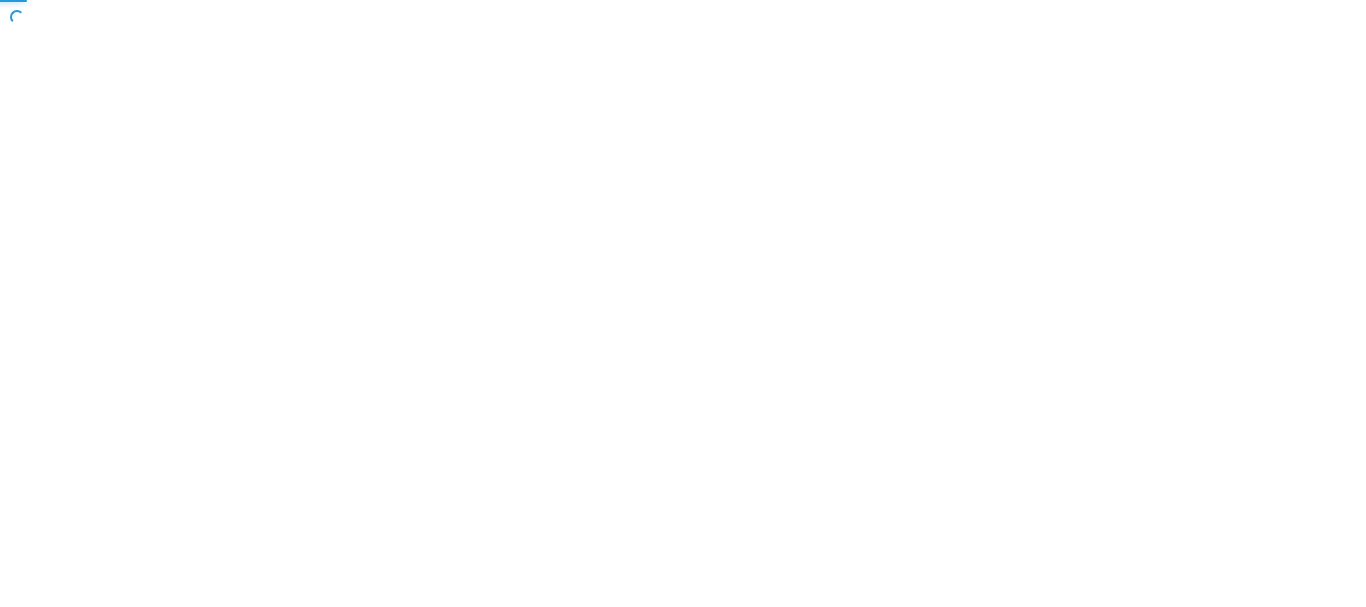 scroll, scrollTop: 0, scrollLeft: 0, axis: both 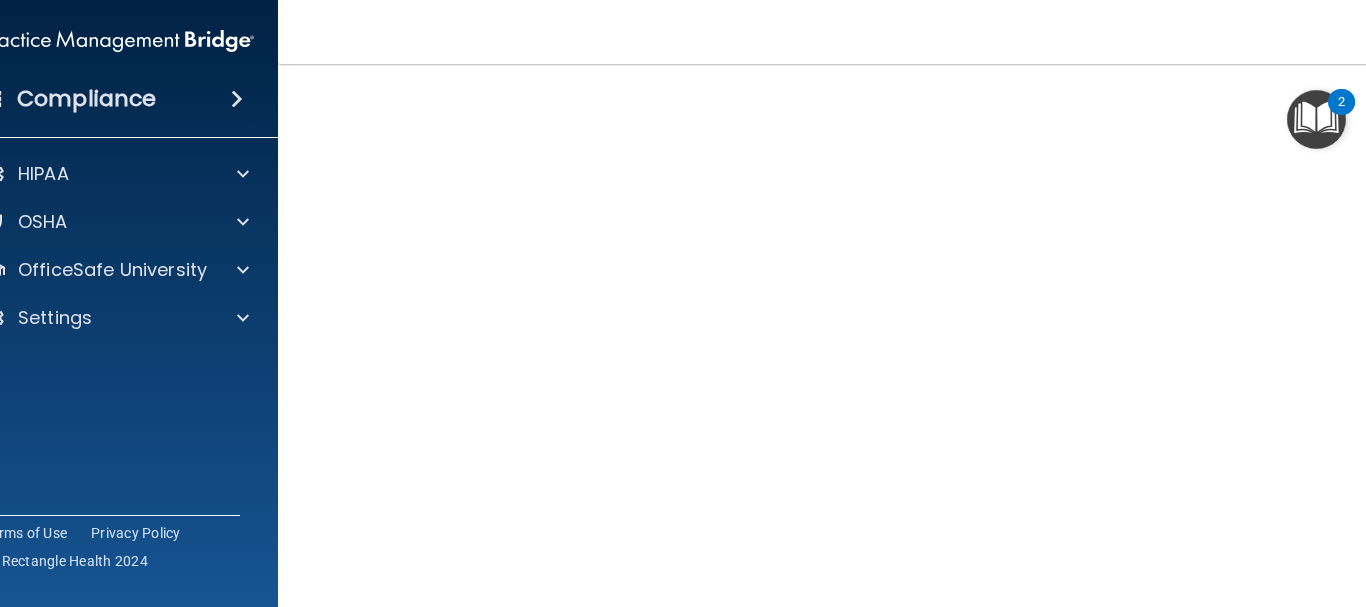 drag, startPoint x: 344, startPoint y: 32, endPoint x: 287, endPoint y: 178, distance: 156.73225 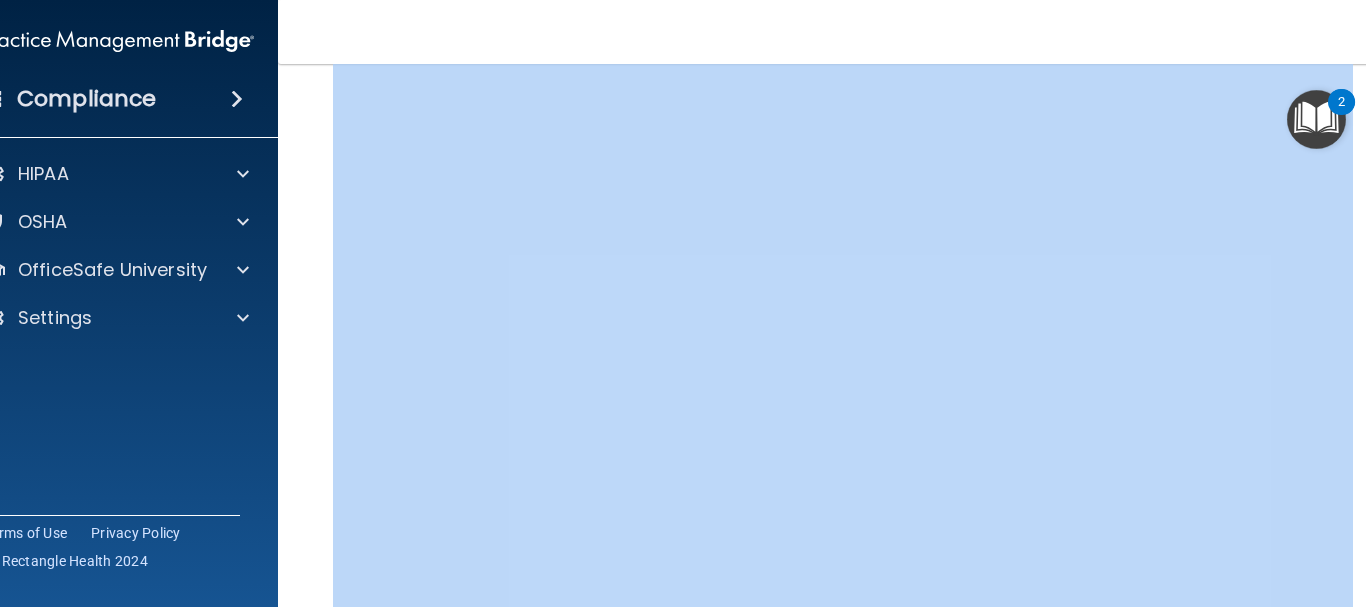 drag, startPoint x: 1353, startPoint y: 73, endPoint x: 1257, endPoint y: 14, distance: 112.68097 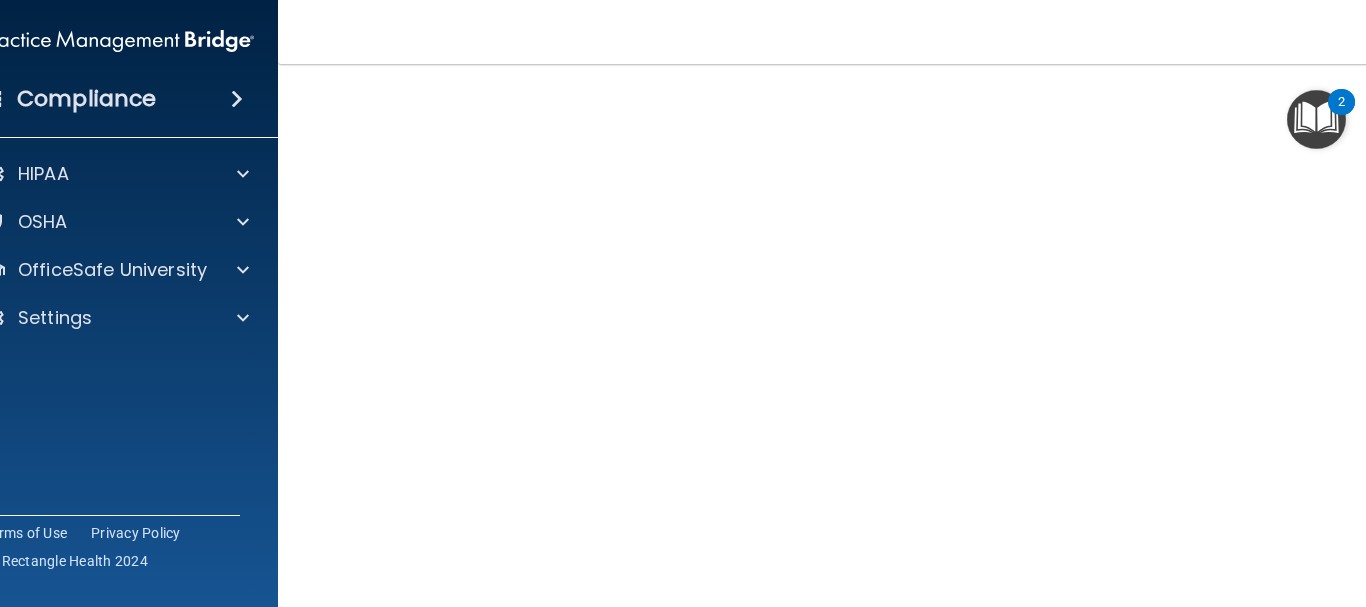 click on "Hazard Communication Training         This course doesn’t expire until [DATE]. Are you sure you want to take this course now?   Take the course anyway!            Copyright © All rights reserved  [YEAR] @ Rectangle Health |  Privacy Policy  |  Terms of Use" at bounding box center [843, 335] 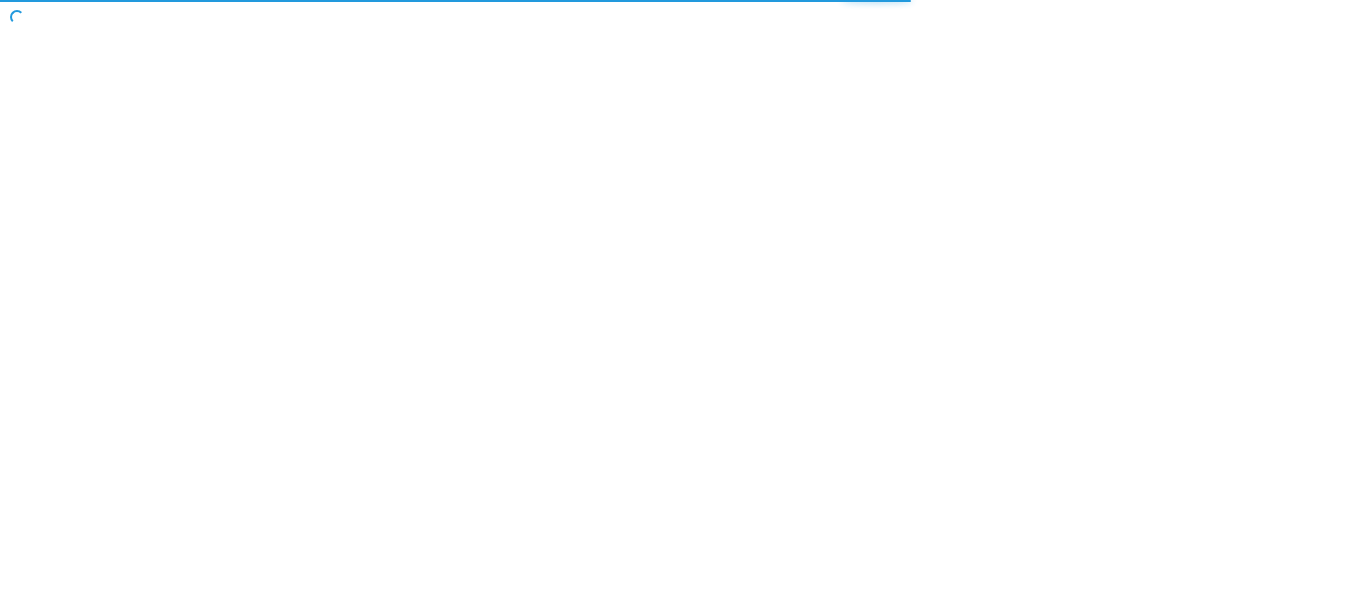 scroll, scrollTop: 0, scrollLeft: 0, axis: both 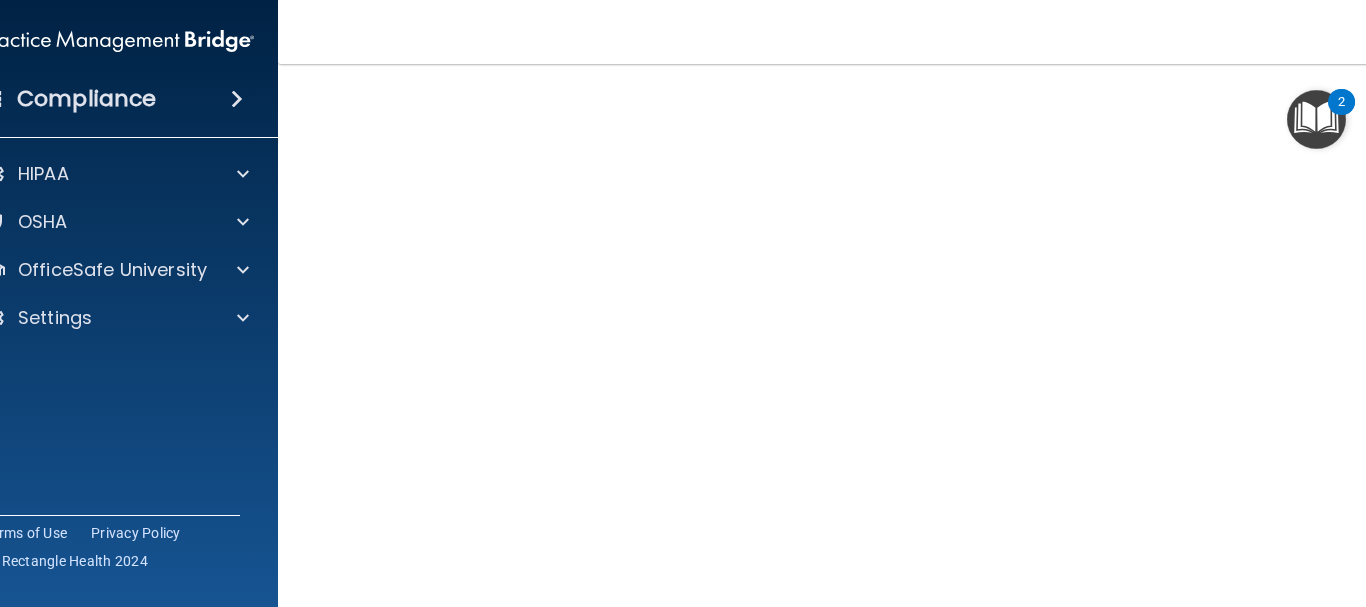 drag, startPoint x: 311, startPoint y: 432, endPoint x: 316, endPoint y: 383, distance: 49.25444 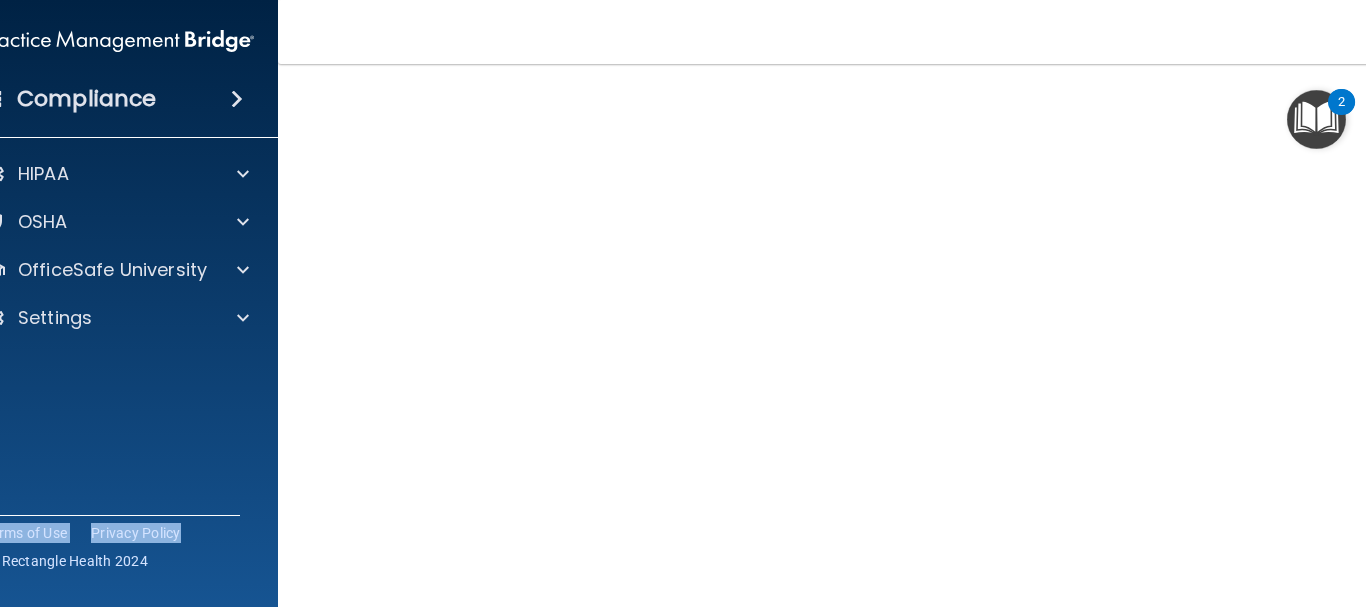 drag, startPoint x: 223, startPoint y: 470, endPoint x: 230, endPoint y: 417, distance: 53.460266 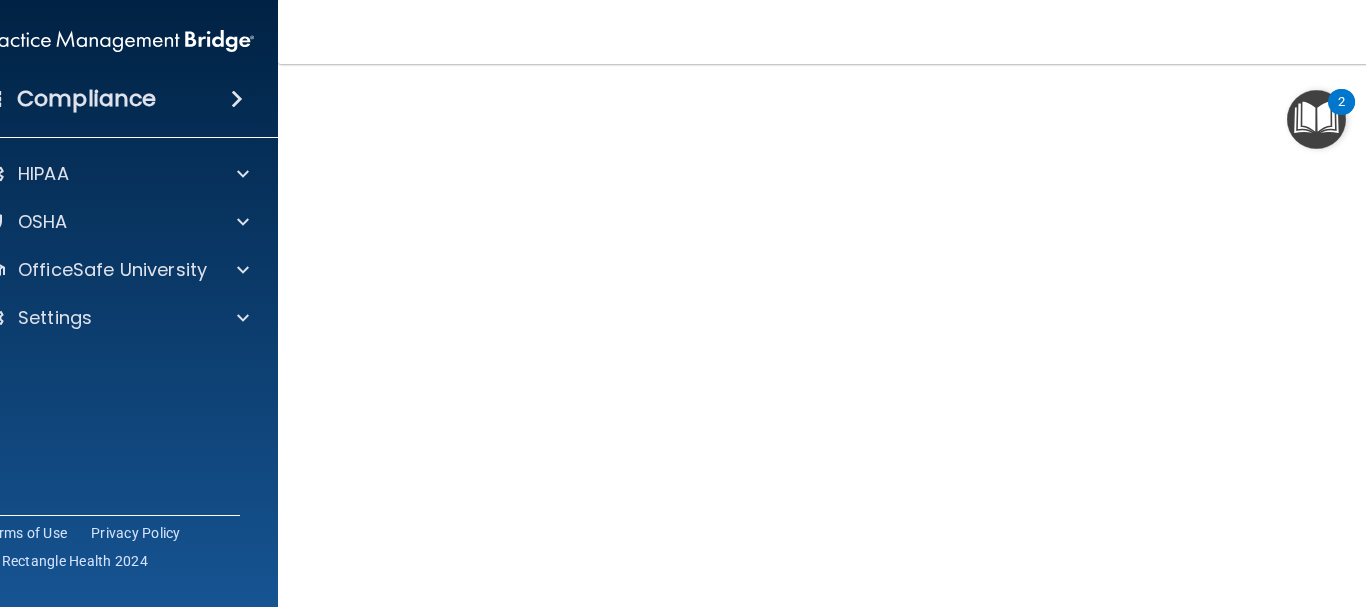 drag, startPoint x: 279, startPoint y: 541, endPoint x: 279, endPoint y: 343, distance: 198 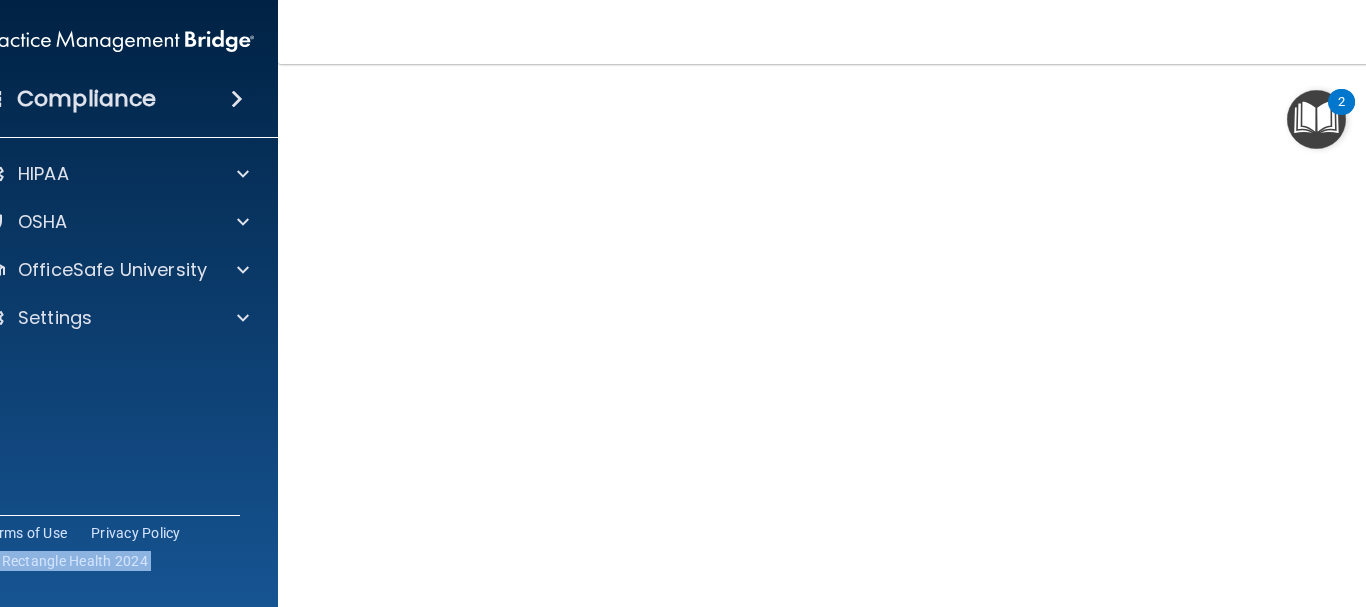 drag, startPoint x: 271, startPoint y: 491, endPoint x: 225, endPoint y: 450, distance: 61.6198 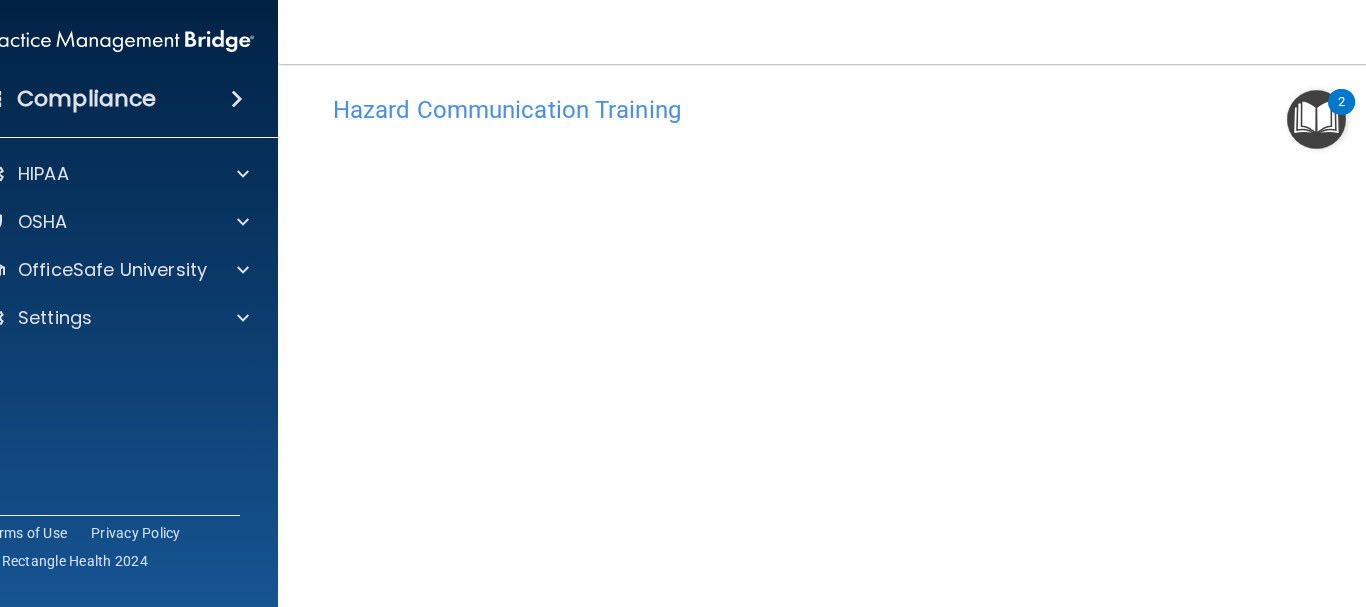 scroll, scrollTop: 5, scrollLeft: 0, axis: vertical 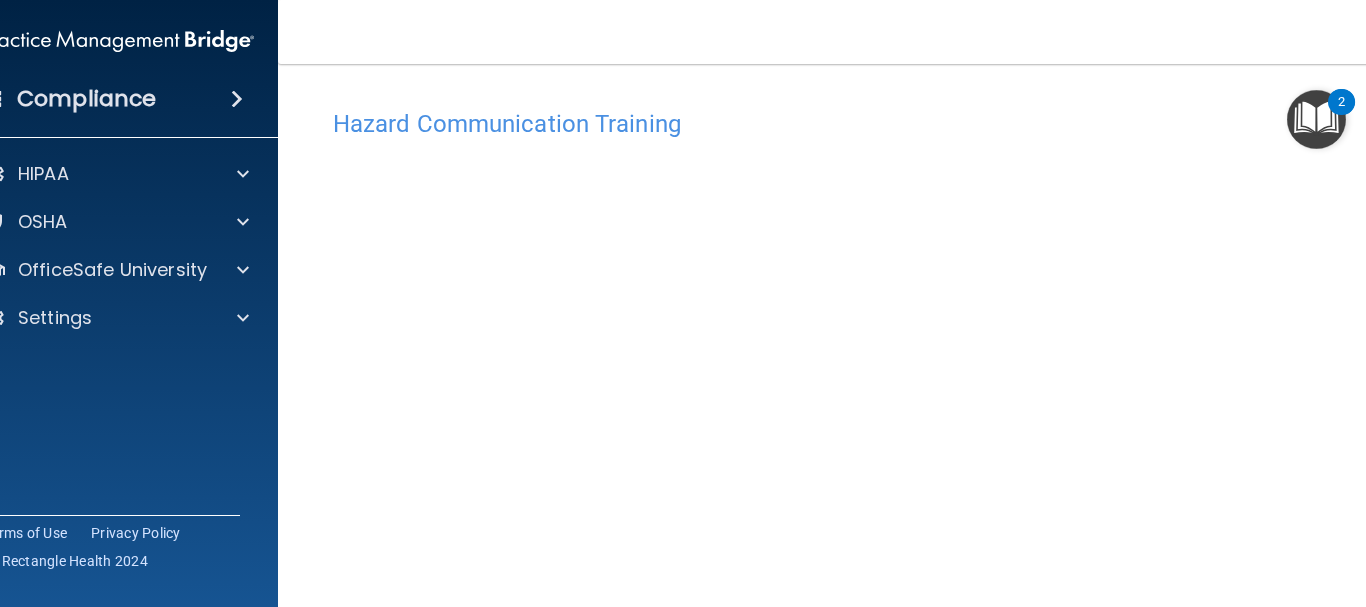 click on "Hazard Communication Training" at bounding box center [843, 124] 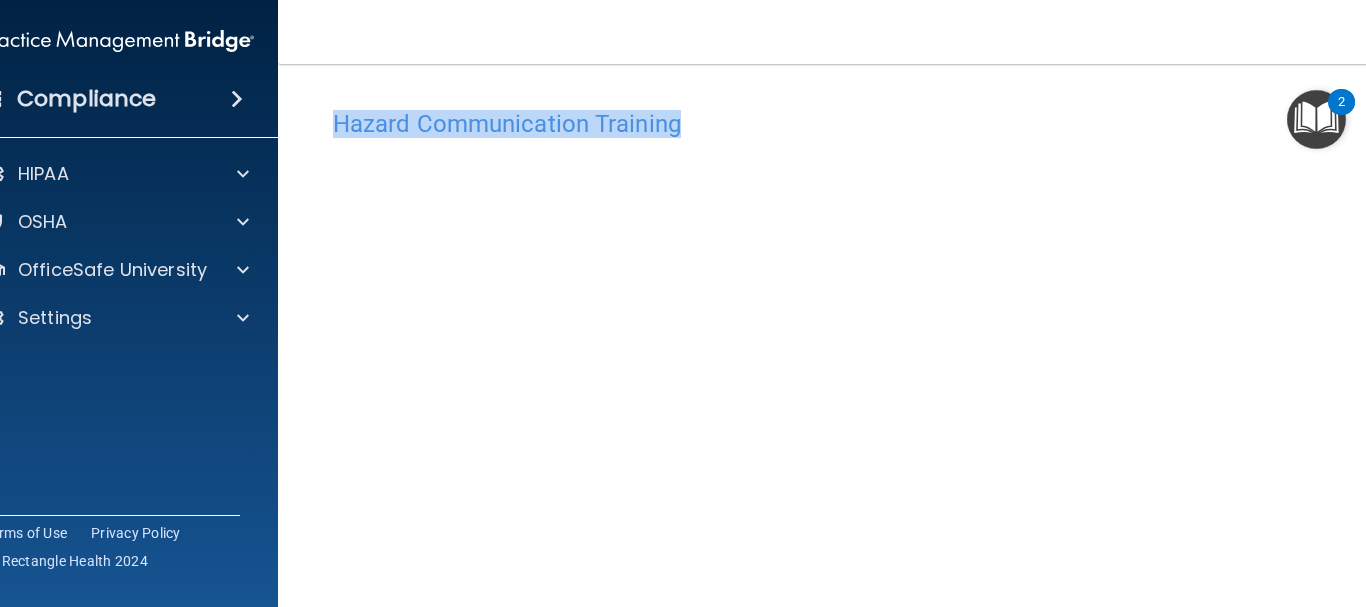 scroll, scrollTop: 0, scrollLeft: 0, axis: both 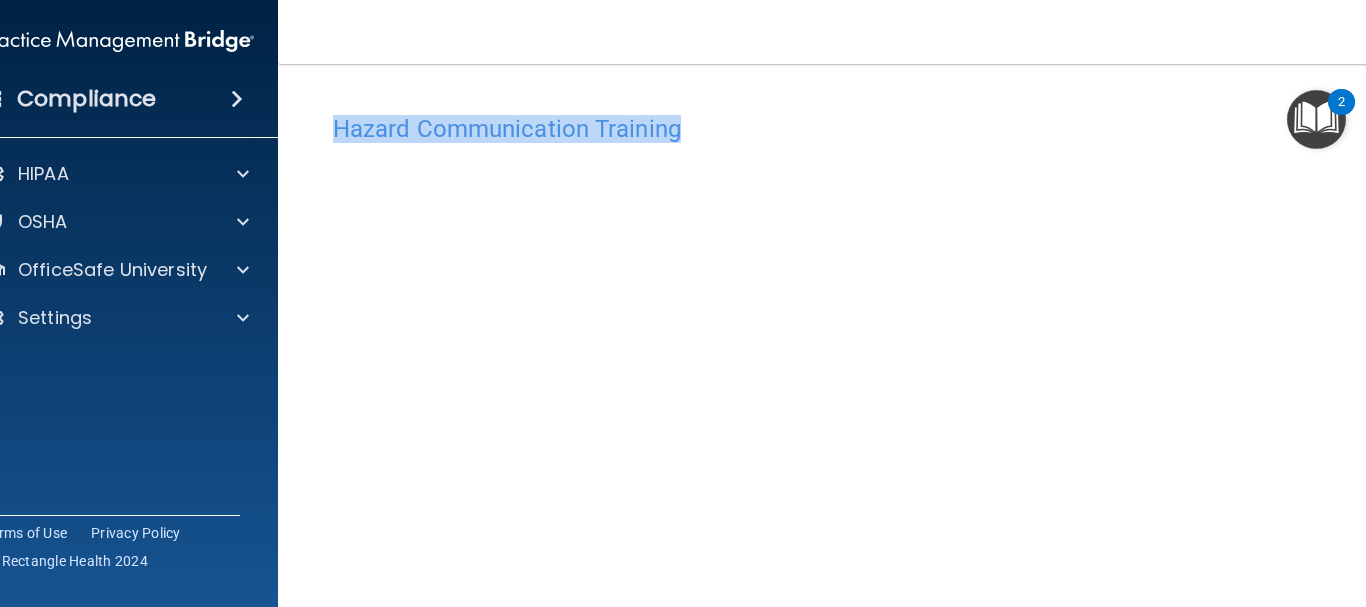 drag, startPoint x: 895, startPoint y: 77, endPoint x: 879, endPoint y: 78, distance: 16.03122 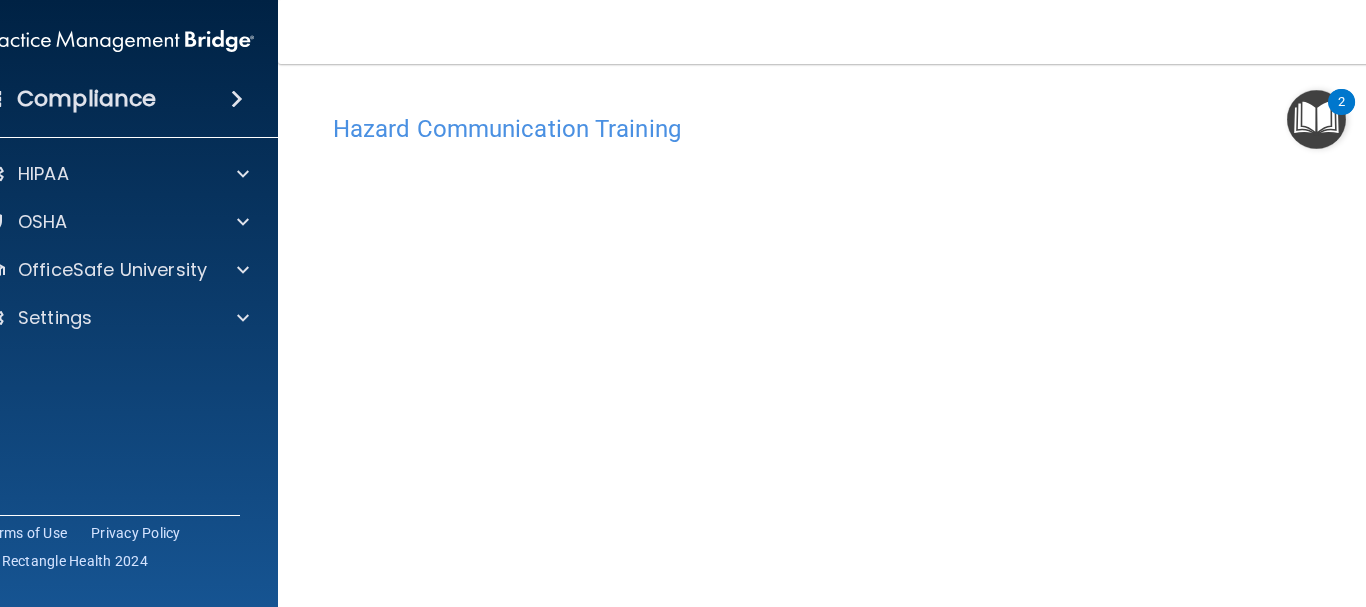 click on "Hazard Communication Training" at bounding box center (843, 129) 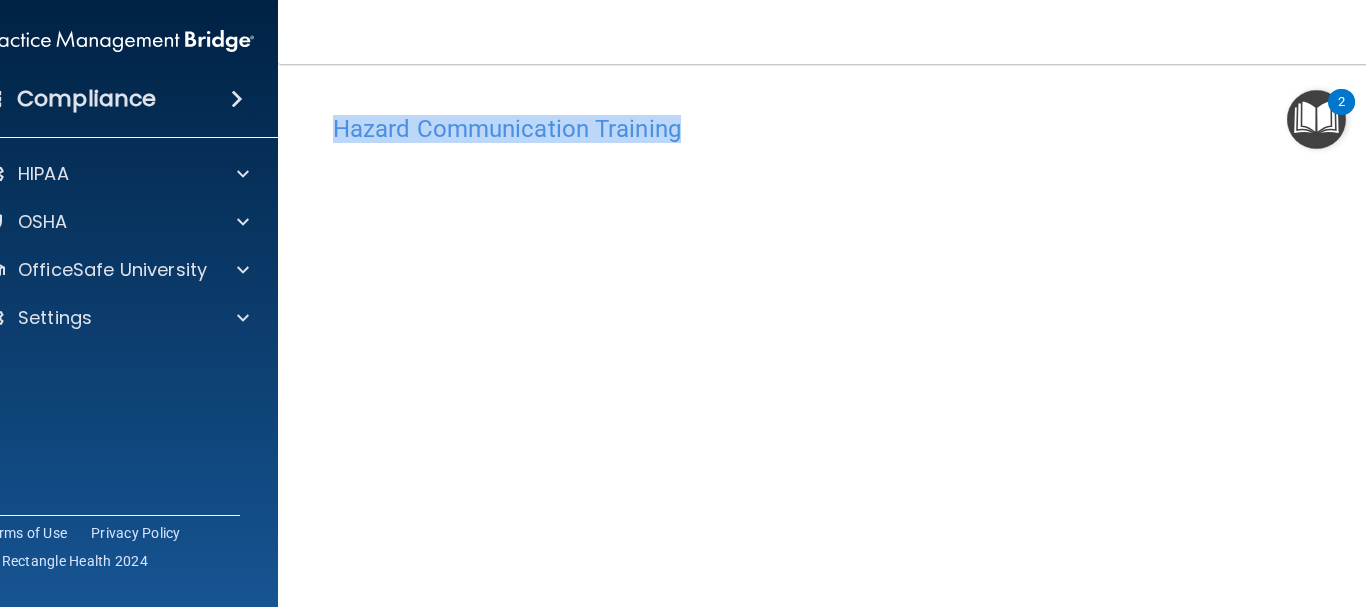 click on "Hazard Communication Training" at bounding box center [843, 129] 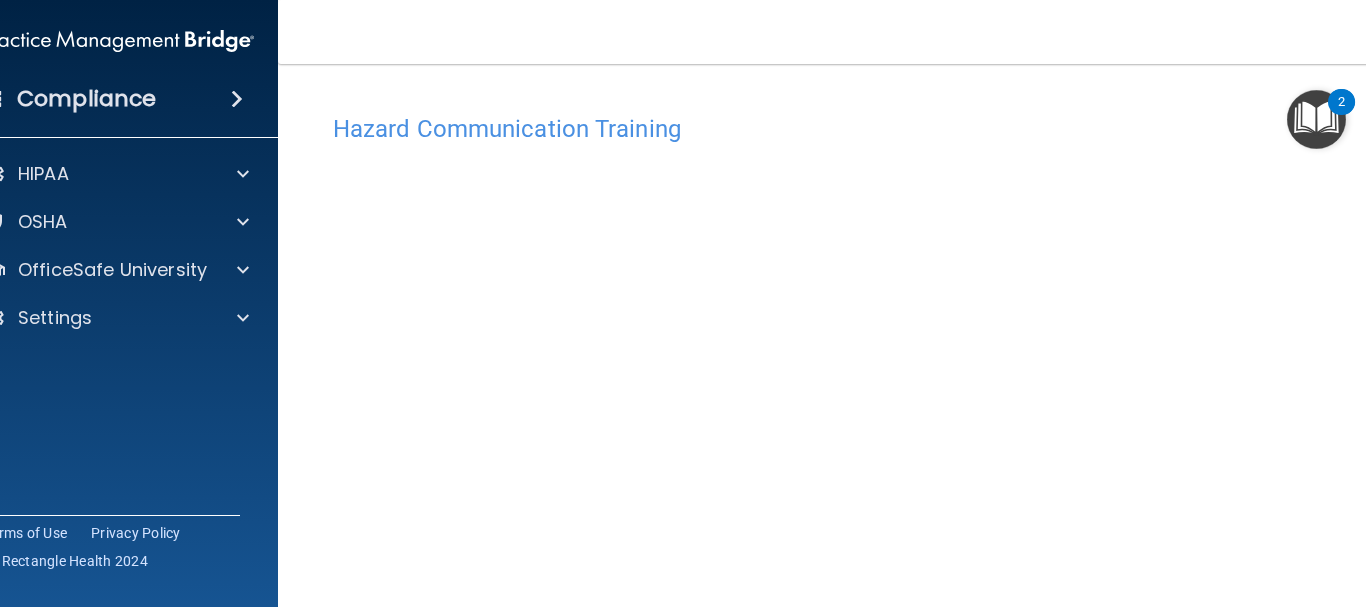 click on "Hazard Communication Training" at bounding box center [843, 128] 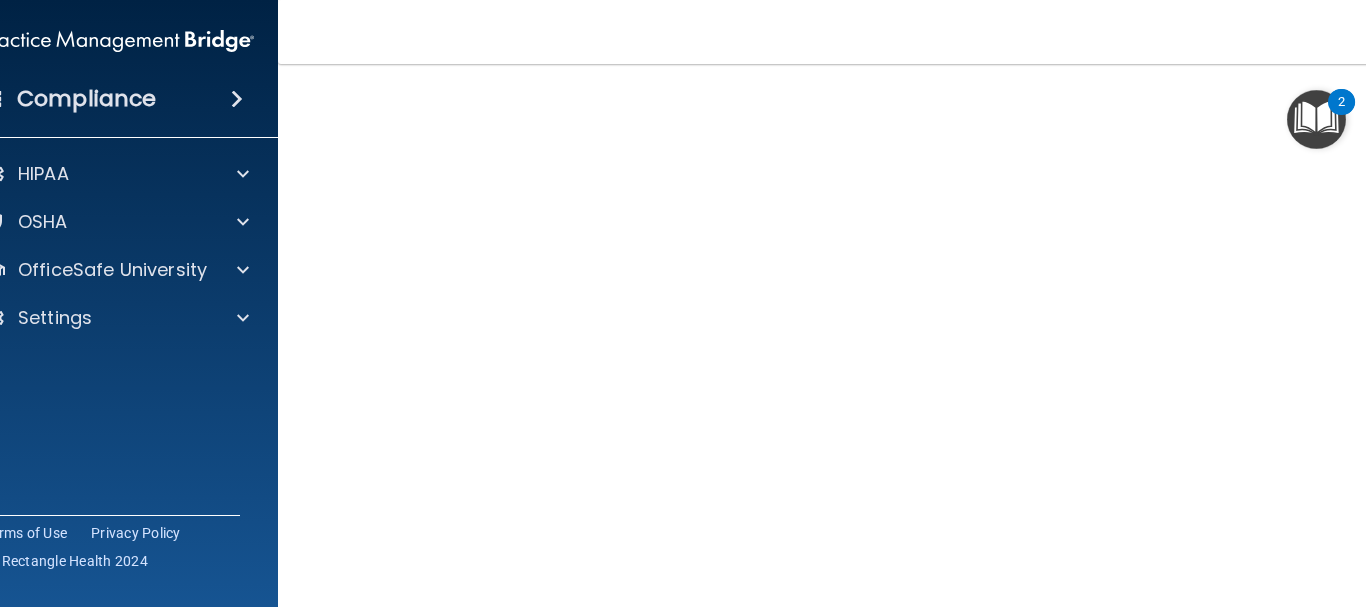 drag, startPoint x: 296, startPoint y: 297, endPoint x: 298, endPoint y: 441, distance: 144.01389 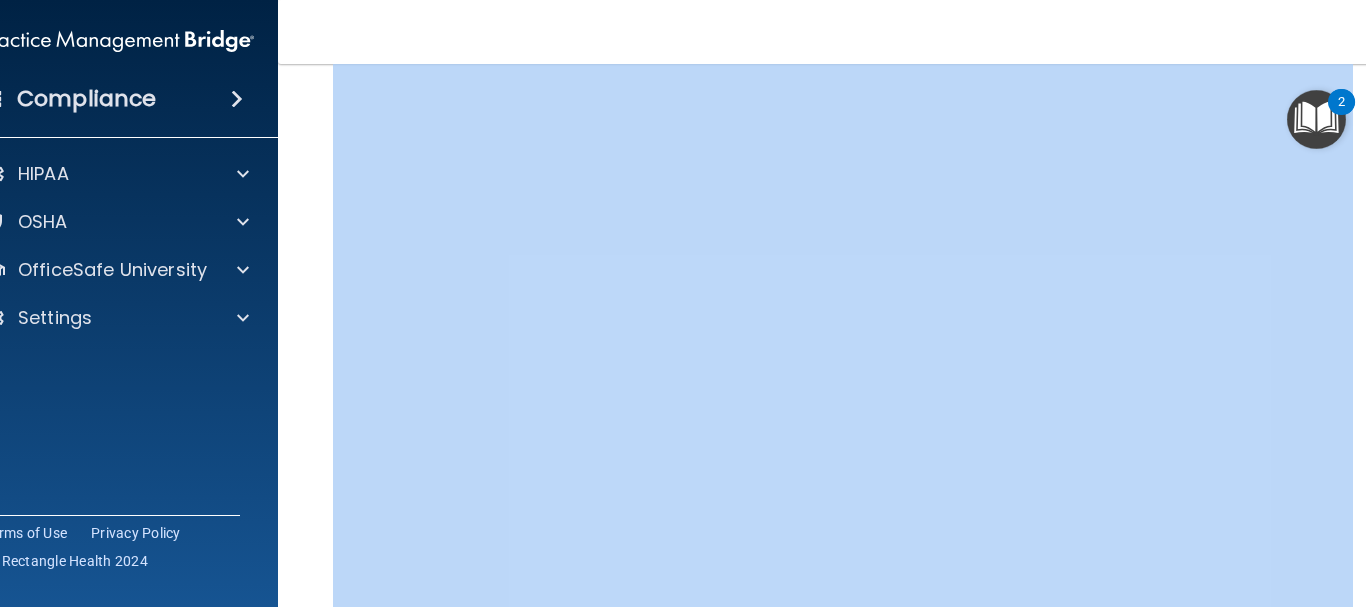 click on "Hazard Communication Training         This course doesn’t expire until [DATE]. Are you sure you want to take this course now?   Take the course anyway!            Copyright © All rights reserved  2025 @ Rectangle Health |  Privacy Policy  |  Terms of Use" at bounding box center [843, 335] 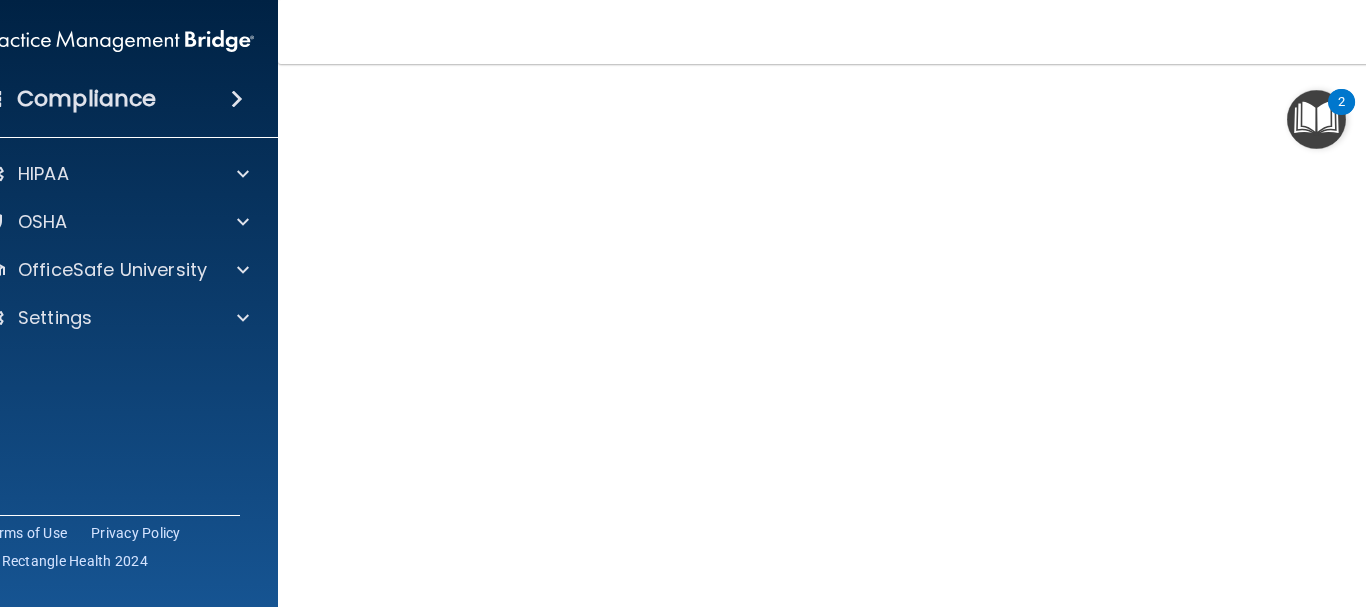drag, startPoint x: 287, startPoint y: 204, endPoint x: 308, endPoint y: 369, distance: 166.331 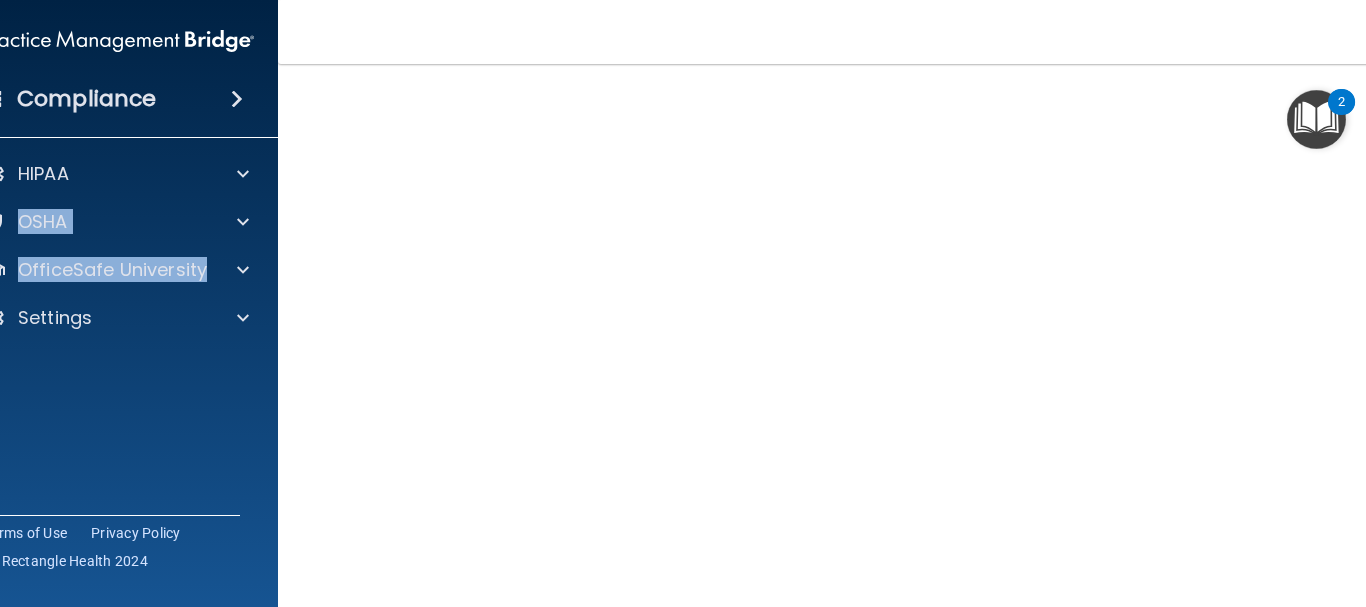 drag, startPoint x: 207, startPoint y: 247, endPoint x: 274, endPoint y: 204, distance: 79.61156 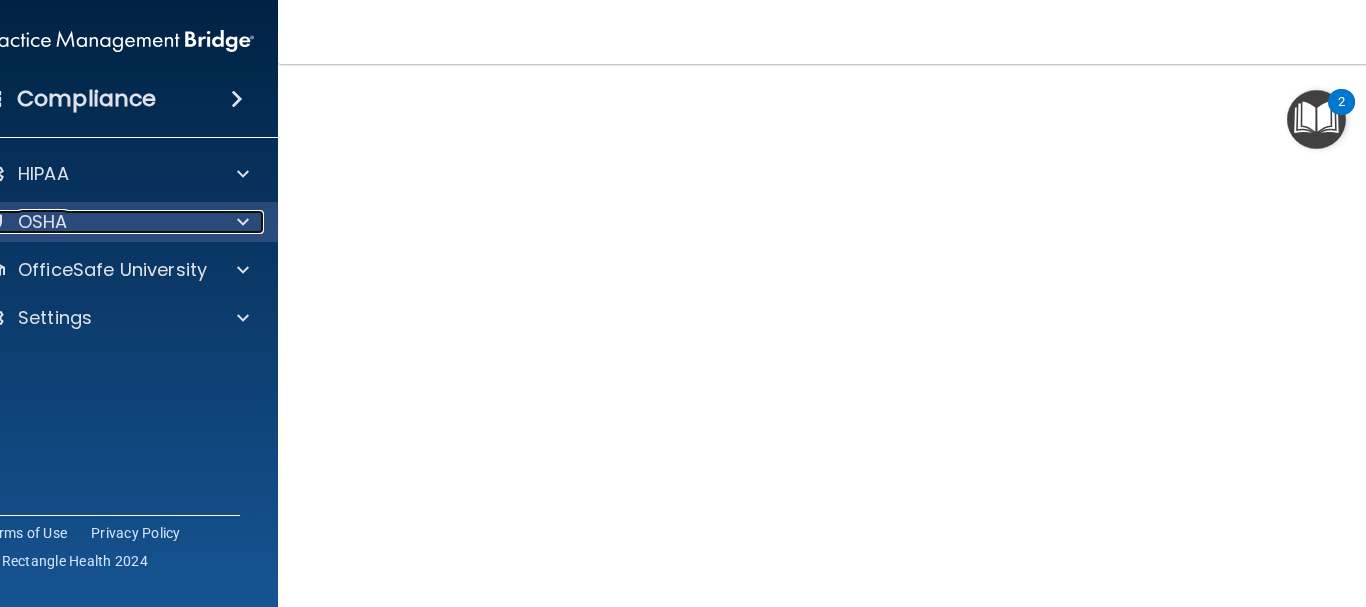 click at bounding box center (243, 222) 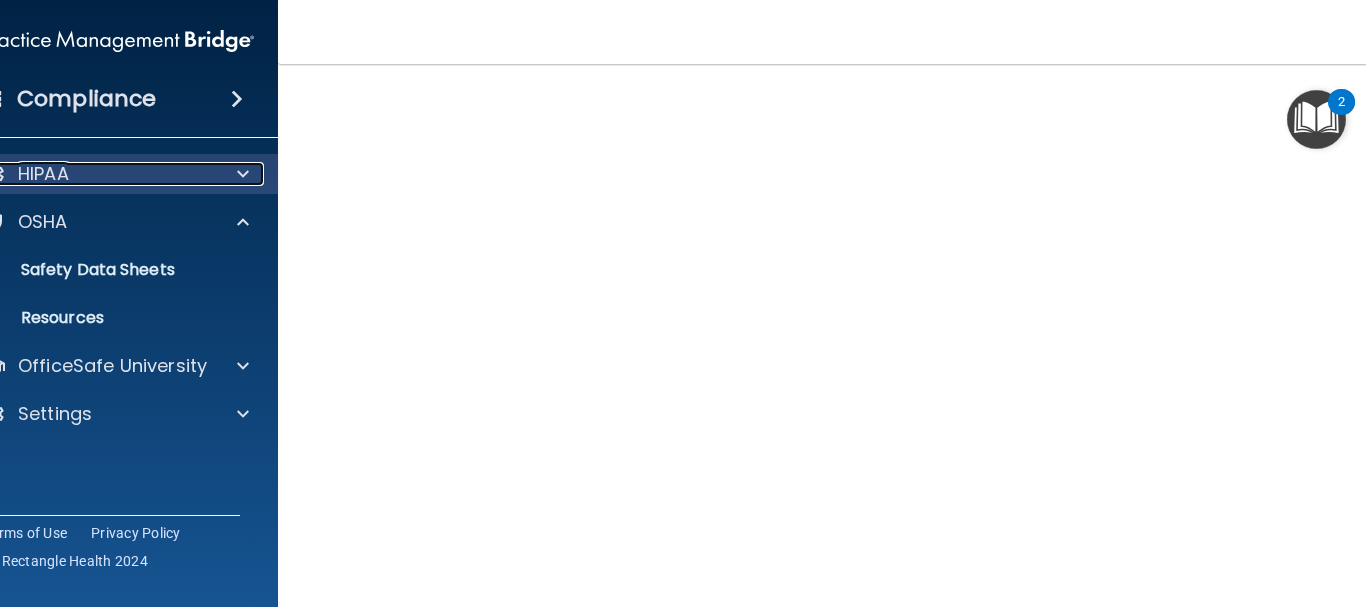 click at bounding box center (240, 174) 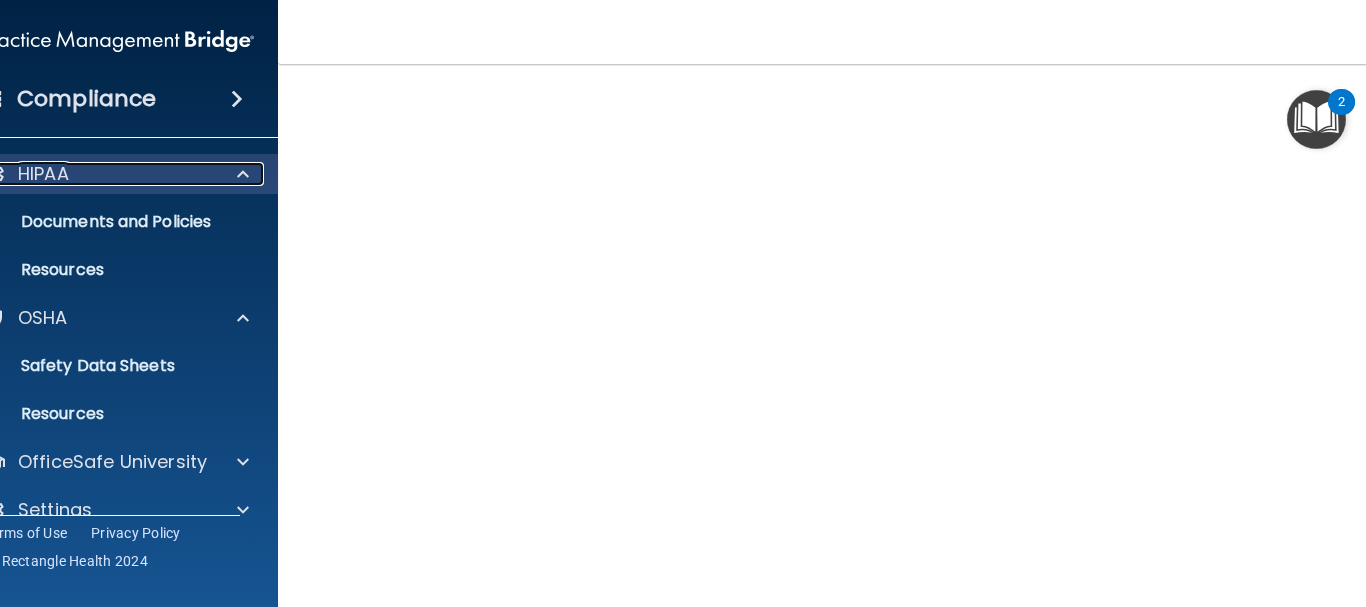 click at bounding box center (240, 174) 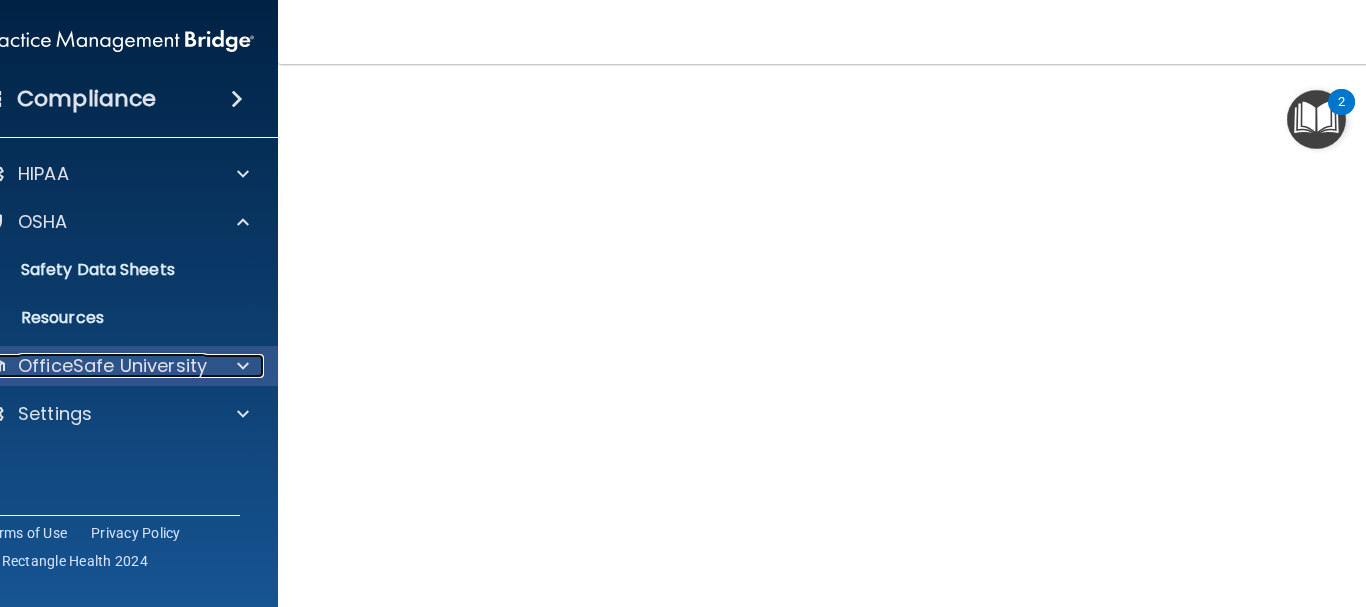click on "OfficeSafe University" at bounding box center (112, 366) 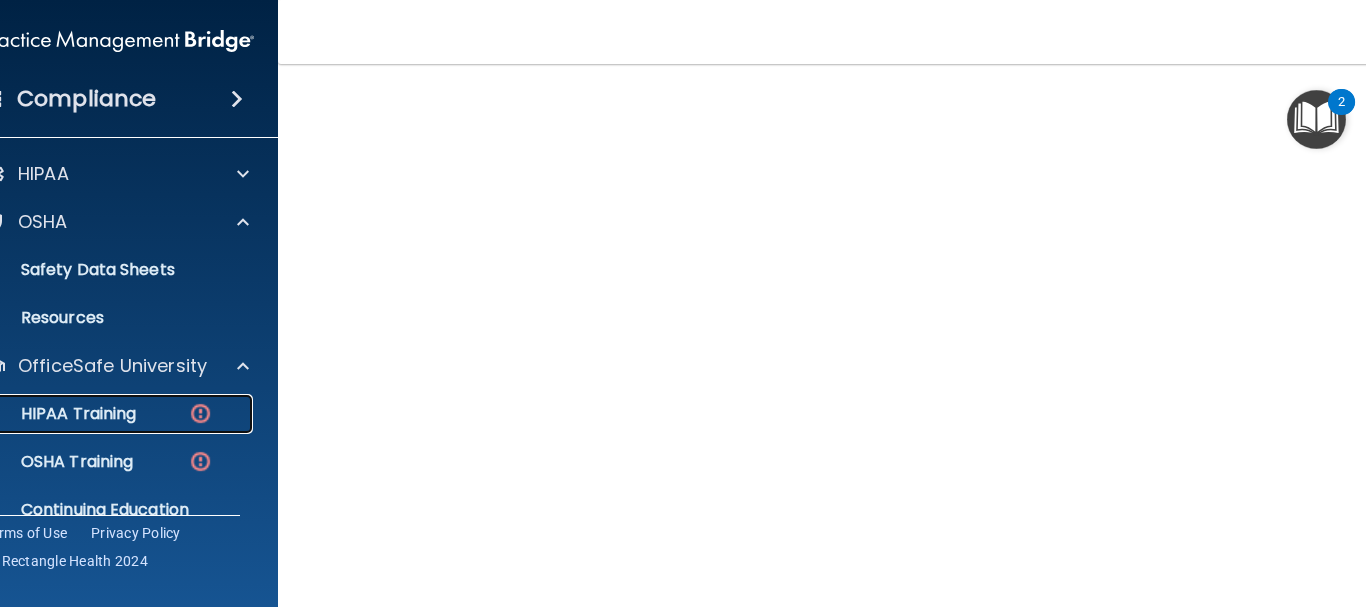 click on "HIPAA Training" at bounding box center [107, 414] 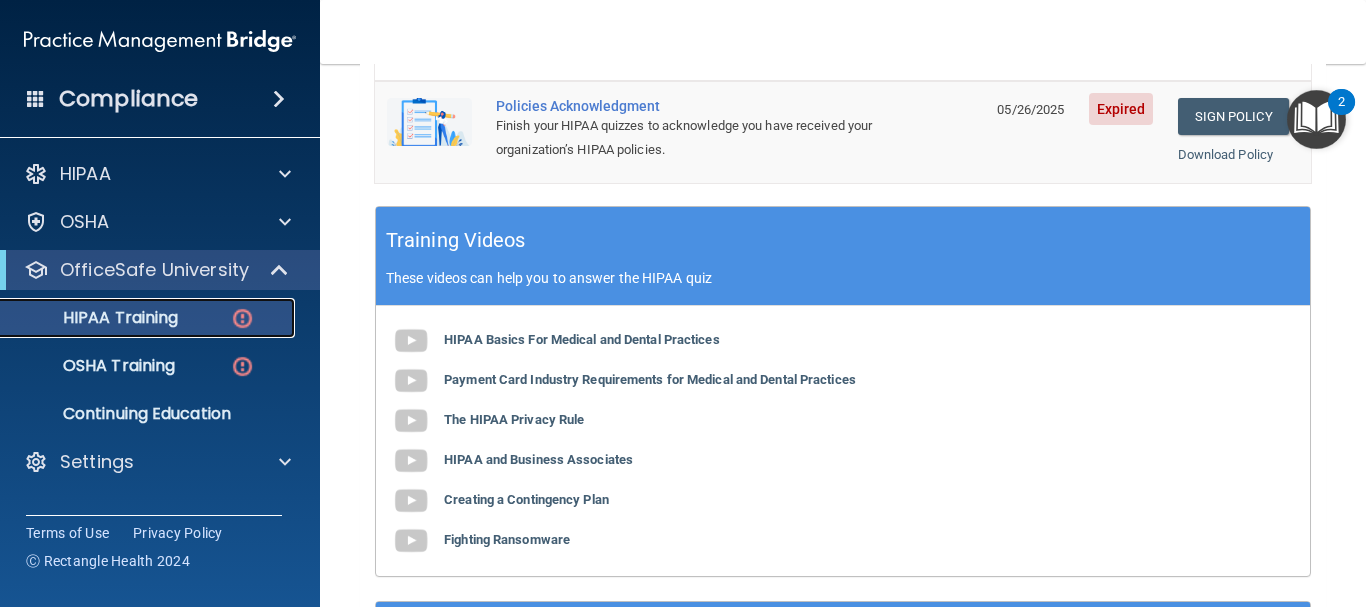 scroll, scrollTop: 709, scrollLeft: 0, axis: vertical 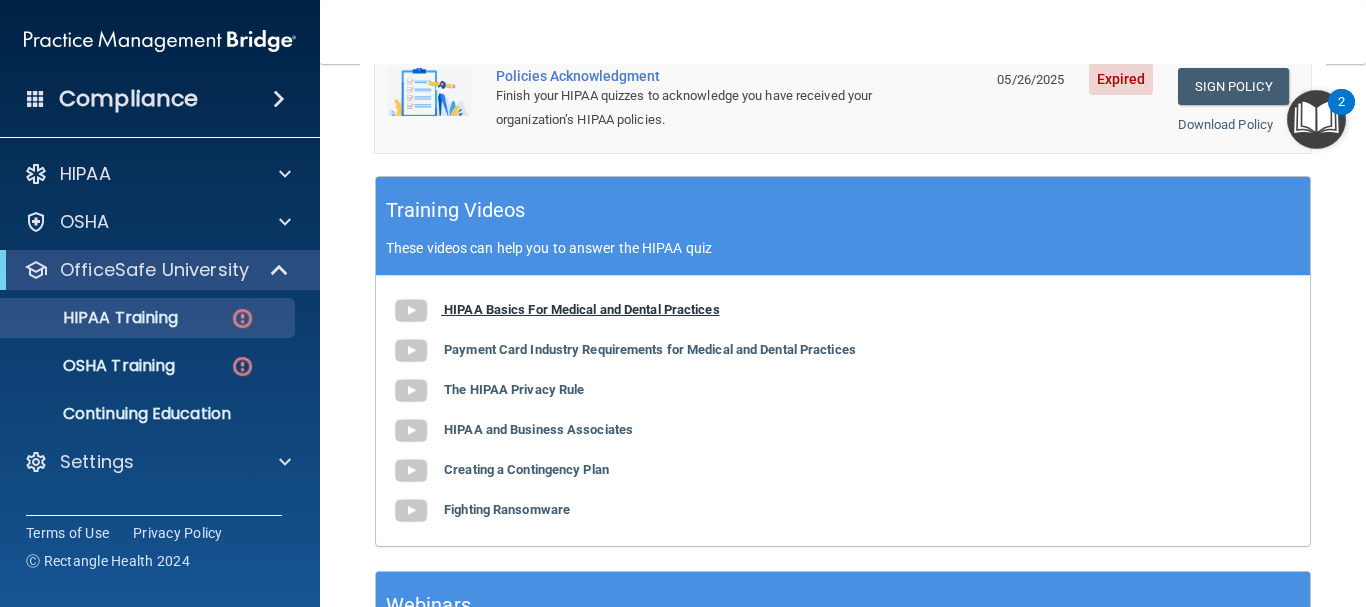 click at bounding box center [417, 309] 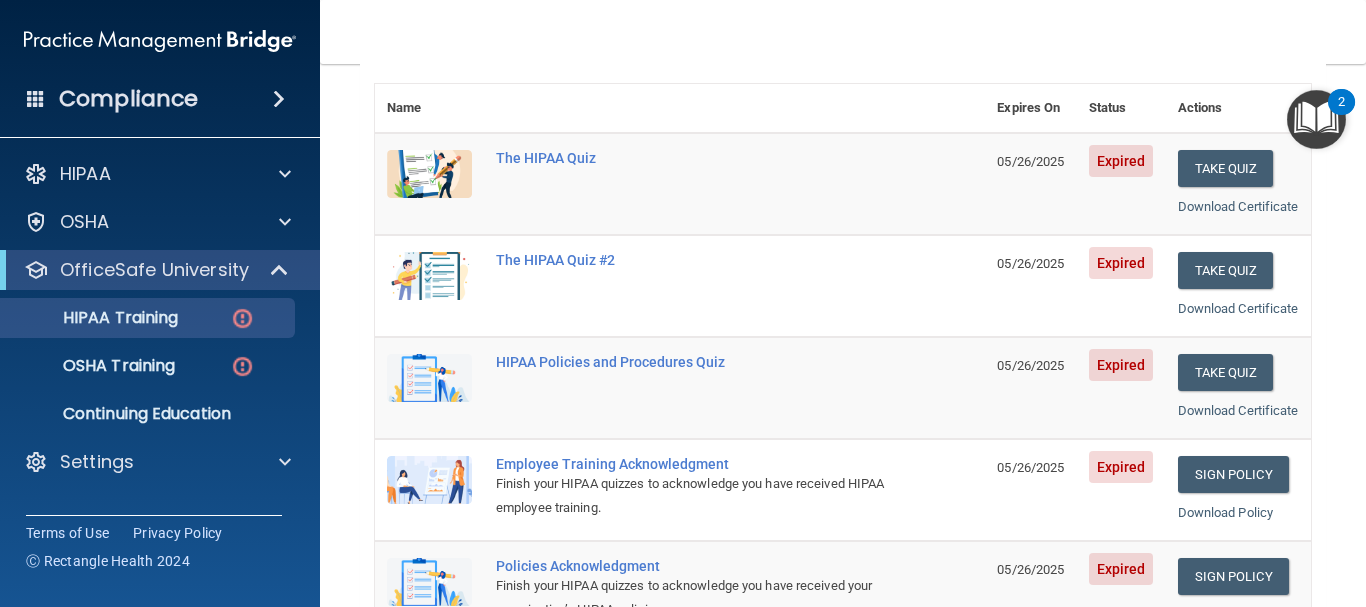 scroll, scrollTop: 198, scrollLeft: 0, axis: vertical 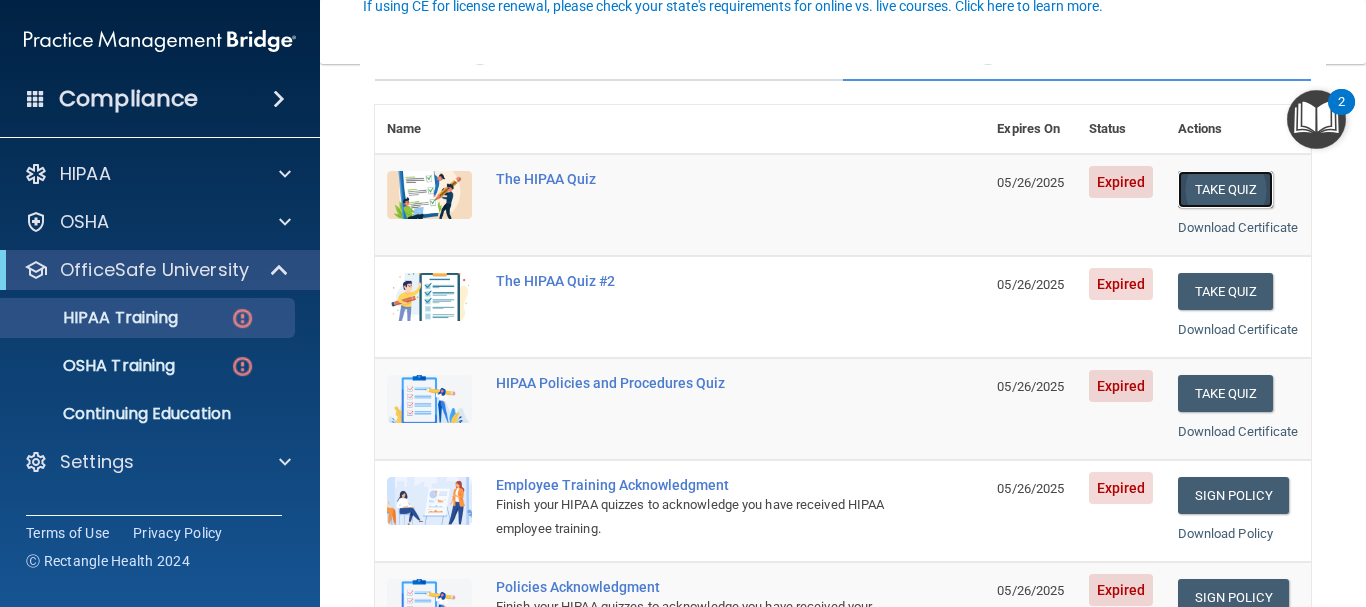 click on "Take Quiz" at bounding box center (1226, 189) 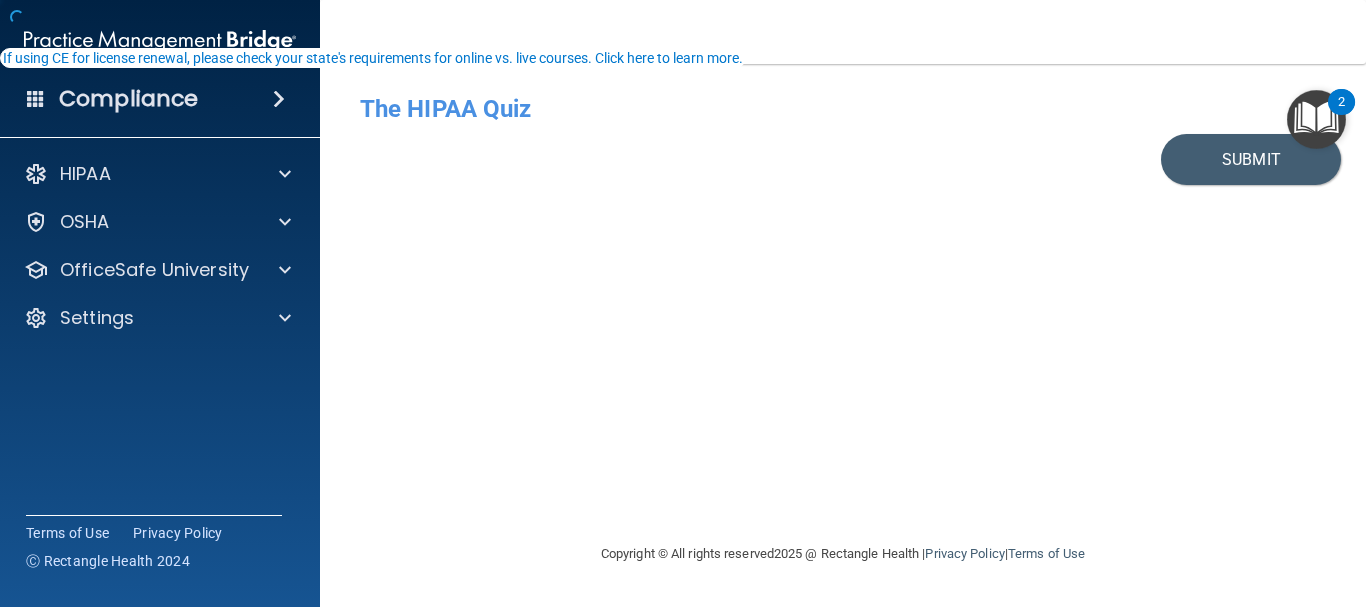 scroll, scrollTop: 0, scrollLeft: 0, axis: both 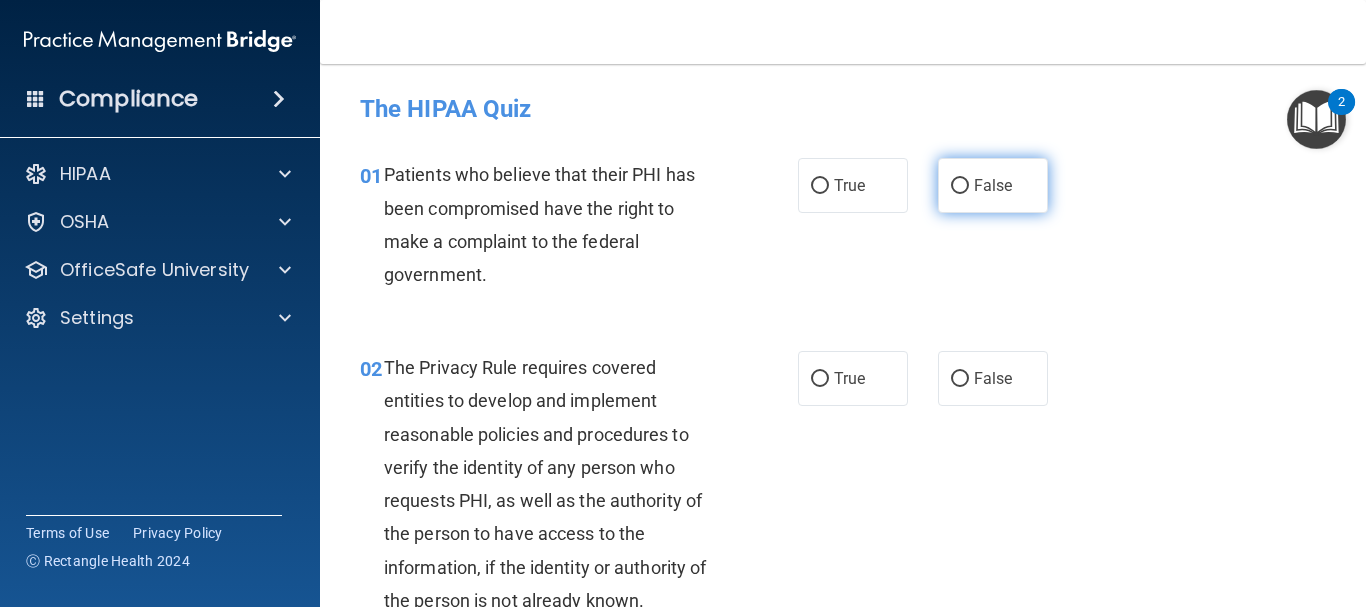 click on "False" at bounding box center [960, 186] 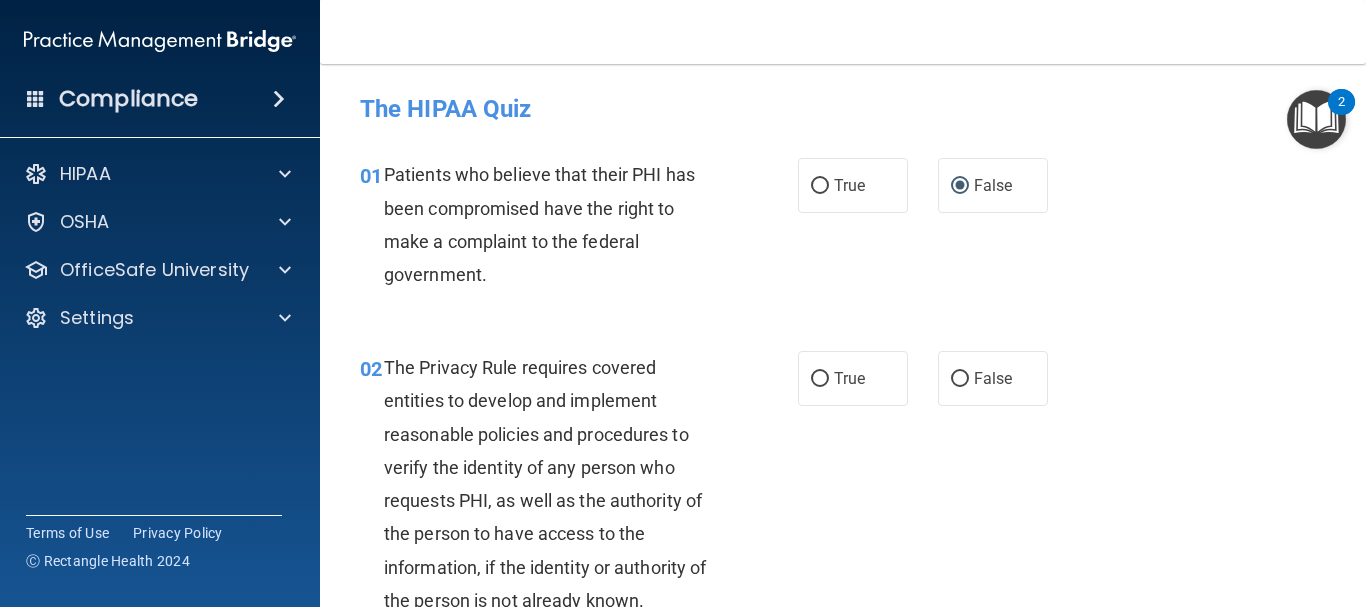 drag, startPoint x: 1357, startPoint y: 95, endPoint x: 1354, endPoint y: 158, distance: 63.07139 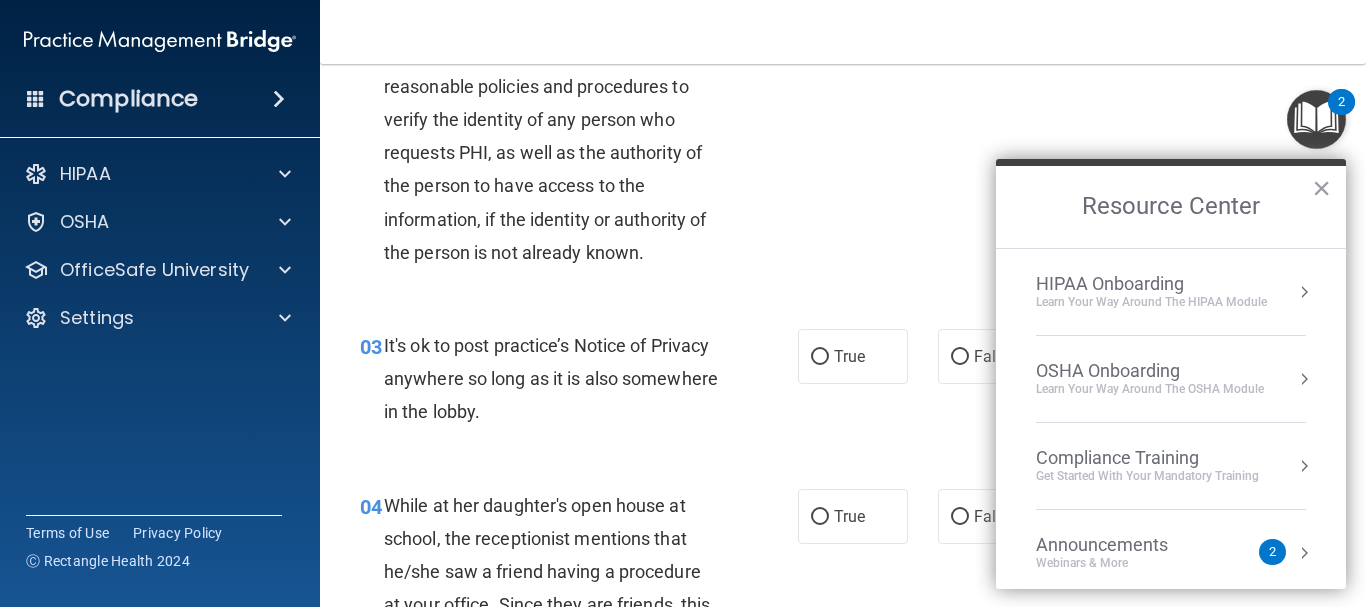 scroll, scrollTop: 0, scrollLeft: 0, axis: both 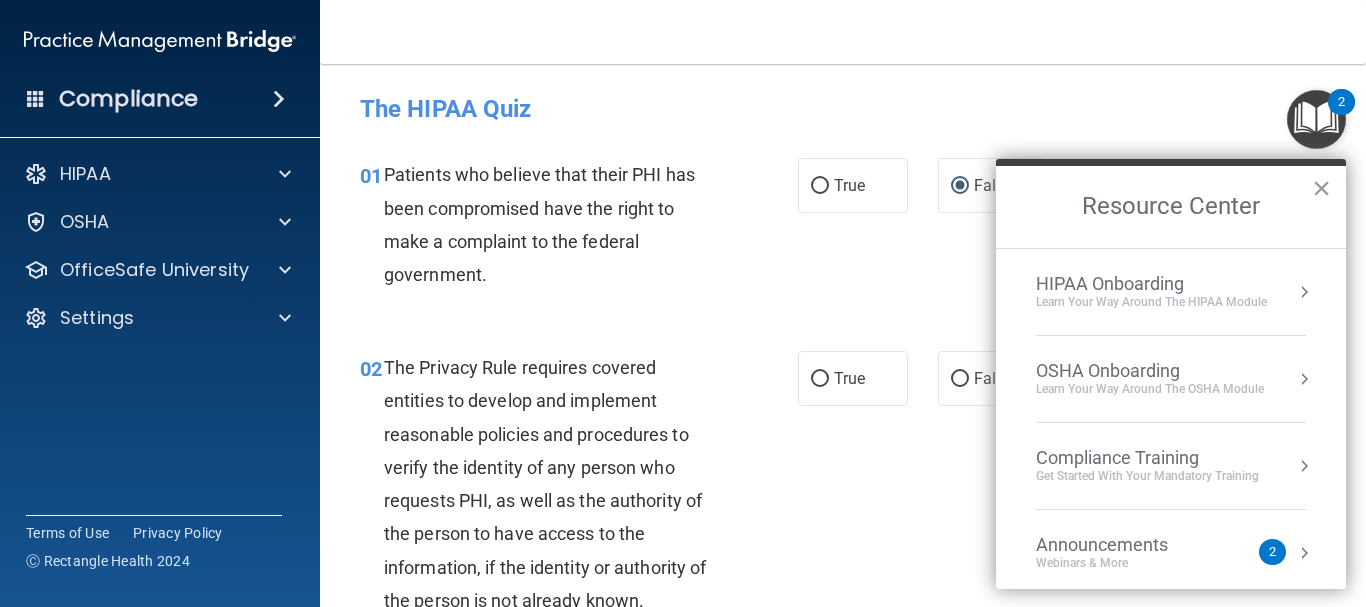 click on "×" at bounding box center (1321, 188) 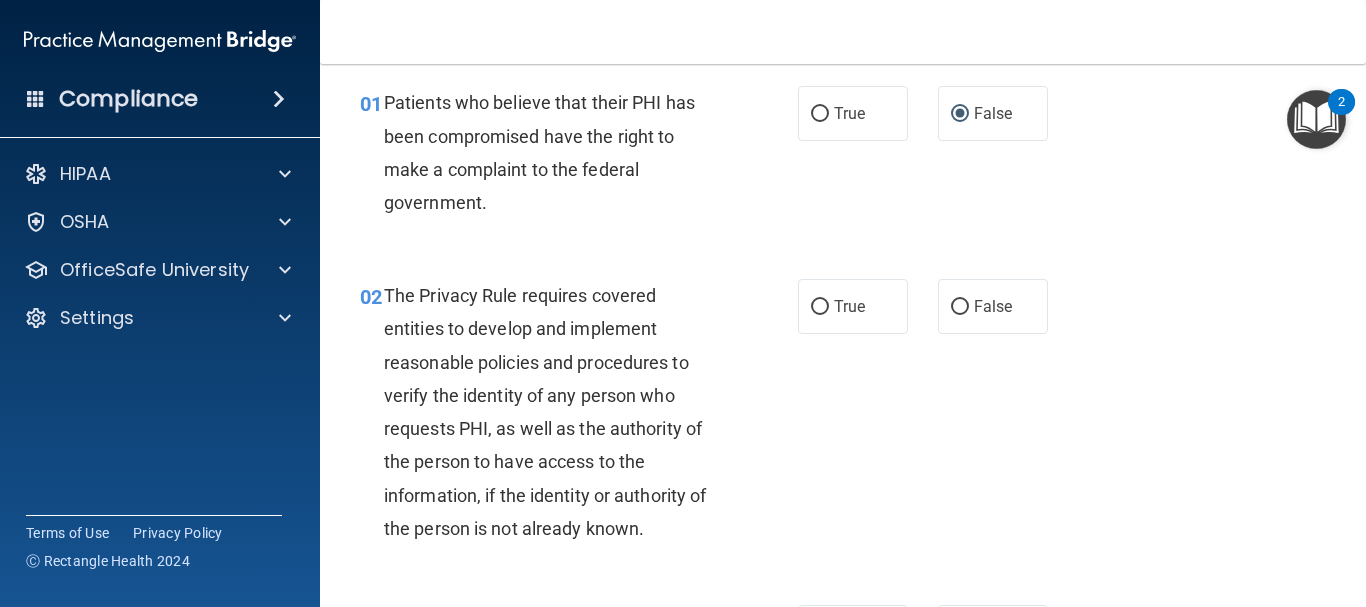 scroll, scrollTop: 84, scrollLeft: 0, axis: vertical 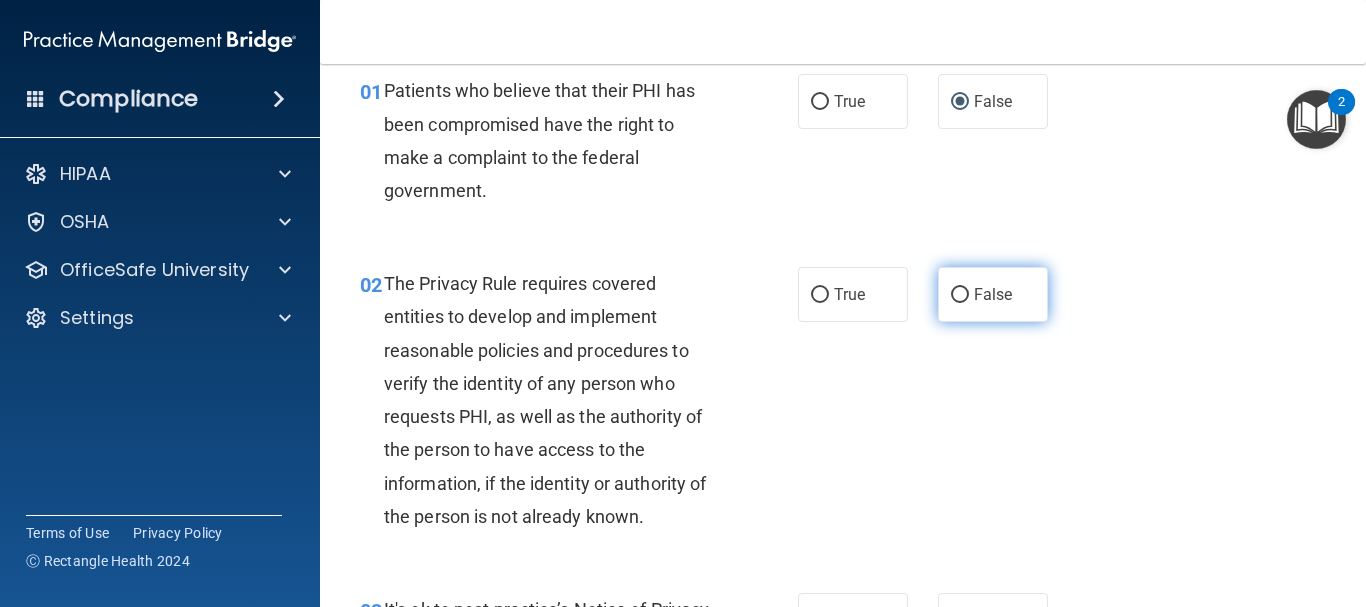 click on "False" at bounding box center (960, 295) 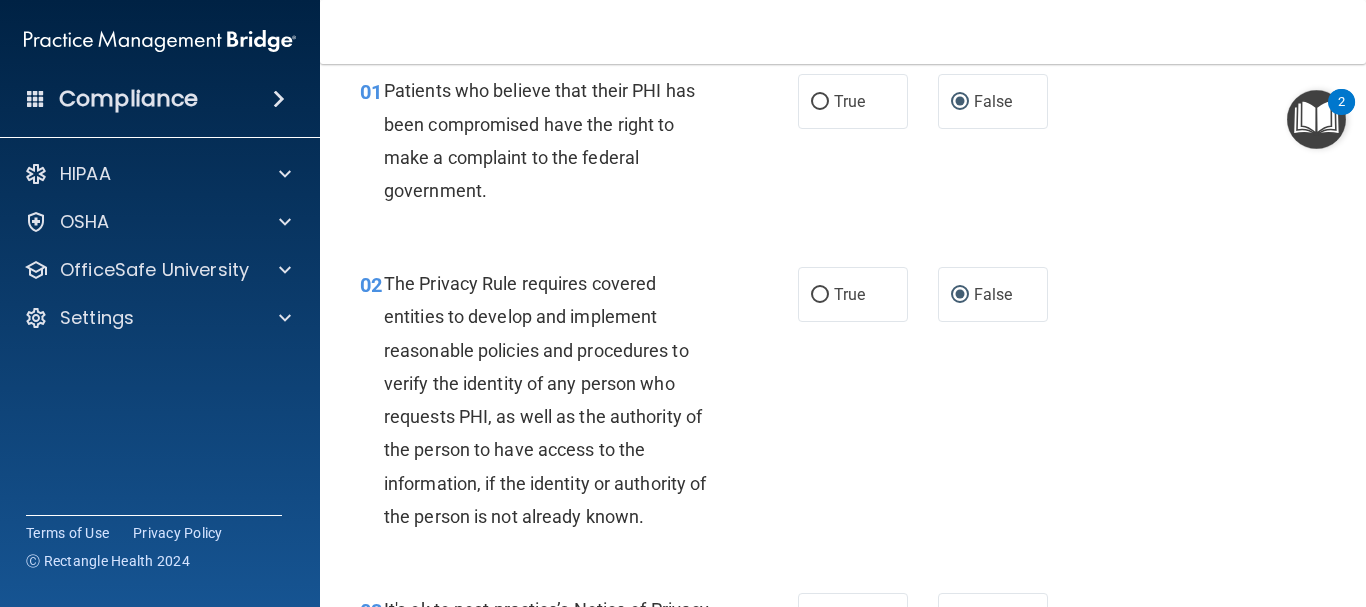 drag, startPoint x: 1357, startPoint y: 111, endPoint x: 1357, endPoint y: 140, distance: 29 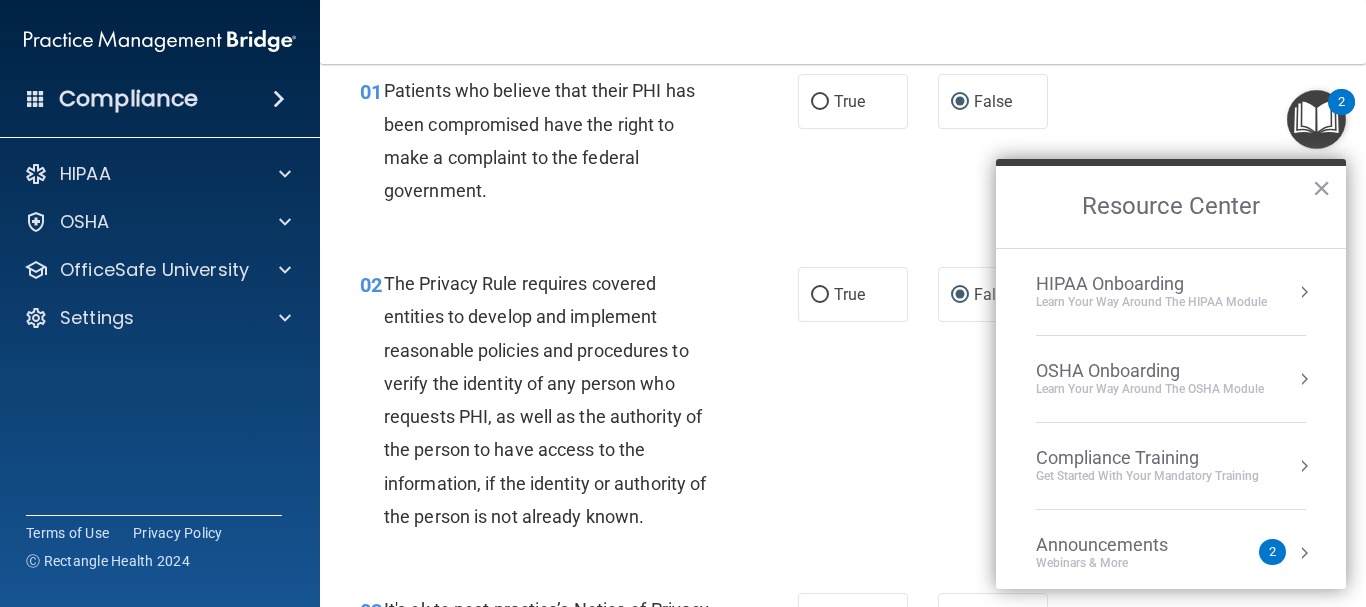 scroll, scrollTop: 559, scrollLeft: 0, axis: vertical 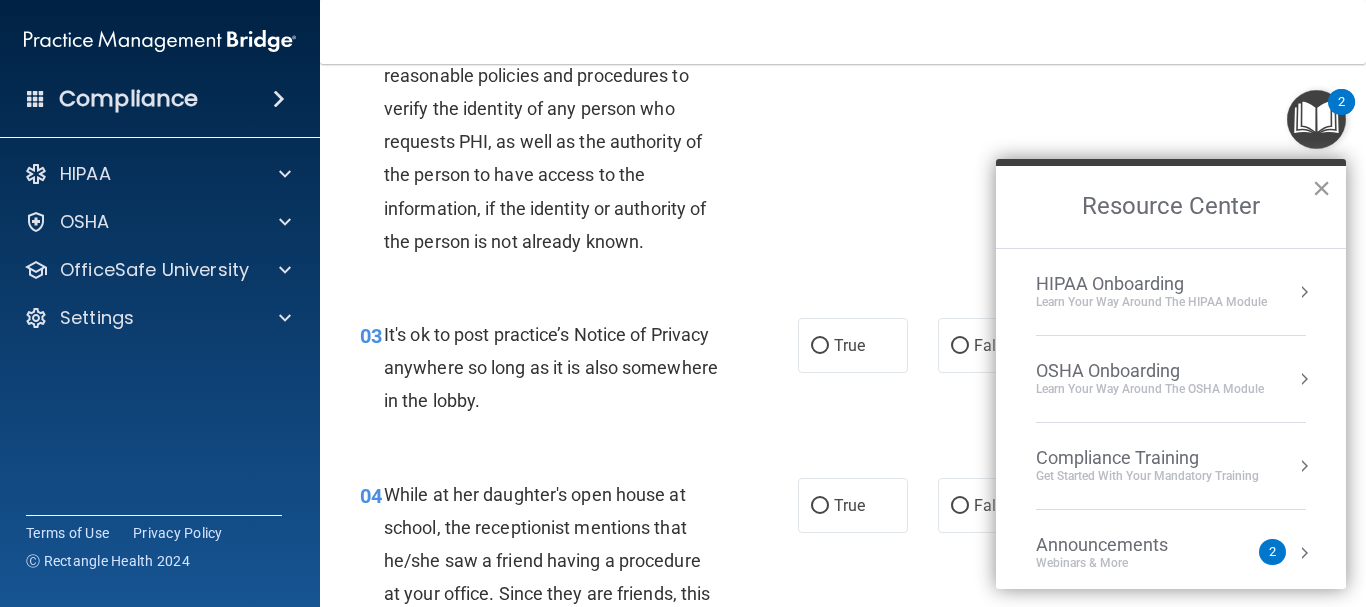 click on "×" at bounding box center (1321, 188) 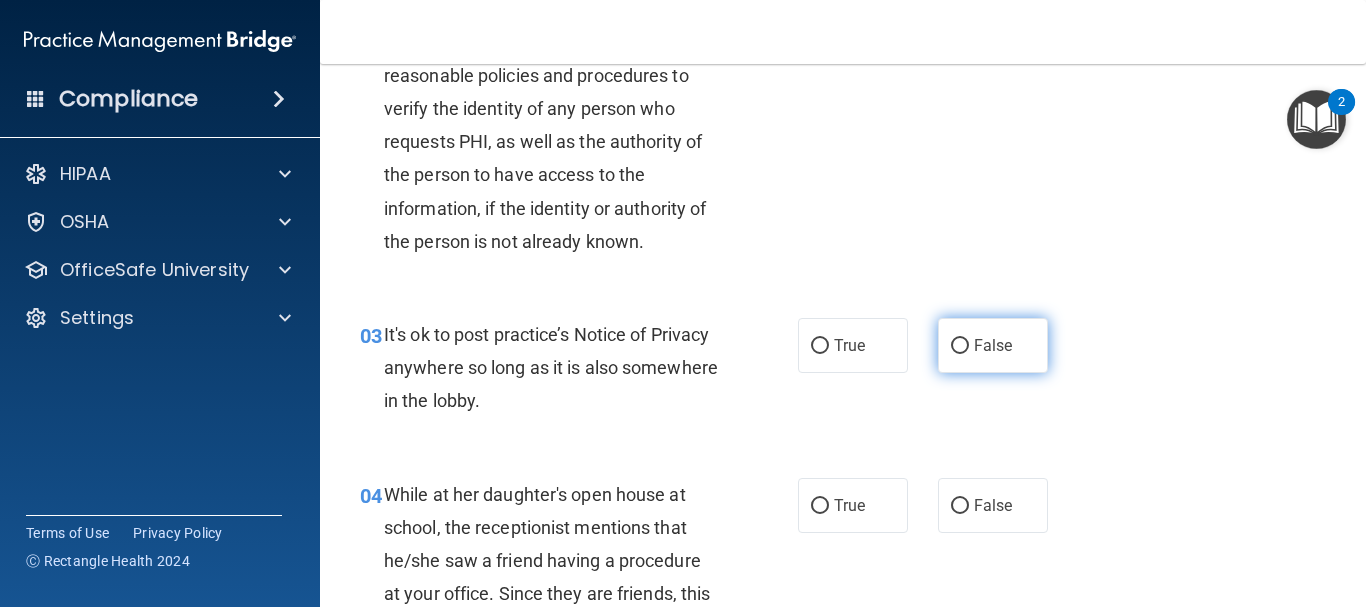 click on "False" at bounding box center [960, 346] 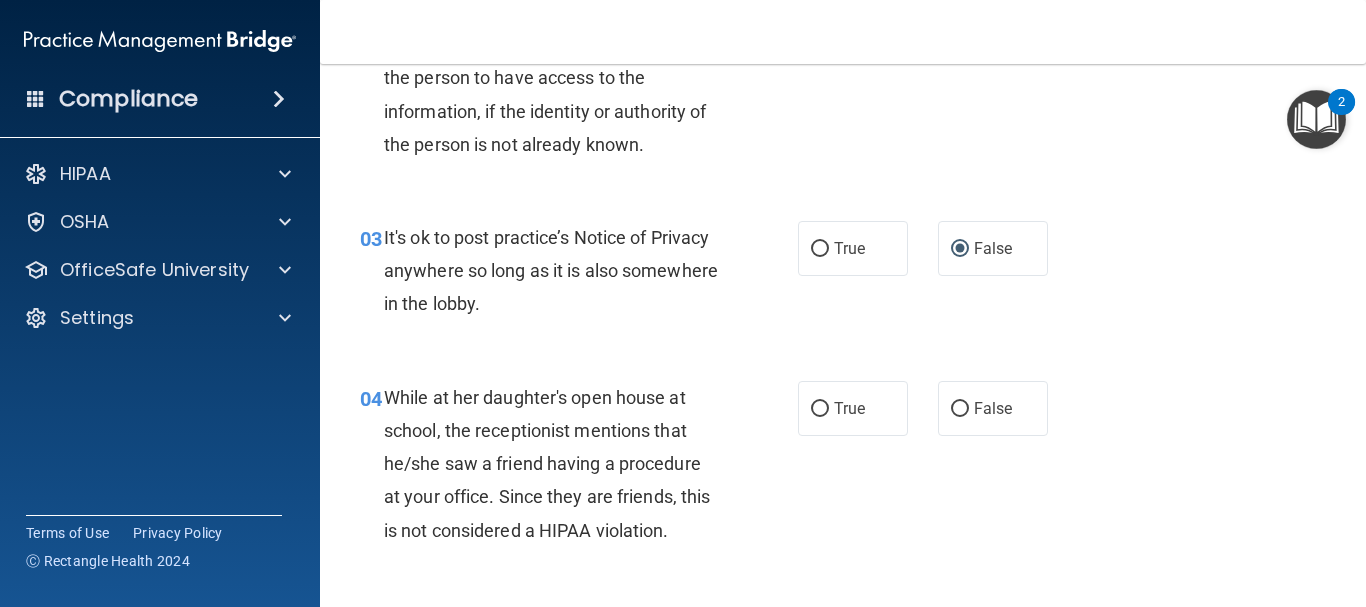 scroll, scrollTop: 480, scrollLeft: 0, axis: vertical 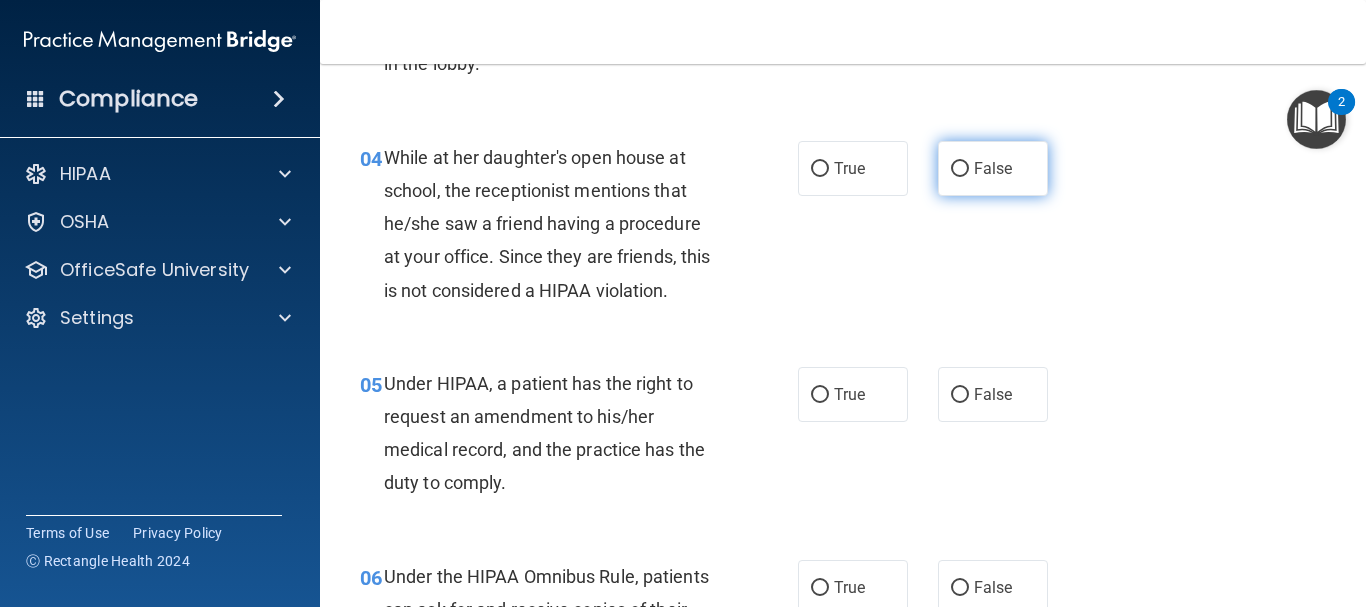 click on "False" at bounding box center [960, 169] 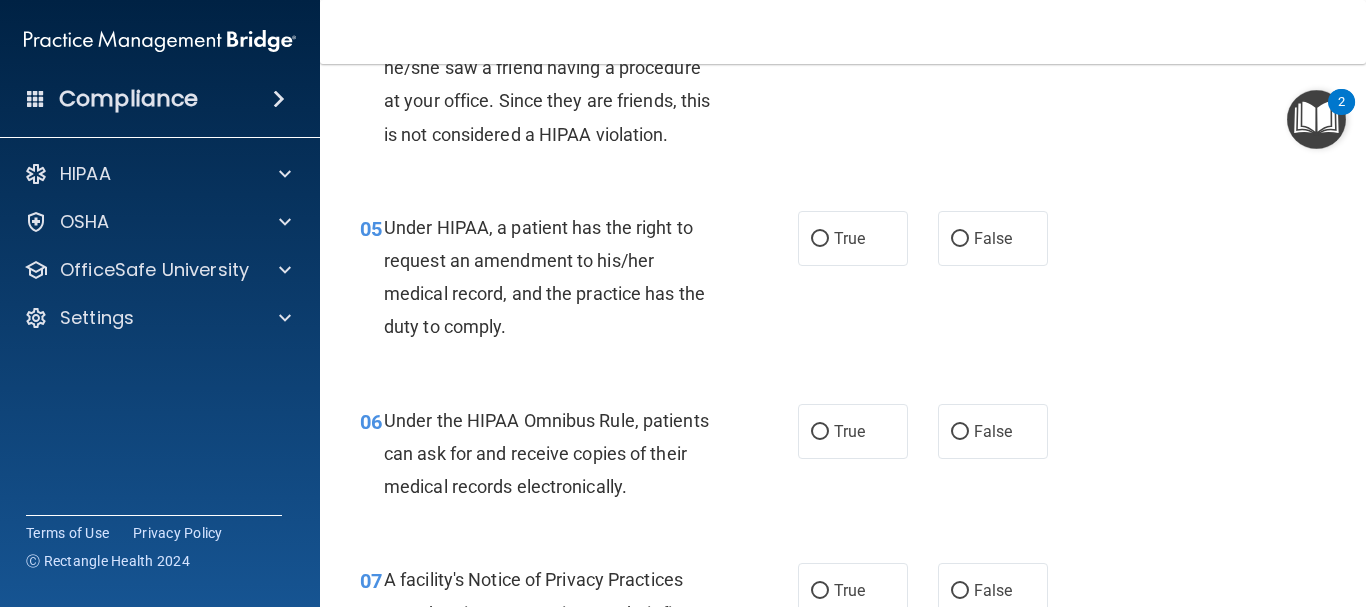 scroll, scrollTop: 864, scrollLeft: 0, axis: vertical 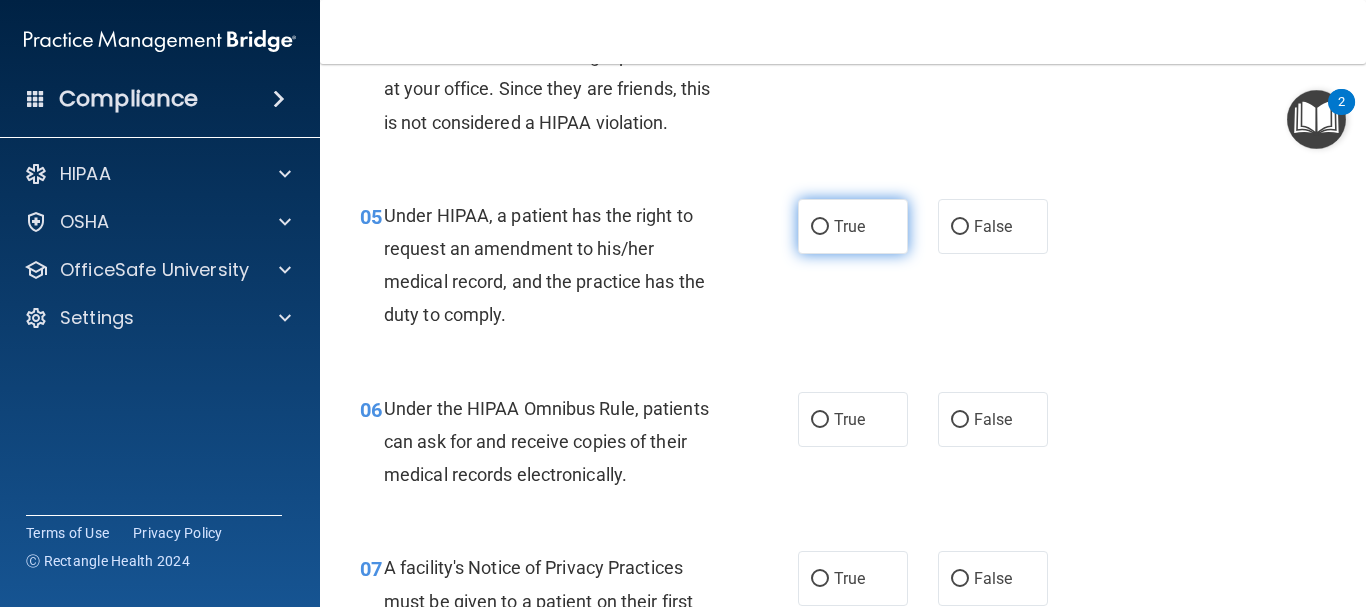 click on "True" at bounding box center (820, 227) 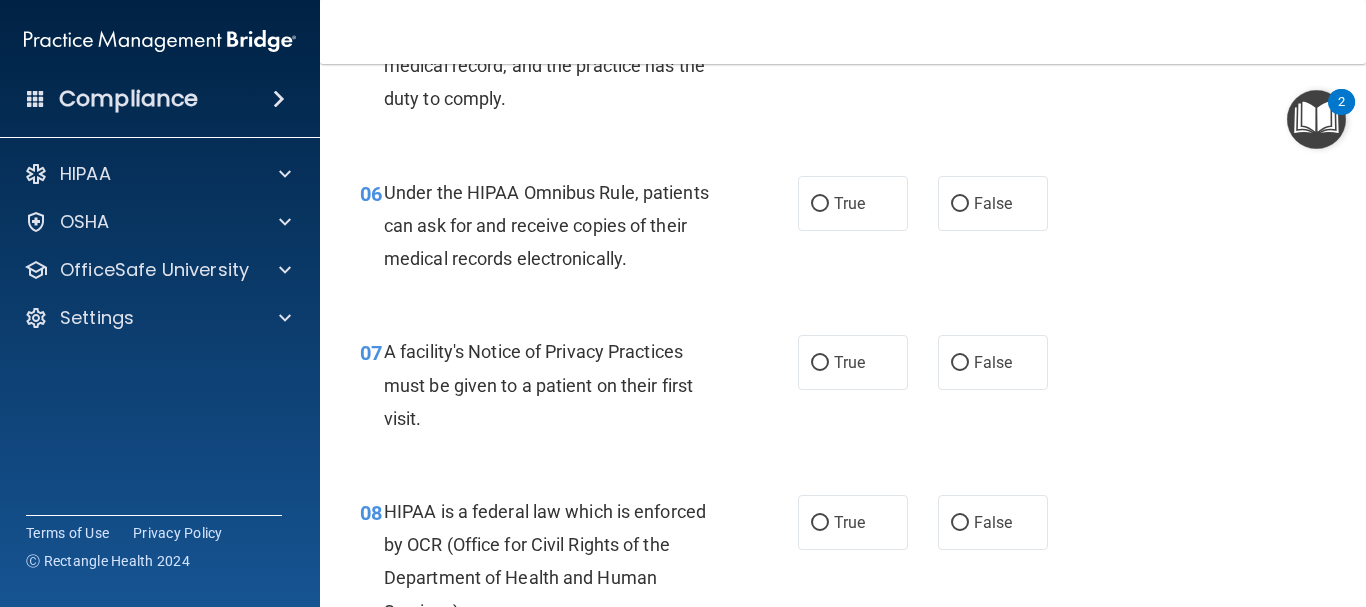 scroll, scrollTop: 1092, scrollLeft: 0, axis: vertical 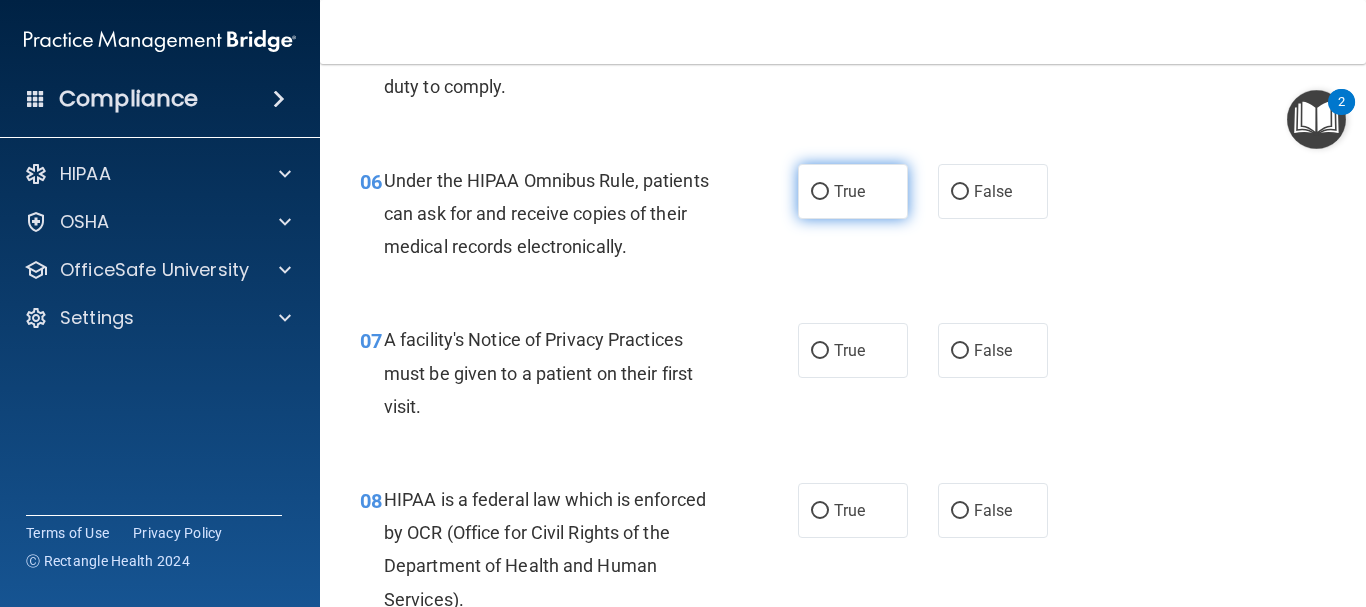 click on "True" at bounding box center [820, 192] 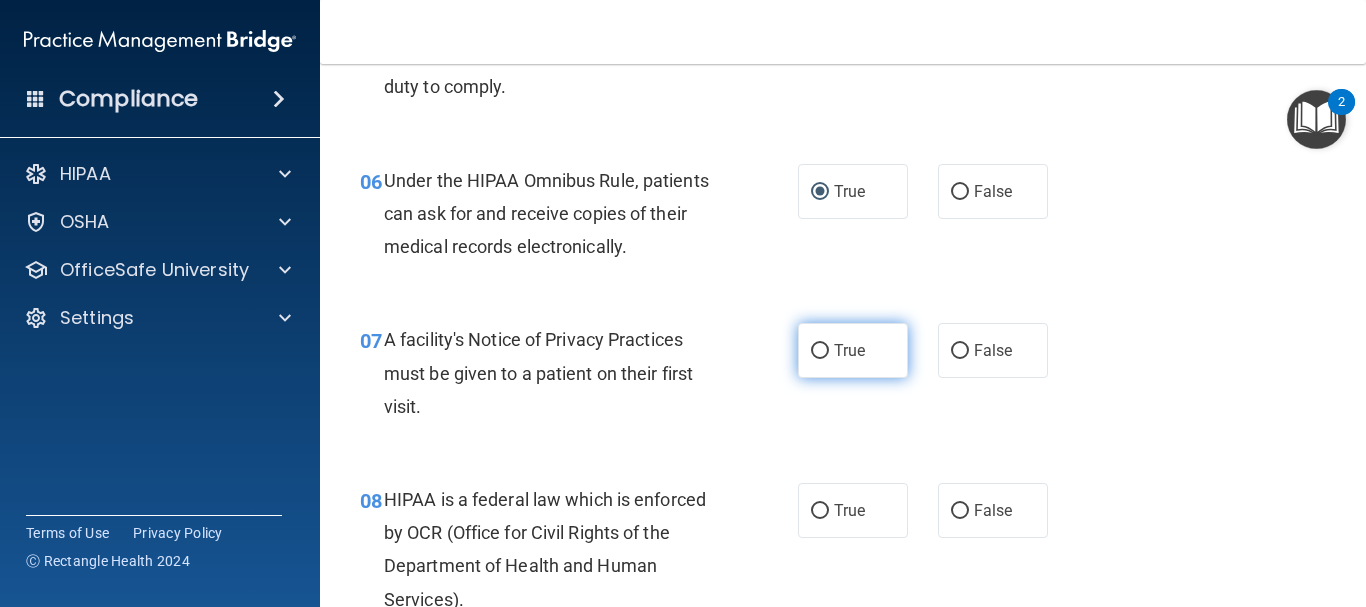 click on "True" at bounding box center (820, 351) 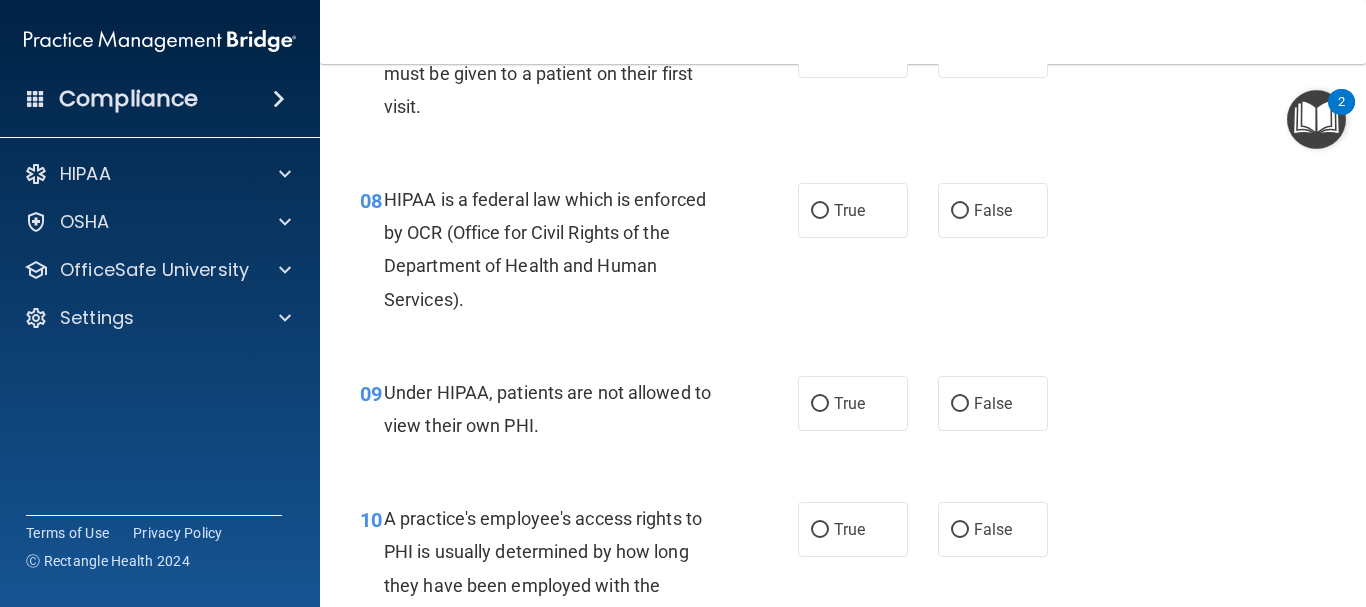 scroll, scrollTop: 1404, scrollLeft: 0, axis: vertical 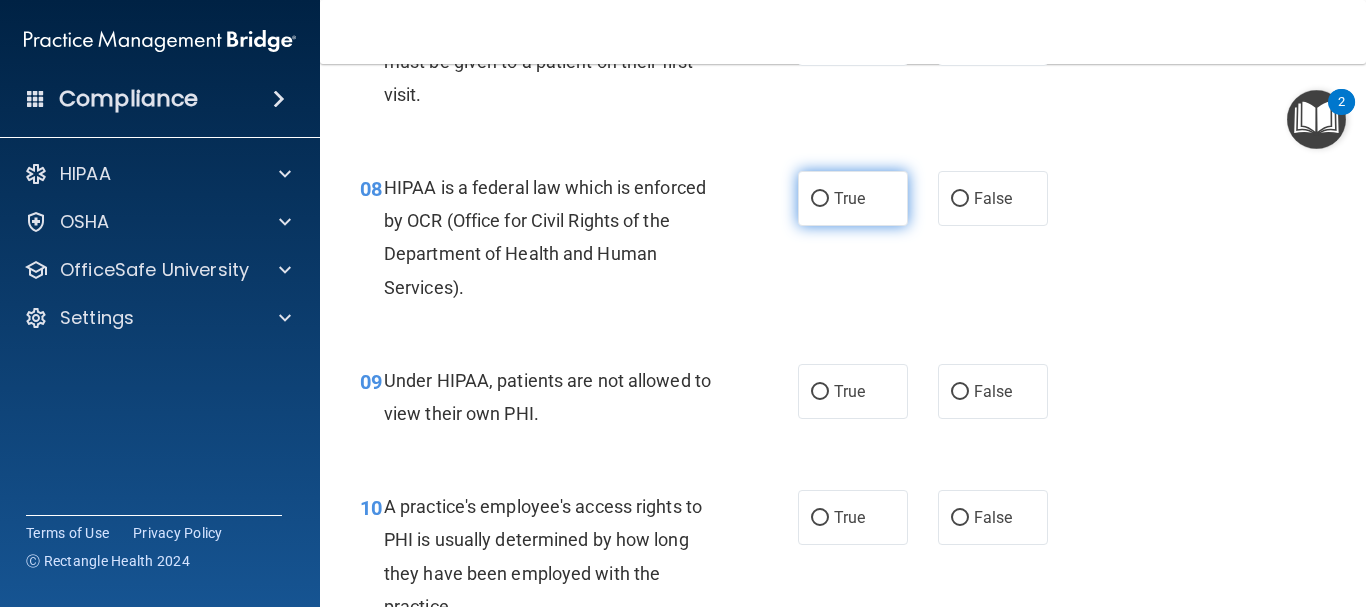 click on "True" at bounding box center [820, 199] 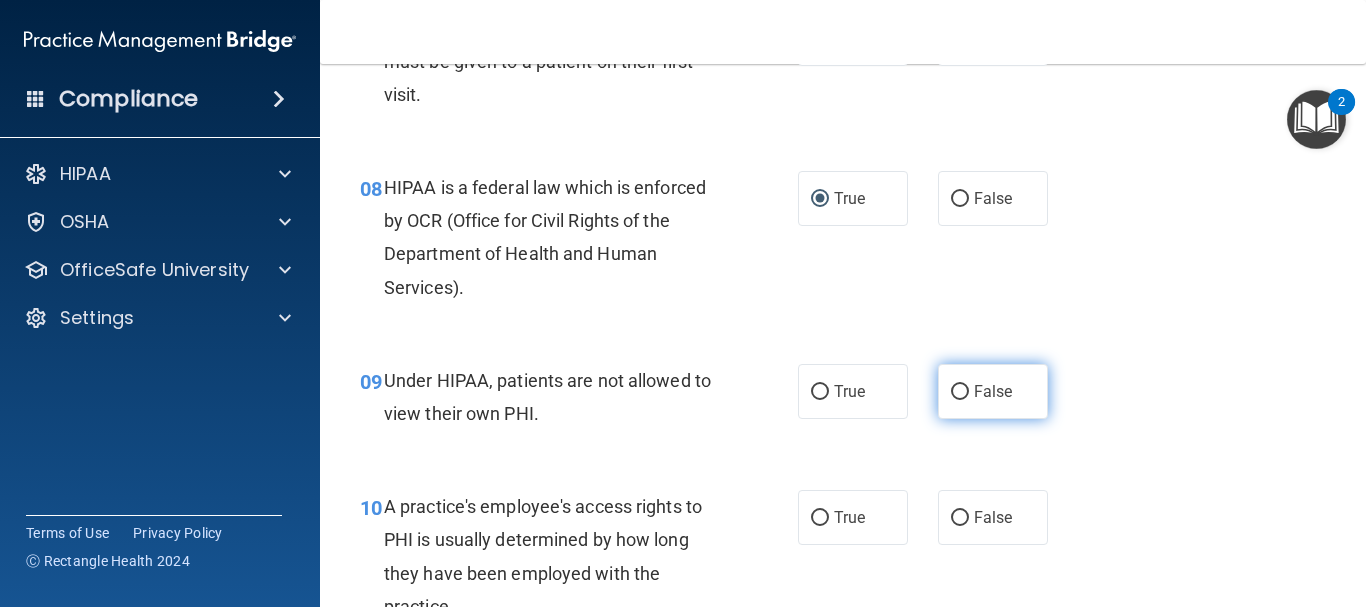 click on "False" at bounding box center [960, 392] 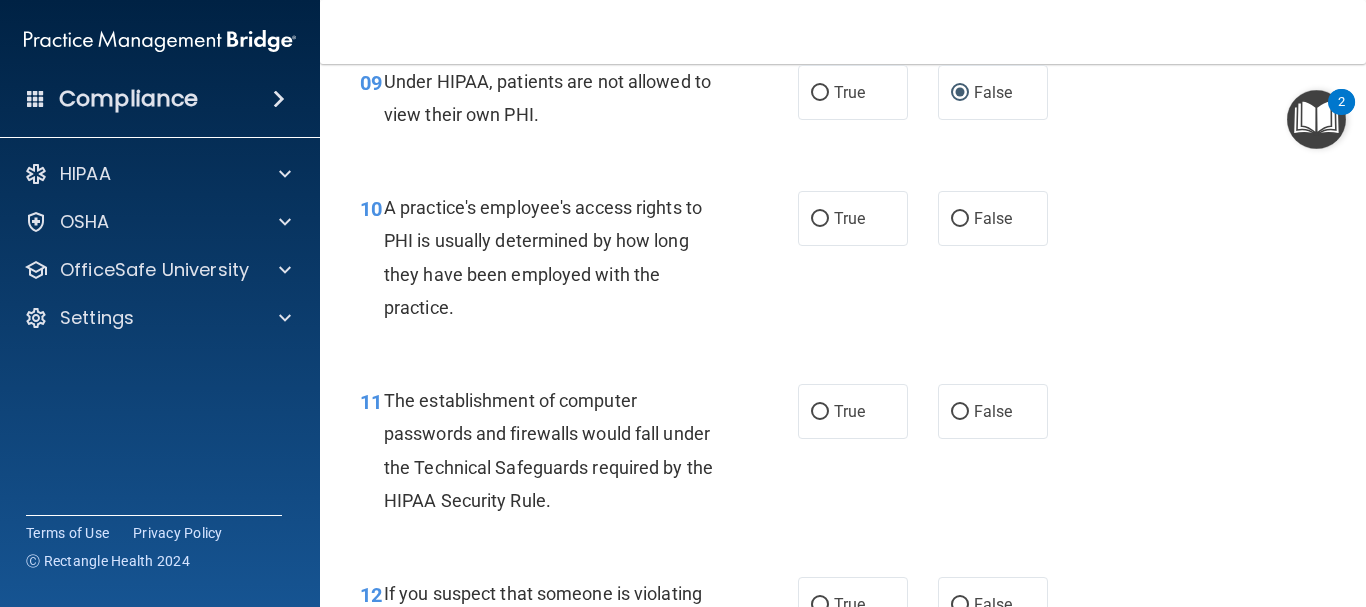scroll, scrollTop: 1715, scrollLeft: 0, axis: vertical 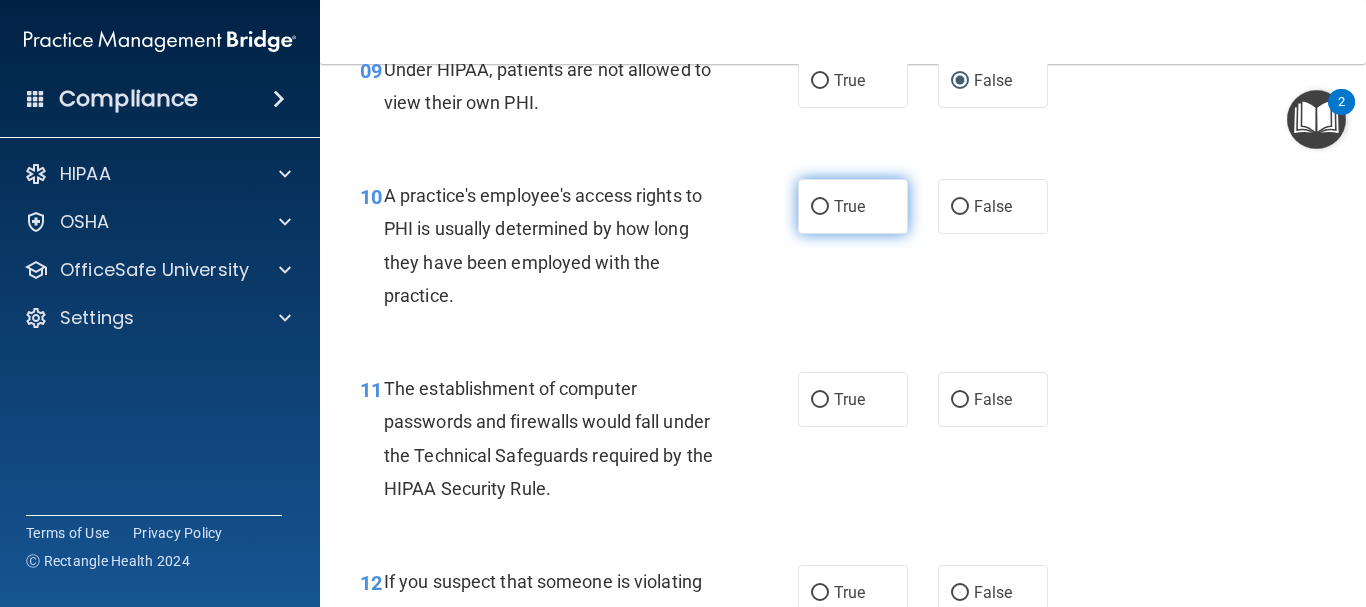 click on "True" at bounding box center [820, 207] 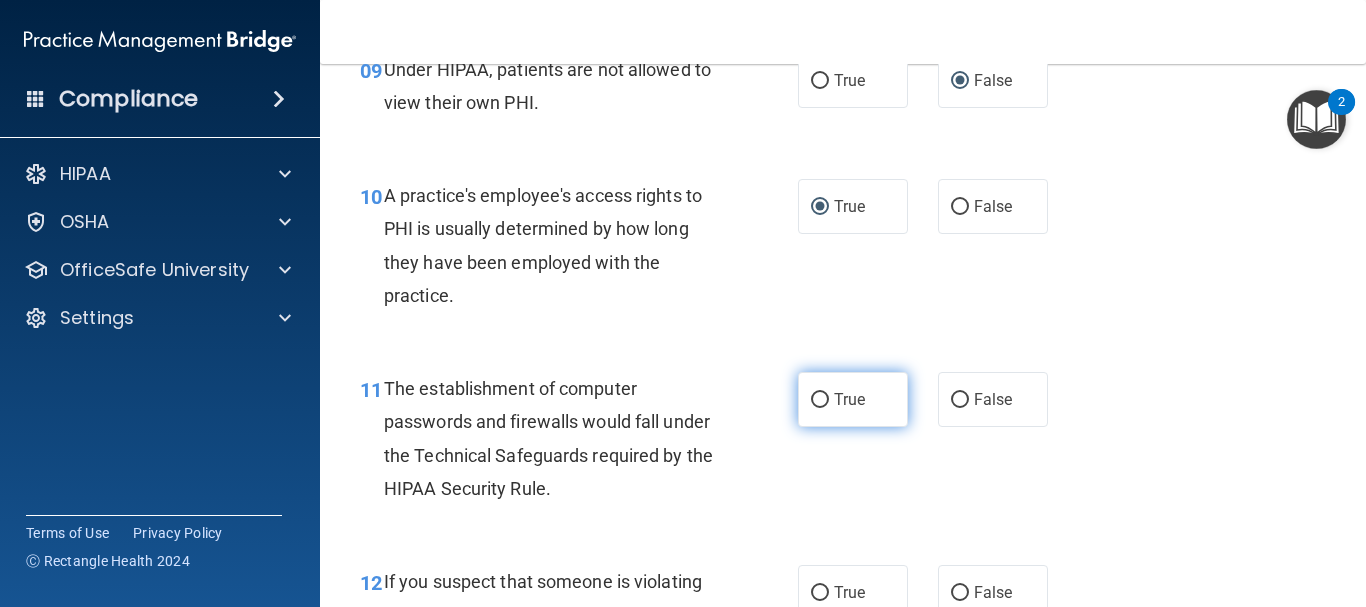 click on "True" at bounding box center (820, 400) 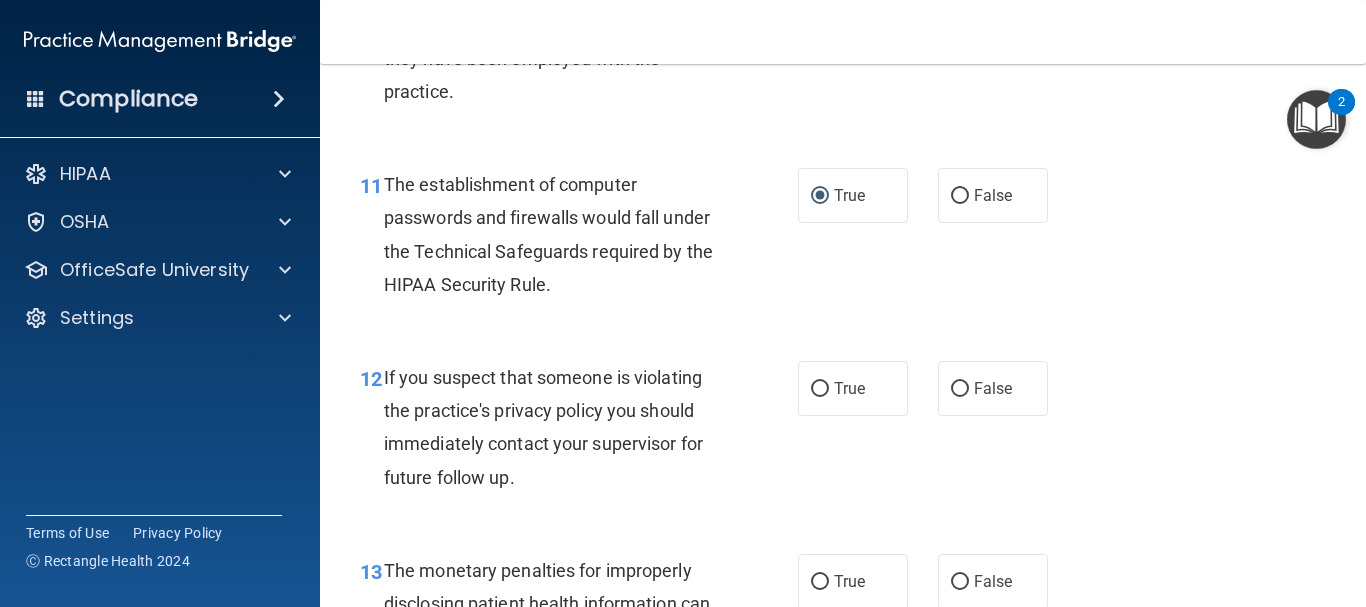 scroll, scrollTop: 1955, scrollLeft: 0, axis: vertical 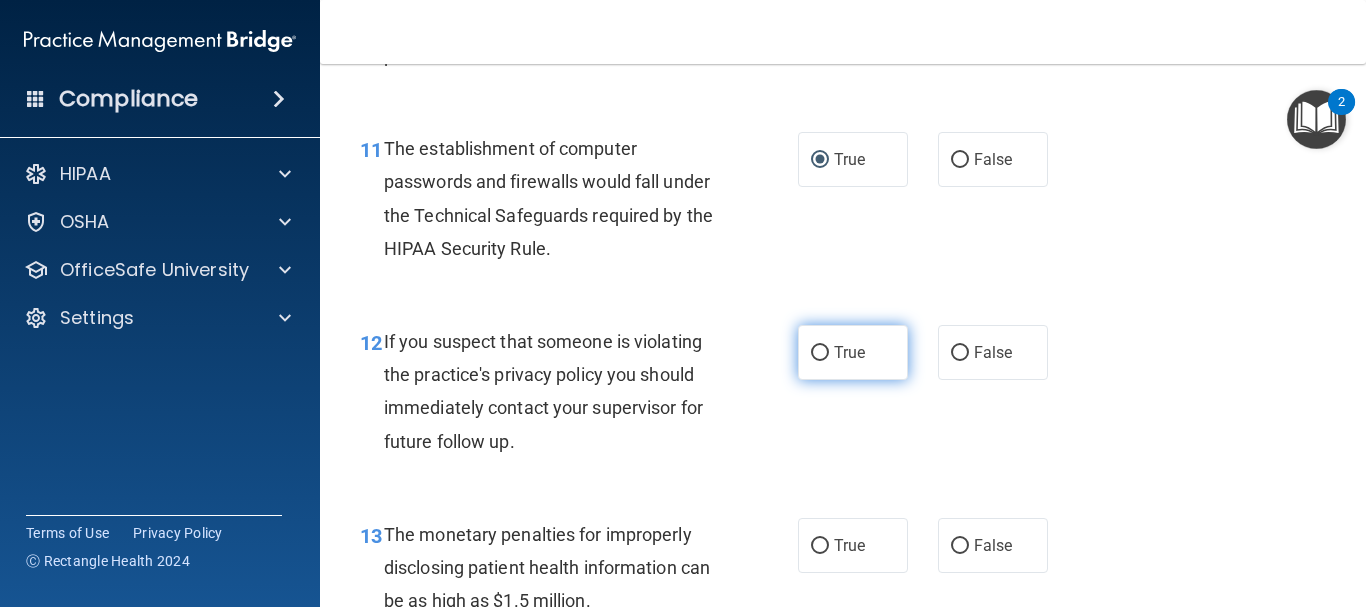 click on "True" at bounding box center [849, 352] 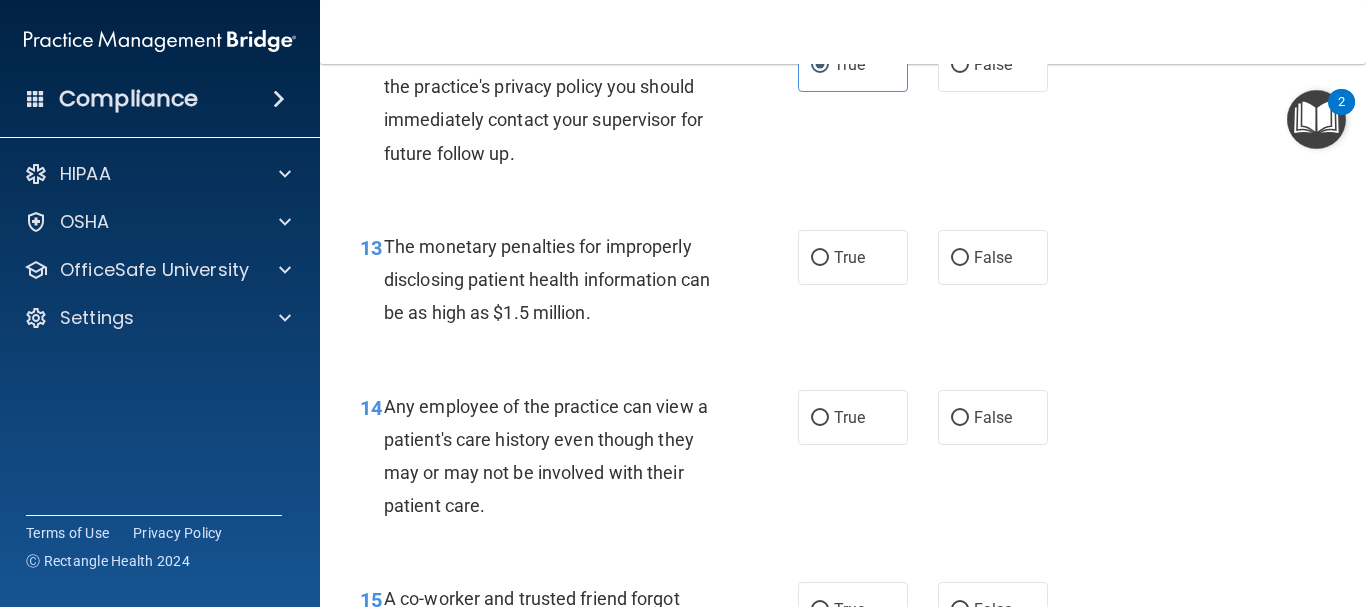 scroll, scrollTop: 2267, scrollLeft: 0, axis: vertical 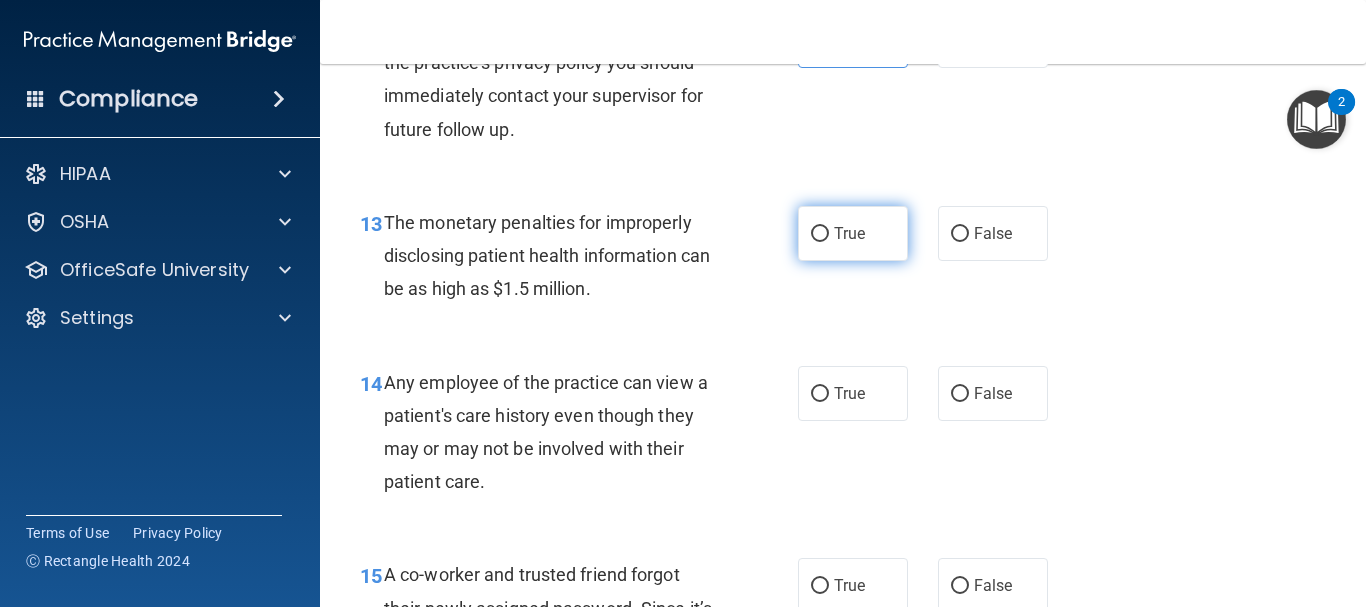 click on "True" at bounding box center (820, 234) 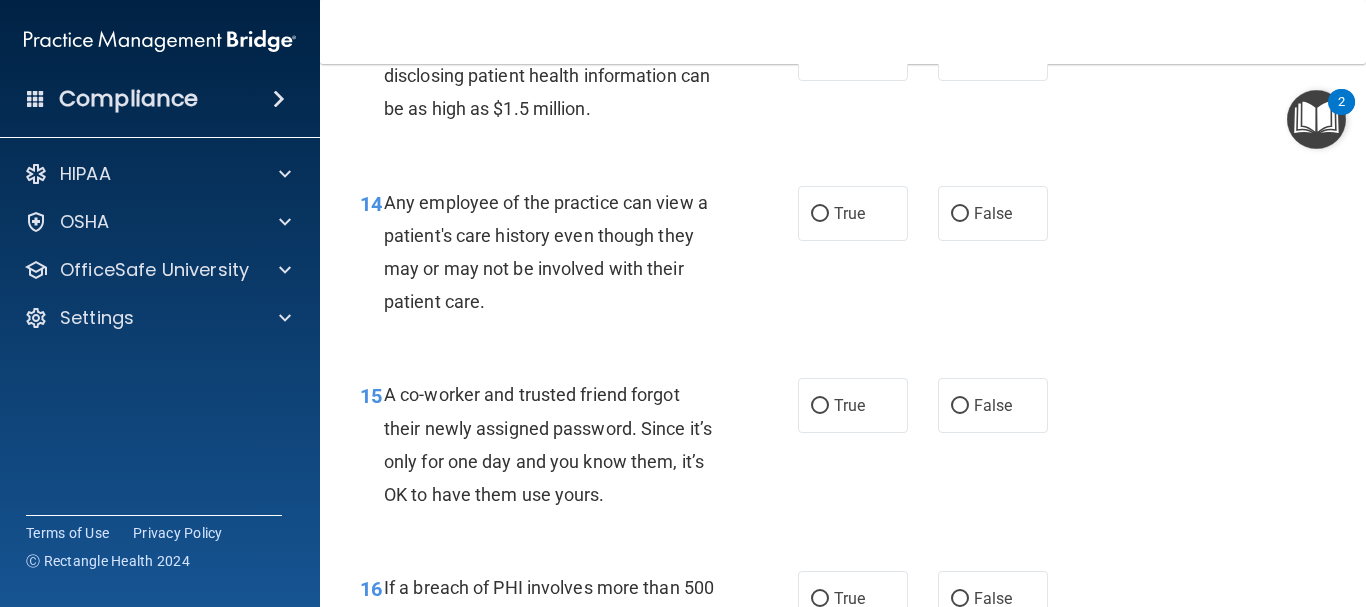 scroll, scrollTop: 2459, scrollLeft: 0, axis: vertical 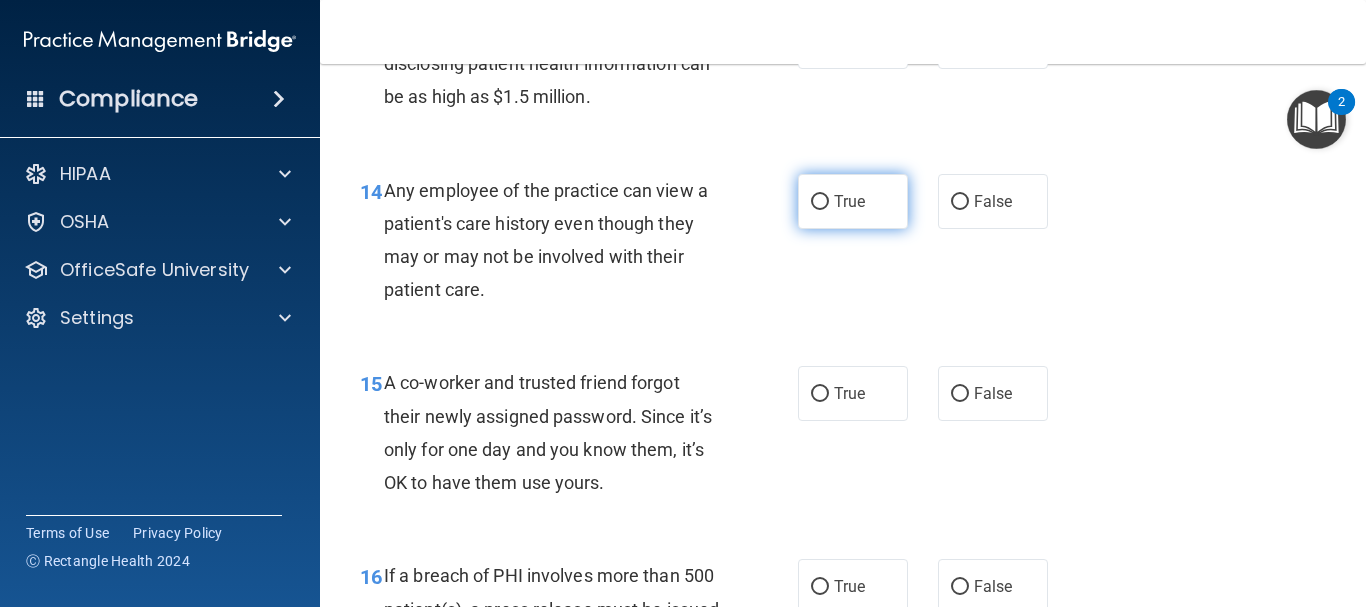 click on "True" at bounding box center (820, 202) 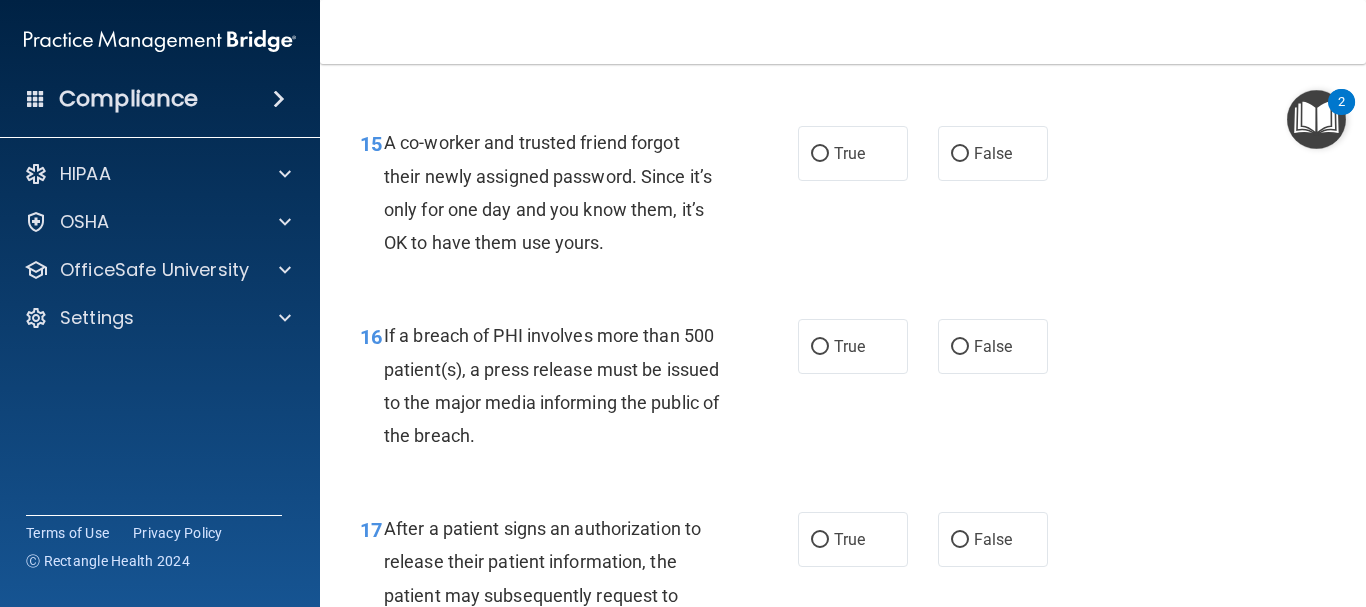 scroll, scrollTop: 2711, scrollLeft: 0, axis: vertical 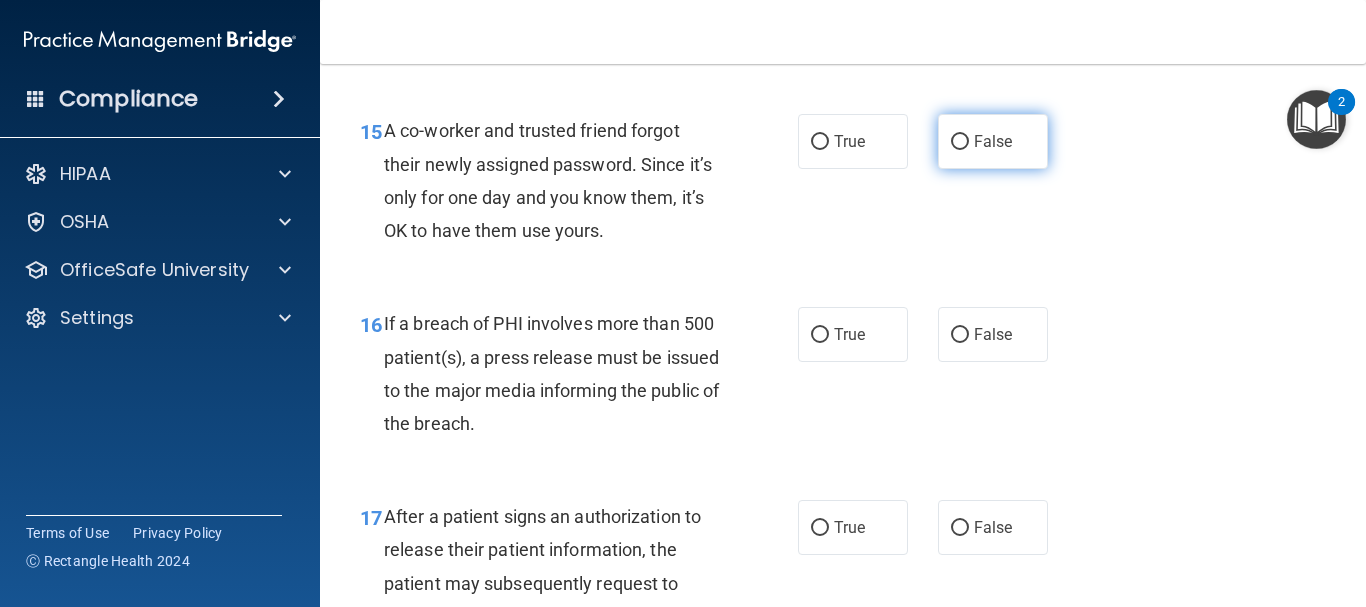 click on "False" at bounding box center [960, 142] 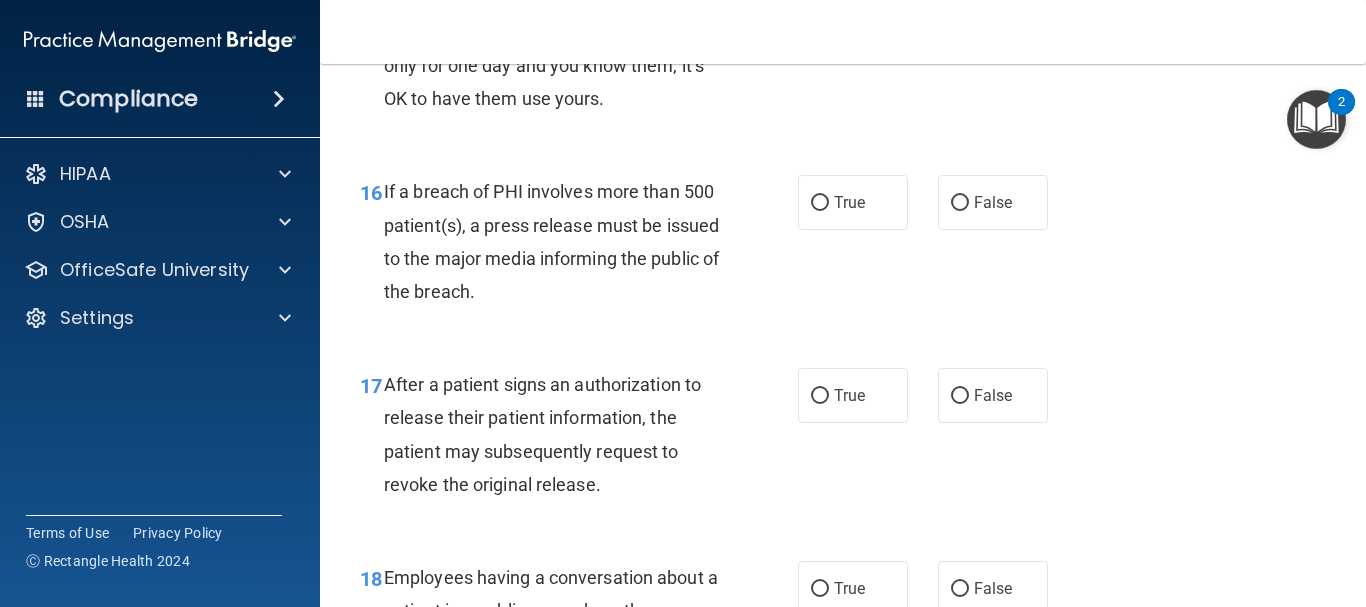 scroll, scrollTop: 2915, scrollLeft: 0, axis: vertical 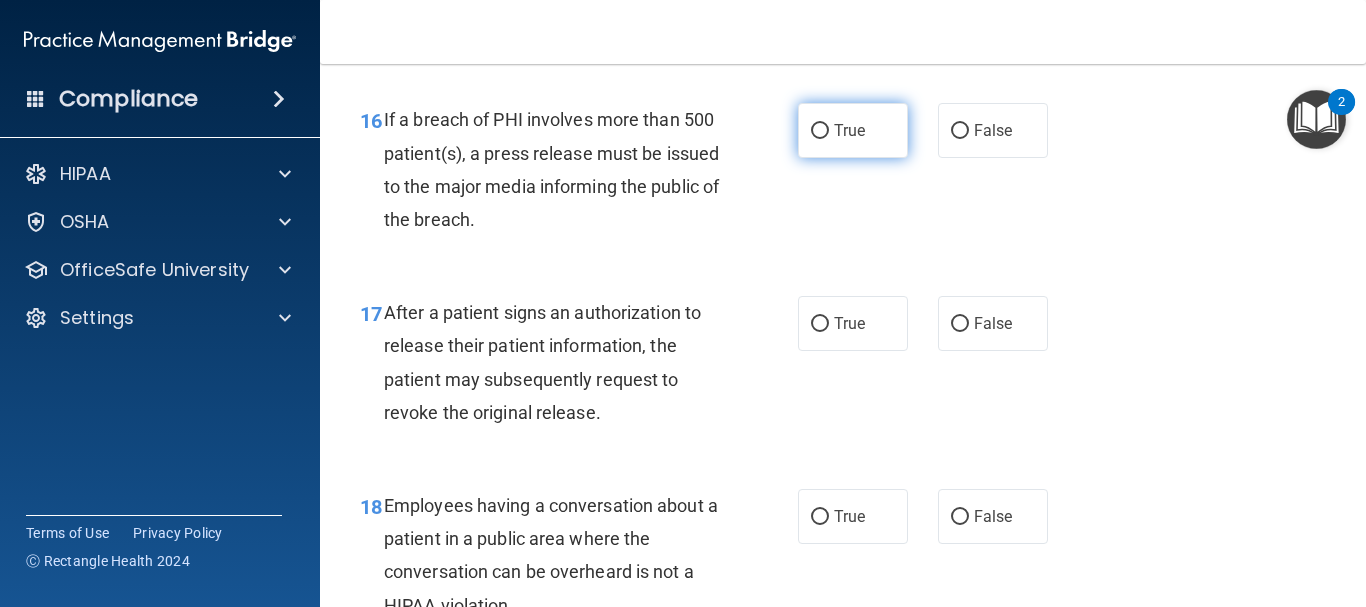 click on "True" at bounding box center (820, 131) 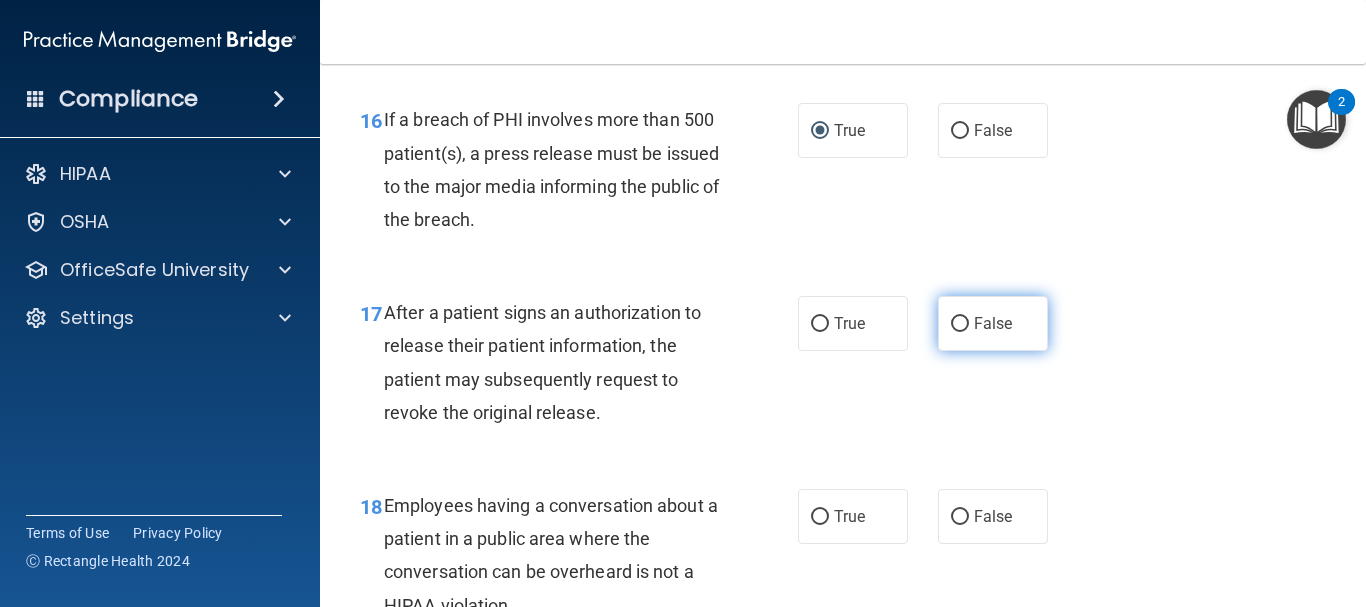 click on "False" at bounding box center (960, 324) 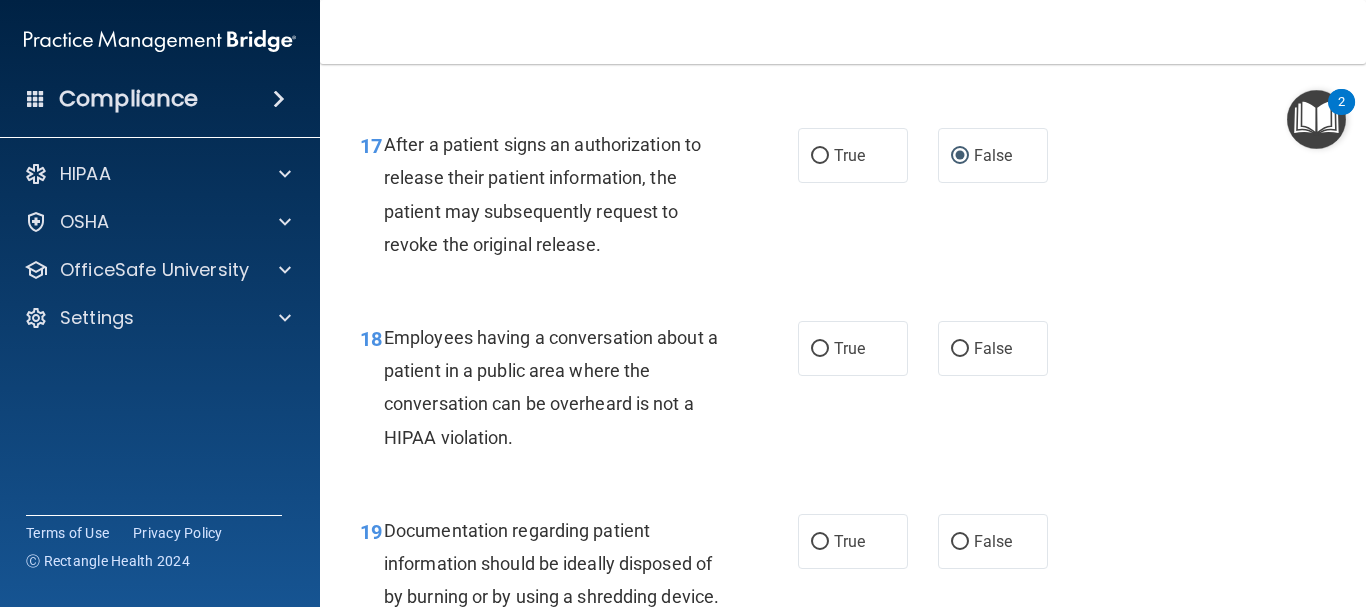scroll, scrollTop: 3227, scrollLeft: 0, axis: vertical 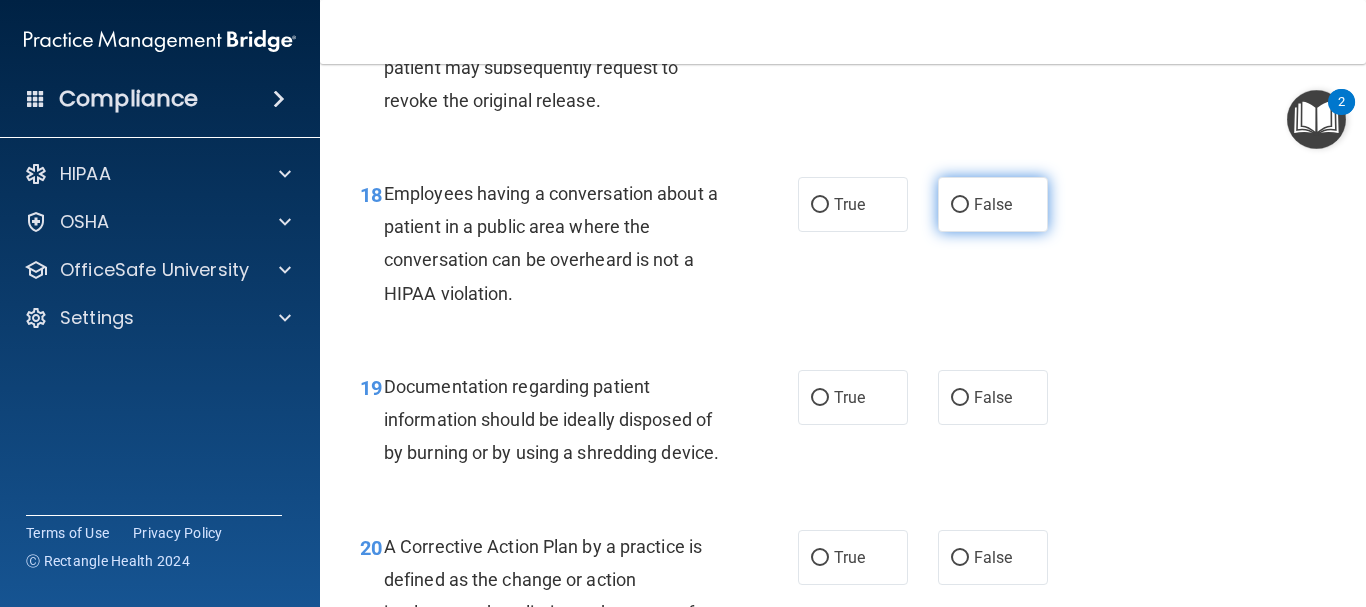 click on "False" at bounding box center (960, 205) 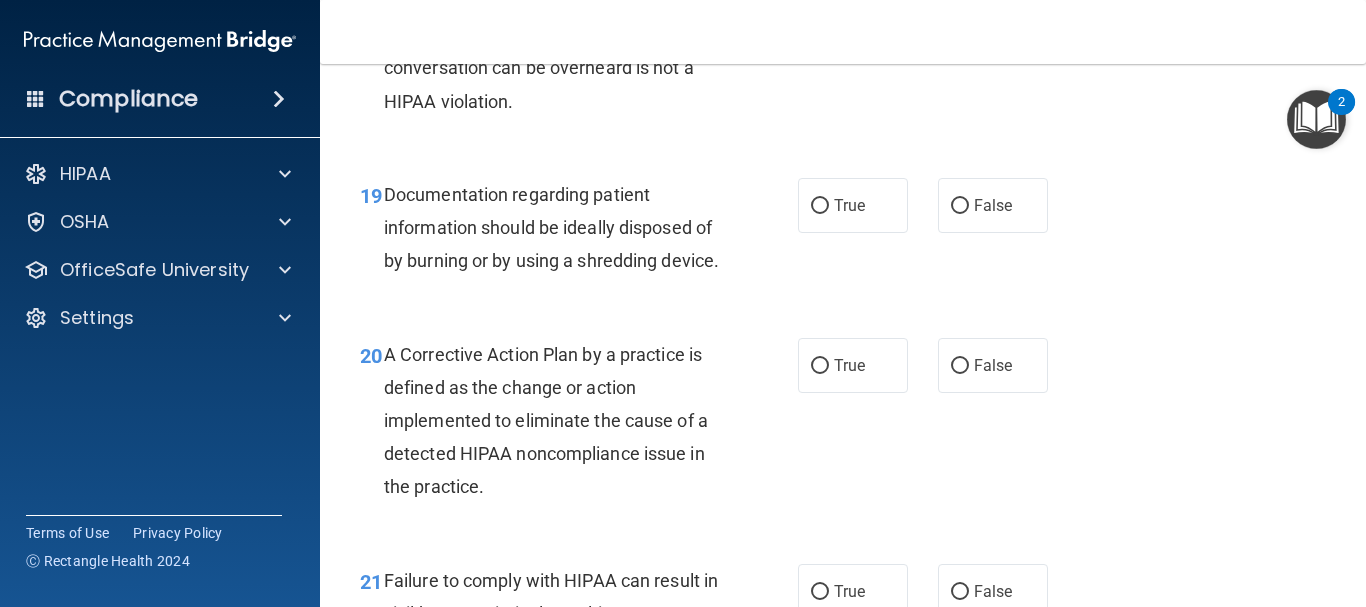 scroll, scrollTop: 3431, scrollLeft: 0, axis: vertical 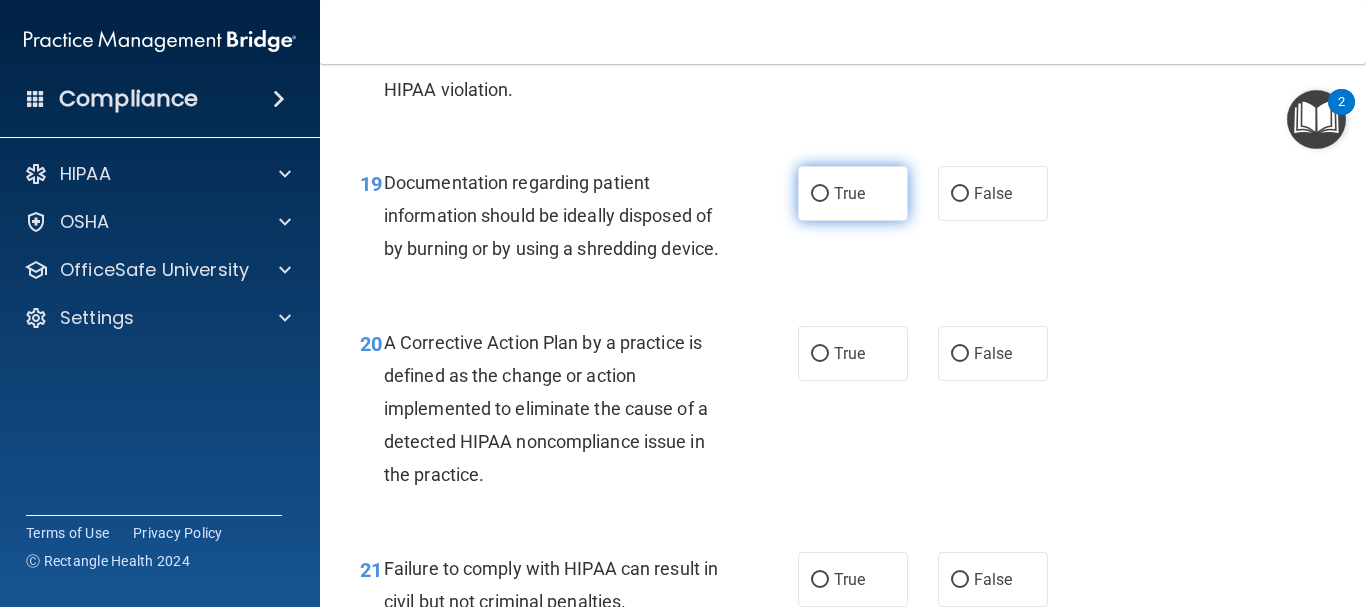 click on "True" at bounding box center [820, 194] 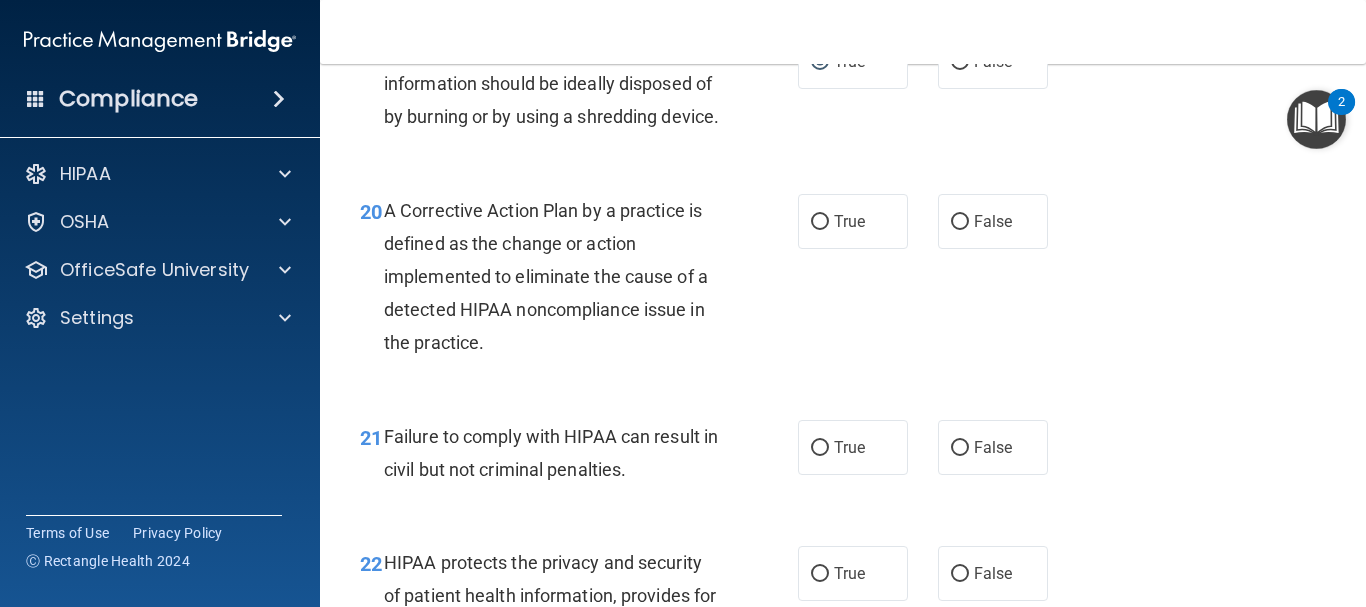 scroll, scrollTop: 3575, scrollLeft: 0, axis: vertical 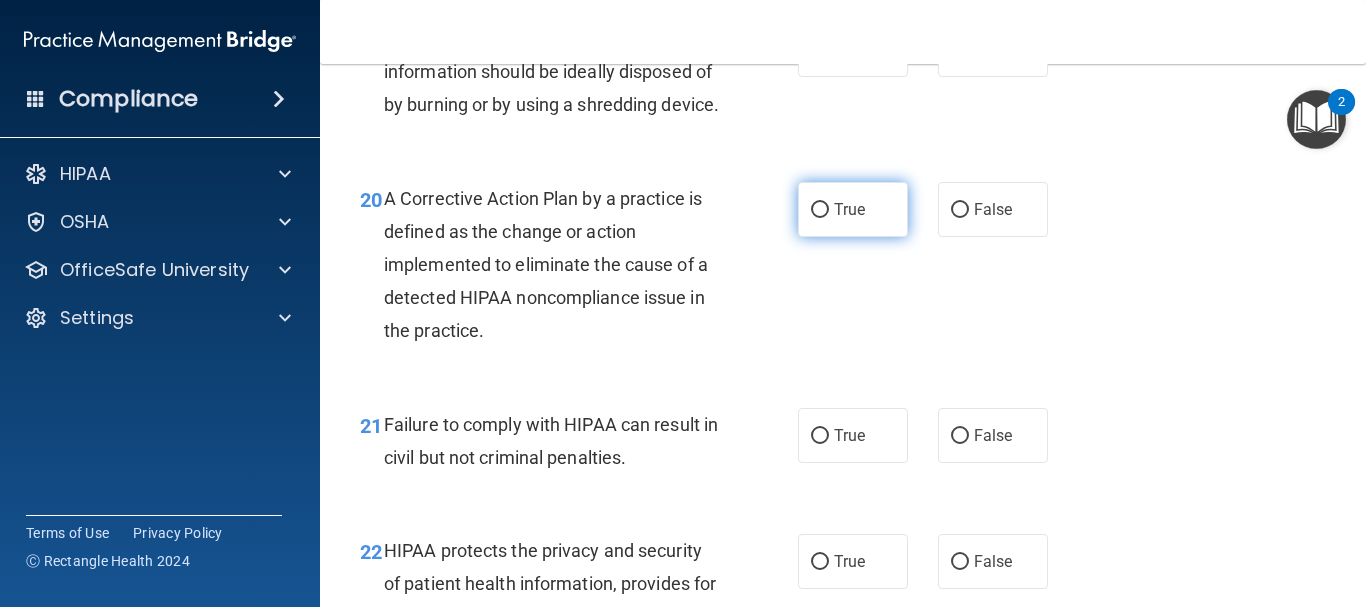 click on "True" at bounding box center [820, 210] 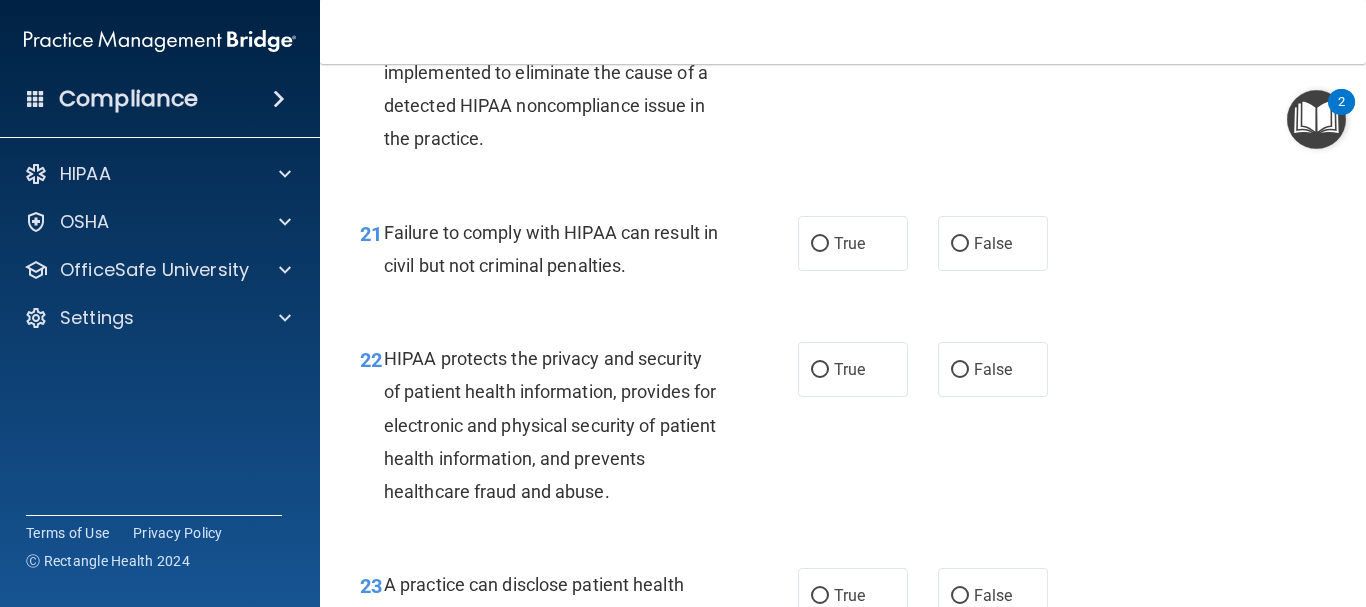 scroll, scrollTop: 3803, scrollLeft: 0, axis: vertical 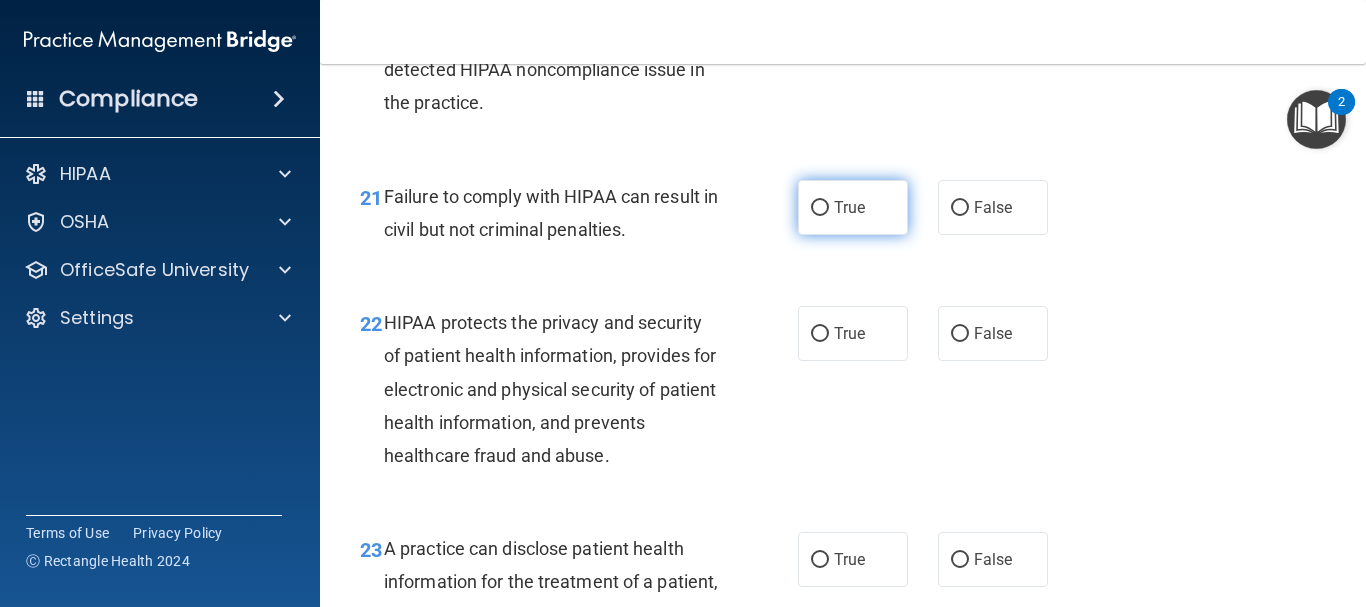 click on "True" at bounding box center [820, 208] 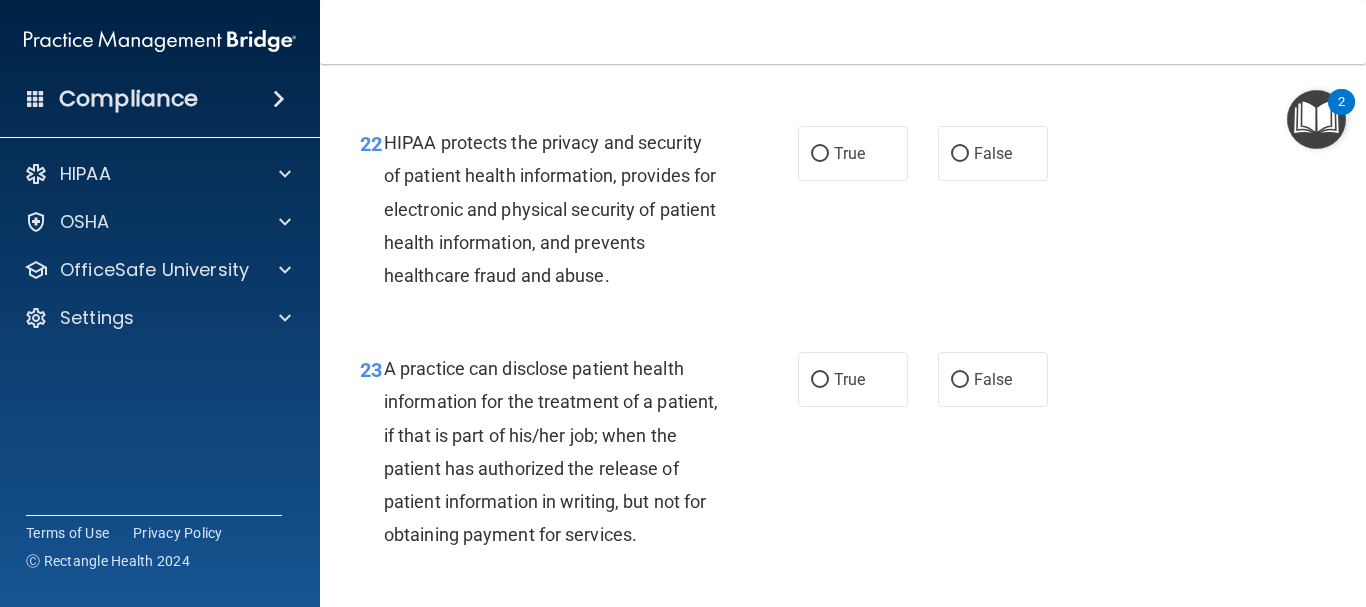 scroll, scrollTop: 3995, scrollLeft: 0, axis: vertical 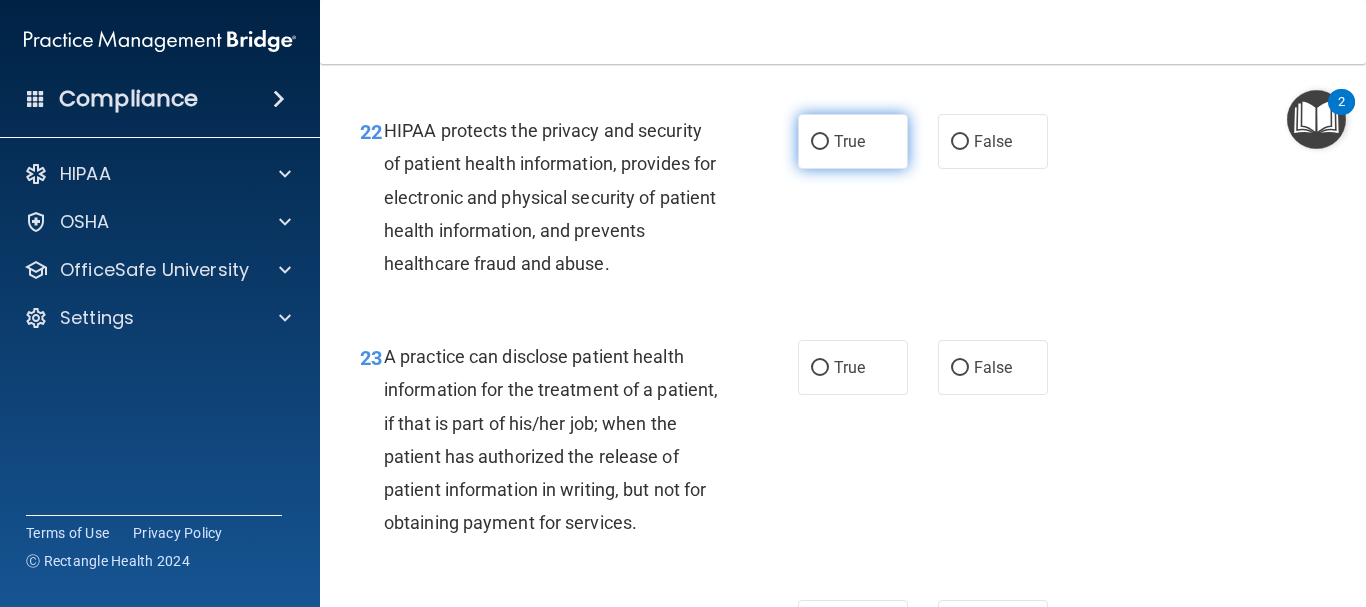 click on "True" at bounding box center (853, 141) 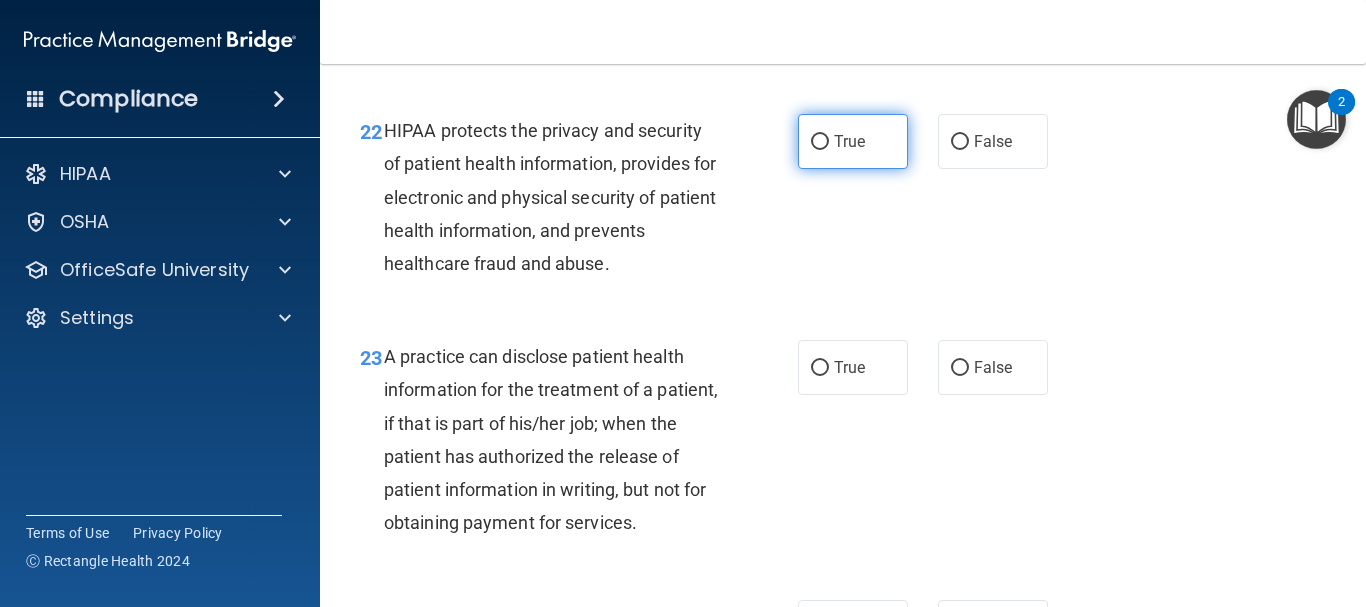 click on "True" at bounding box center [820, 142] 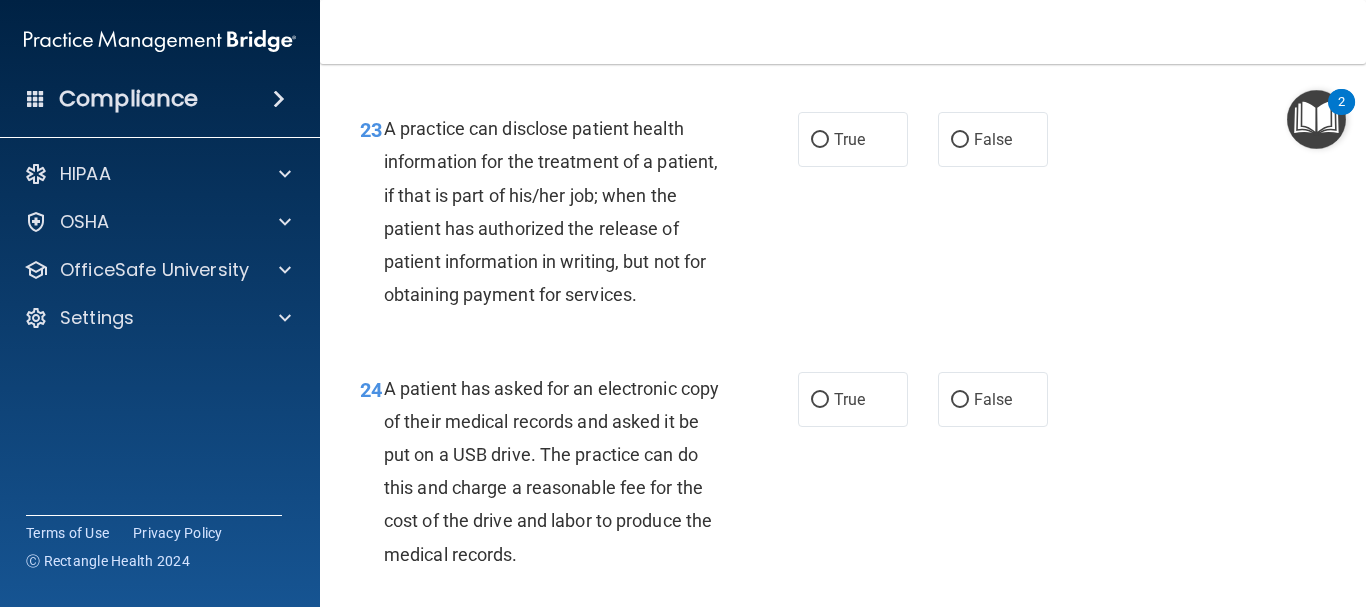 scroll, scrollTop: 4247, scrollLeft: 0, axis: vertical 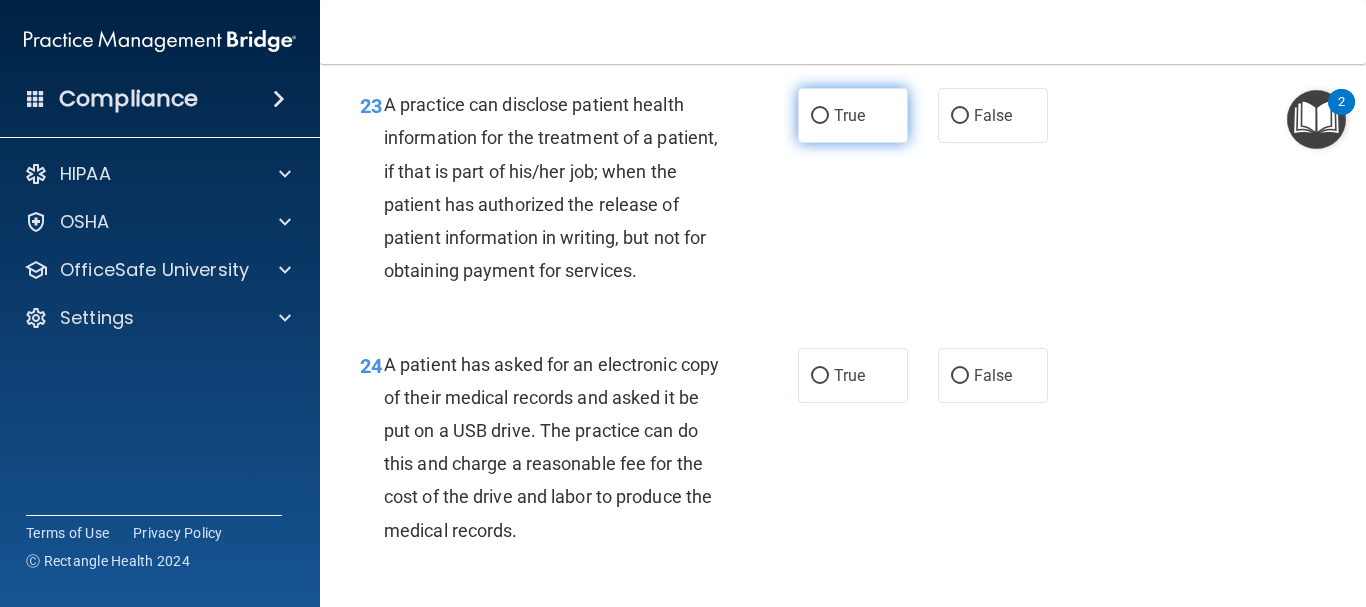 click on "True" at bounding box center (853, 115) 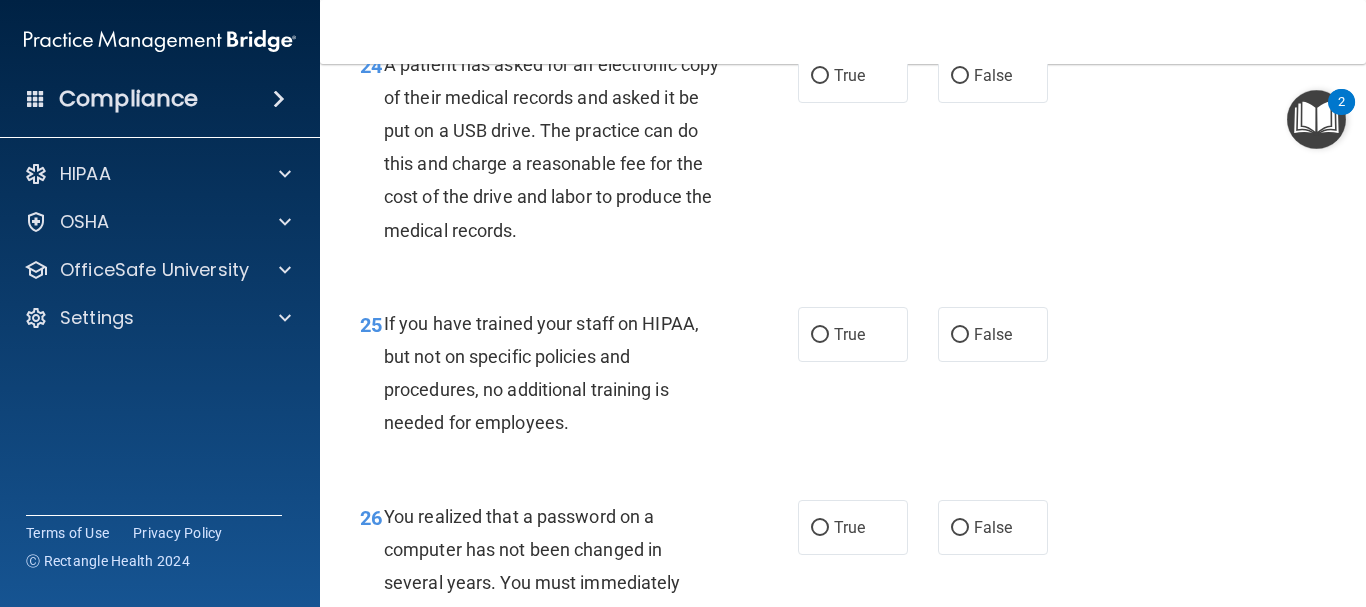 scroll, scrollTop: 4535, scrollLeft: 0, axis: vertical 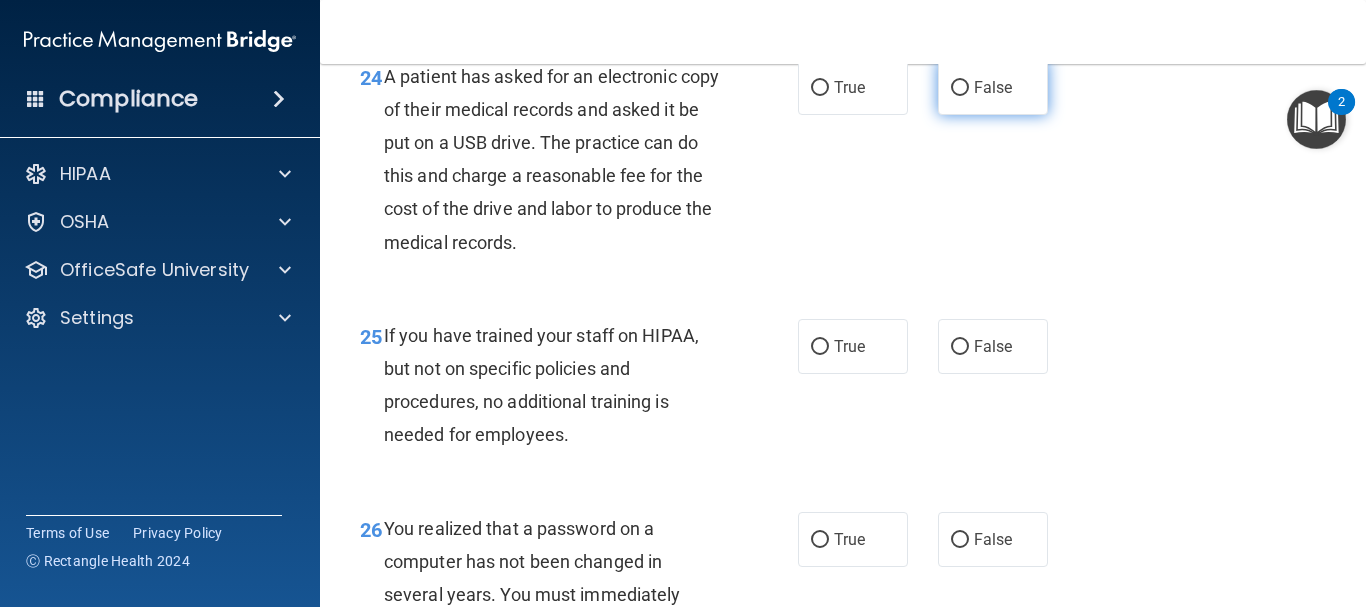 click on "False" at bounding box center (993, 87) 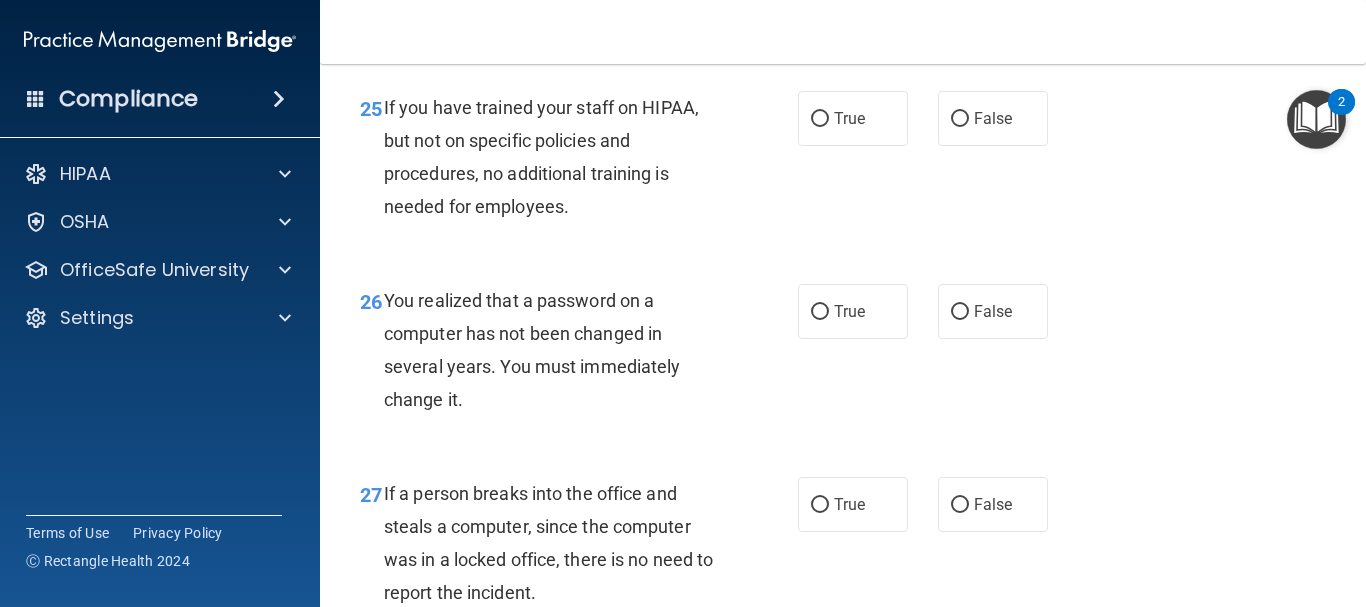 scroll, scrollTop: 4799, scrollLeft: 0, axis: vertical 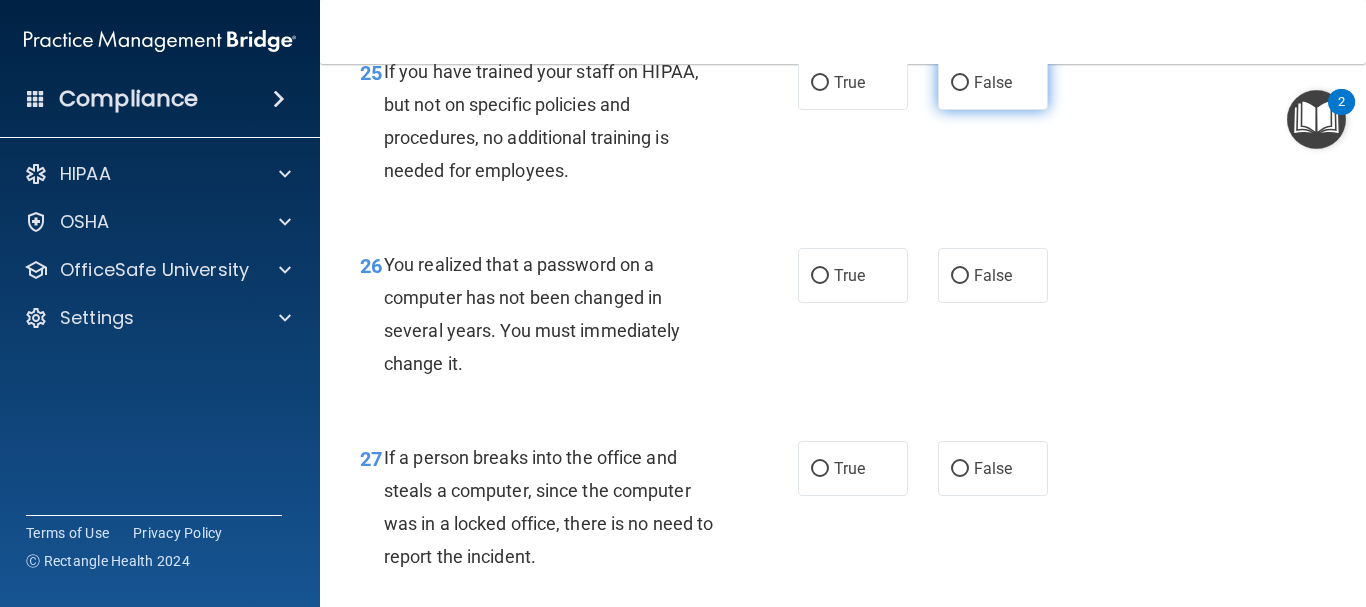 click on "False" at bounding box center (993, 82) 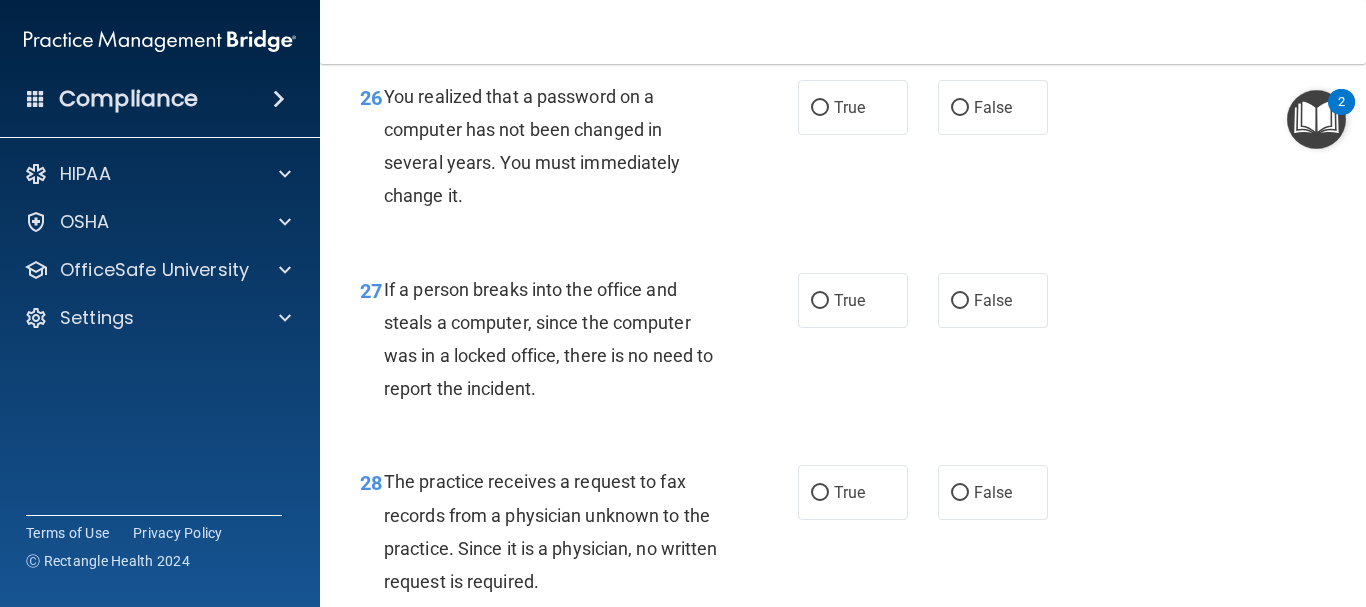 scroll, scrollTop: 4979, scrollLeft: 0, axis: vertical 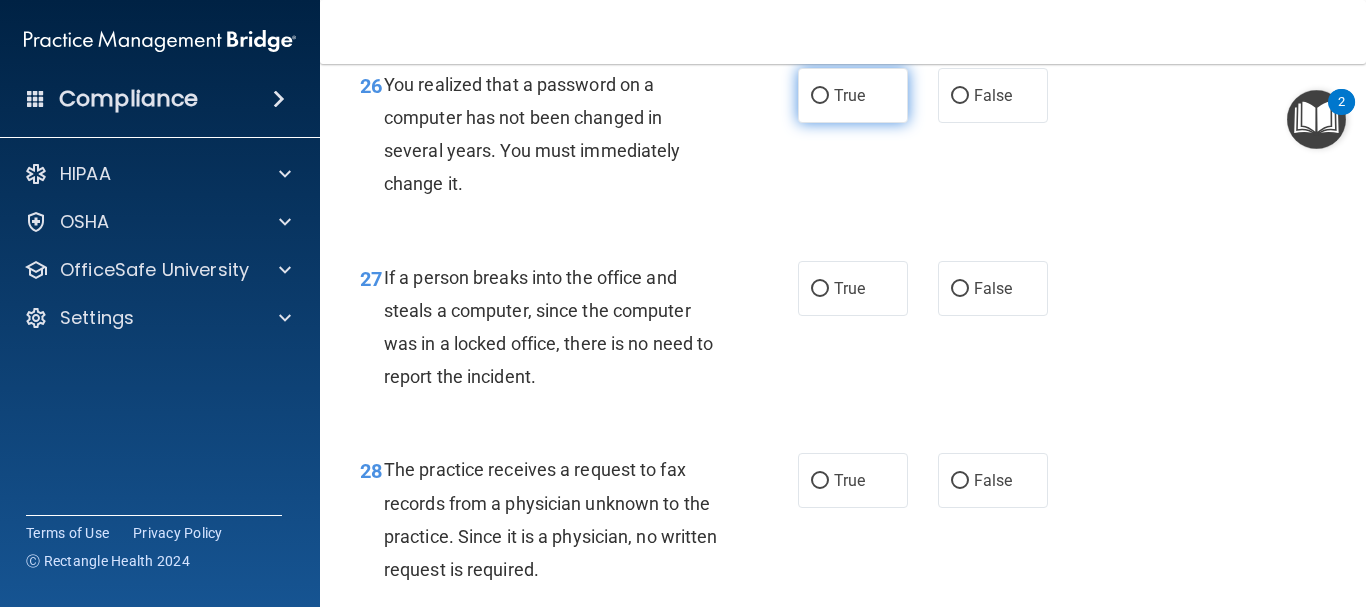 click on "True" at bounding box center (820, 96) 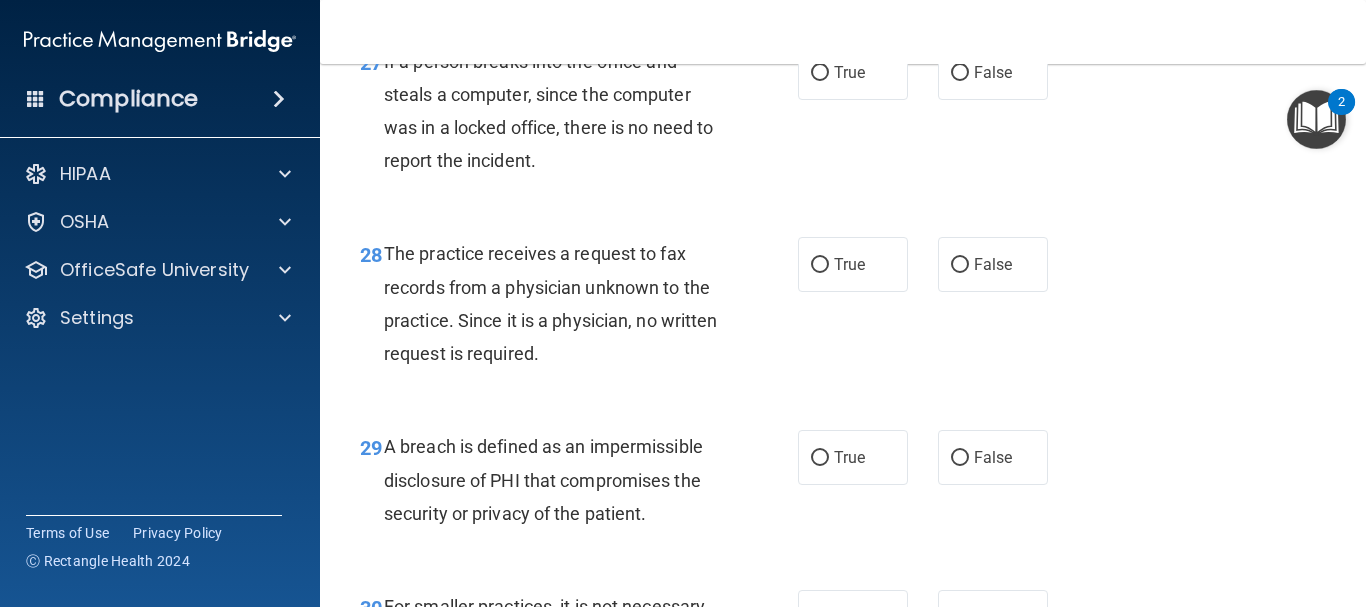 scroll, scrollTop: 5207, scrollLeft: 0, axis: vertical 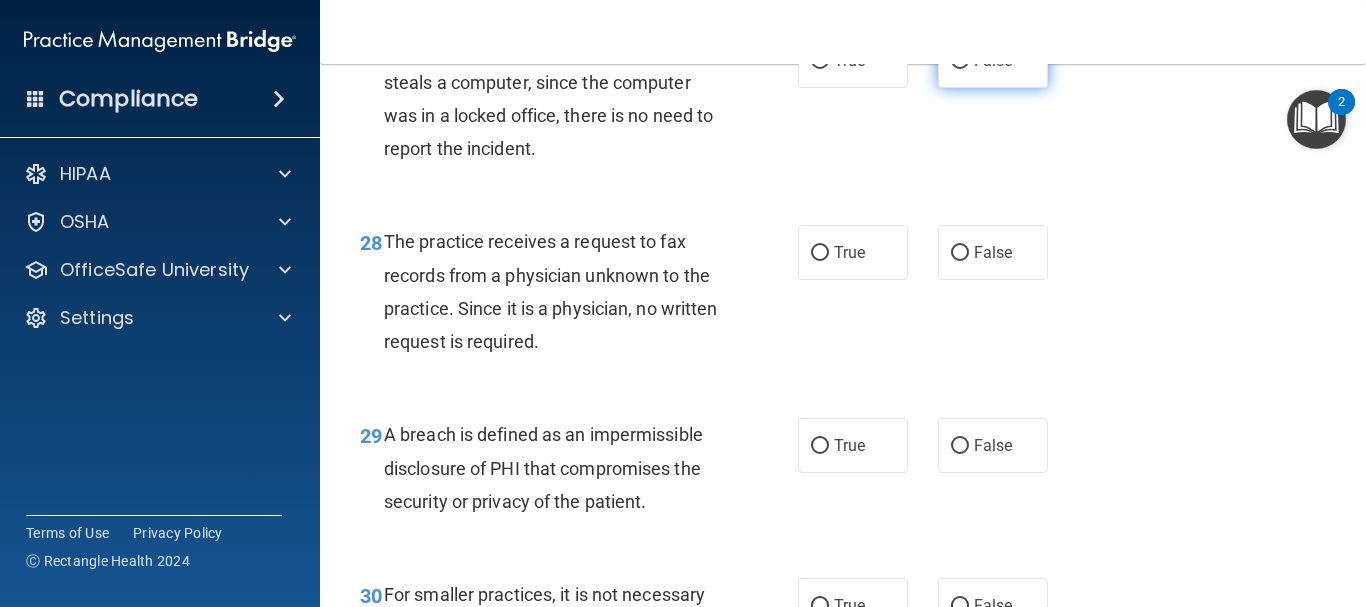 click on "False" at bounding box center [960, 61] 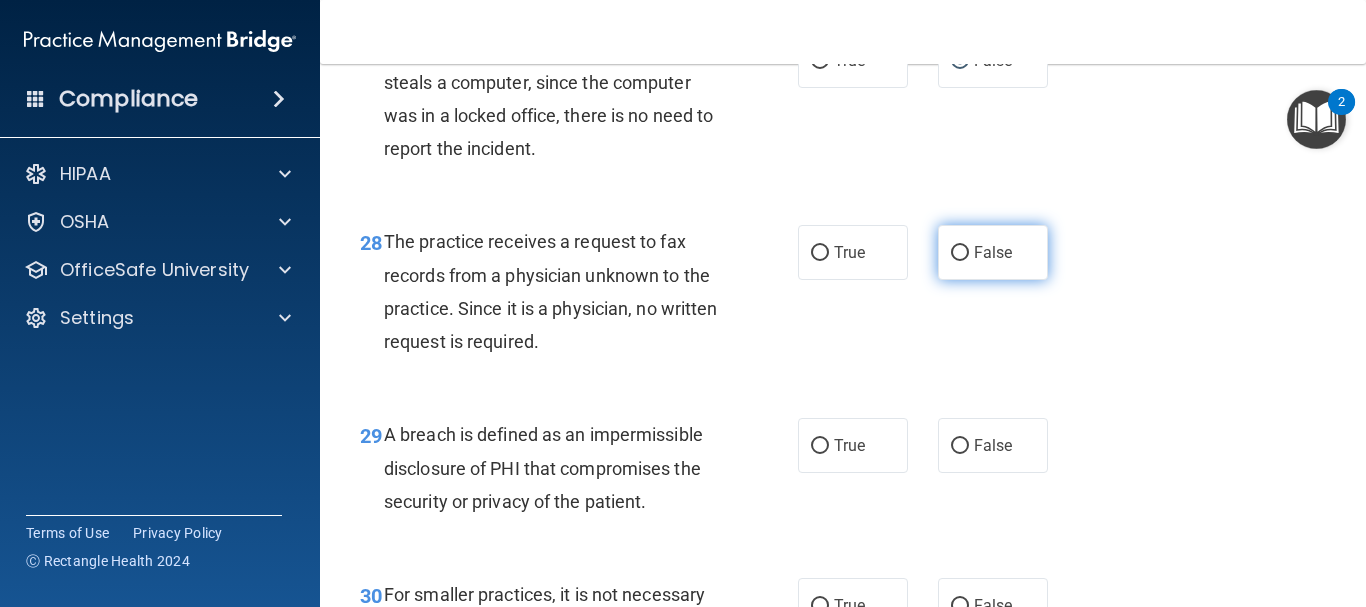 click on "False" at bounding box center [960, 253] 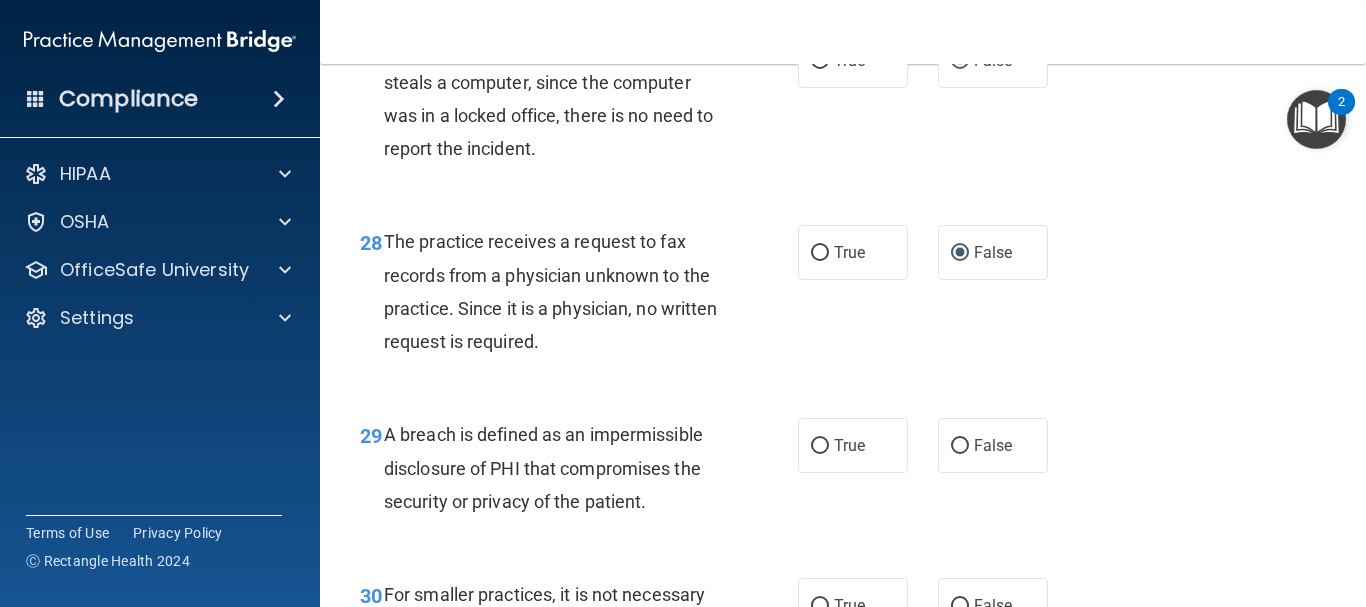 scroll, scrollTop: 5543, scrollLeft: 0, axis: vertical 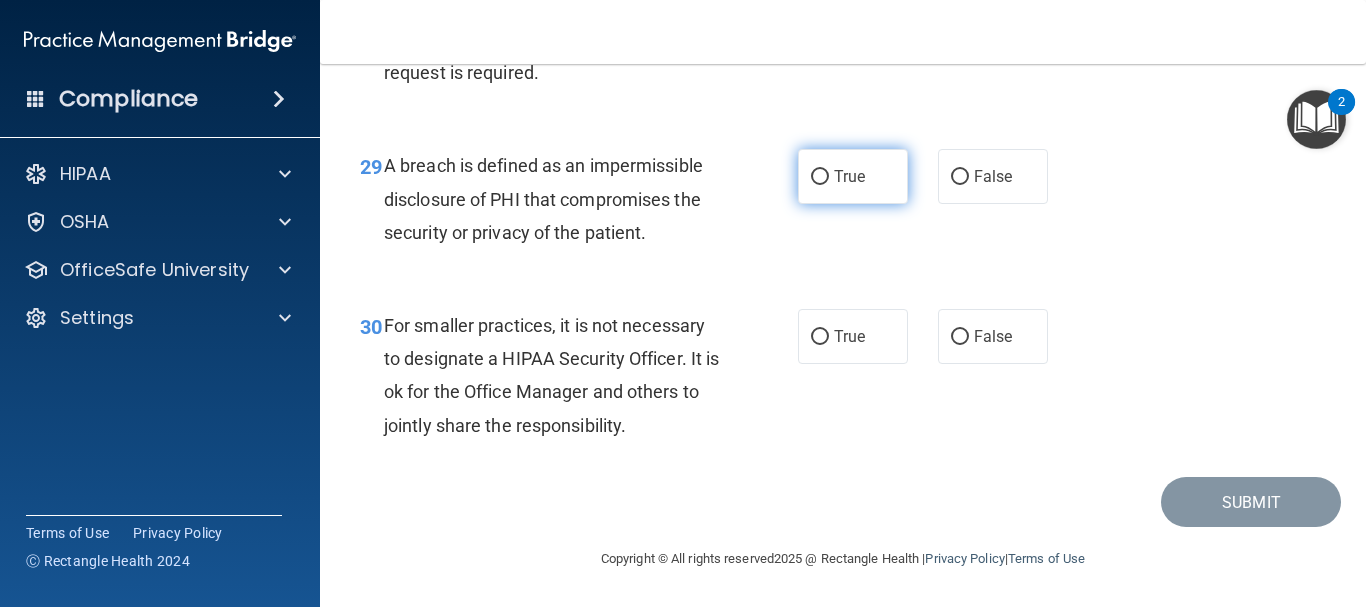 click on "True" at bounding box center (853, 176) 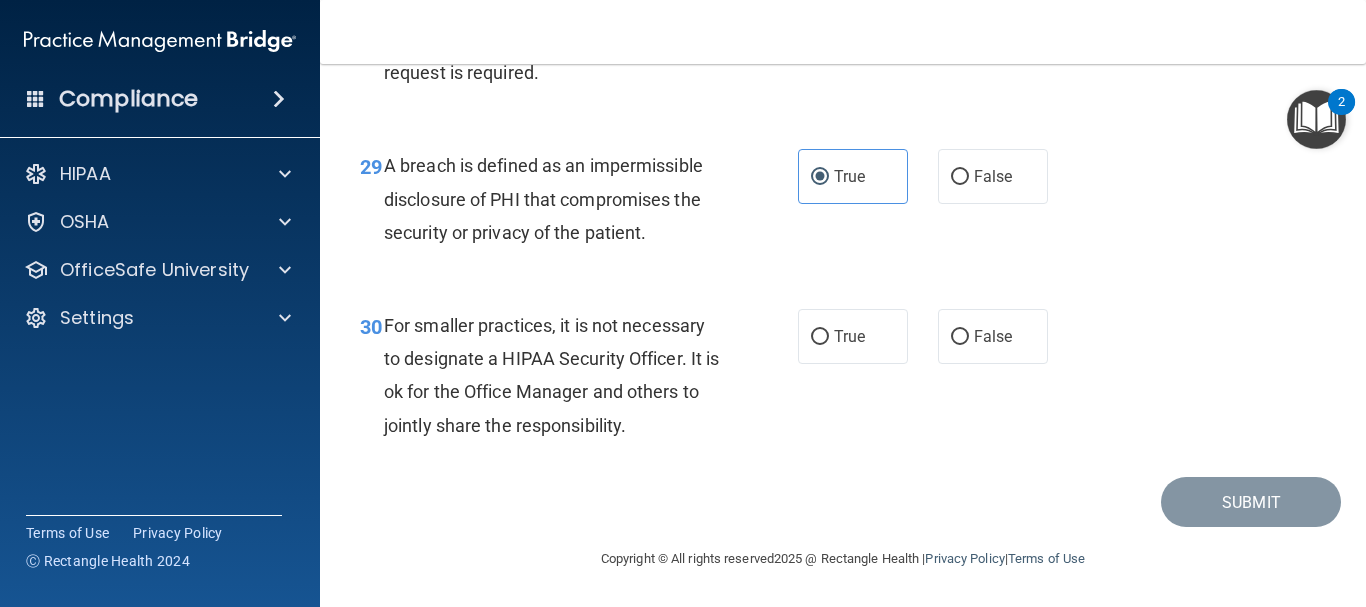 click on "29       A breach is defined as an impermissible disclosure of PHI that compromises the security or privacy of the patient.                 True           False" at bounding box center (843, 204) 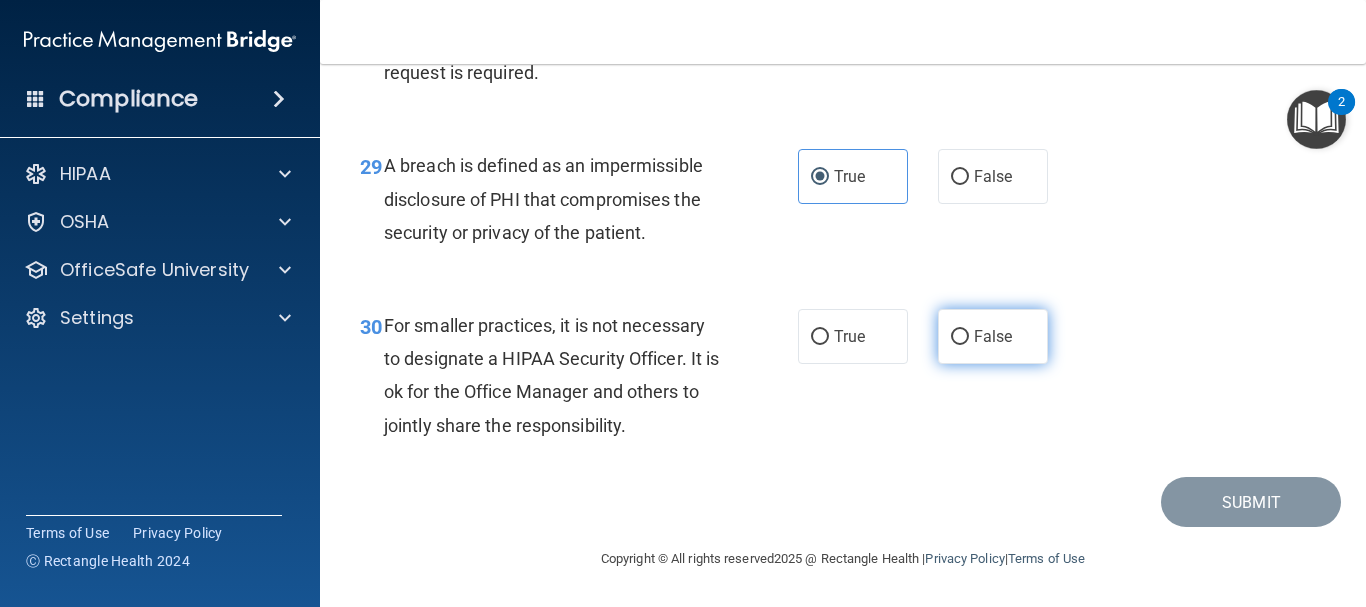click on "False" at bounding box center (993, 336) 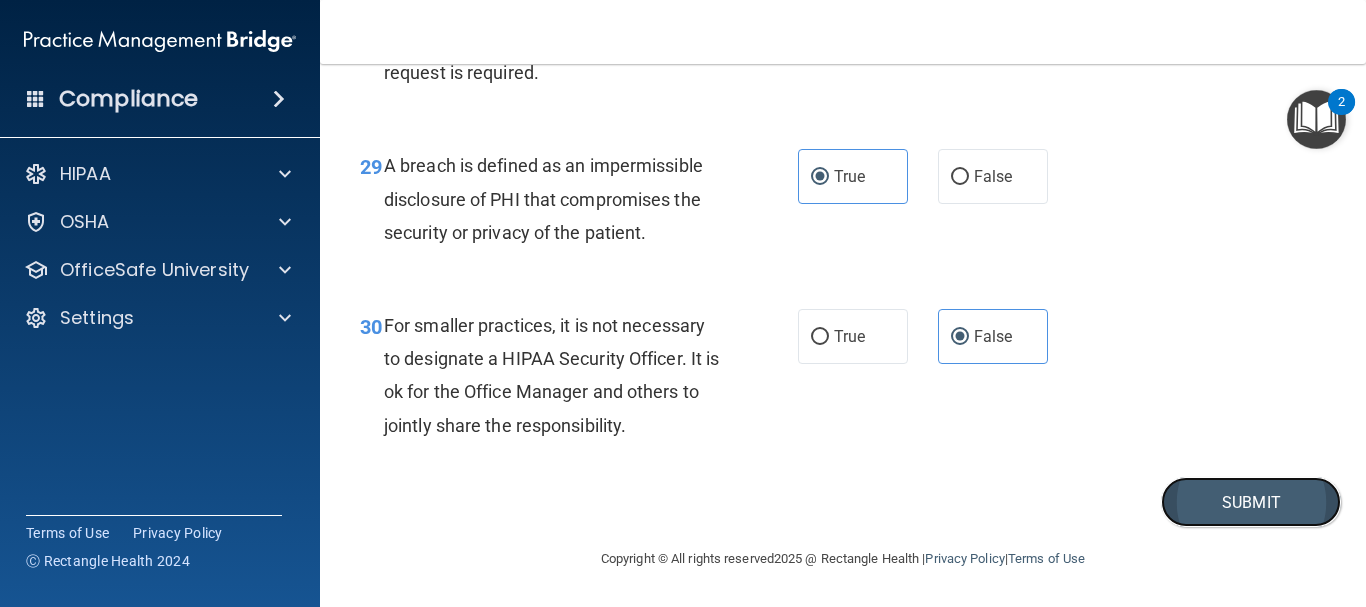 click on "Submit" at bounding box center [1251, 502] 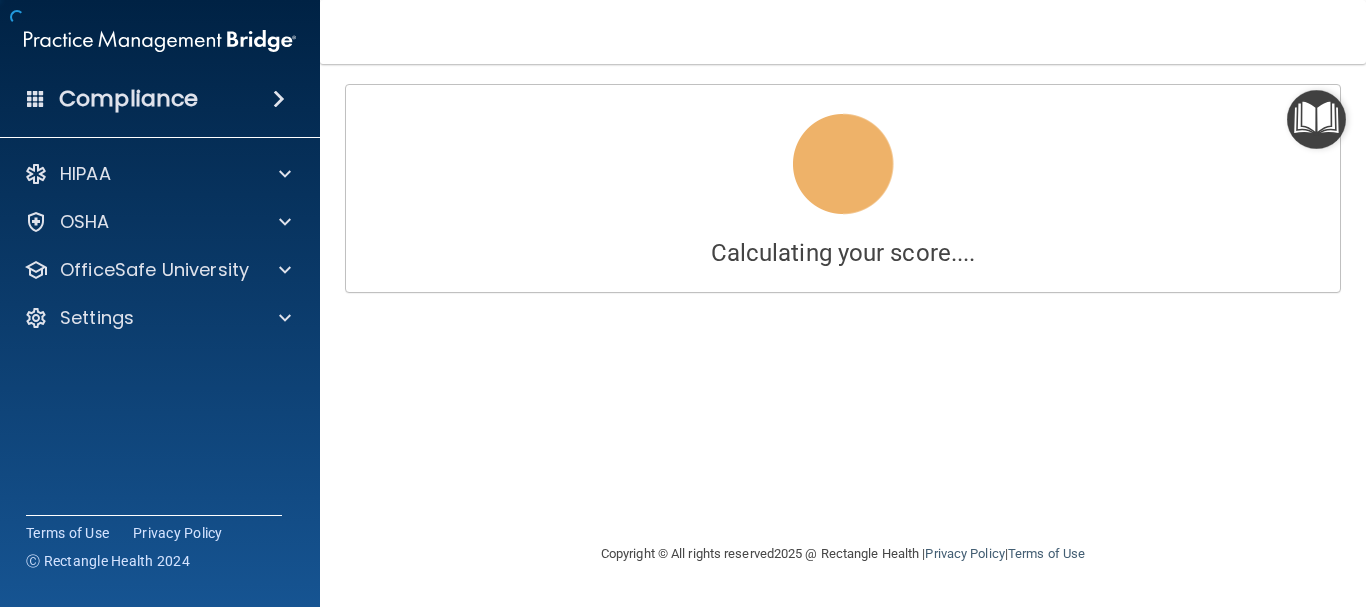 scroll, scrollTop: 0, scrollLeft: 0, axis: both 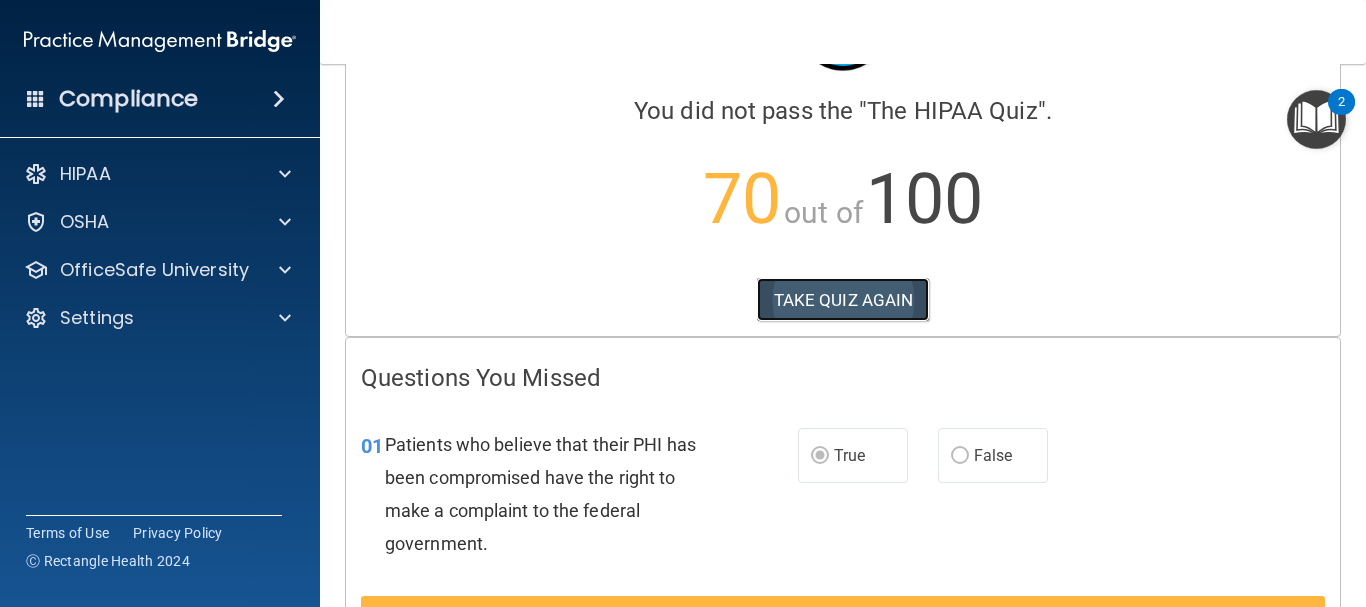 click on "TAKE QUIZ AGAIN" at bounding box center (843, 300) 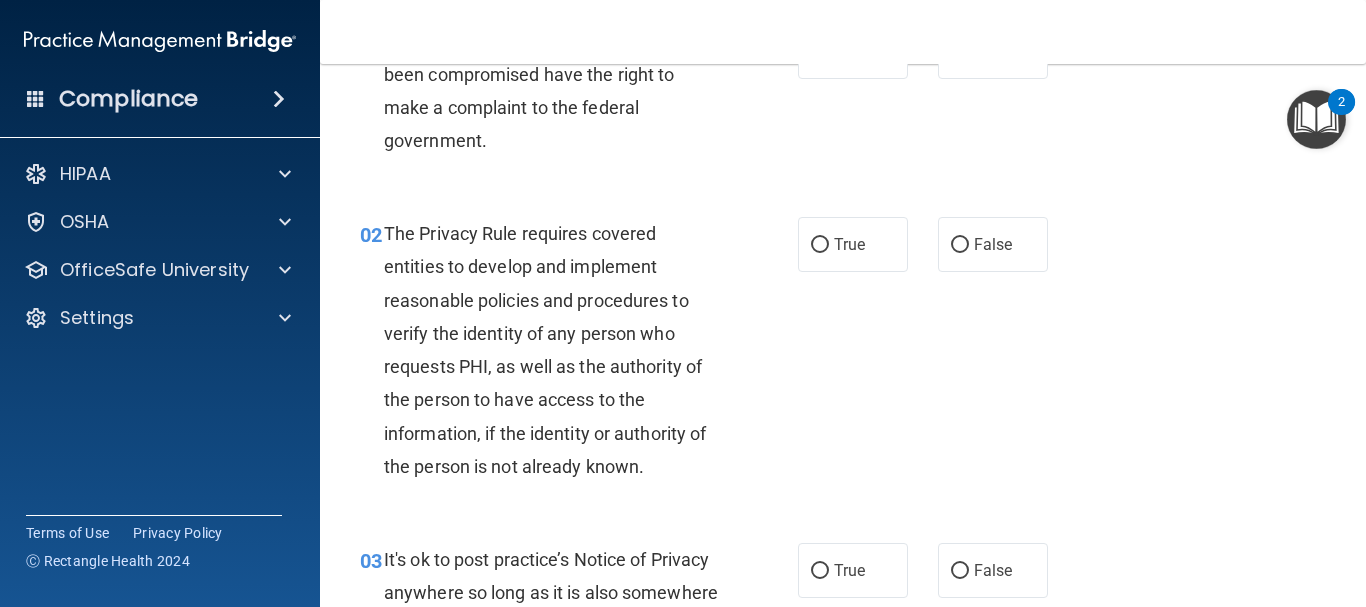 scroll, scrollTop: 0, scrollLeft: 0, axis: both 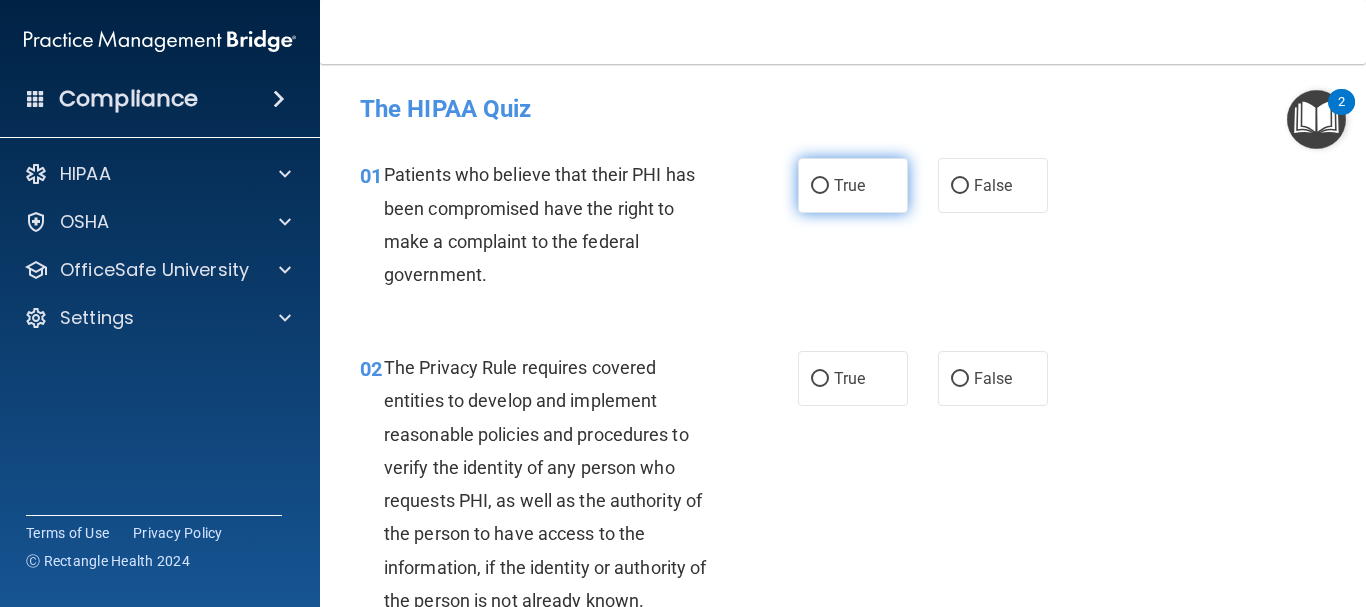 click on "True" at bounding box center (820, 186) 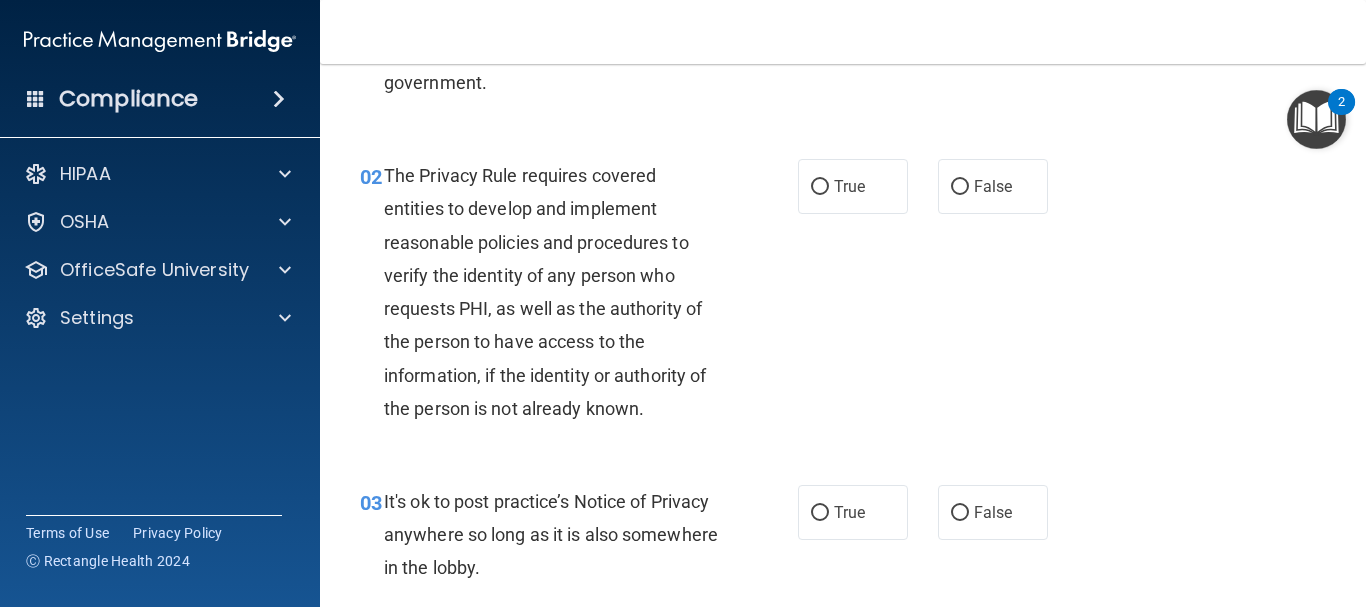 scroll, scrollTop: 228, scrollLeft: 0, axis: vertical 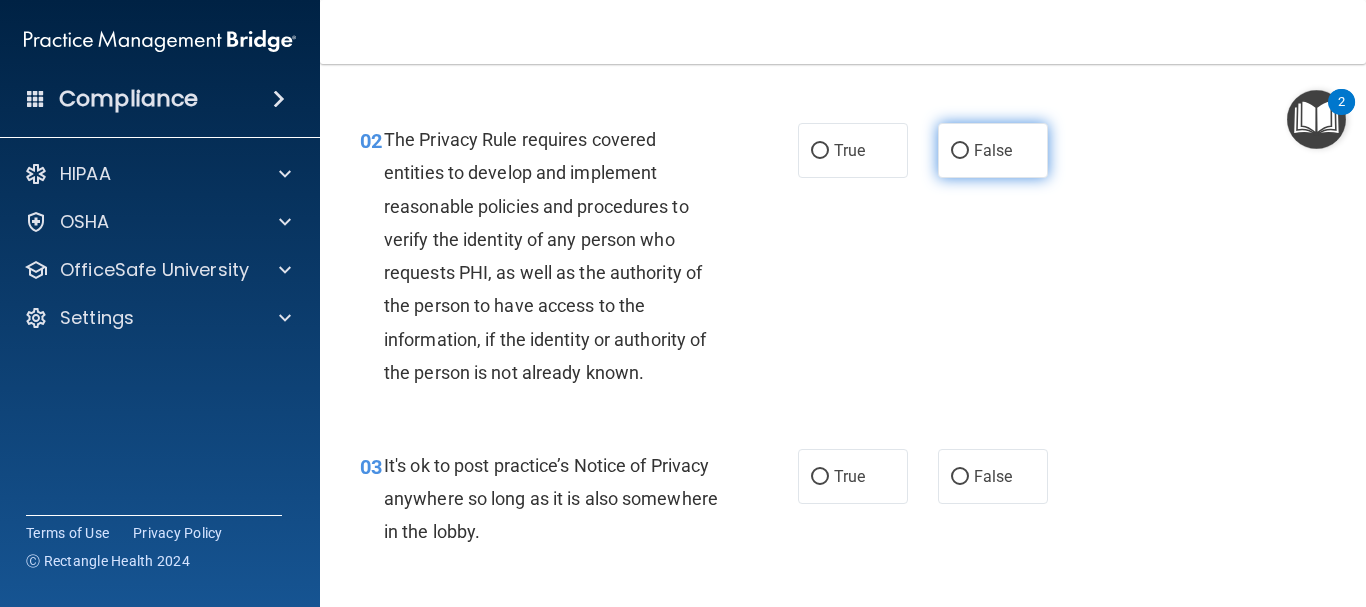 click on "False" at bounding box center [960, 151] 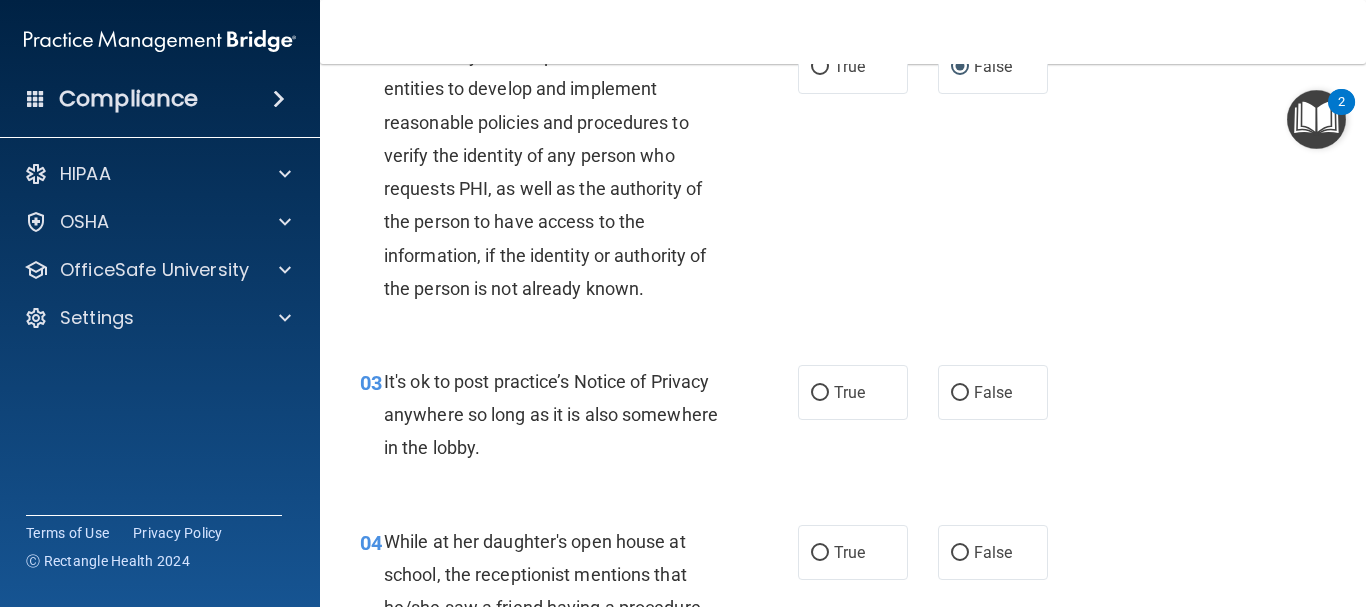 scroll, scrollTop: 324, scrollLeft: 0, axis: vertical 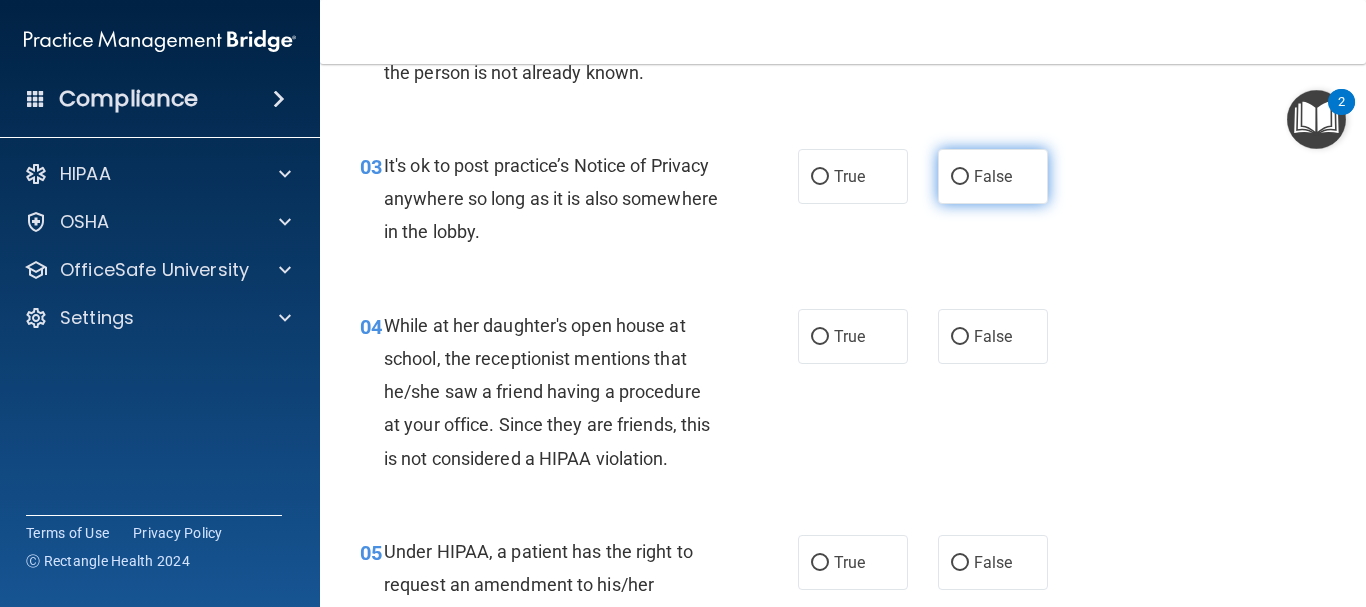 click on "False" at bounding box center [960, 177] 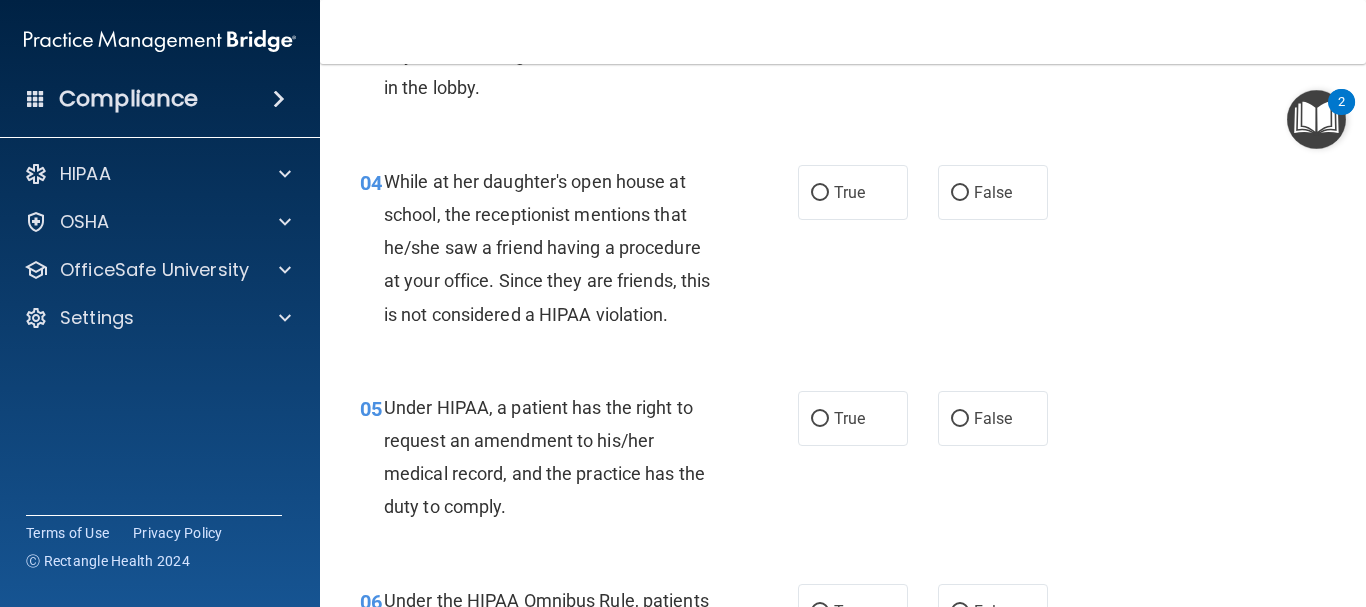scroll, scrollTop: 684, scrollLeft: 0, axis: vertical 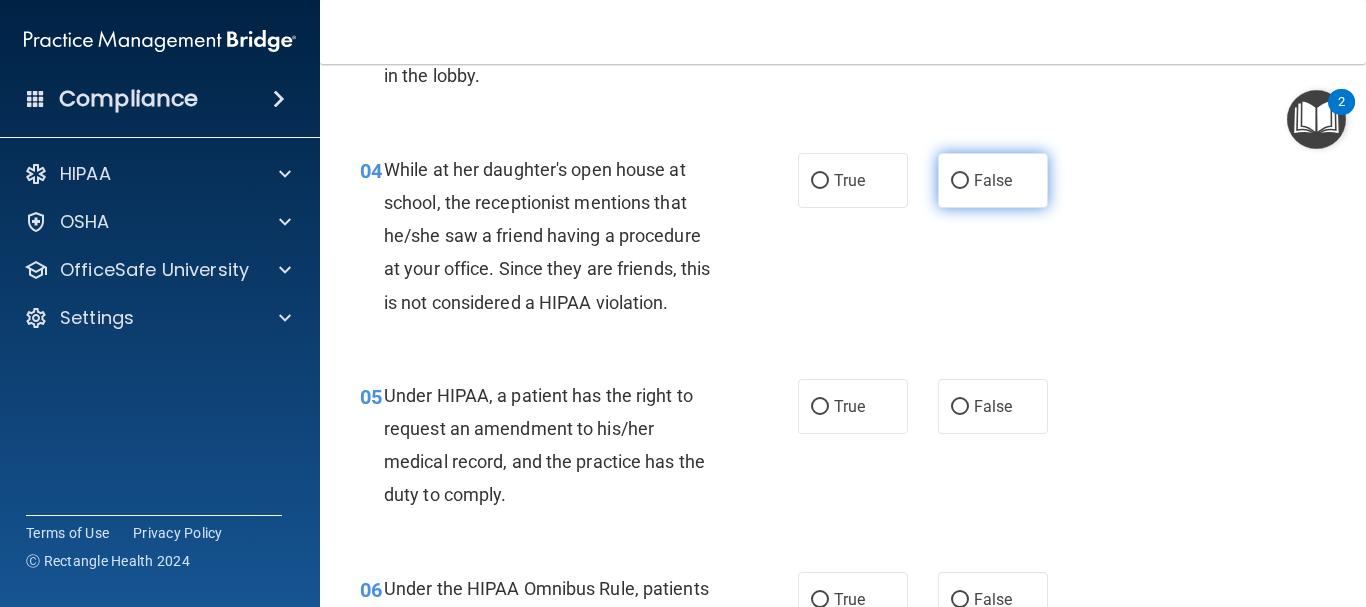 click on "False" at bounding box center [960, 181] 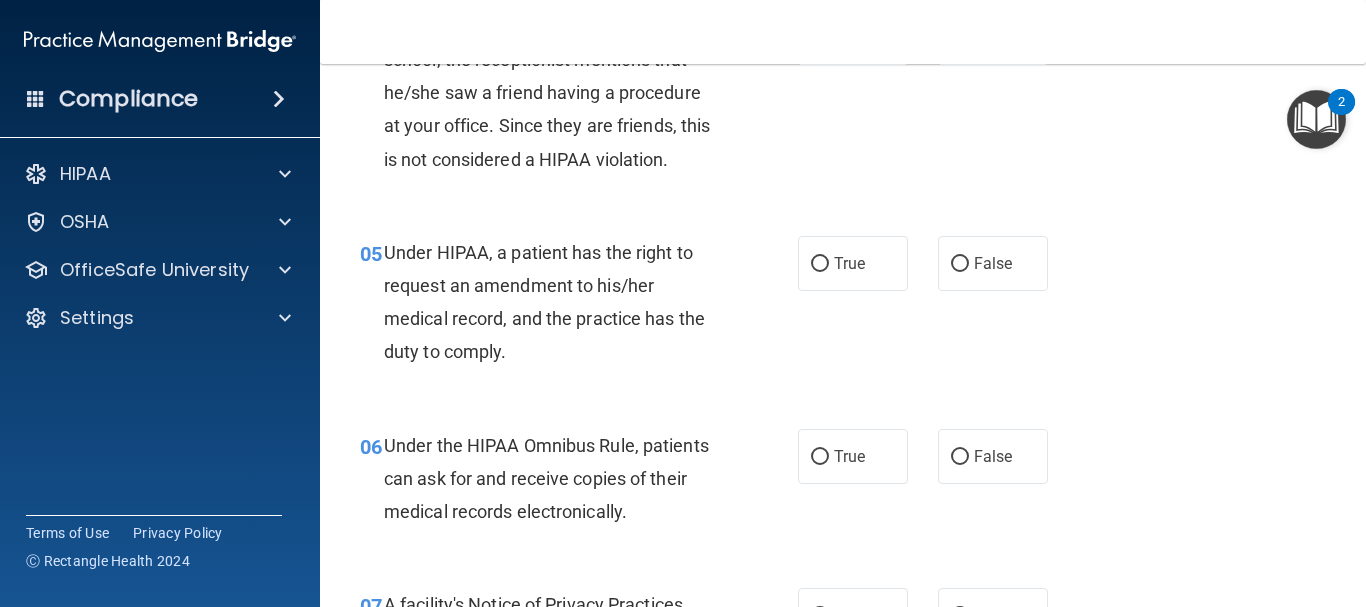 scroll, scrollTop: 839, scrollLeft: 0, axis: vertical 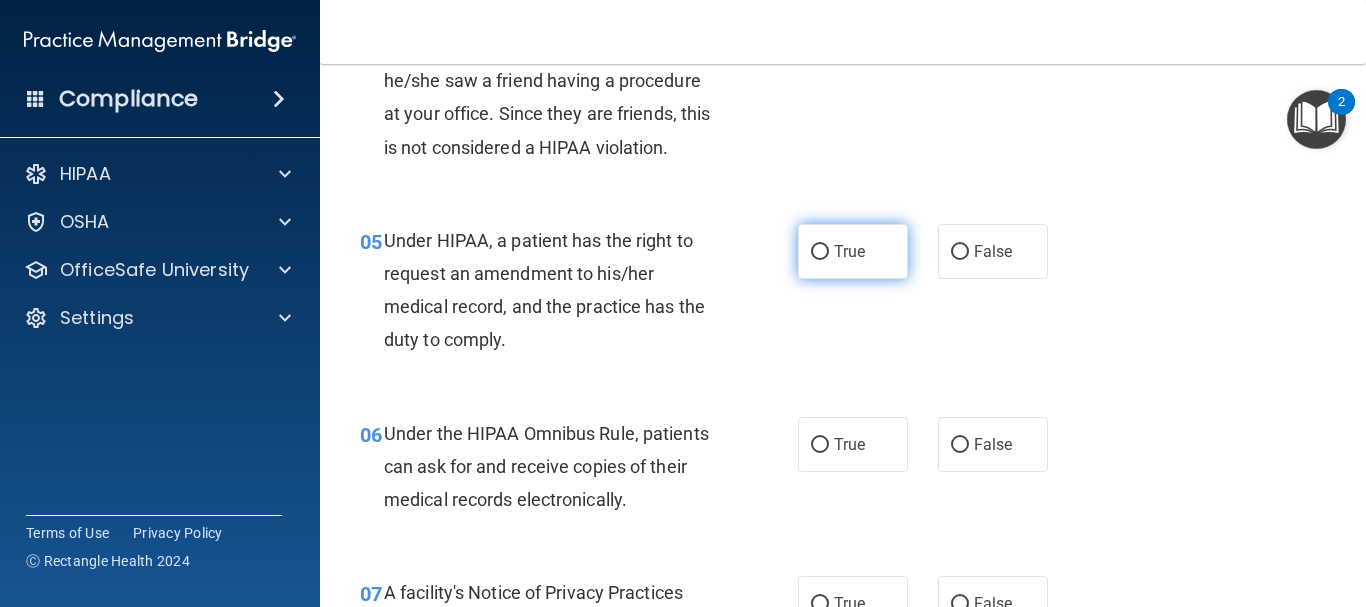 click on "True" at bounding box center [820, 252] 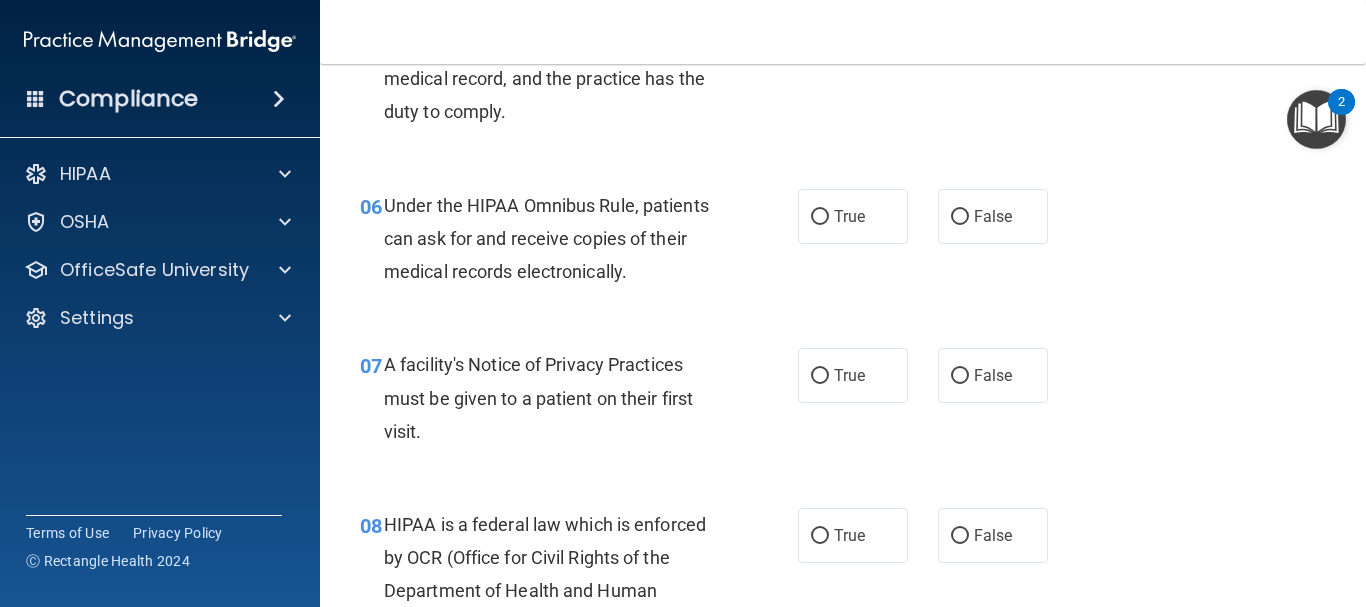 scroll, scrollTop: 1079, scrollLeft: 0, axis: vertical 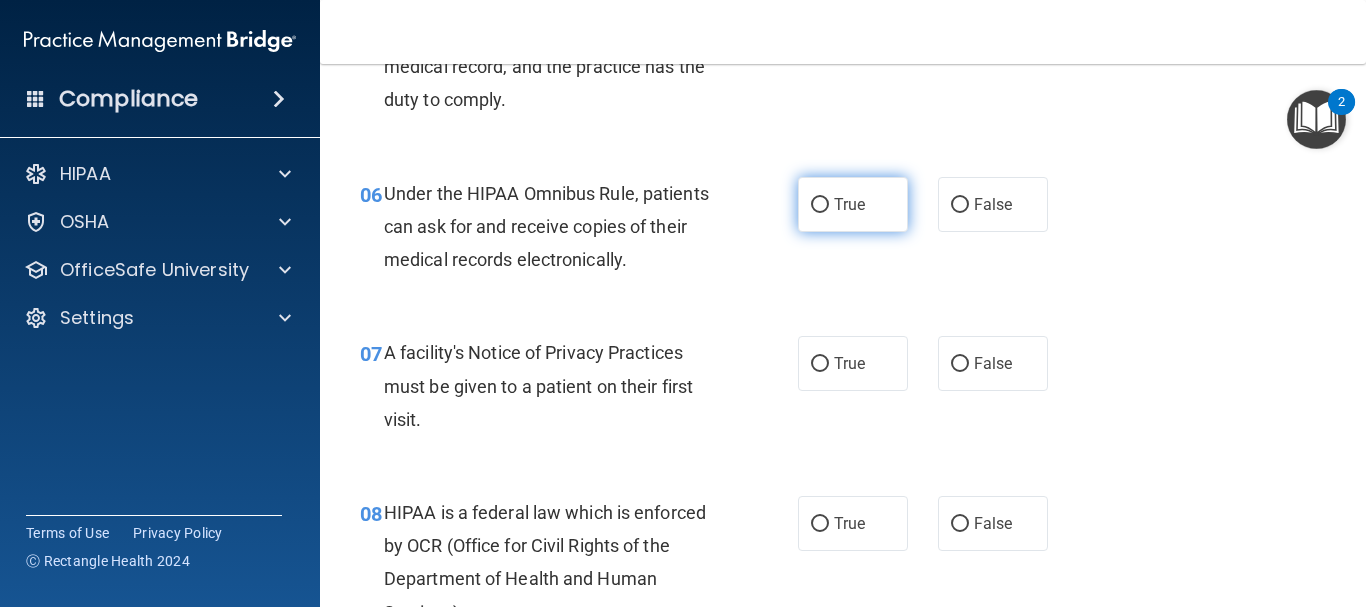 click on "True" at bounding box center (849, 204) 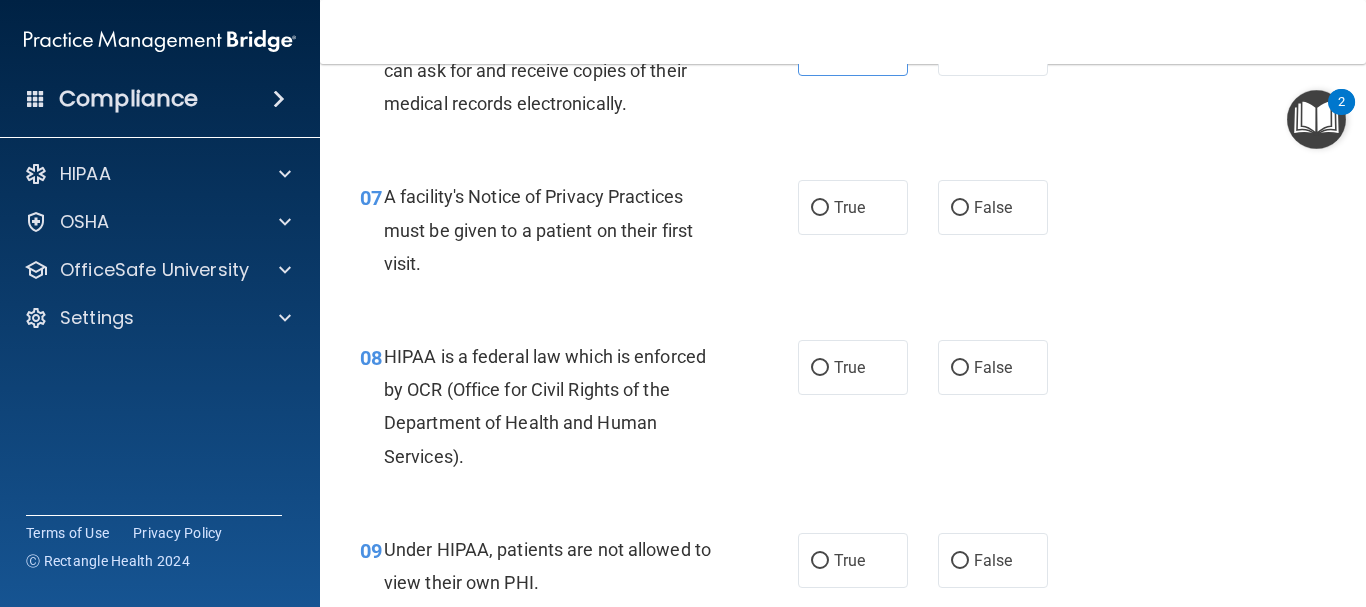 scroll, scrollTop: 1247, scrollLeft: 0, axis: vertical 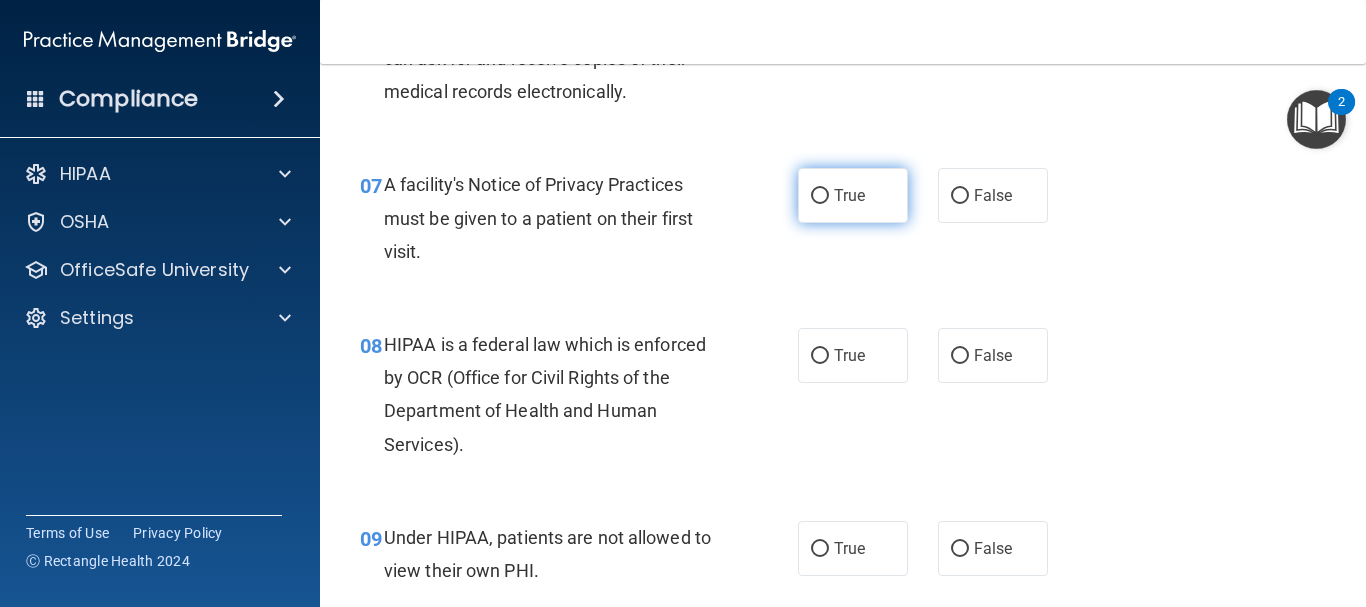click on "True" at bounding box center (820, 196) 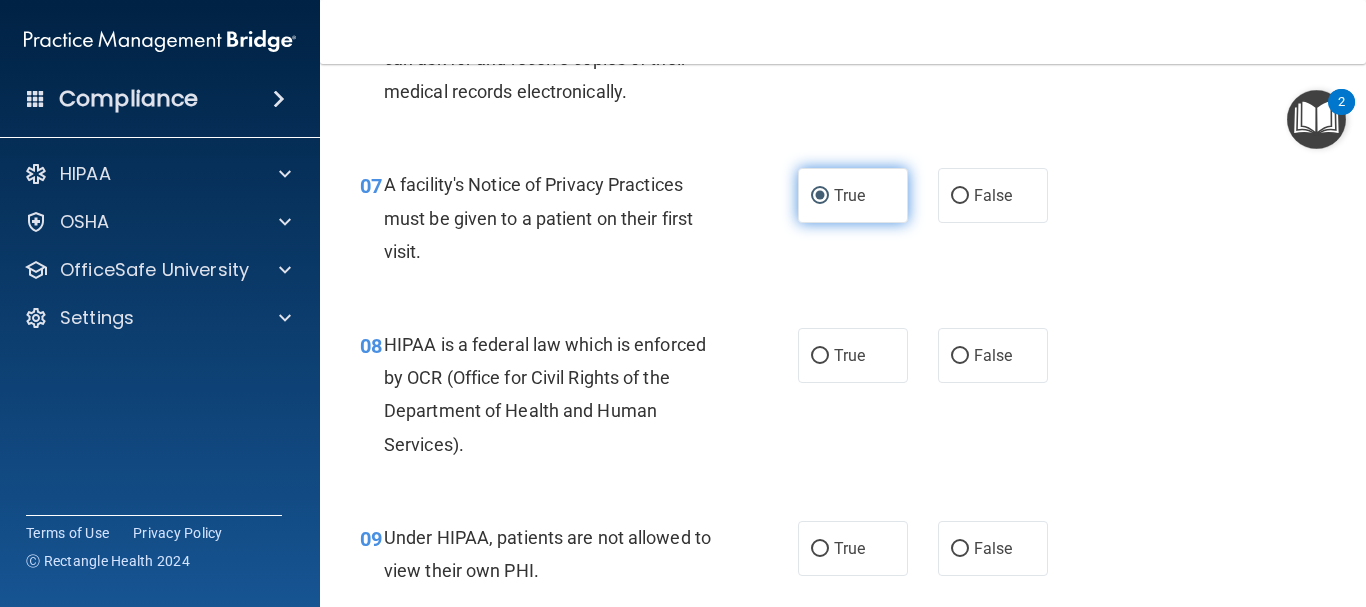 click on "True" at bounding box center [820, 196] 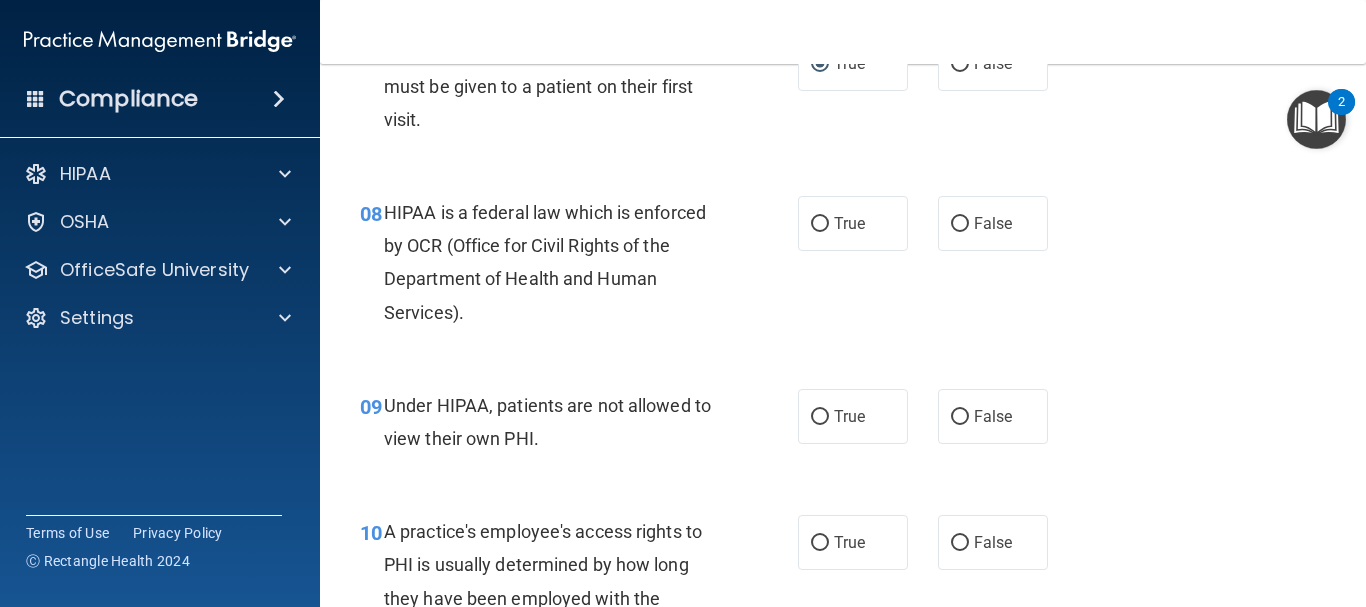 scroll, scrollTop: 1391, scrollLeft: 0, axis: vertical 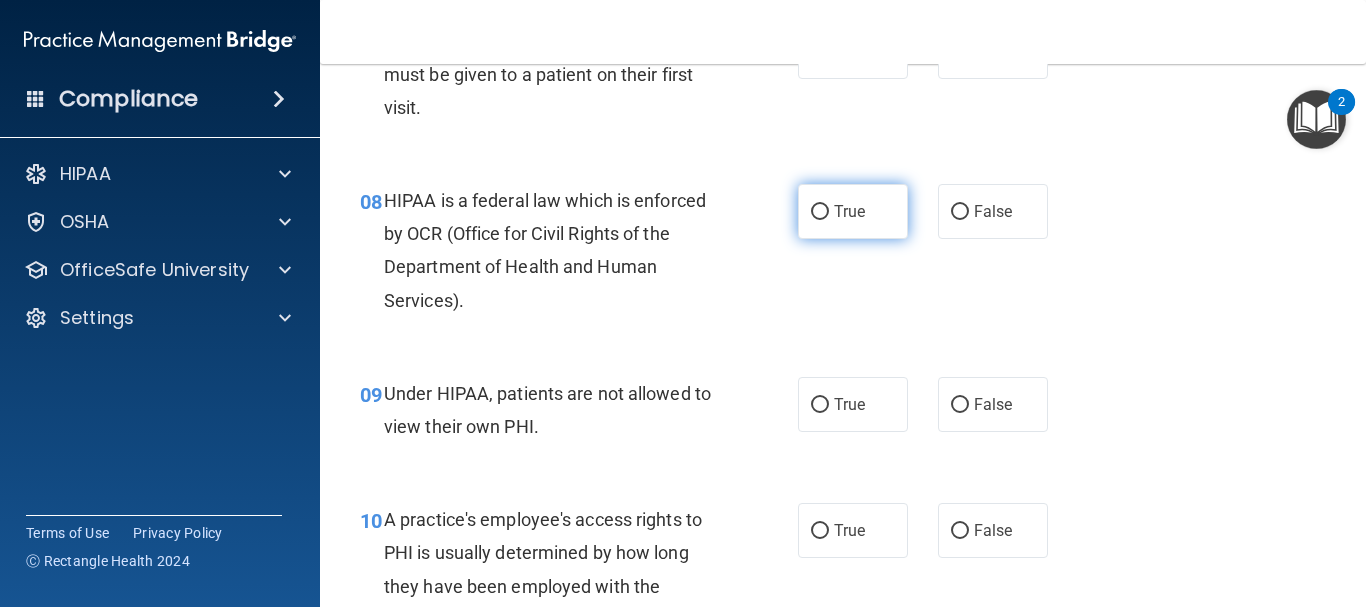 click on "True" at bounding box center [820, 212] 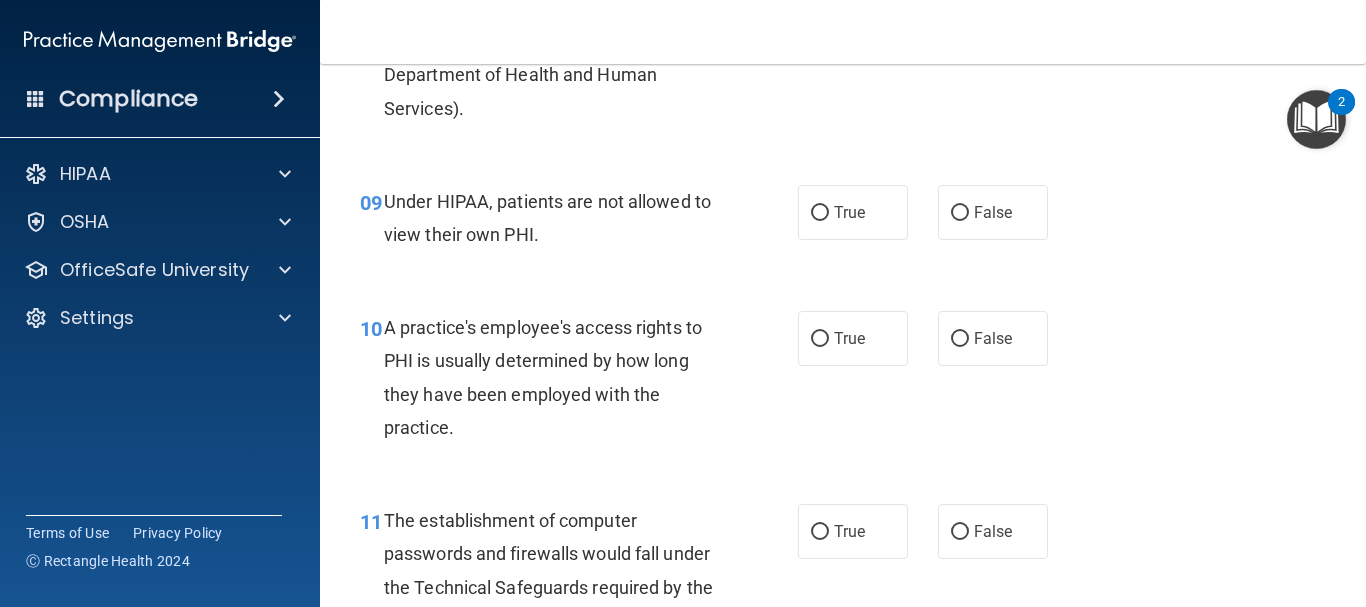 scroll, scrollTop: 1607, scrollLeft: 0, axis: vertical 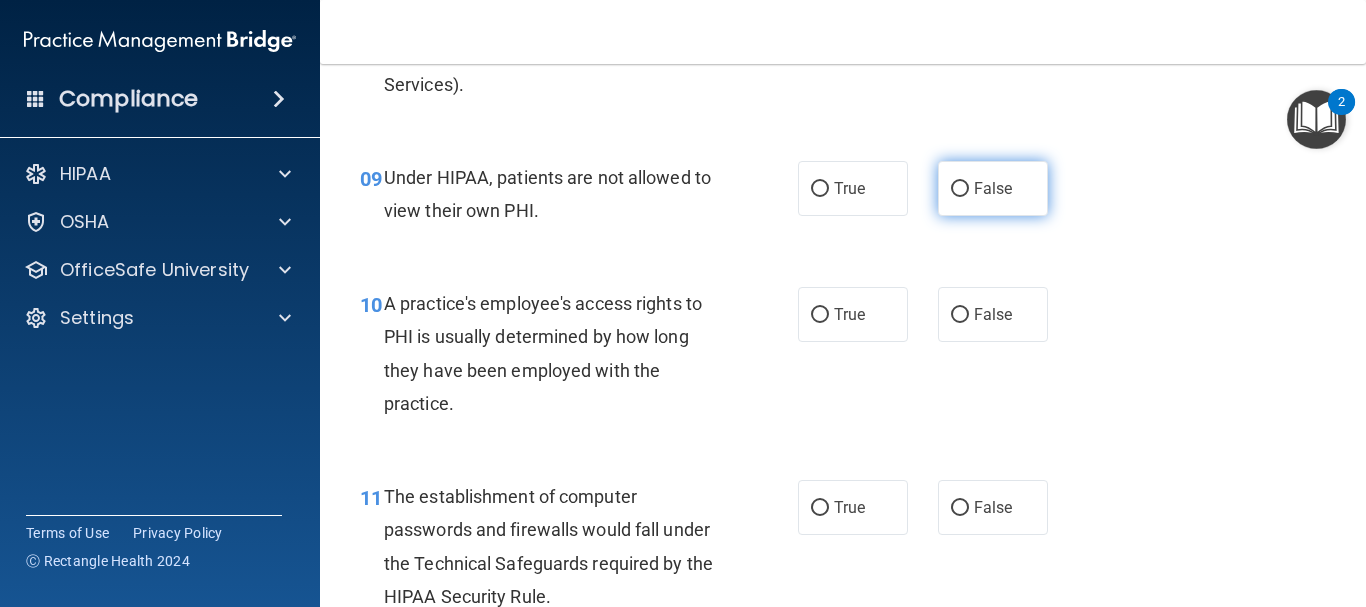 click on "False" at bounding box center [993, 188] 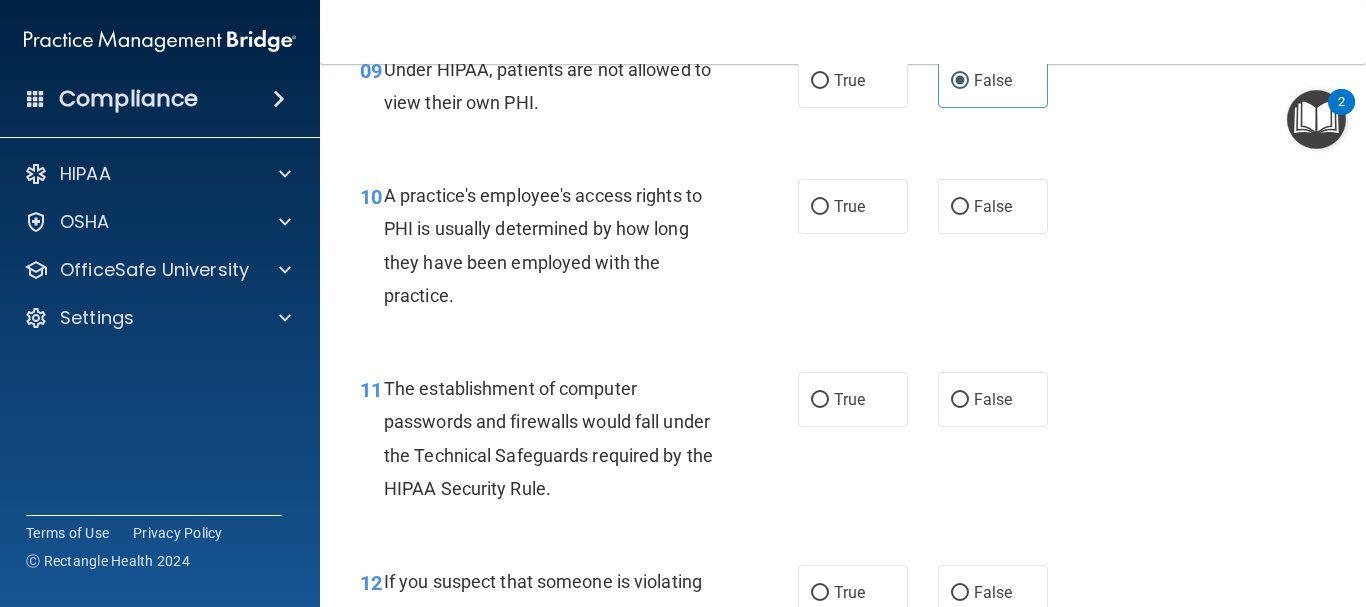 scroll, scrollTop: 1727, scrollLeft: 0, axis: vertical 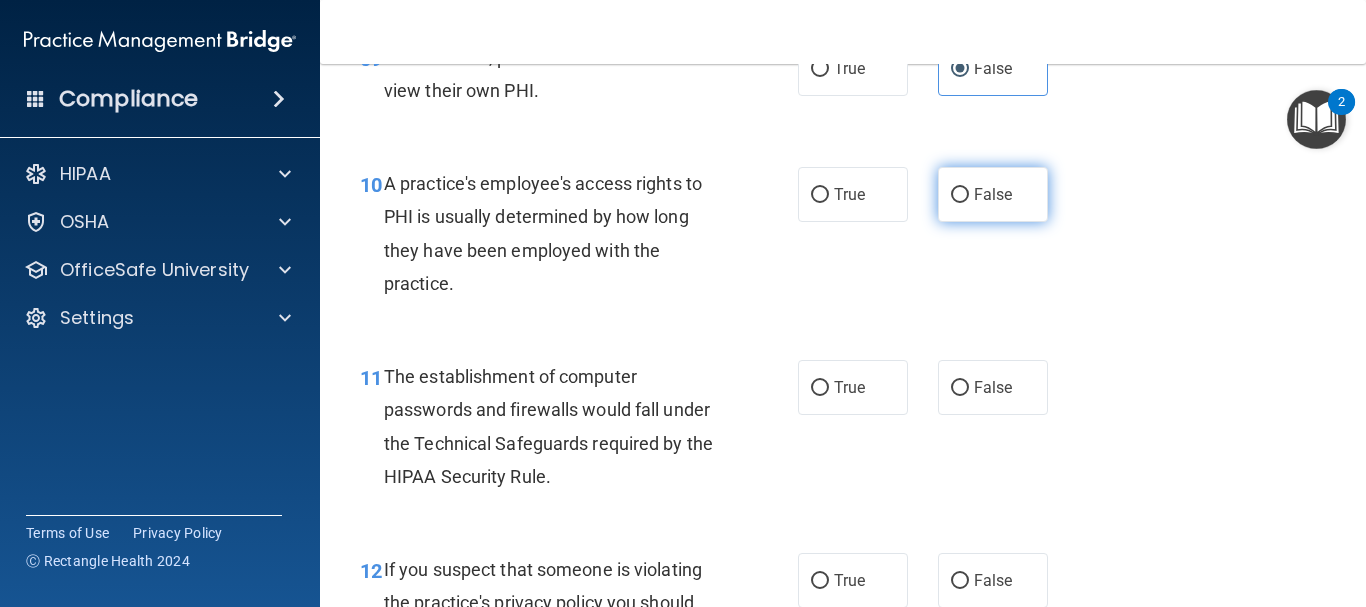 click on "False" at bounding box center (960, 195) 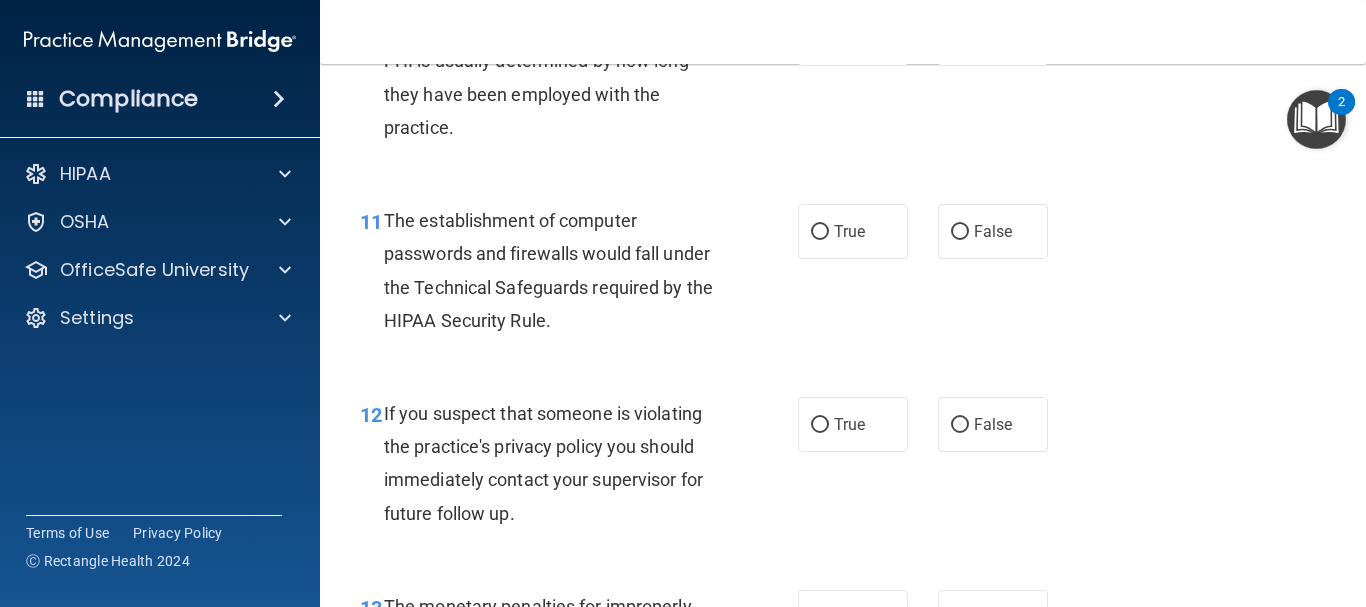 scroll, scrollTop: 1895, scrollLeft: 0, axis: vertical 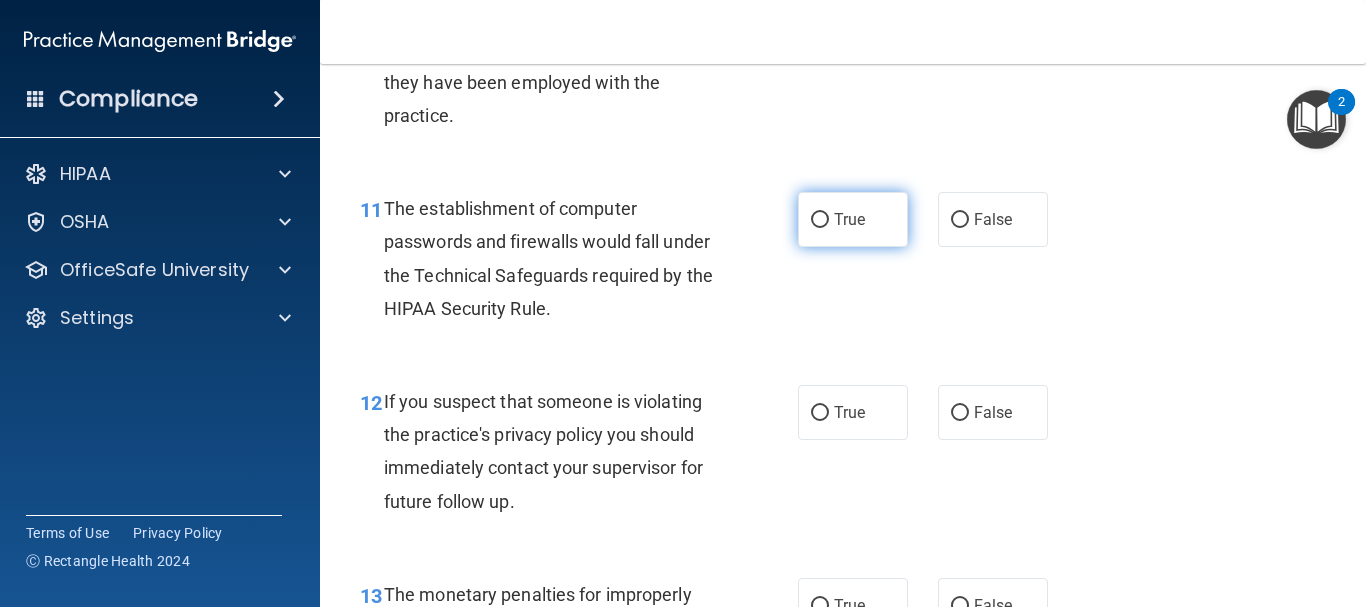 click on "True" at bounding box center (820, 220) 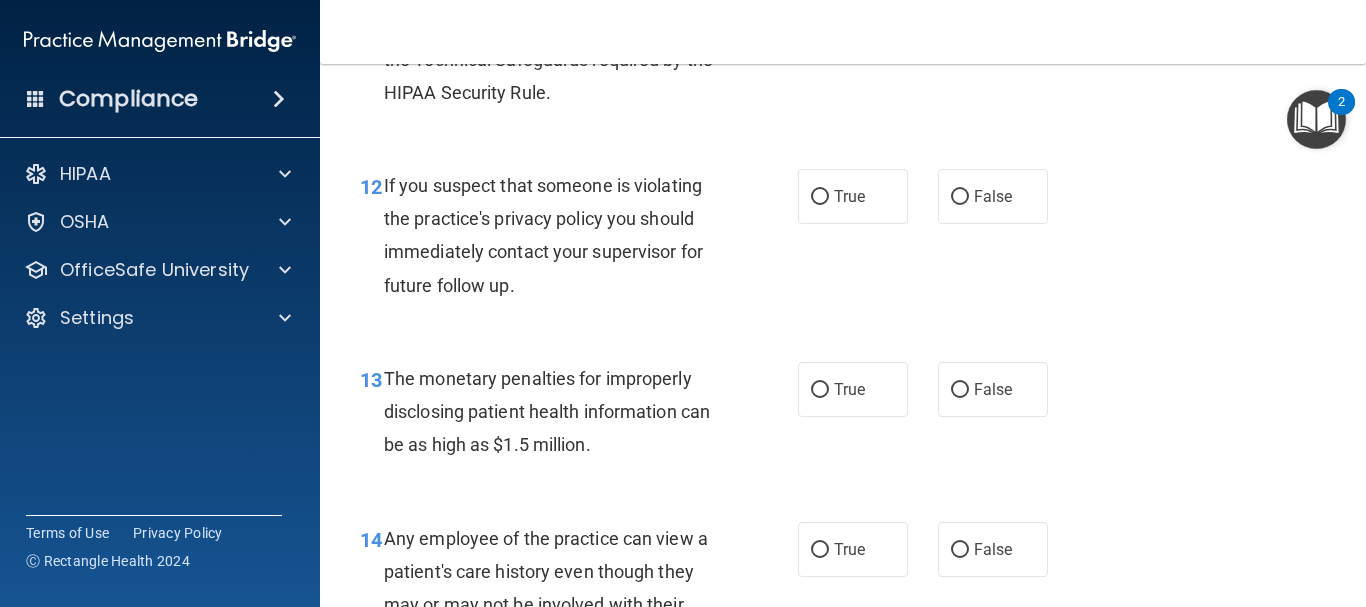scroll, scrollTop: 2135, scrollLeft: 0, axis: vertical 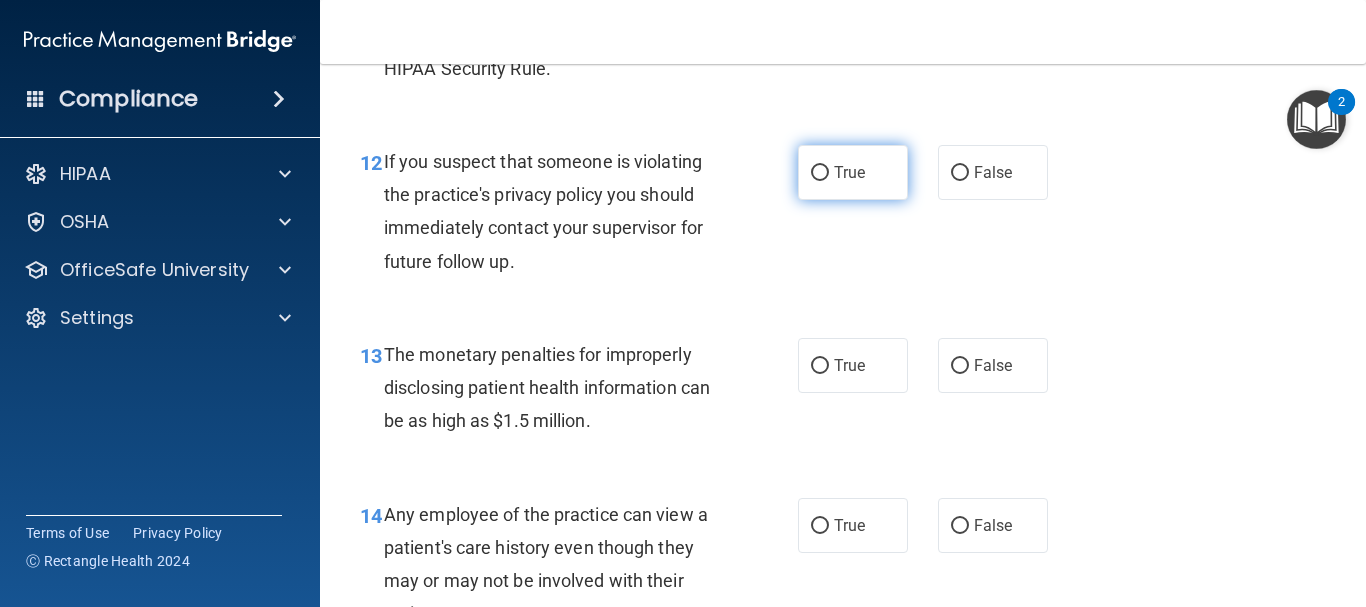 click on "True" at bounding box center [849, 172] 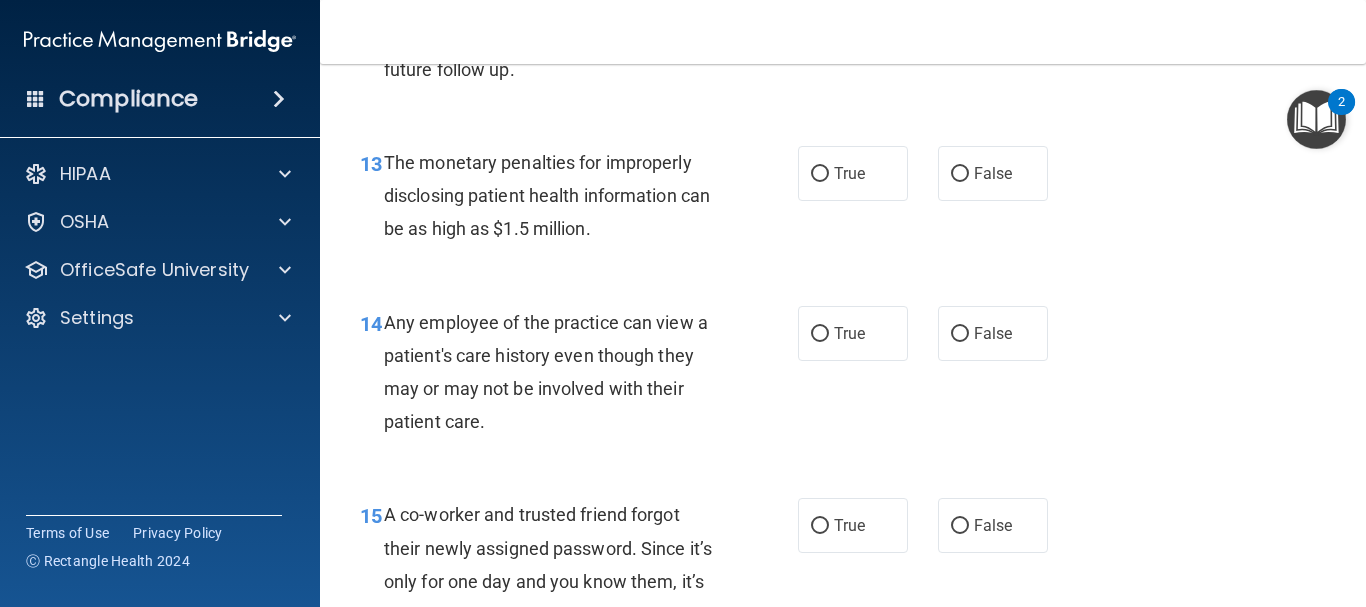 scroll, scrollTop: 2351, scrollLeft: 0, axis: vertical 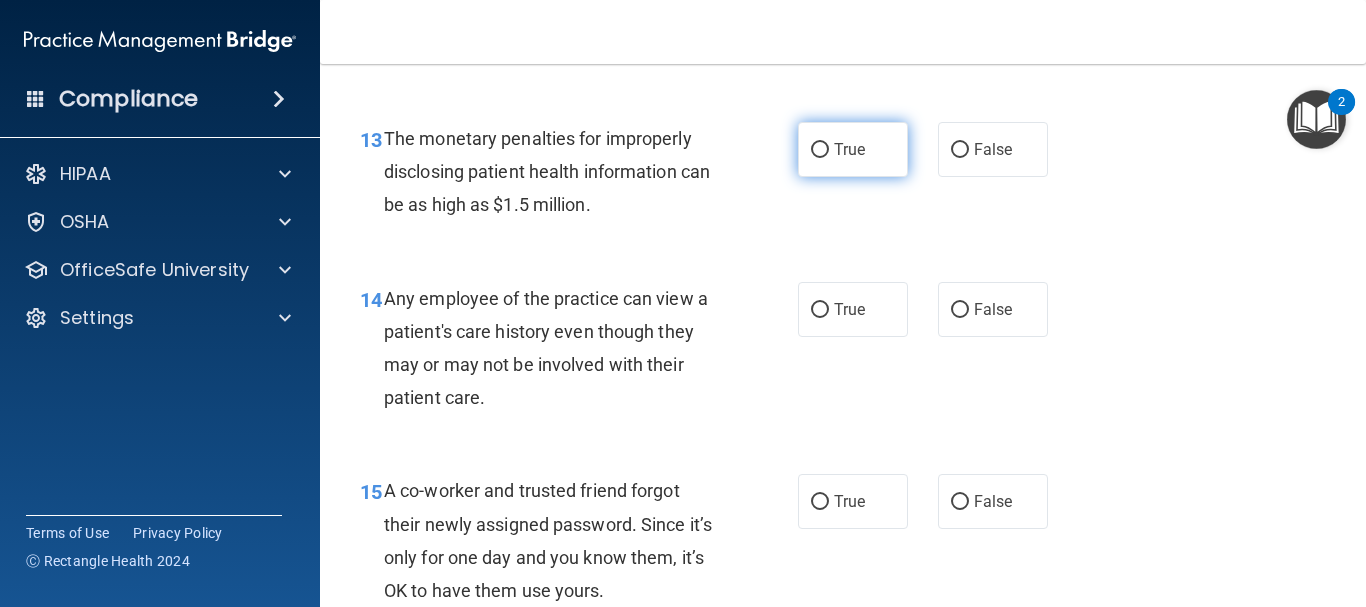 click on "True" at bounding box center (849, 149) 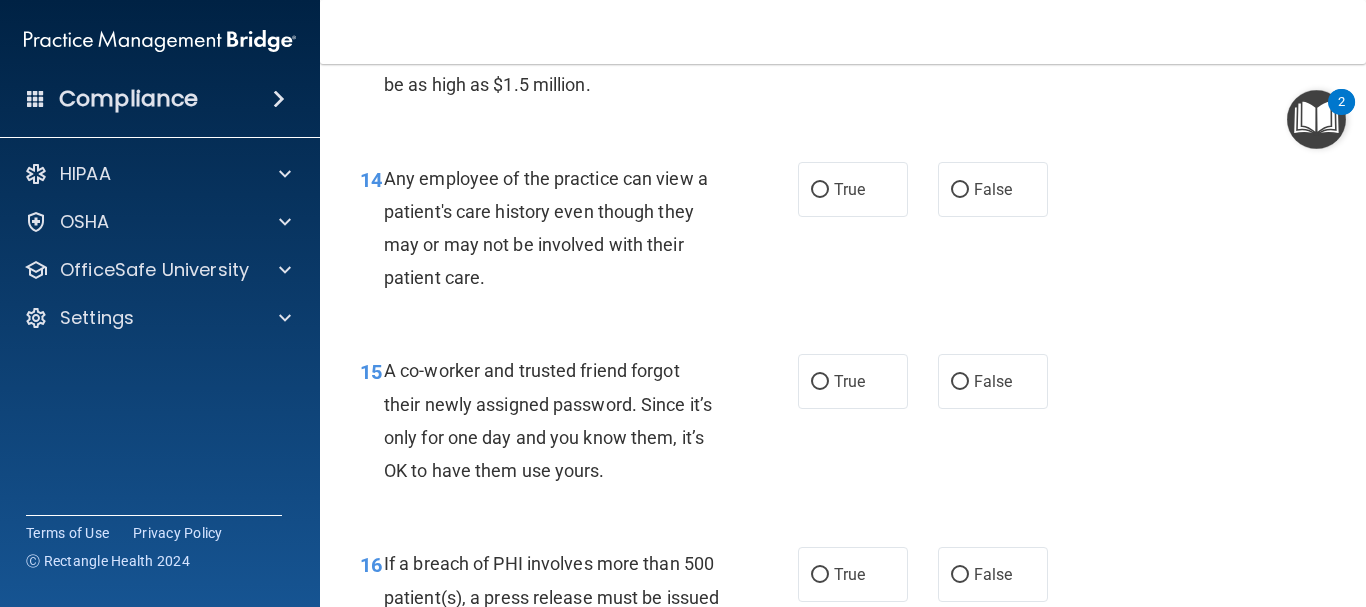 scroll, scrollTop: 2483, scrollLeft: 0, axis: vertical 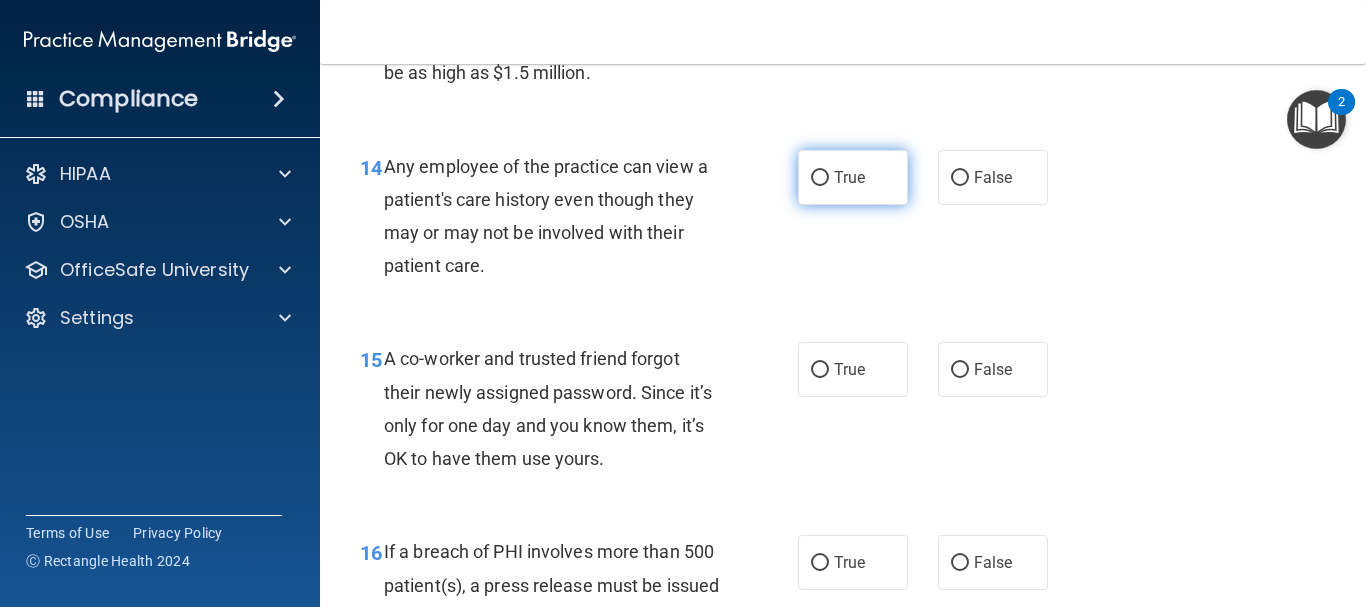 click on "True" at bounding box center [820, 178] 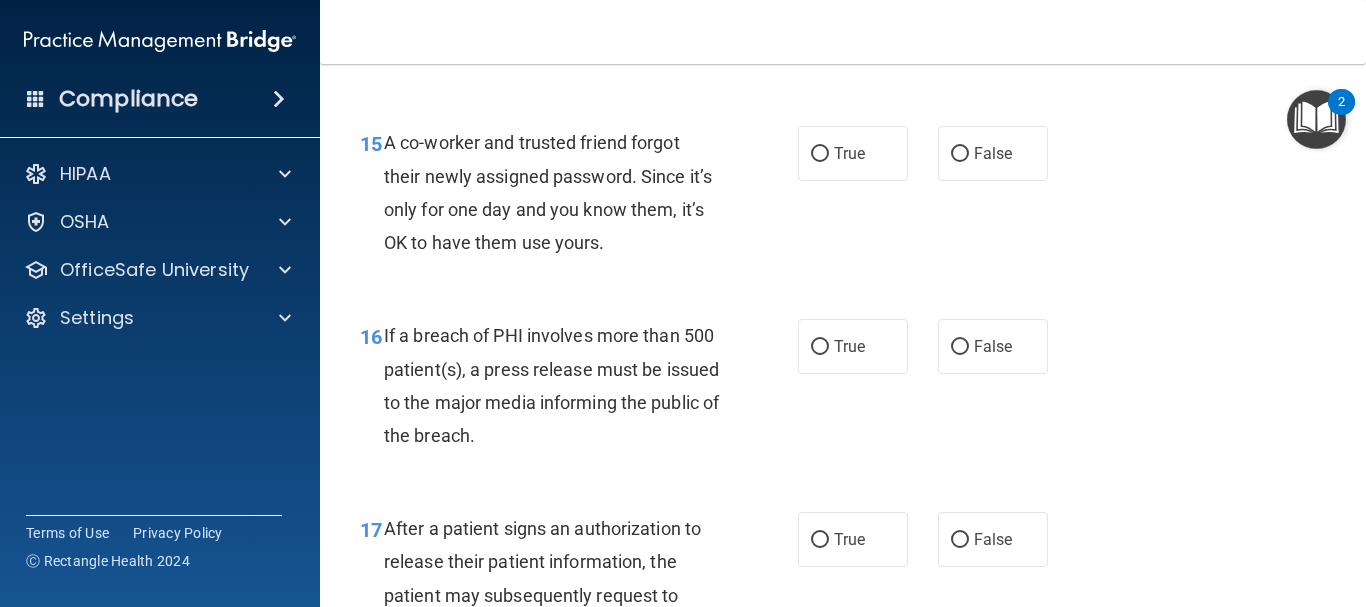 scroll, scrollTop: 2711, scrollLeft: 0, axis: vertical 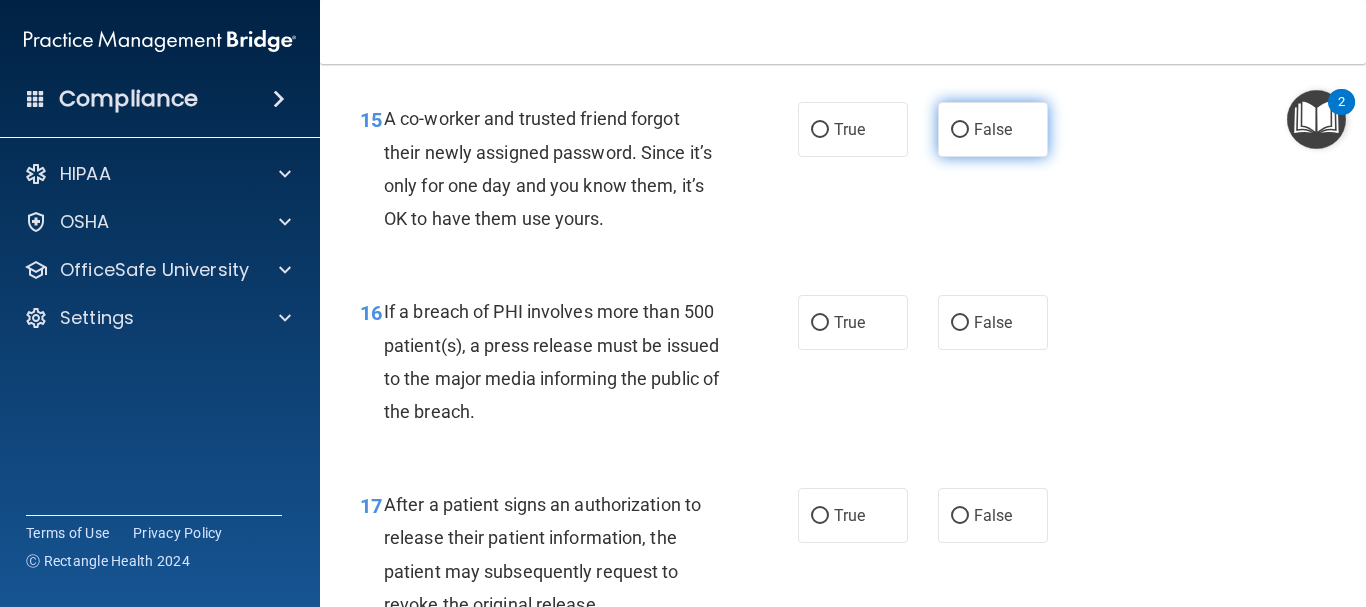 click on "False" at bounding box center [960, 130] 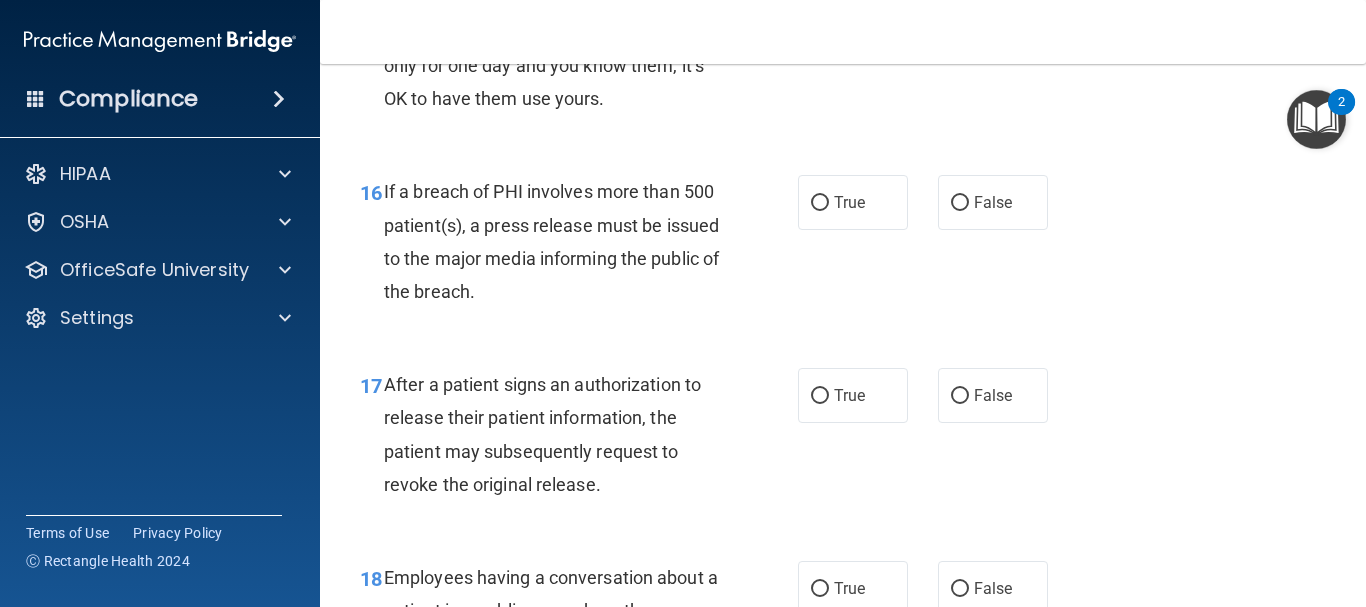 scroll, scrollTop: 2891, scrollLeft: 0, axis: vertical 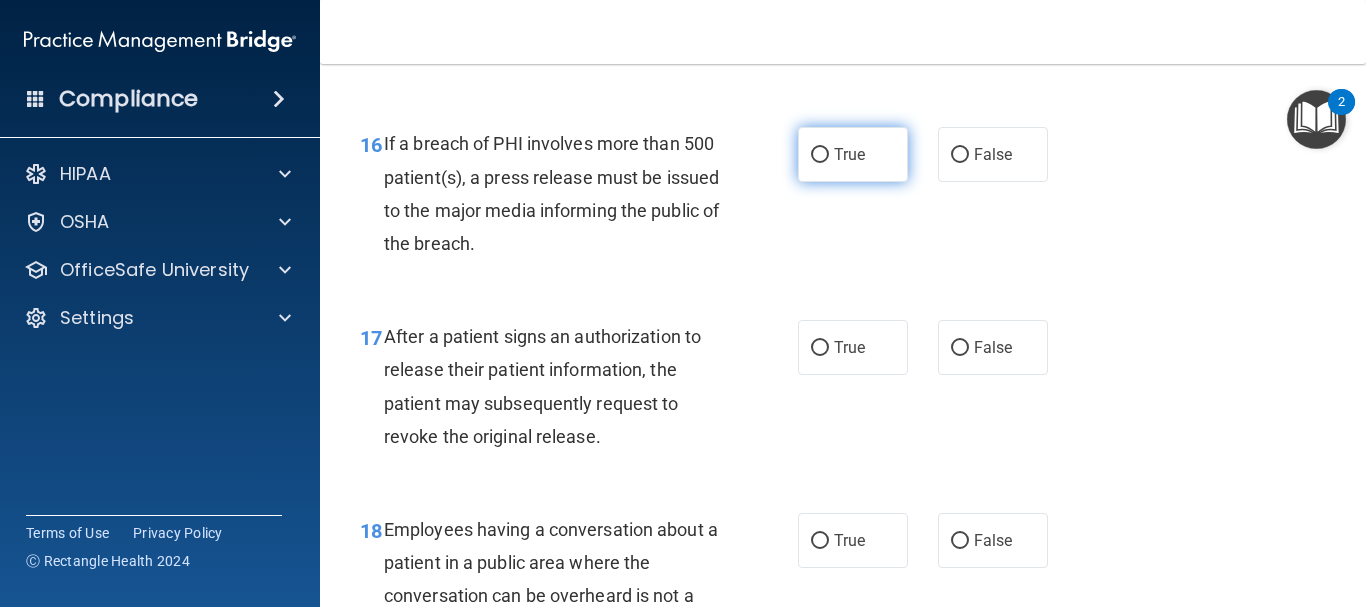 click on "True" at bounding box center (853, 154) 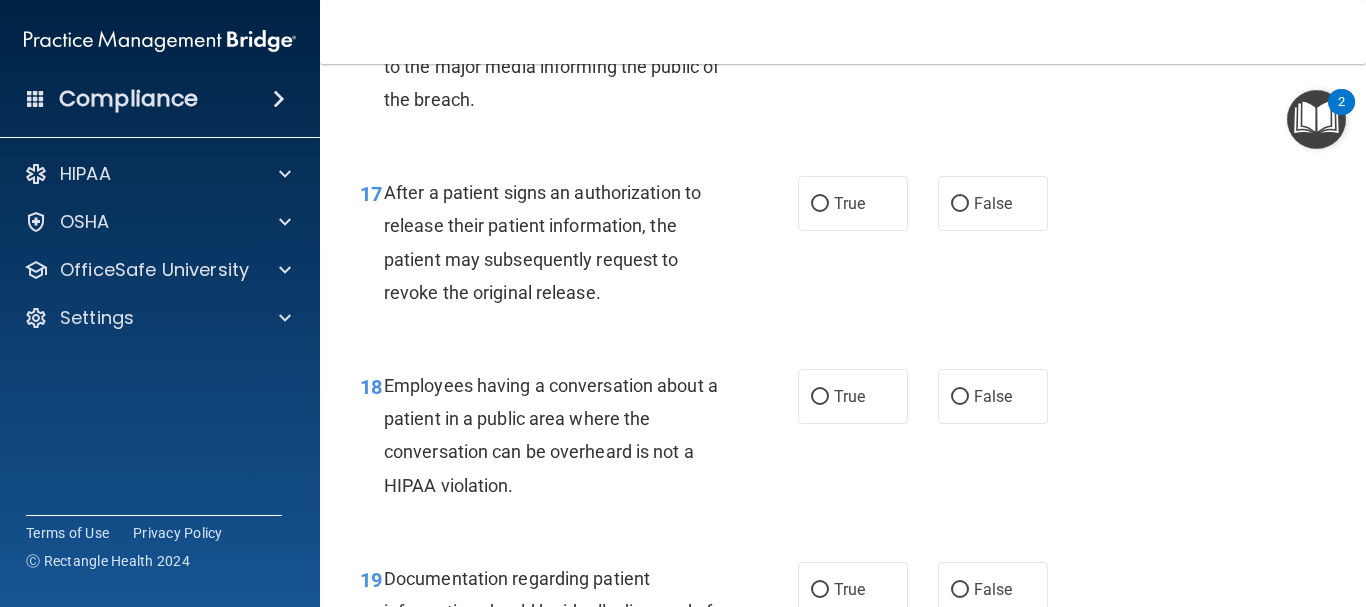 scroll, scrollTop: 3047, scrollLeft: 0, axis: vertical 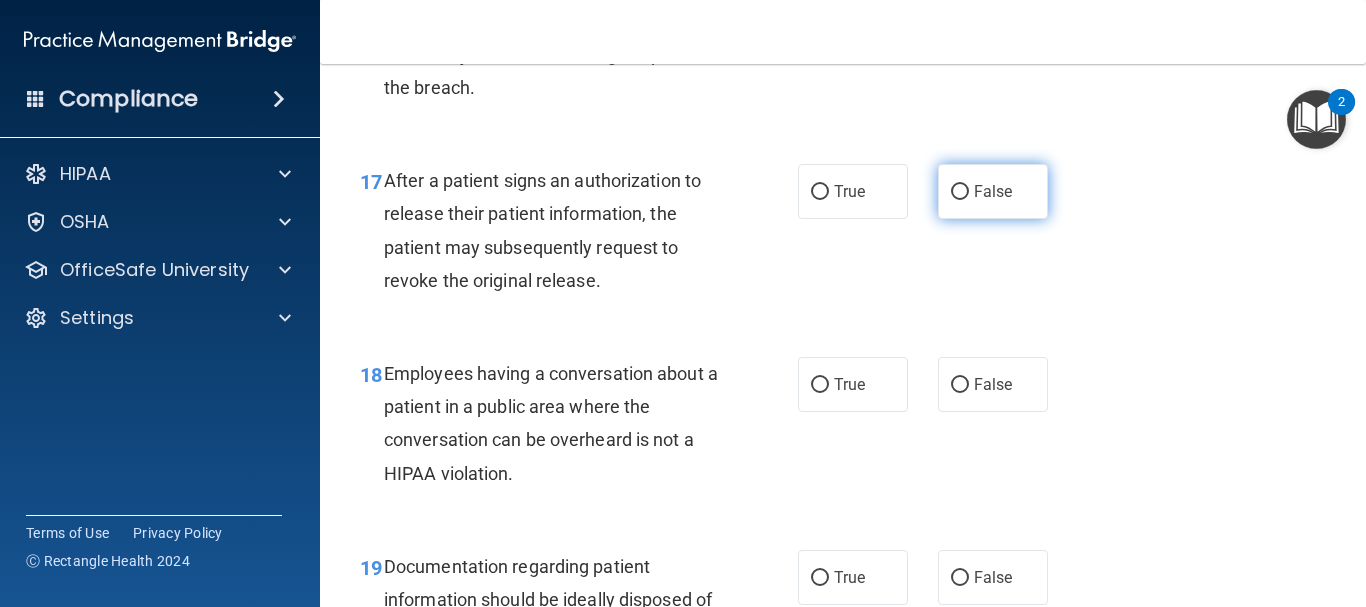 click on "False" at bounding box center (960, 192) 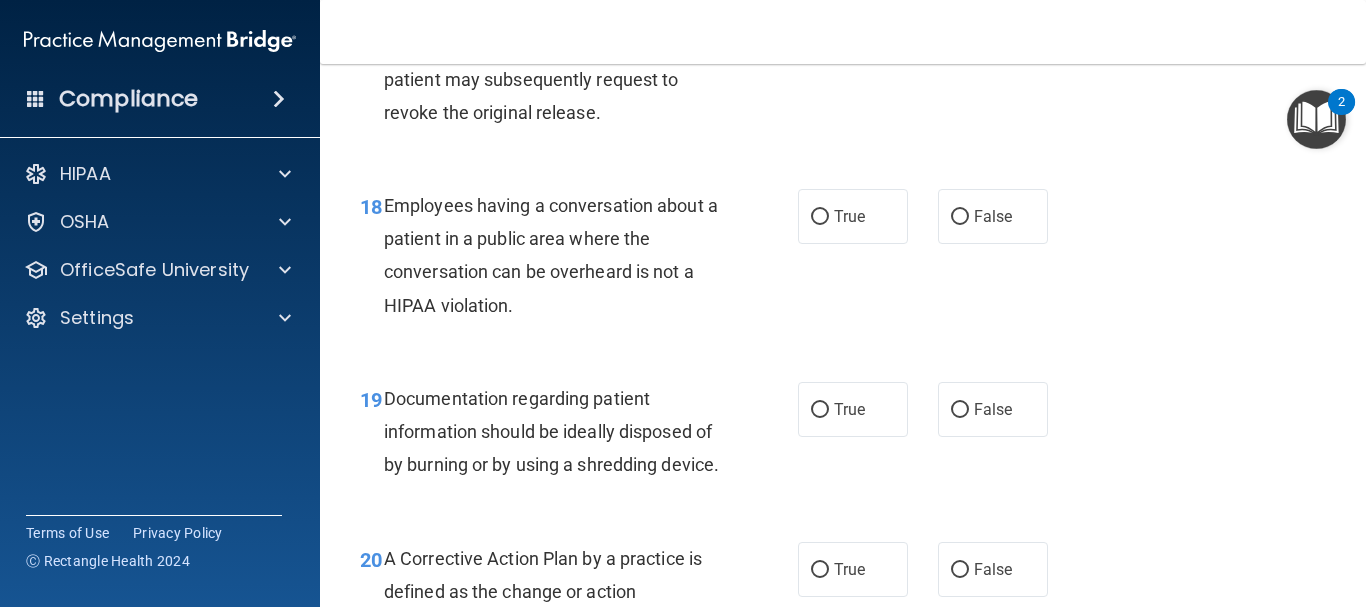 scroll, scrollTop: 3239, scrollLeft: 0, axis: vertical 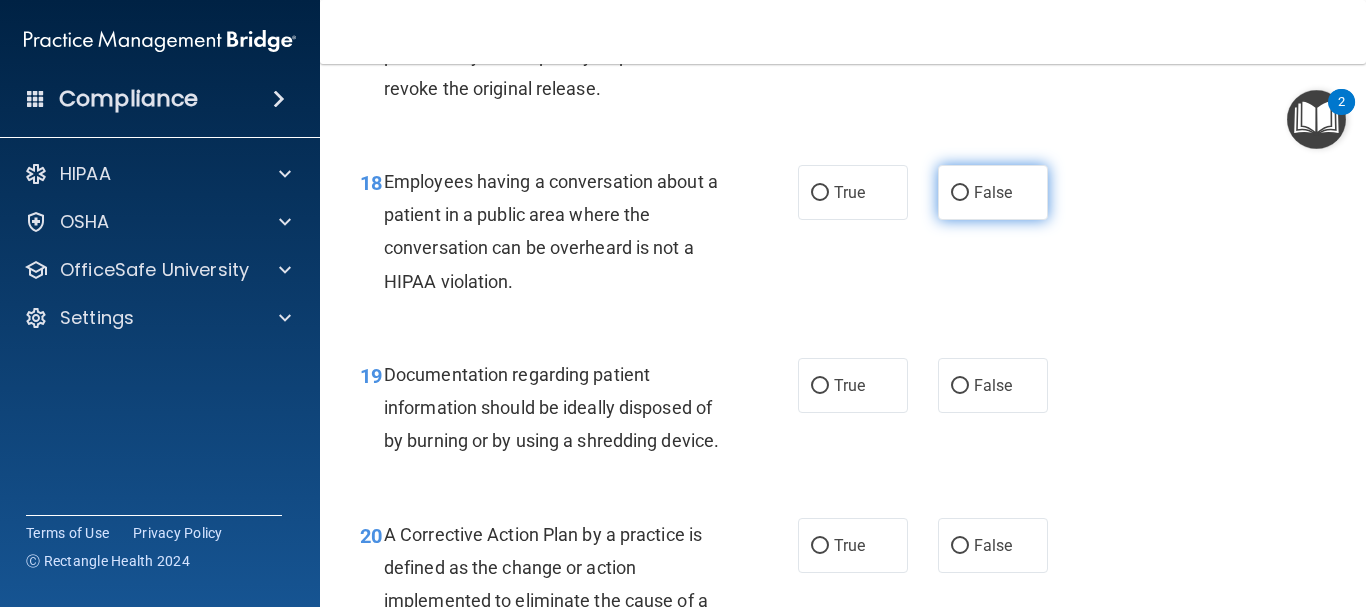 click on "False" at bounding box center (993, 192) 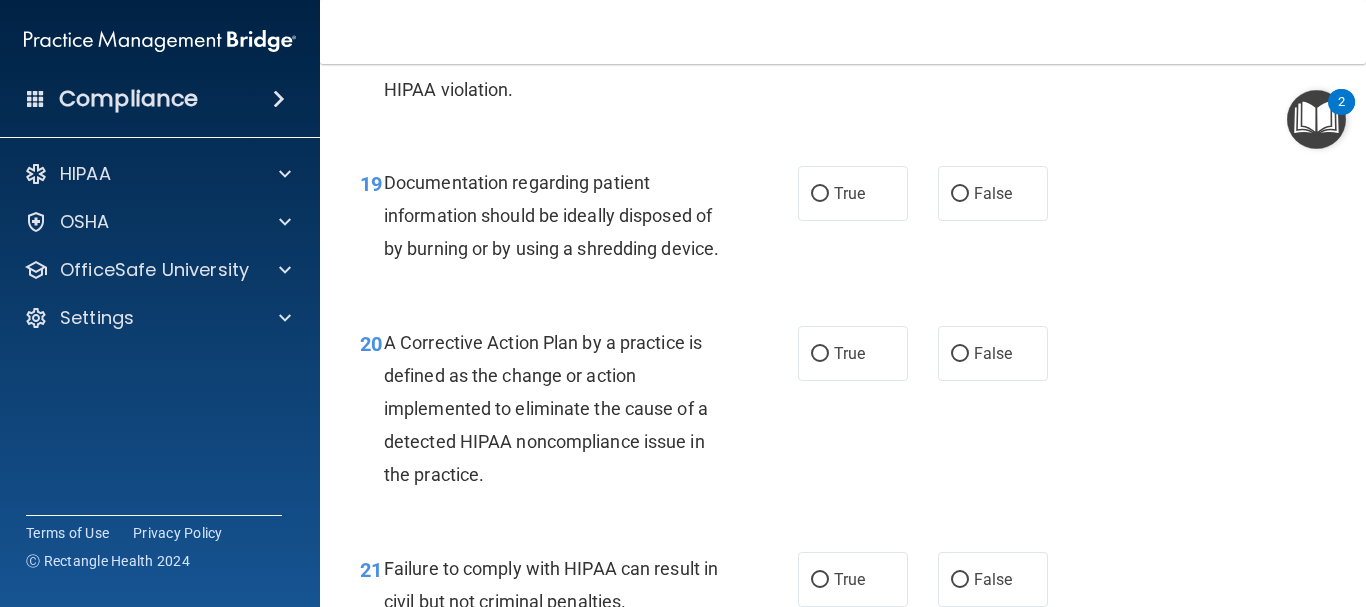 scroll, scrollTop: 3443, scrollLeft: 0, axis: vertical 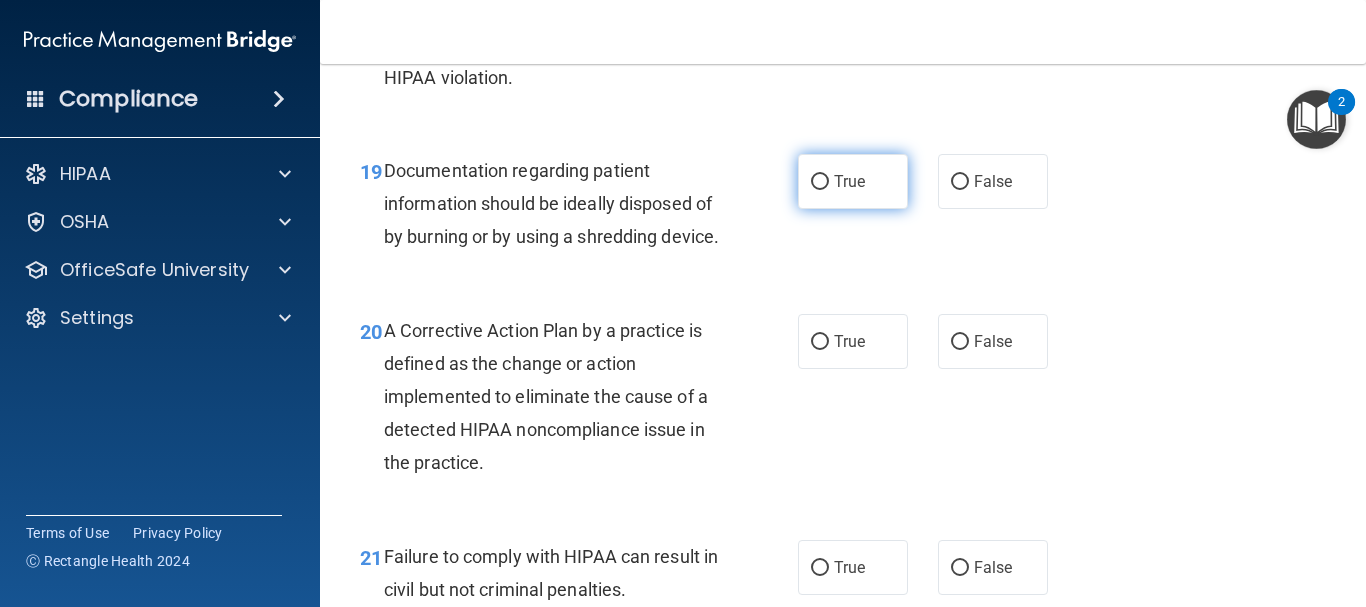 click on "True" at bounding box center [853, 181] 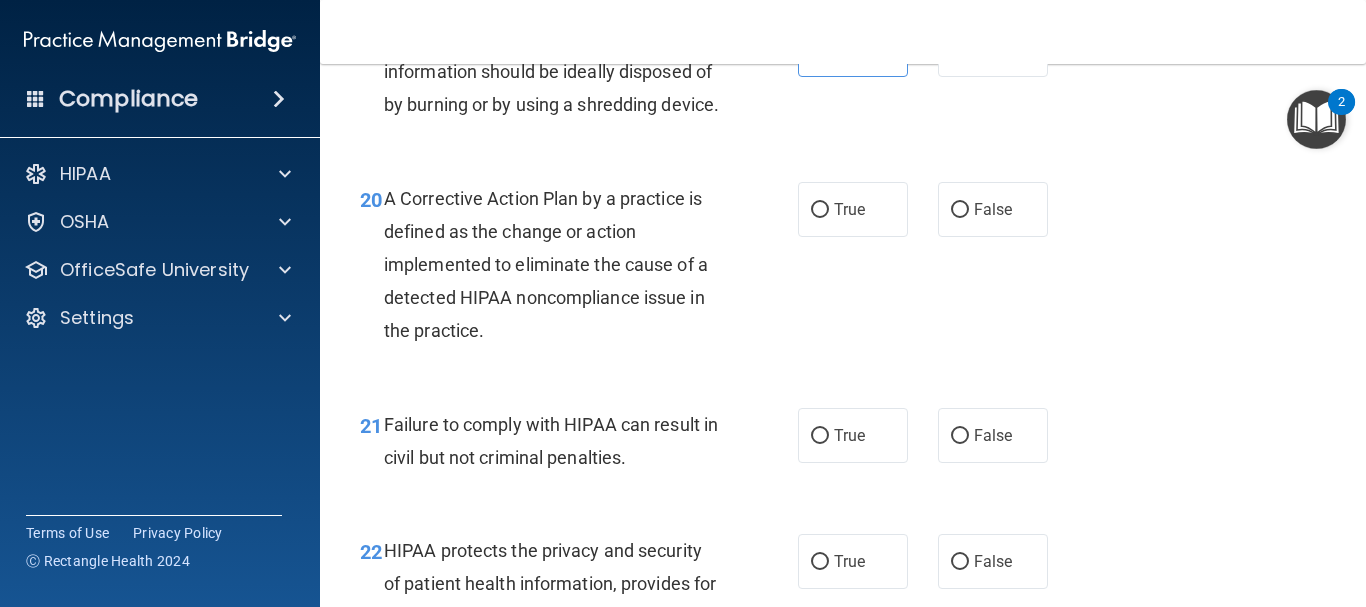 scroll, scrollTop: 3599, scrollLeft: 0, axis: vertical 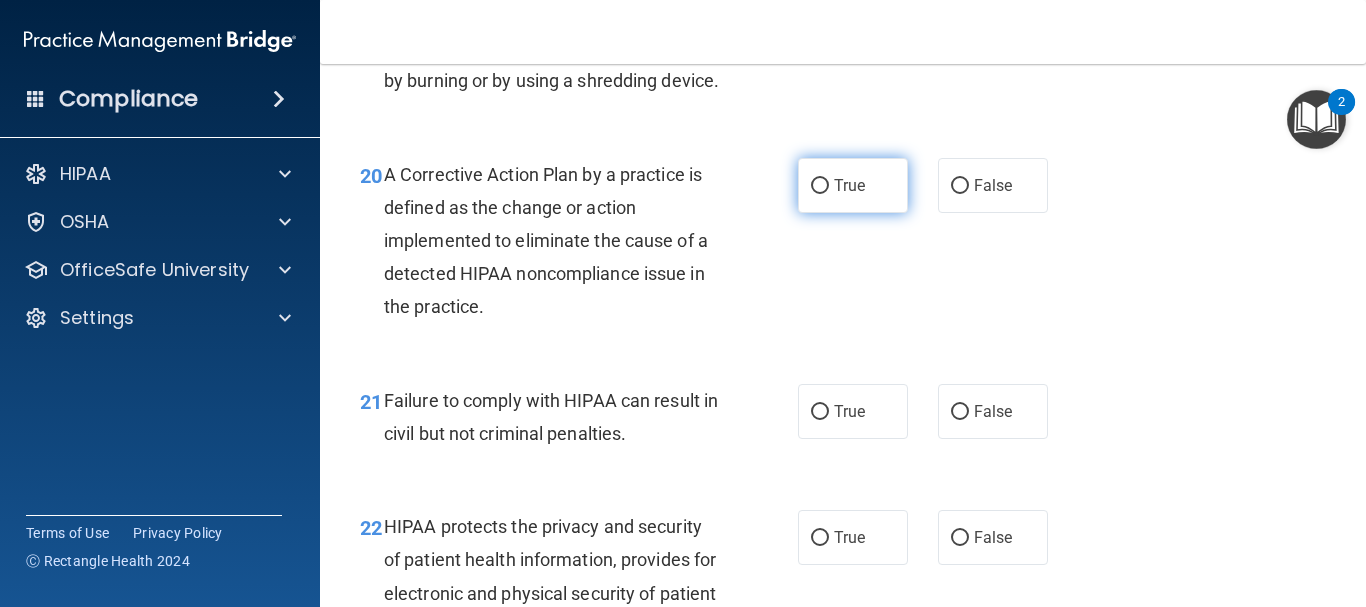 click on "True" at bounding box center [820, 186] 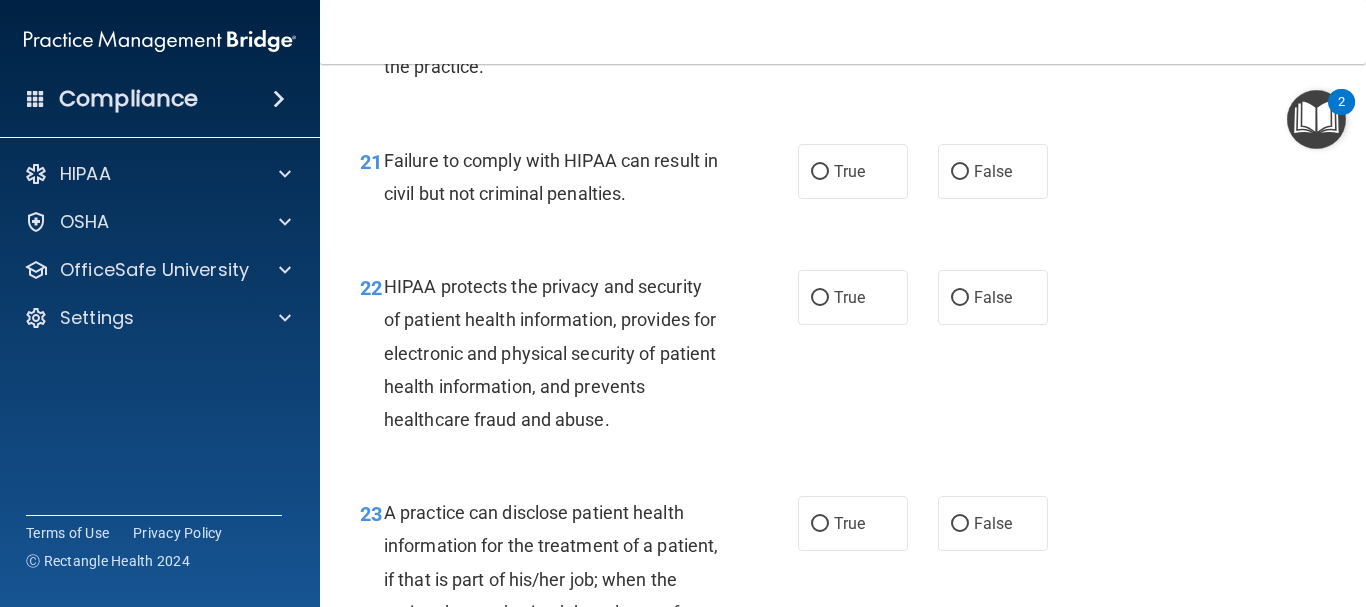 scroll, scrollTop: 3851, scrollLeft: 0, axis: vertical 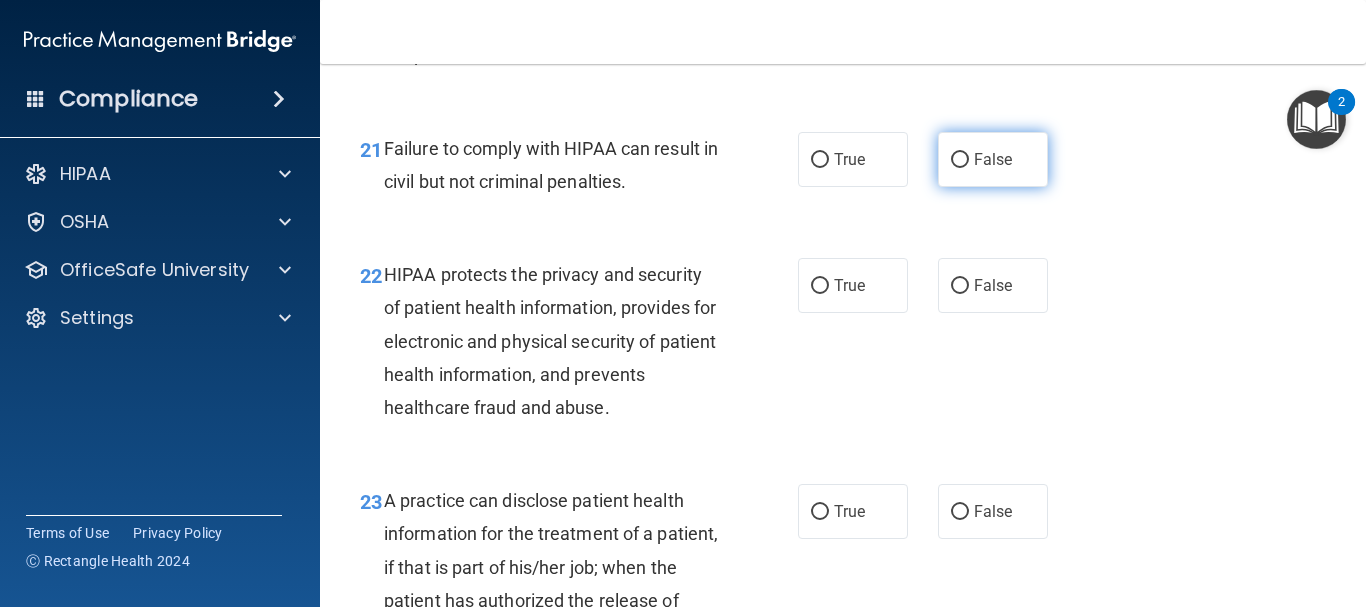 click on "False" at bounding box center (960, 160) 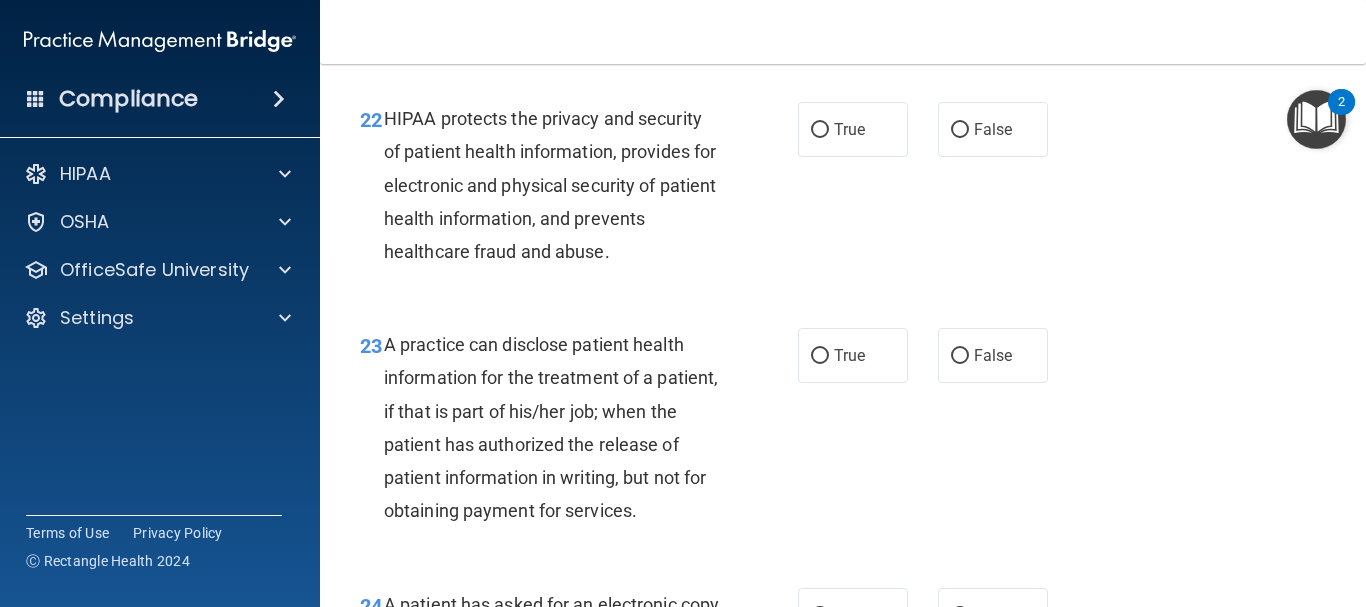 scroll, scrollTop: 4019, scrollLeft: 0, axis: vertical 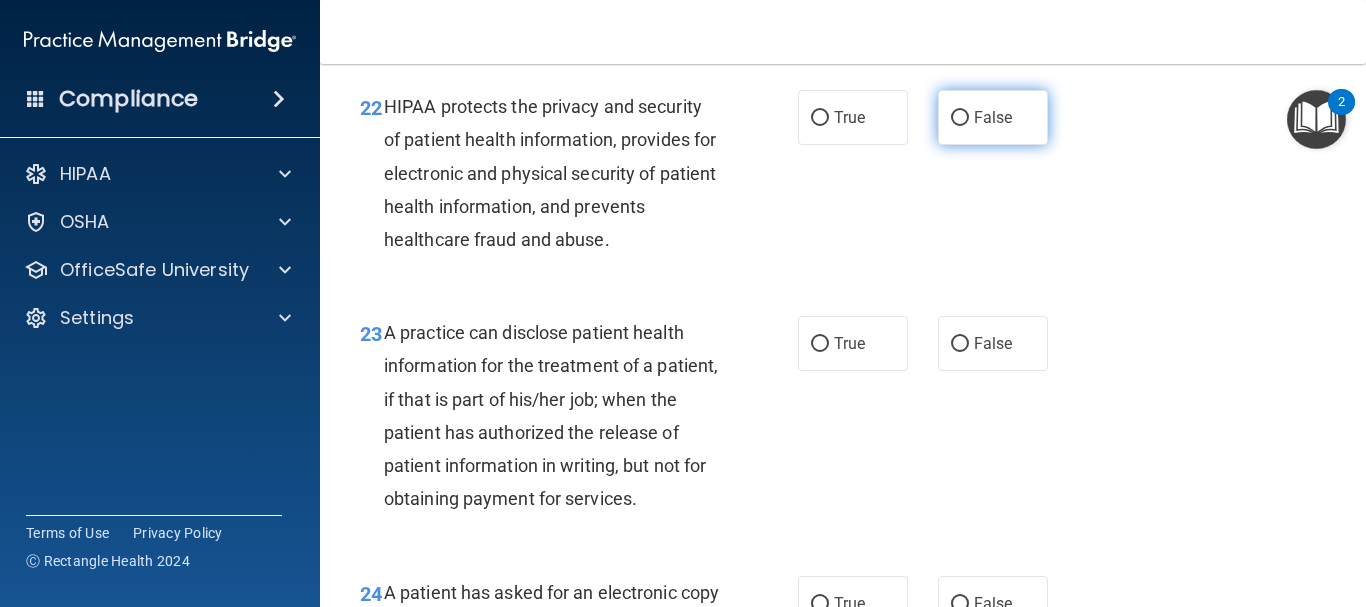 click on "False" at bounding box center (960, 118) 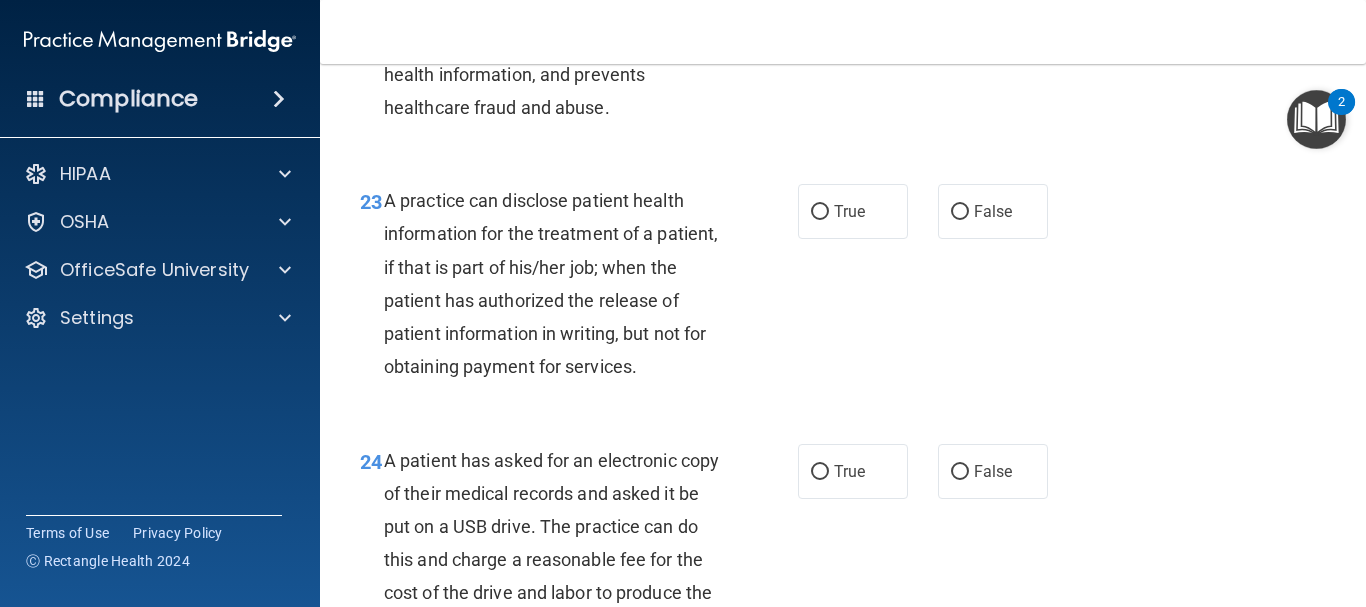scroll, scrollTop: 4163, scrollLeft: 0, axis: vertical 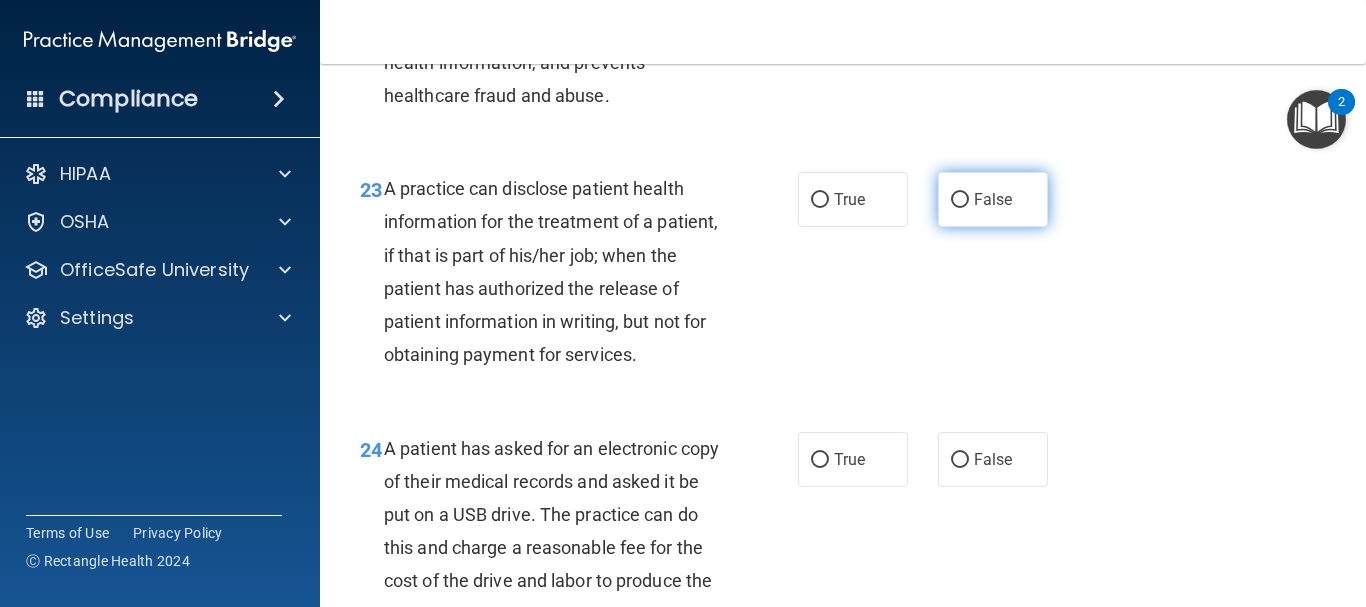 click on "False" at bounding box center [960, 200] 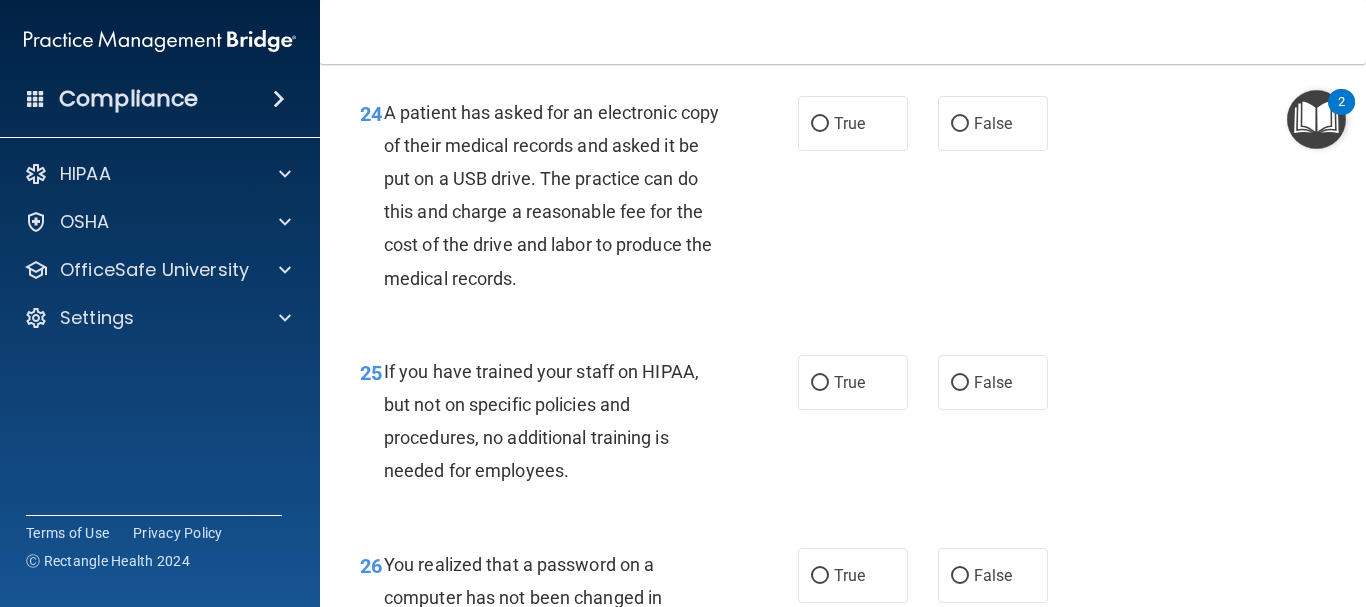 scroll, scrollTop: 4511, scrollLeft: 0, axis: vertical 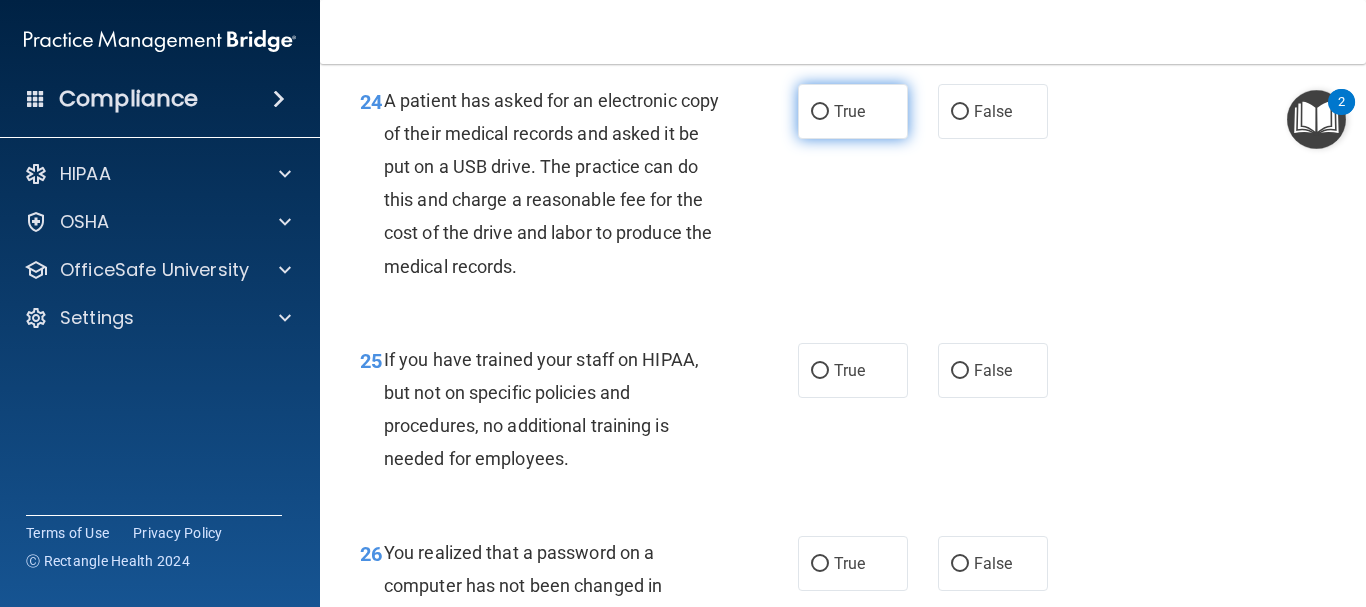 click on "True" at bounding box center [820, 112] 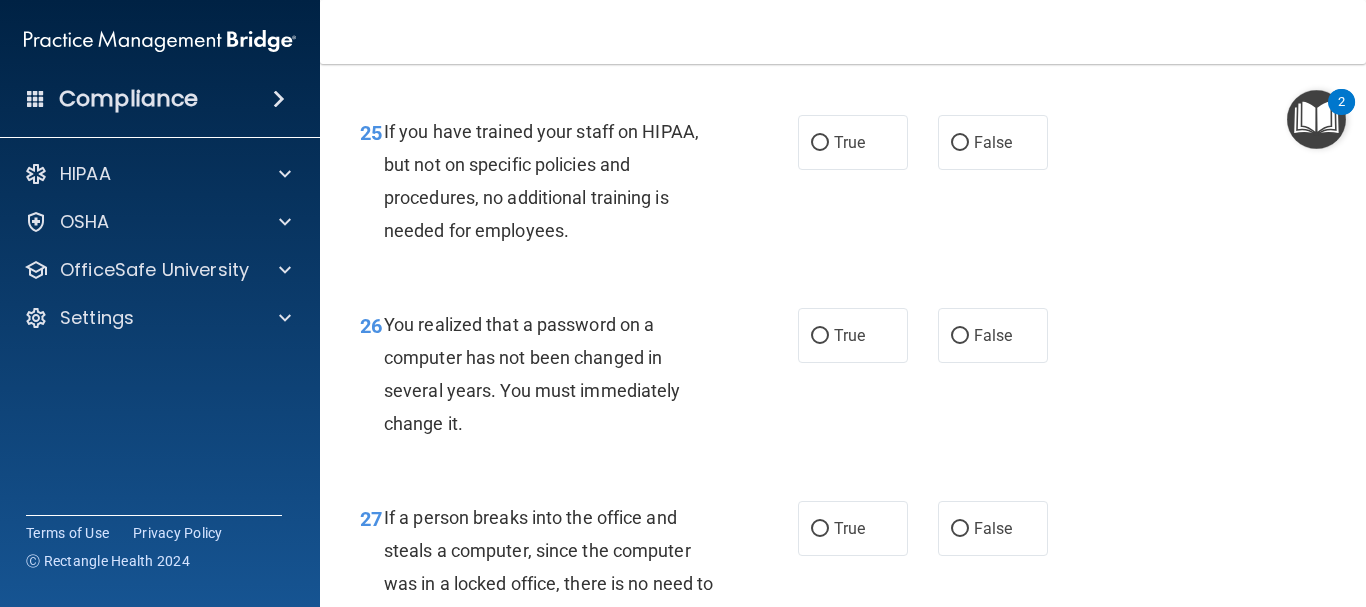 scroll, scrollTop: 4751, scrollLeft: 0, axis: vertical 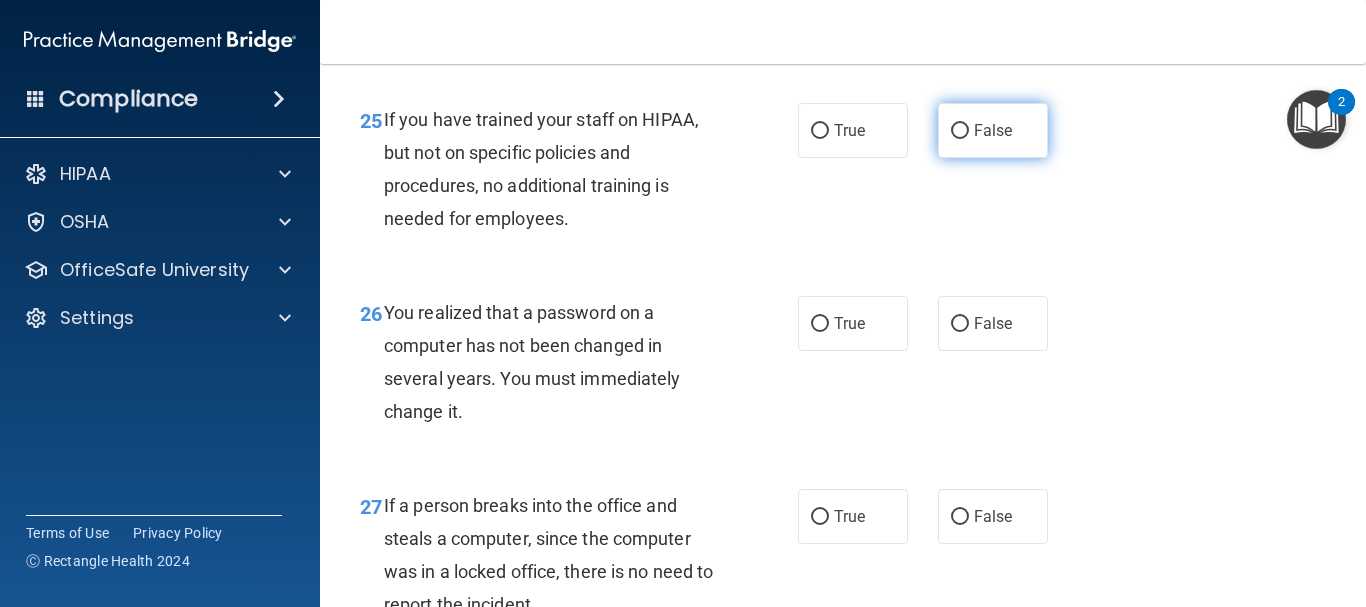 click on "False" at bounding box center (993, 130) 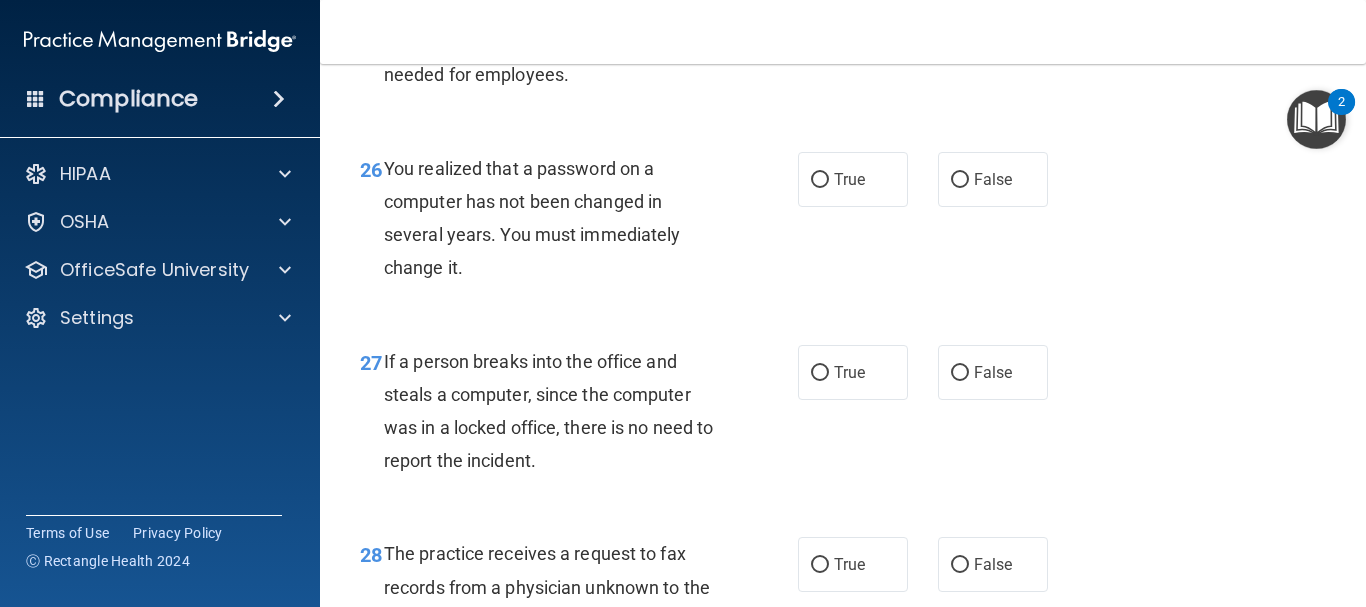 scroll, scrollTop: 4907, scrollLeft: 0, axis: vertical 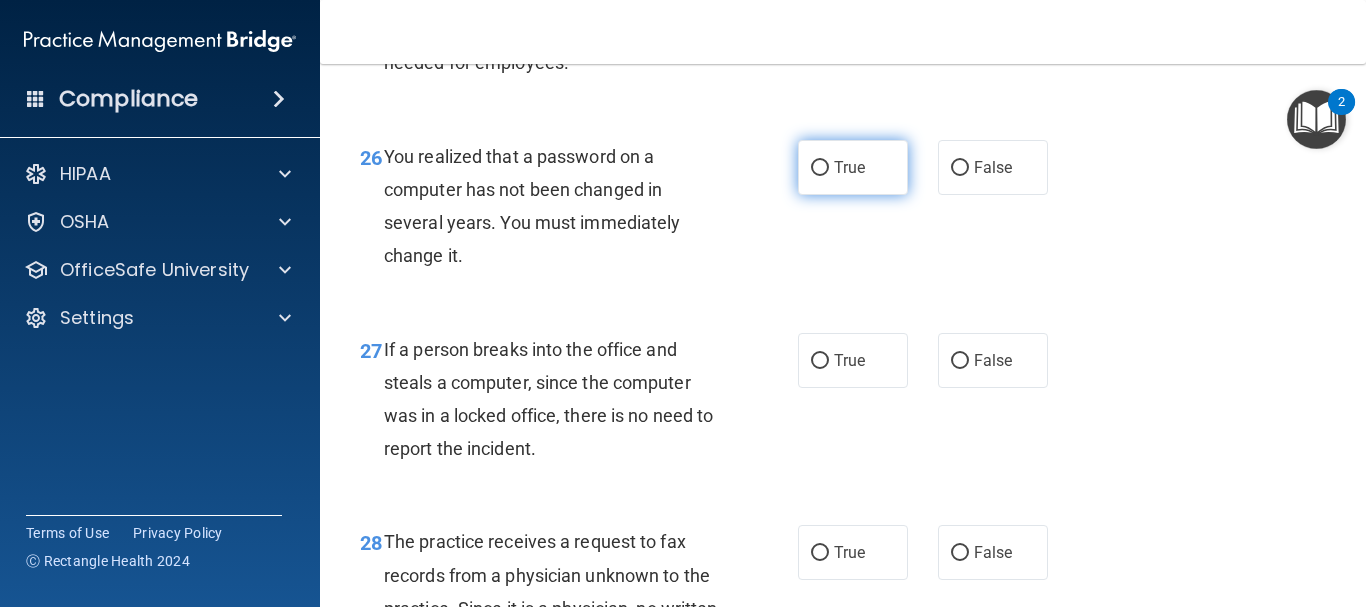click on "True" at bounding box center (849, 167) 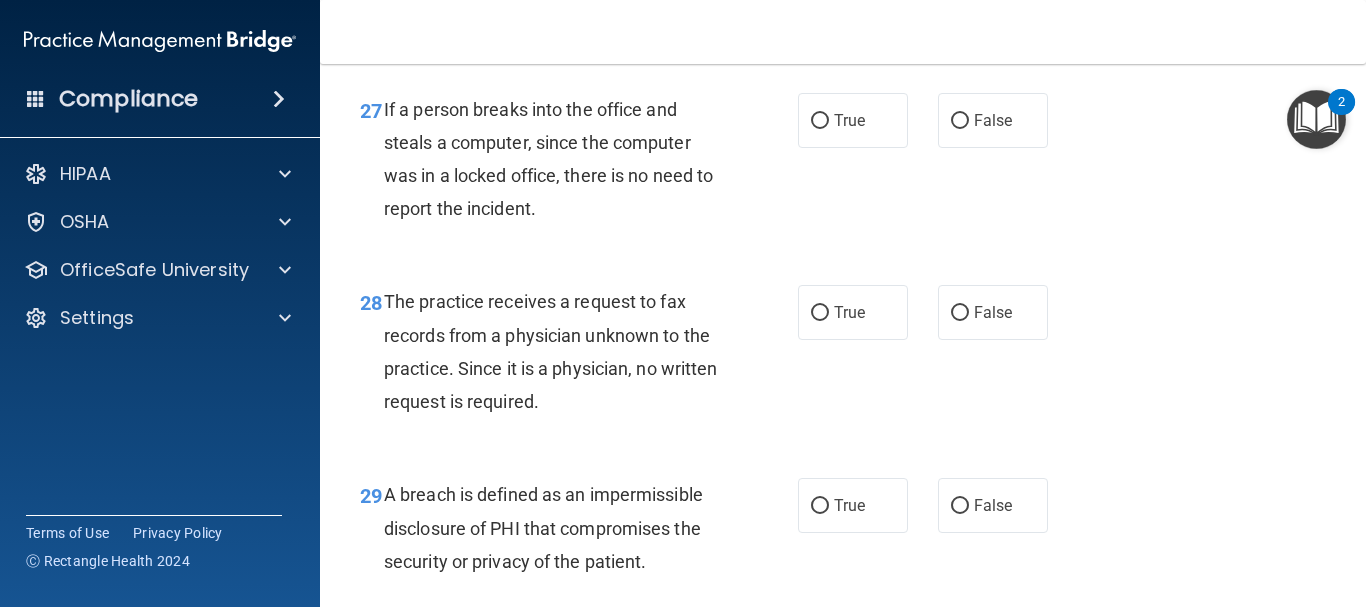 scroll, scrollTop: 5171, scrollLeft: 0, axis: vertical 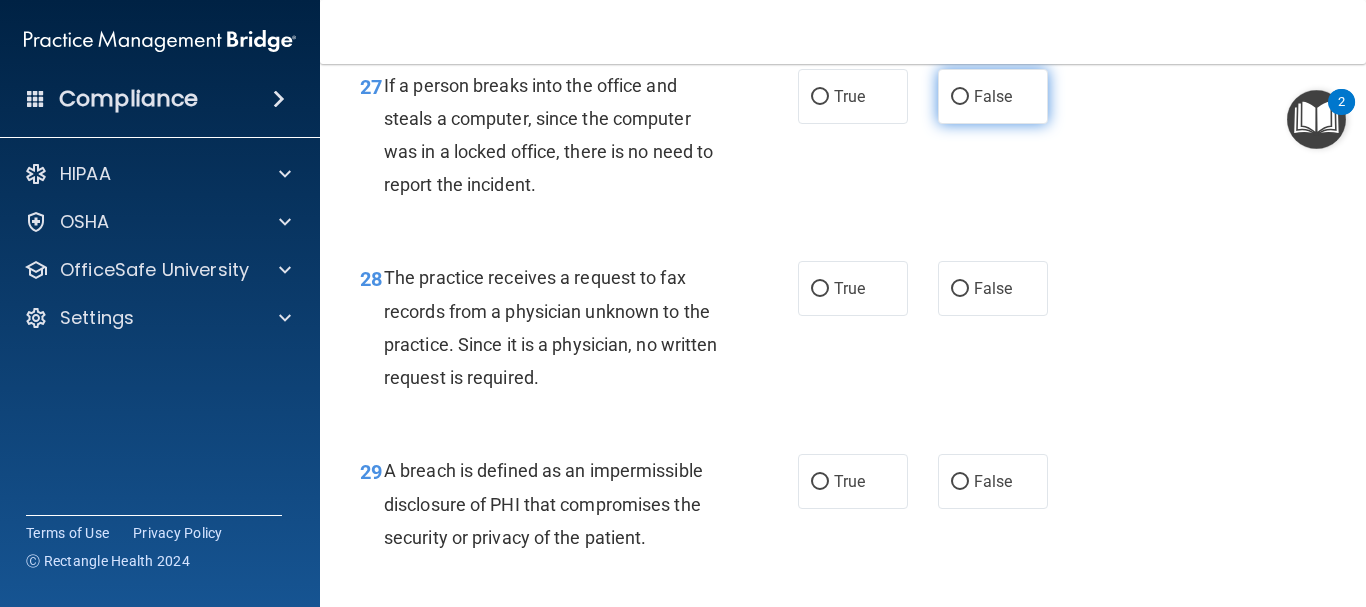 click on "False" at bounding box center (960, 97) 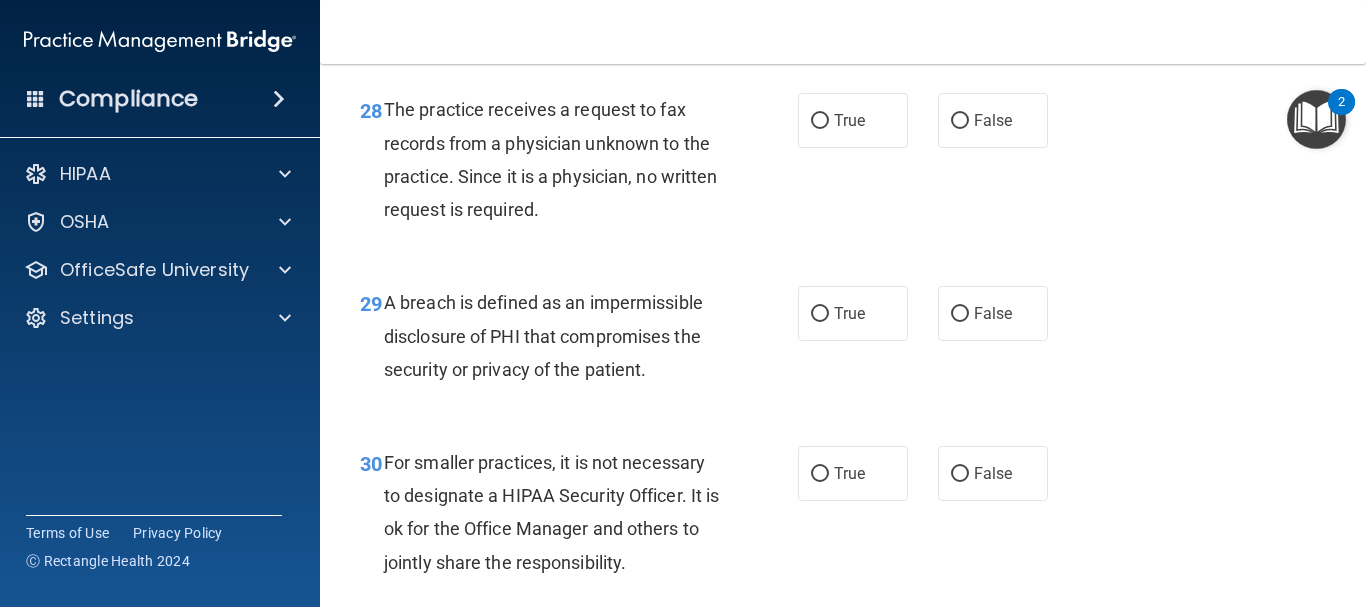 scroll, scrollTop: 5363, scrollLeft: 0, axis: vertical 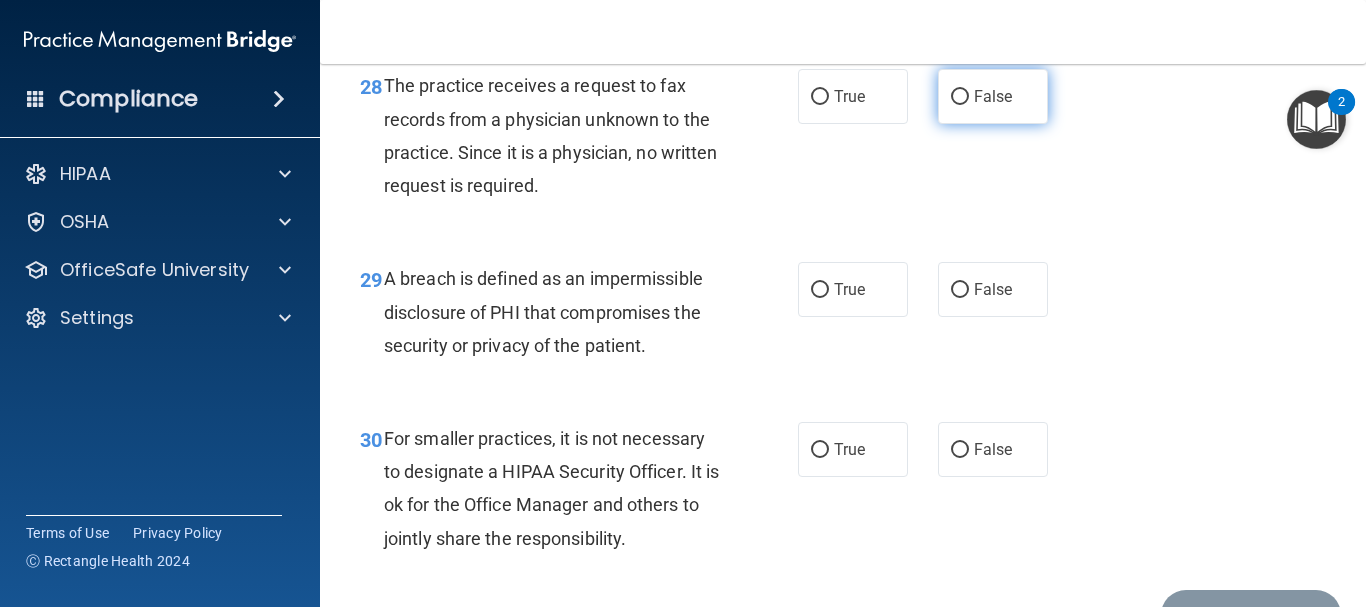 click on "False" at bounding box center (960, 97) 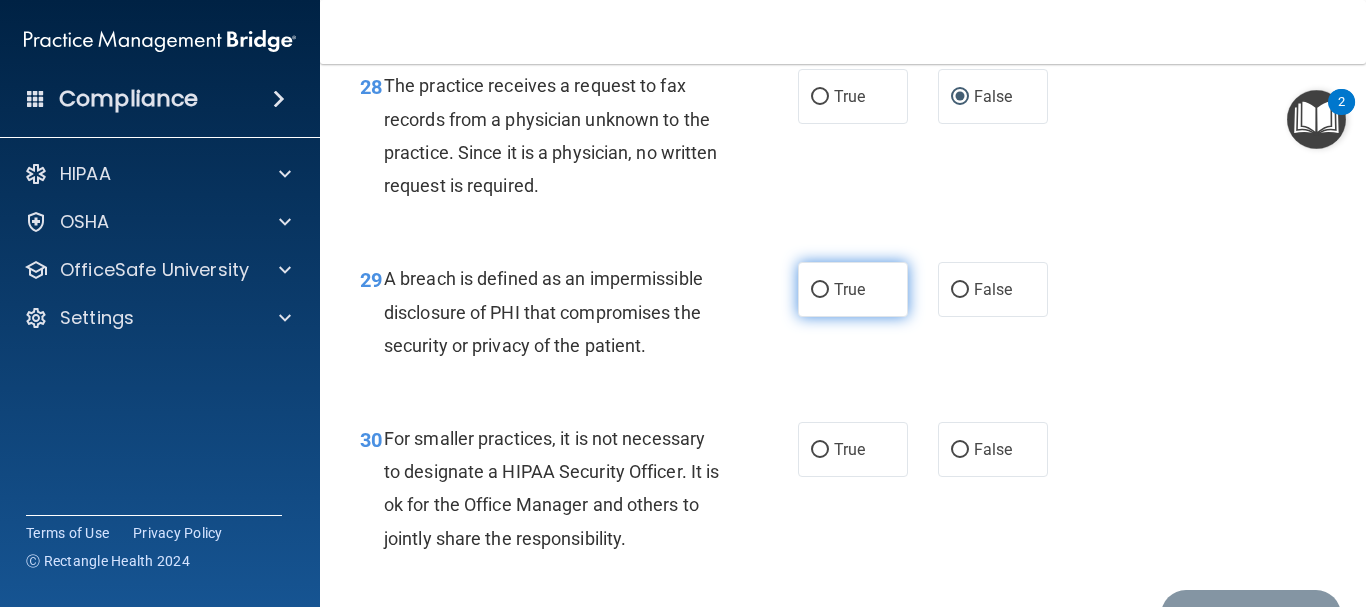 click on "True" at bounding box center (849, 289) 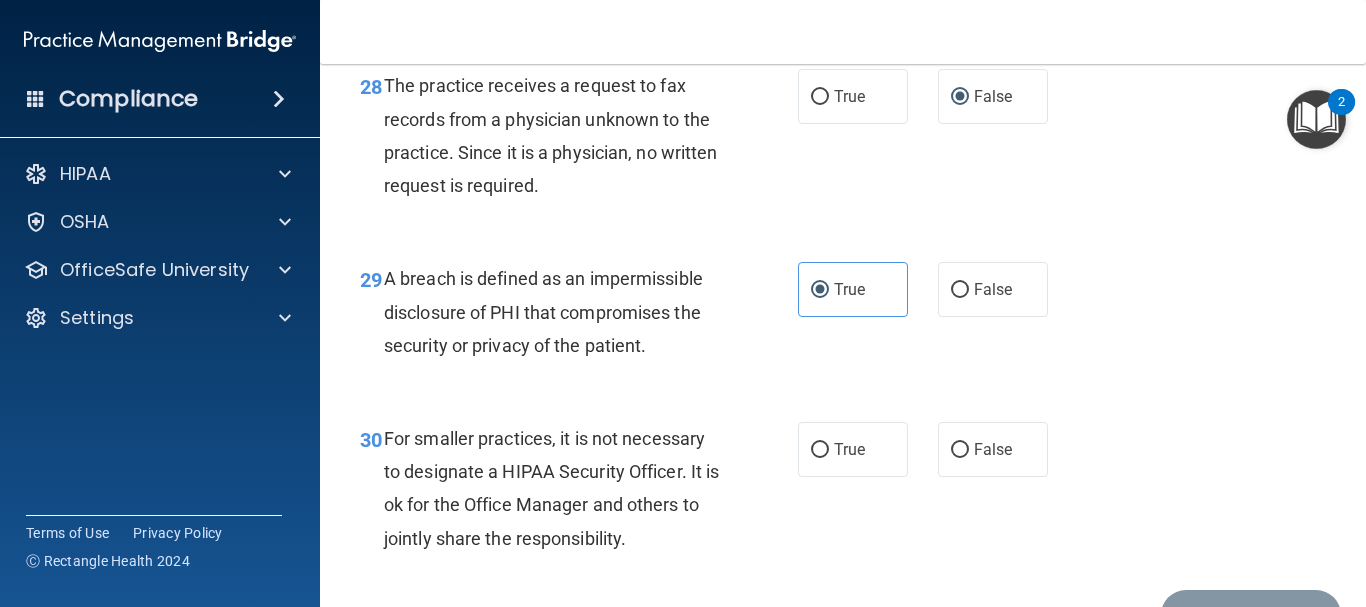 scroll, scrollTop: 5543, scrollLeft: 0, axis: vertical 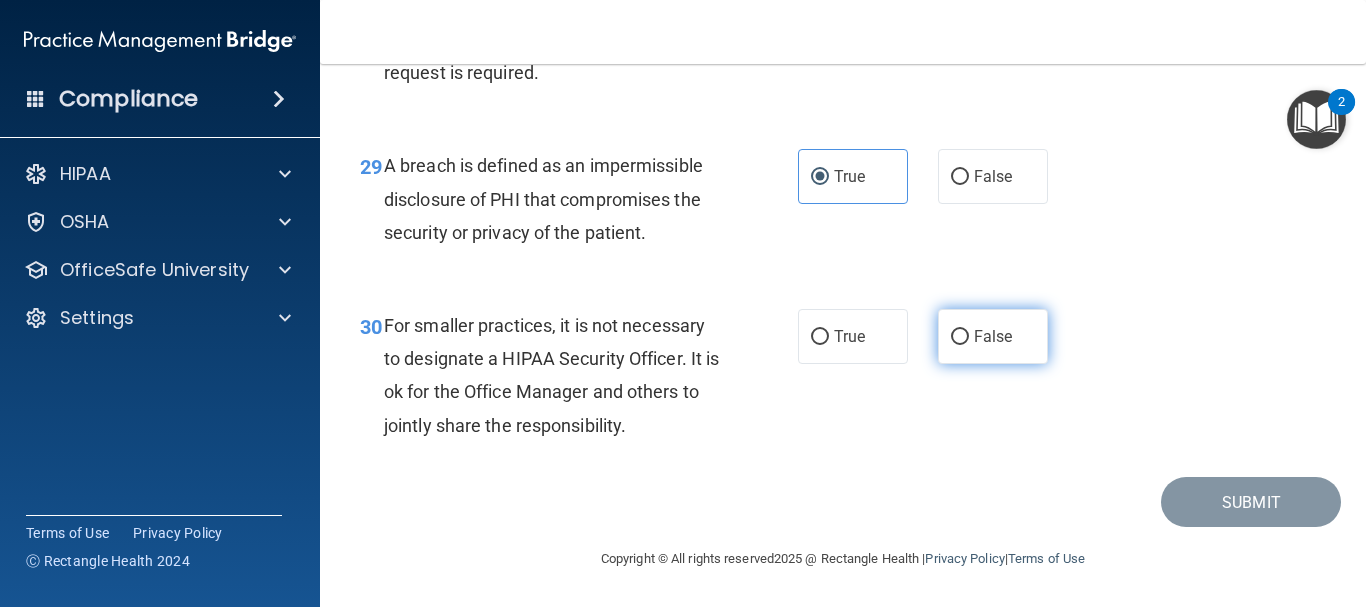 click on "False" at bounding box center (960, 337) 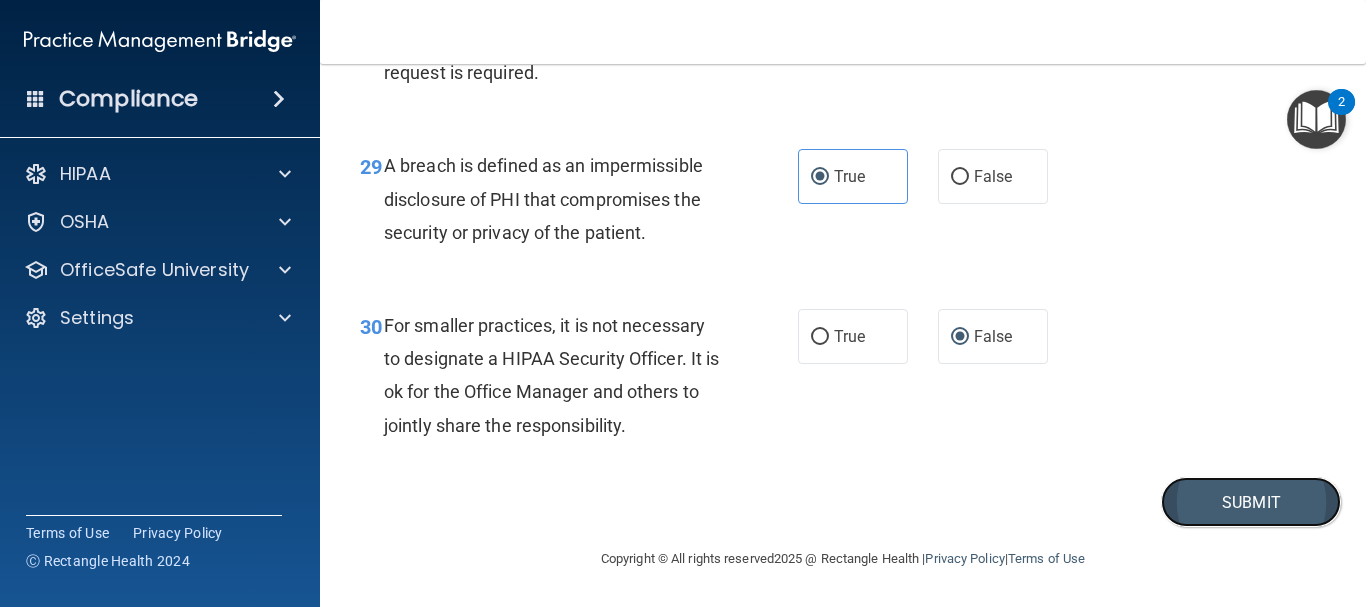 click on "Submit" at bounding box center (1251, 502) 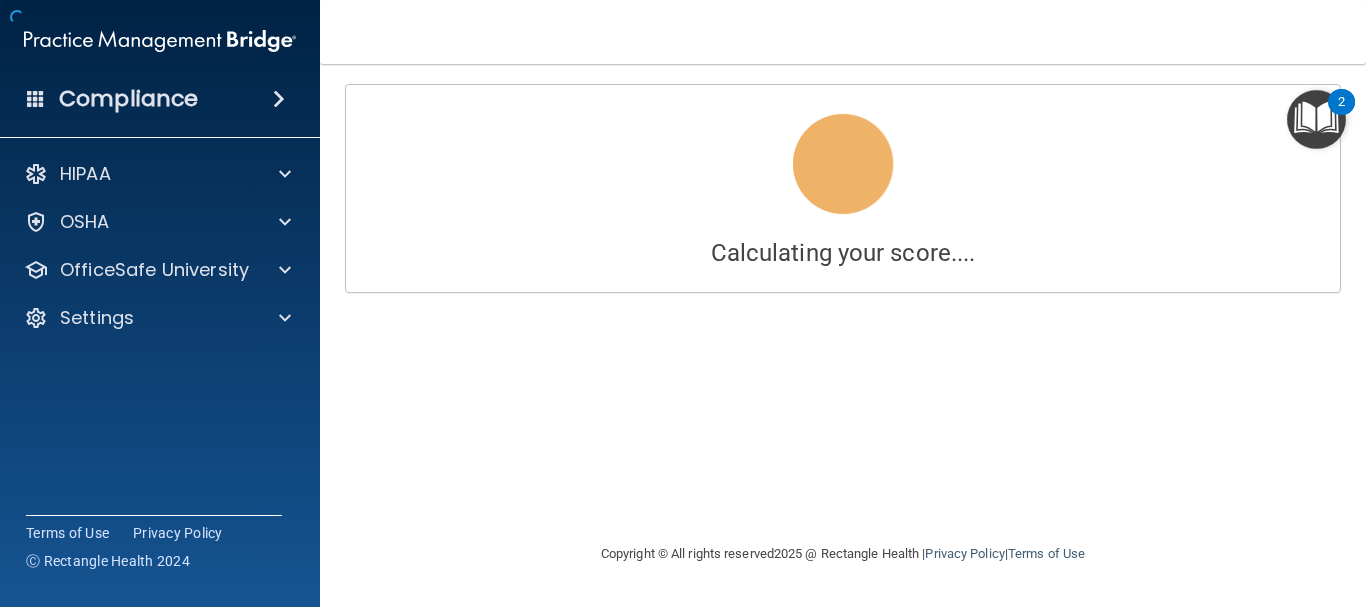 scroll, scrollTop: 0, scrollLeft: 0, axis: both 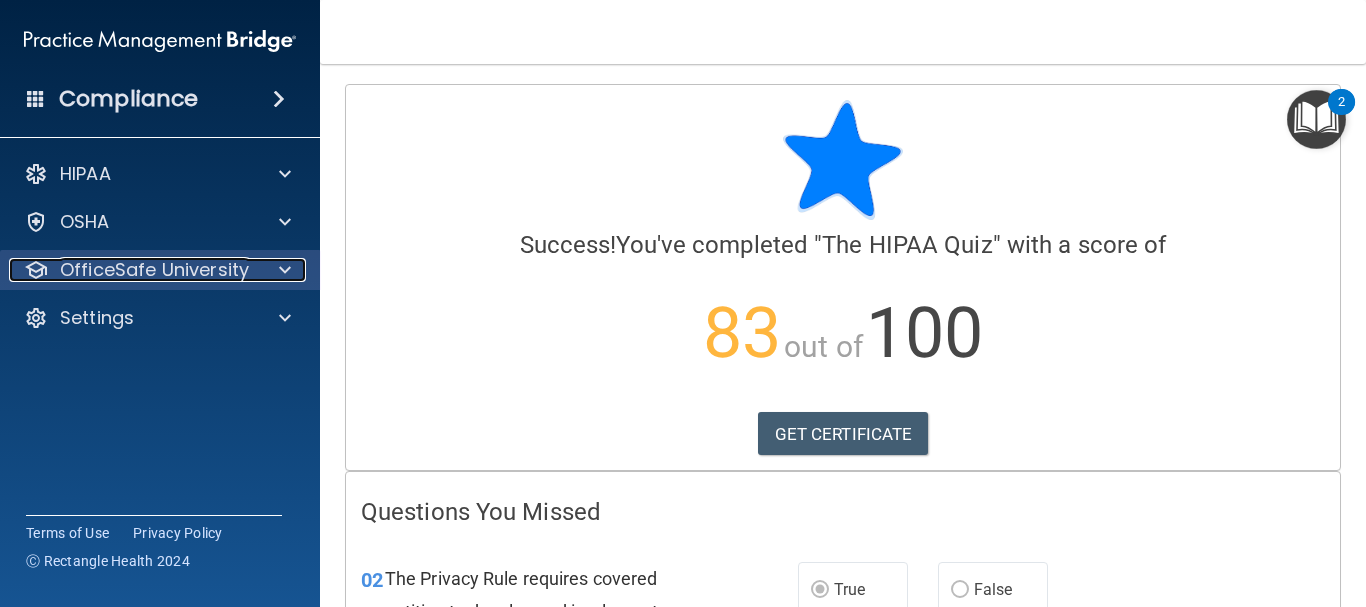 click on "OfficeSafe University" at bounding box center (154, 270) 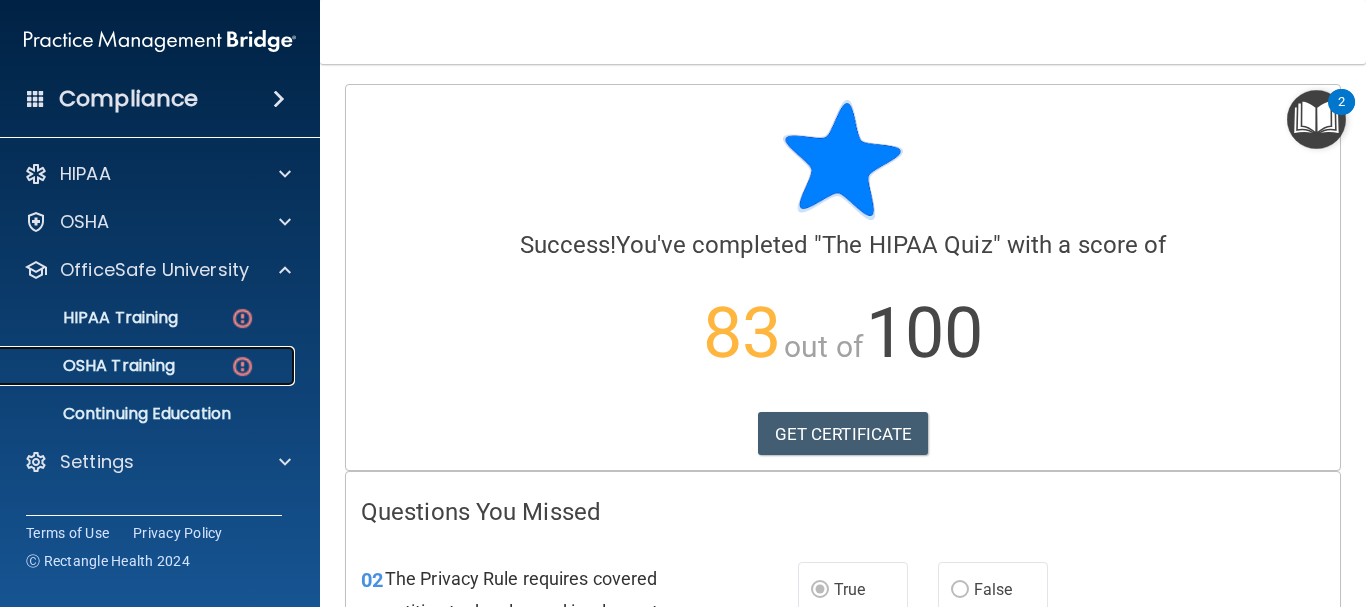 click on "OSHA Training" at bounding box center [94, 366] 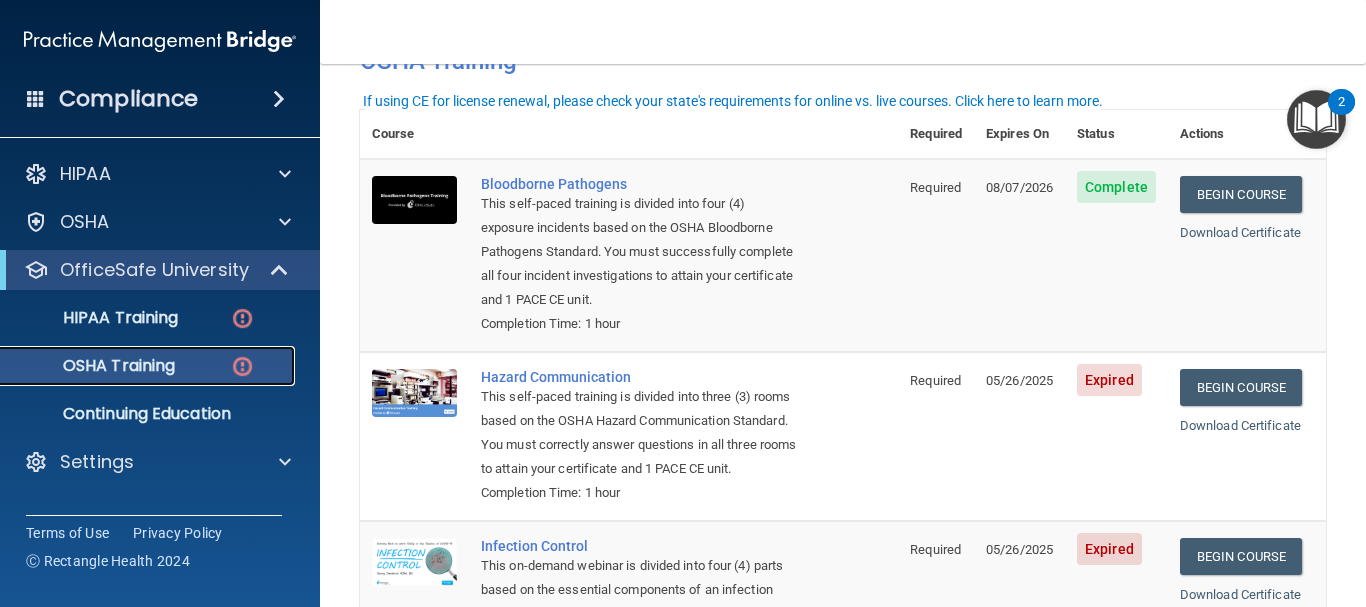 scroll, scrollTop: 133, scrollLeft: 0, axis: vertical 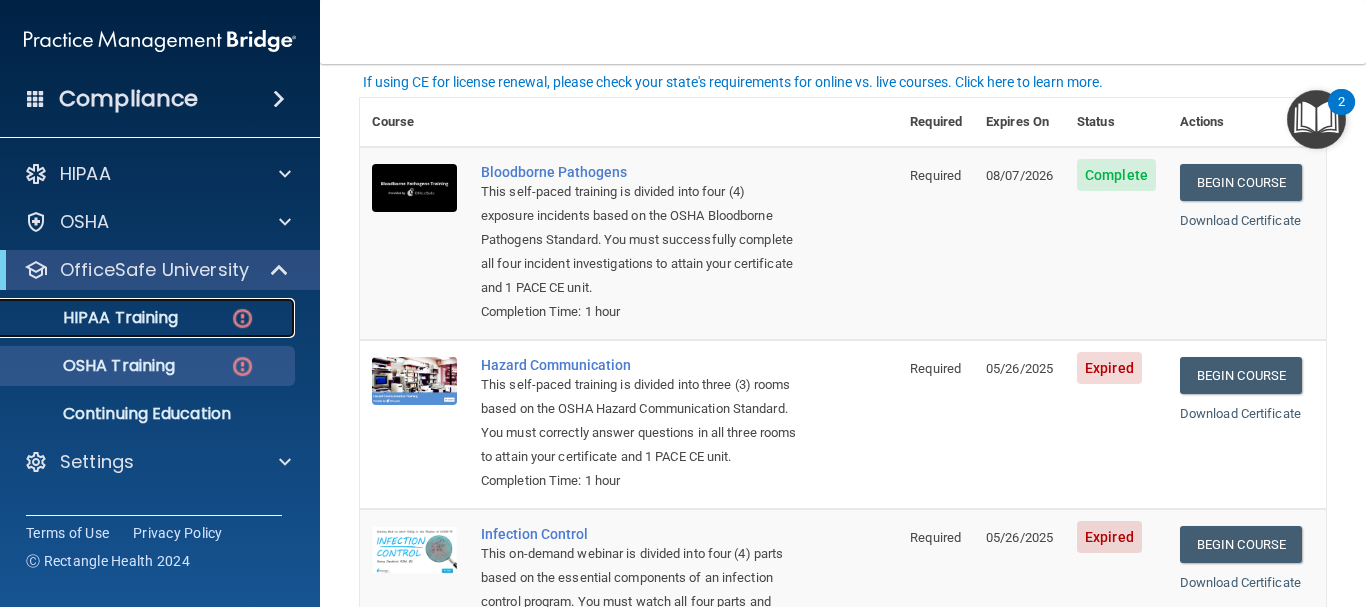 click on "HIPAA Training" at bounding box center [95, 318] 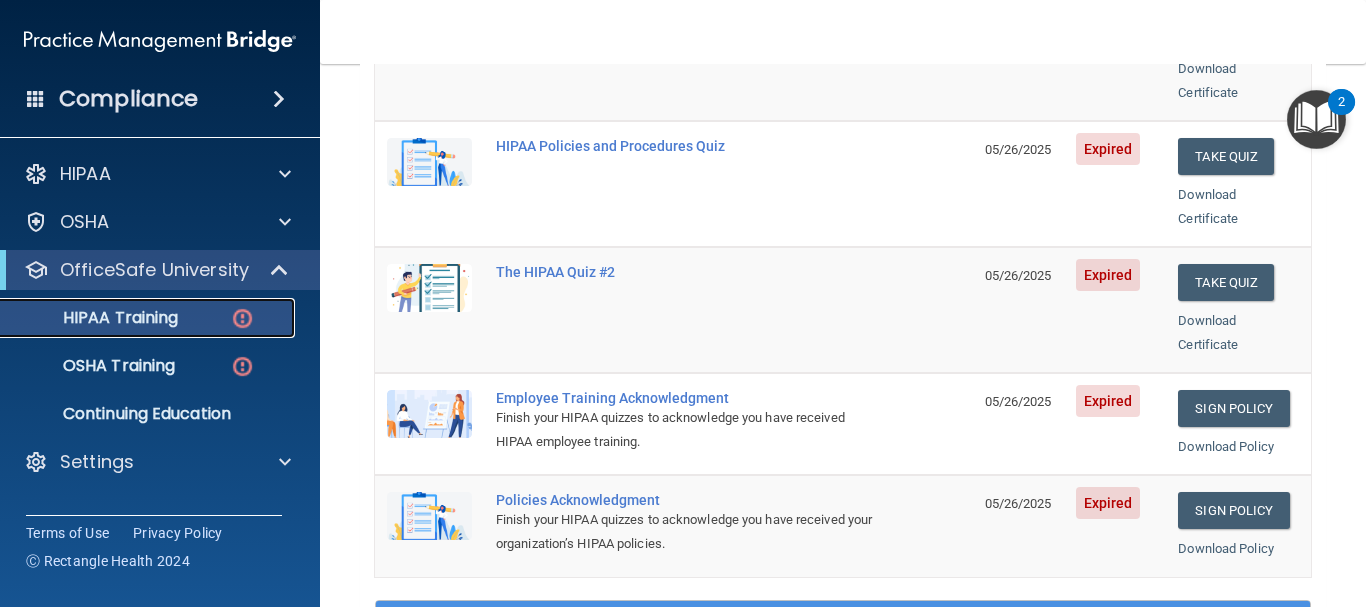 scroll, scrollTop: 360, scrollLeft: 0, axis: vertical 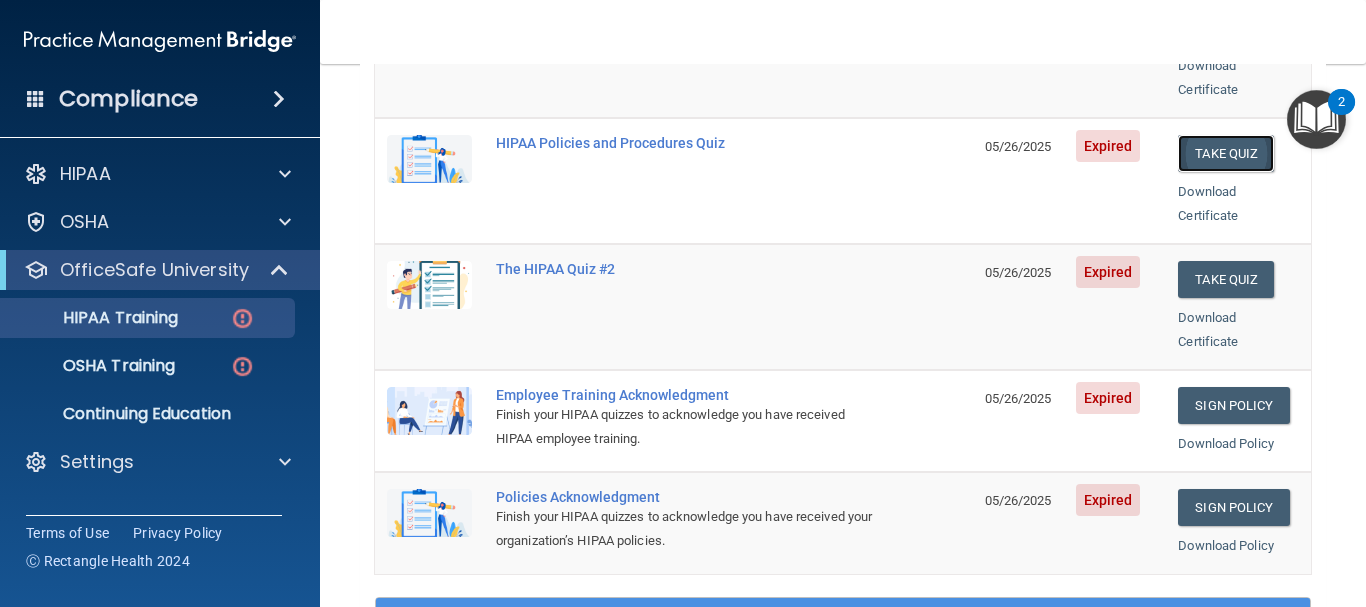 click on "Take Quiz" at bounding box center (1226, 153) 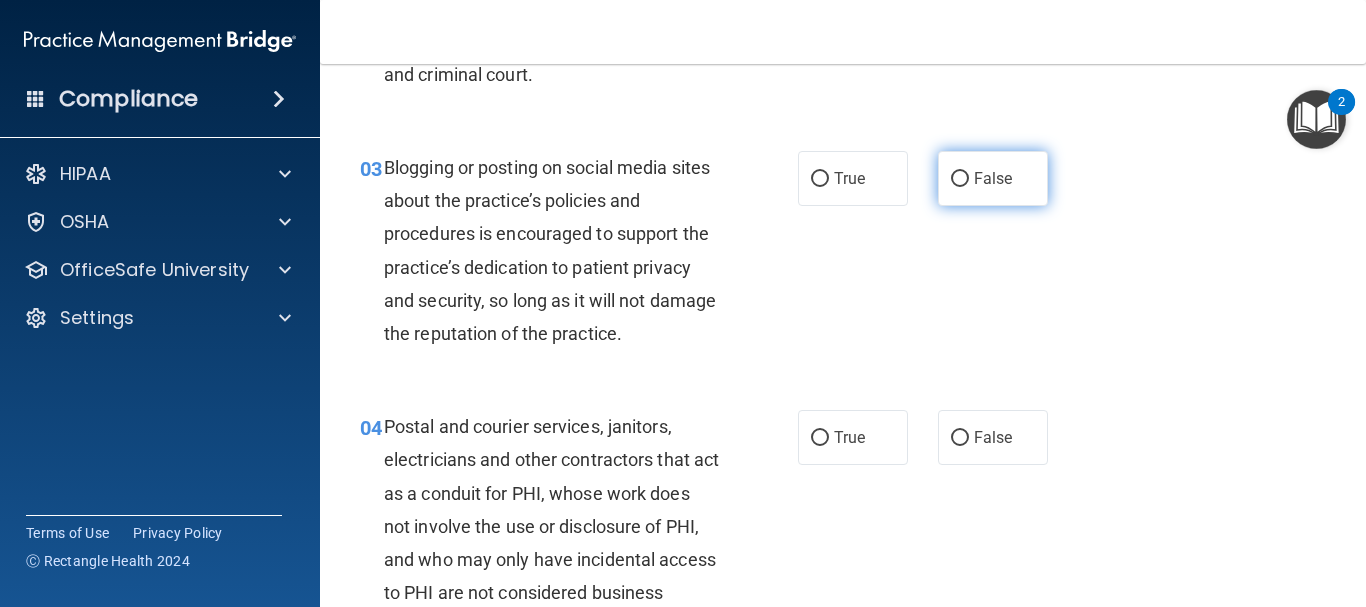 click on "False" at bounding box center [993, 178] 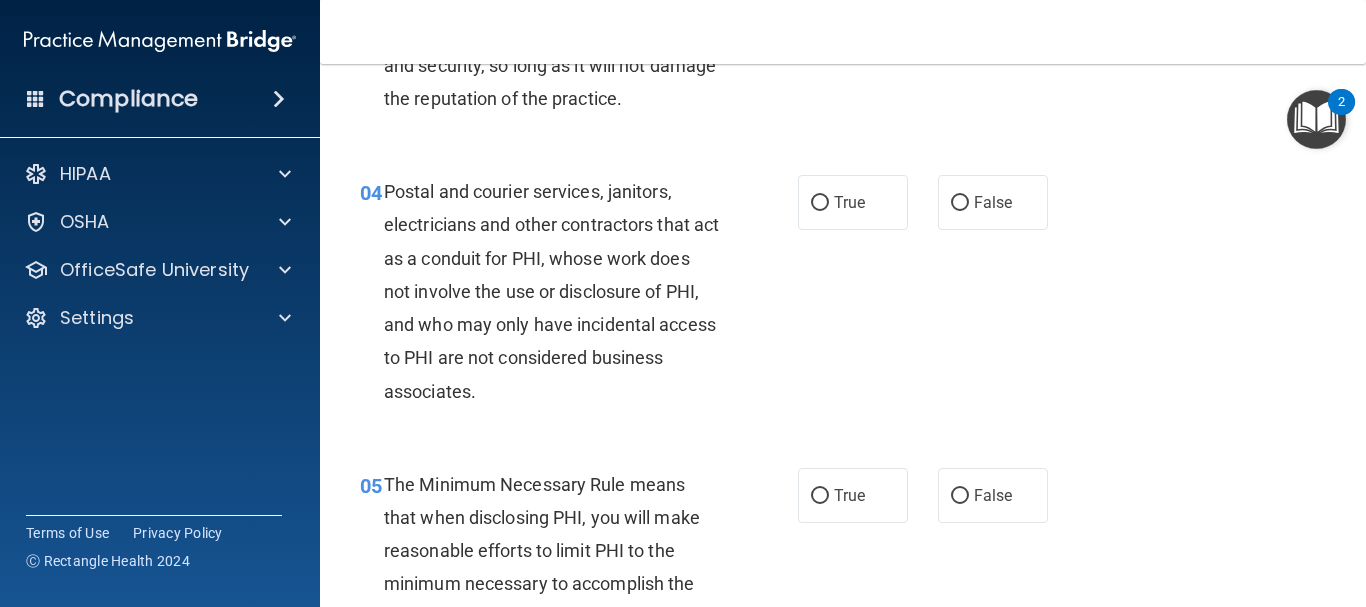 scroll, scrollTop: 609, scrollLeft: 0, axis: vertical 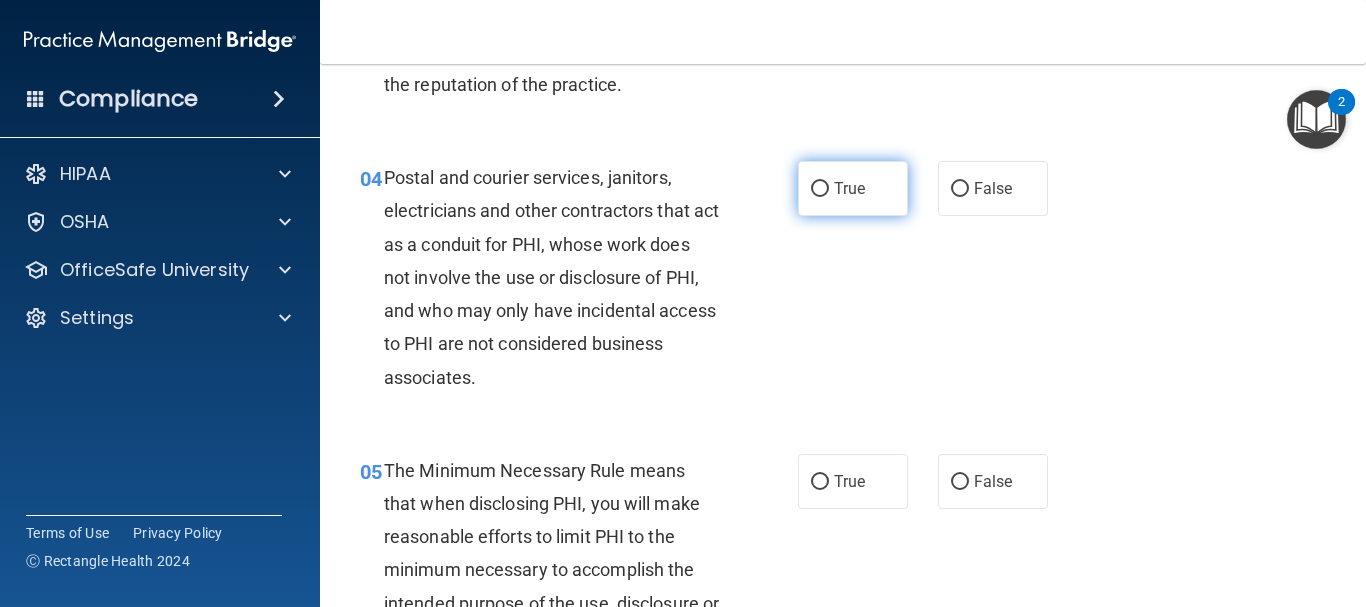 click on "True" at bounding box center [849, 188] 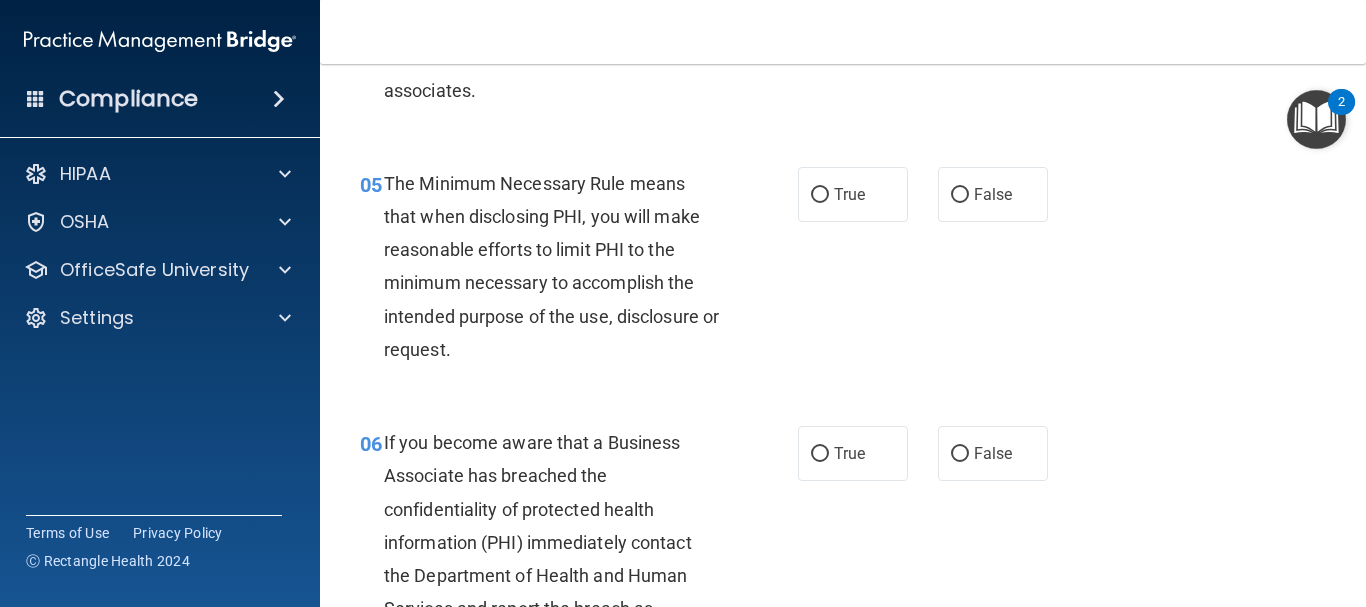 scroll, scrollTop: 922, scrollLeft: 0, axis: vertical 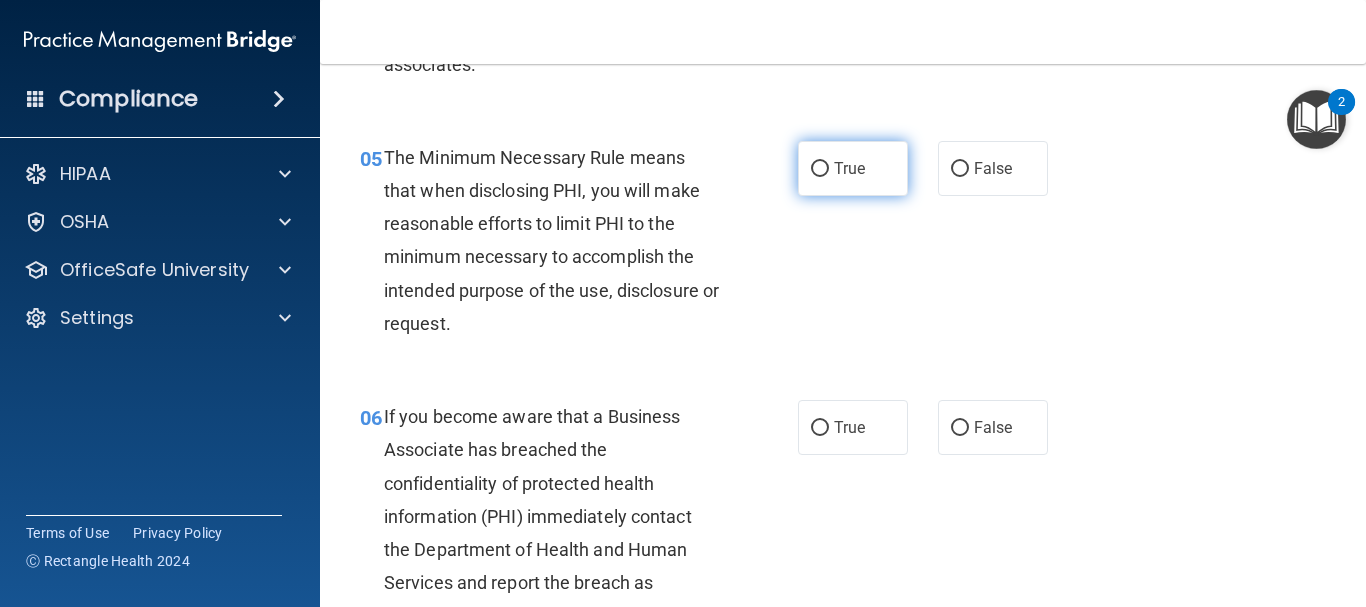 click on "True" at bounding box center (820, 169) 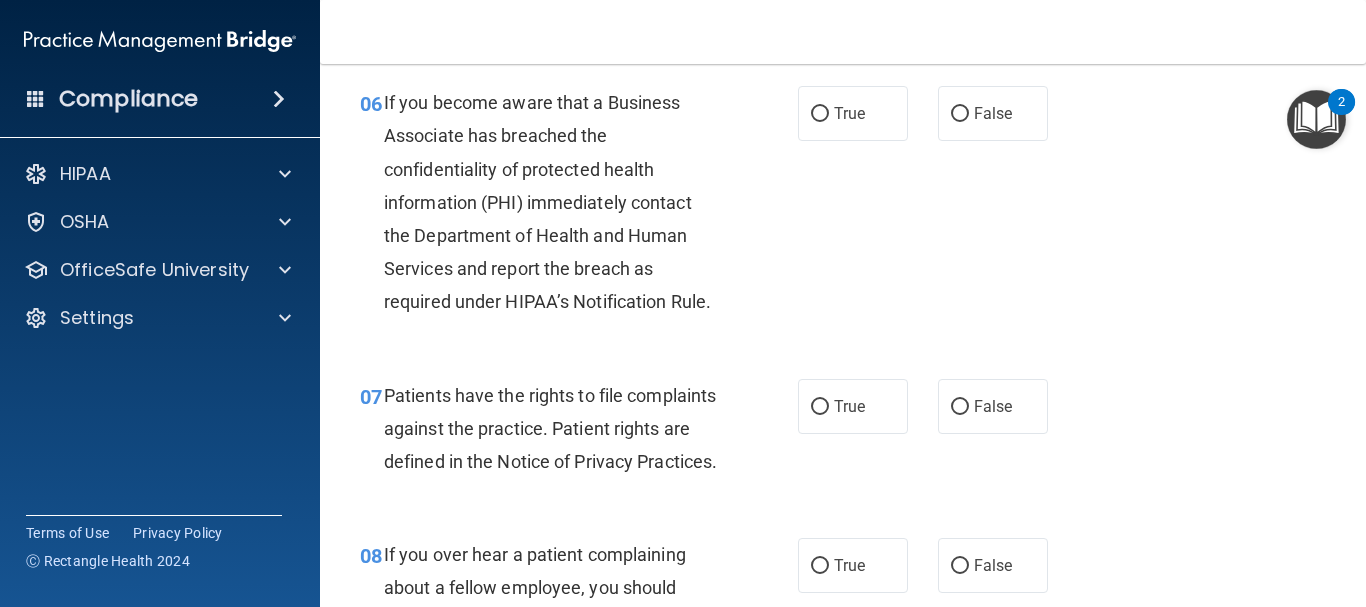 scroll, scrollTop: 1249, scrollLeft: 0, axis: vertical 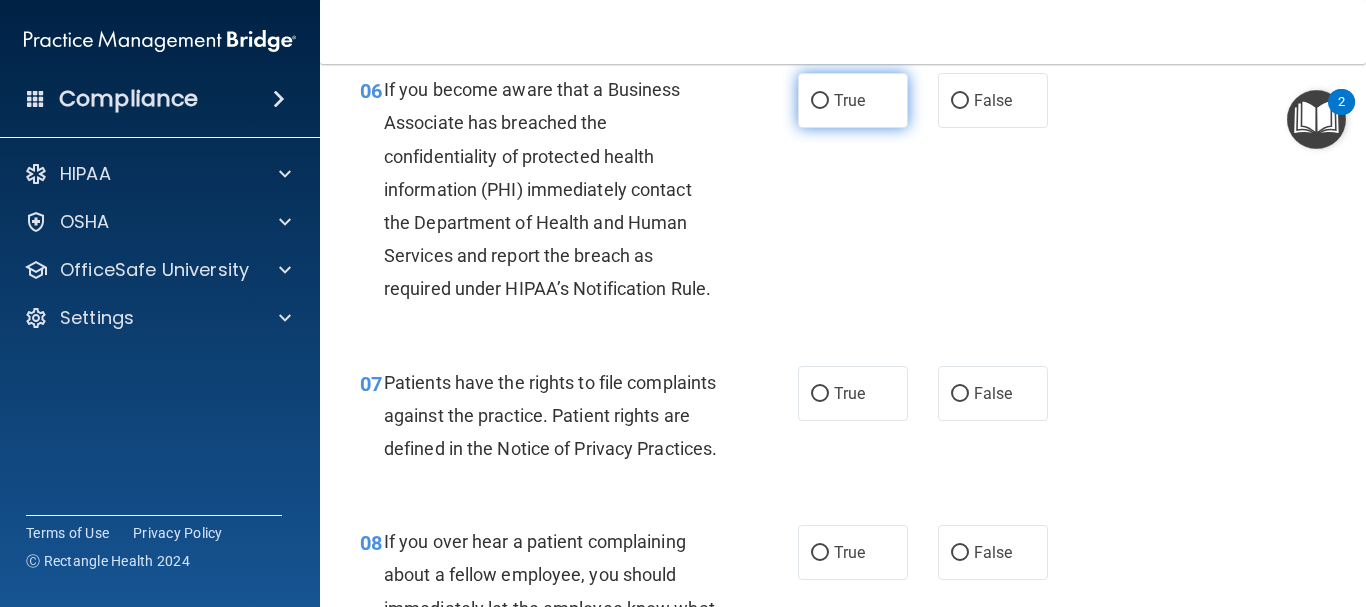 click on "True" at bounding box center [853, 100] 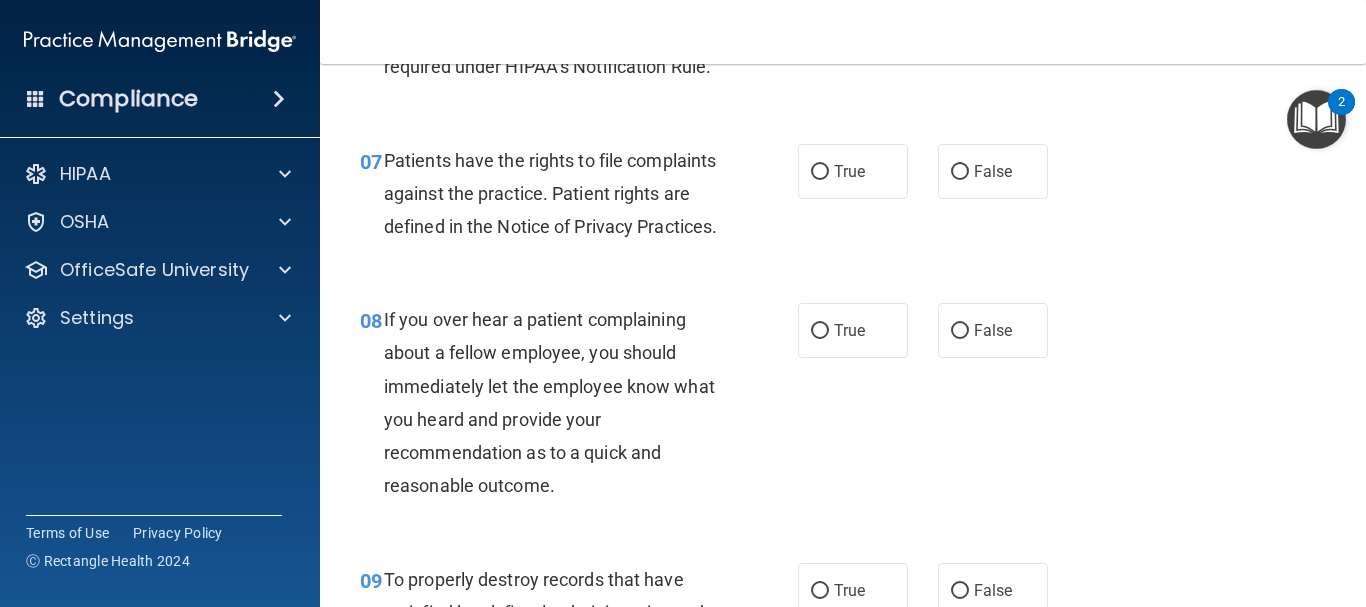 scroll, scrollTop: 1484, scrollLeft: 0, axis: vertical 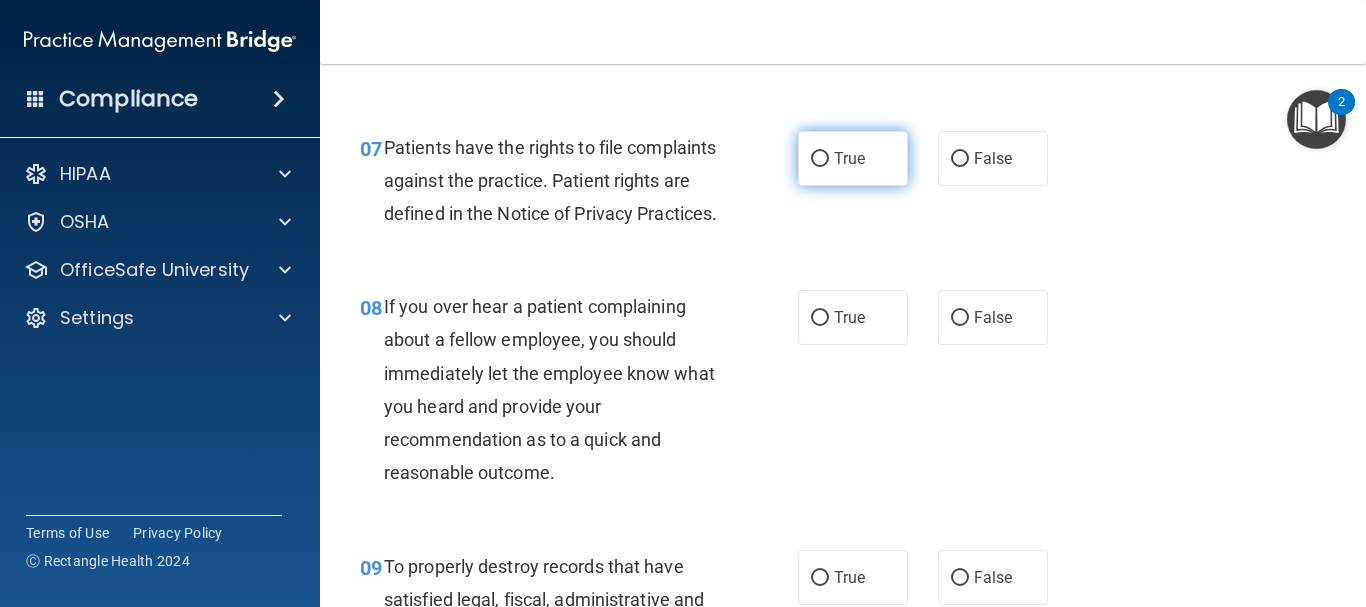 click on "True" at bounding box center (820, 159) 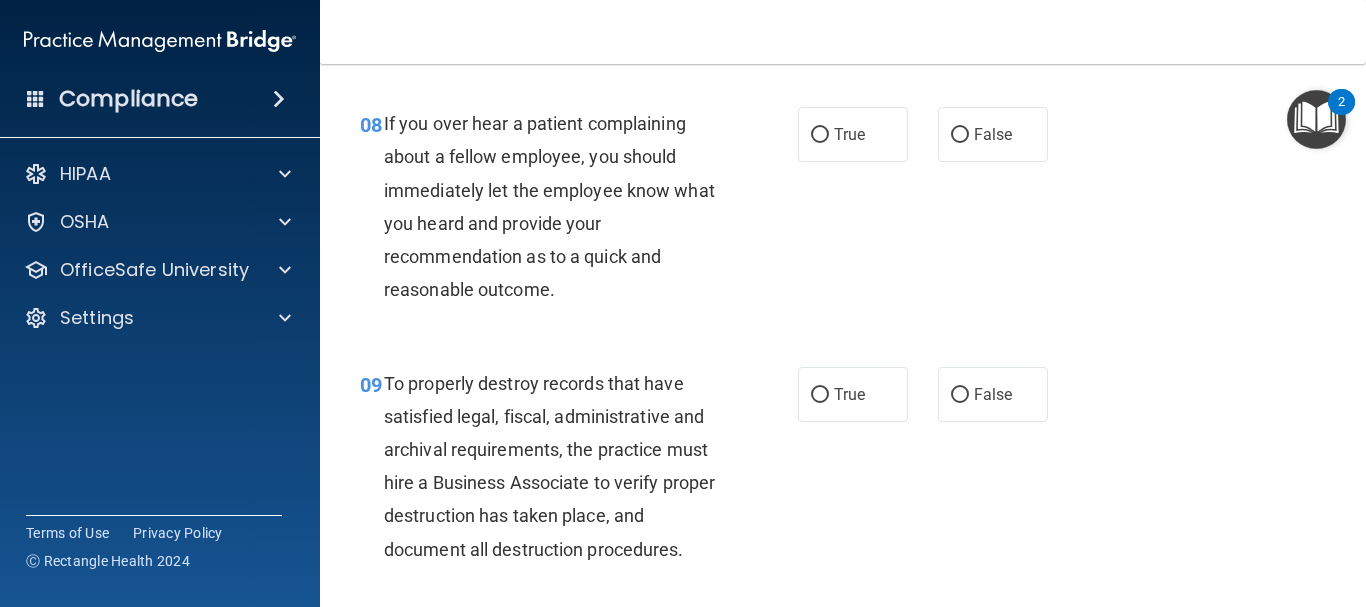 scroll, scrollTop: 1680, scrollLeft: 0, axis: vertical 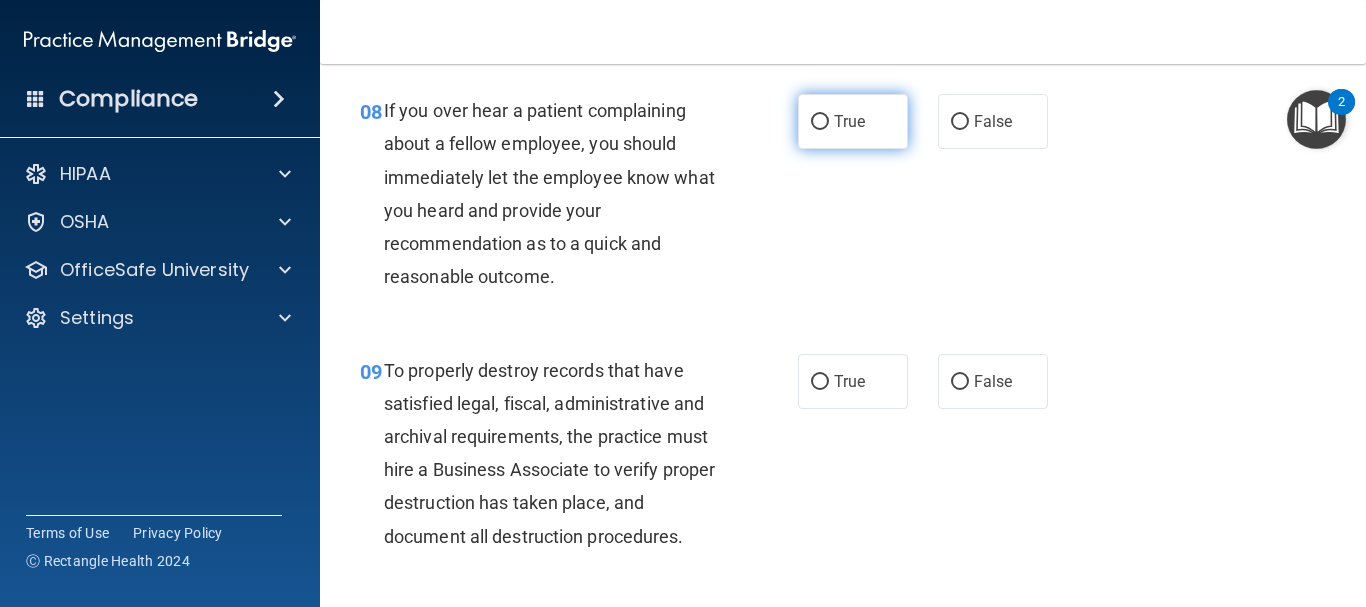 click on "True" at bounding box center (820, 122) 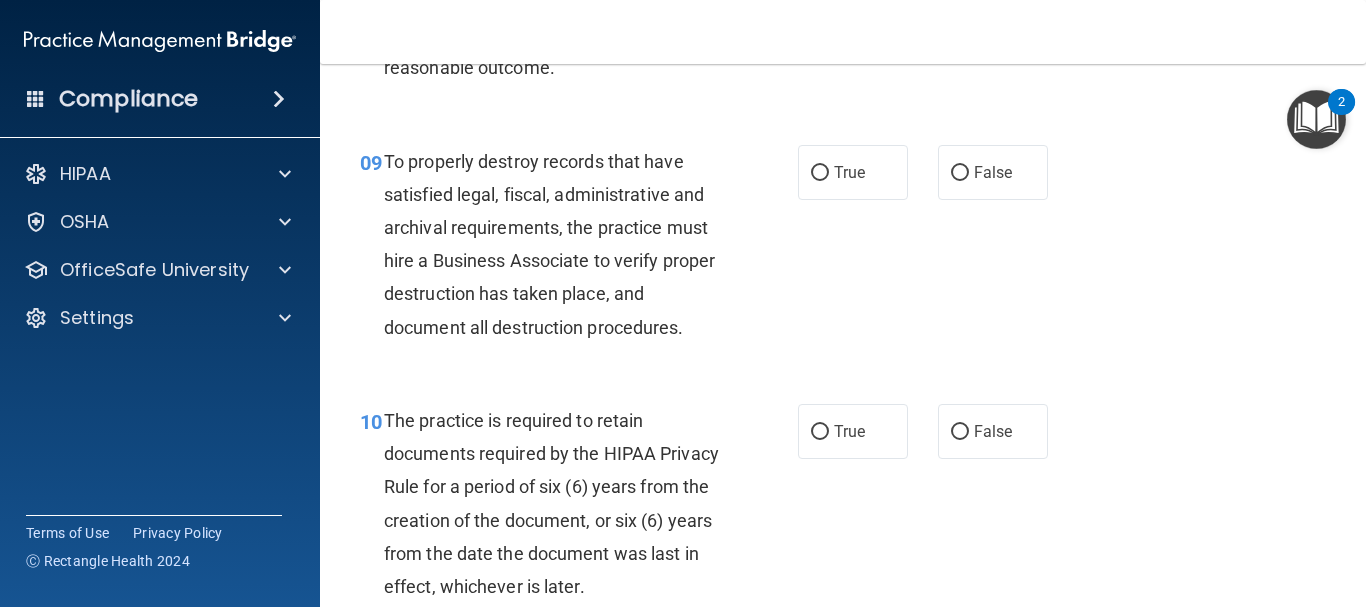 scroll, scrollTop: 1902, scrollLeft: 0, axis: vertical 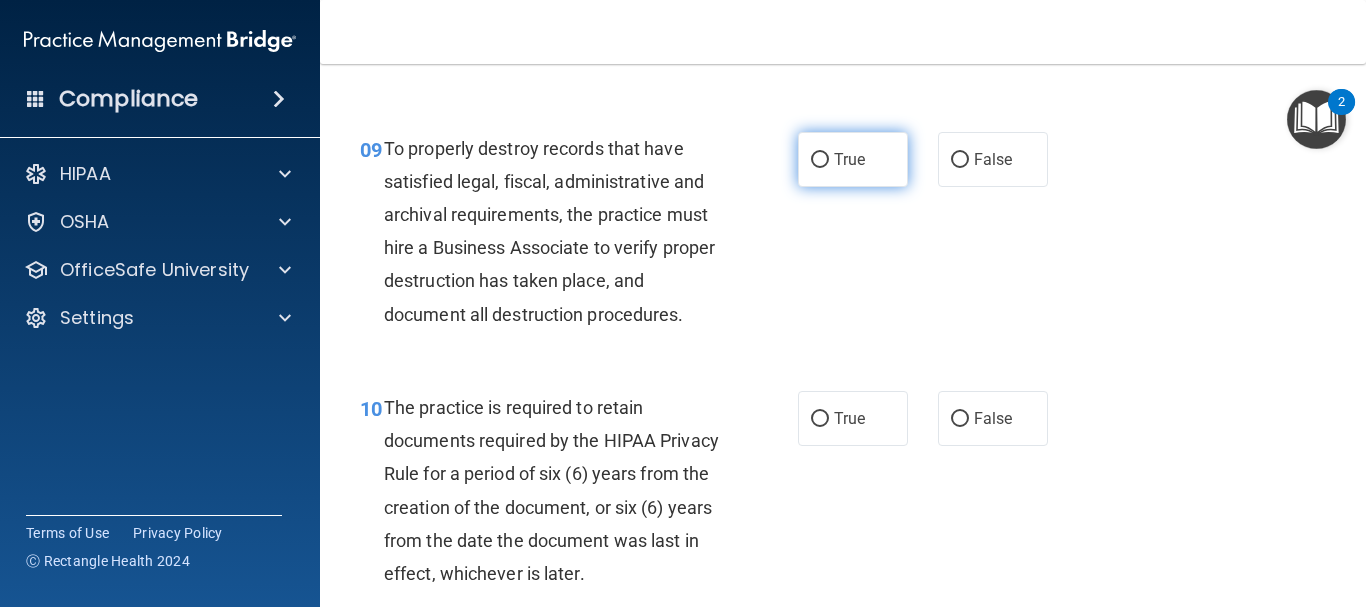 click on "True" at bounding box center (820, 160) 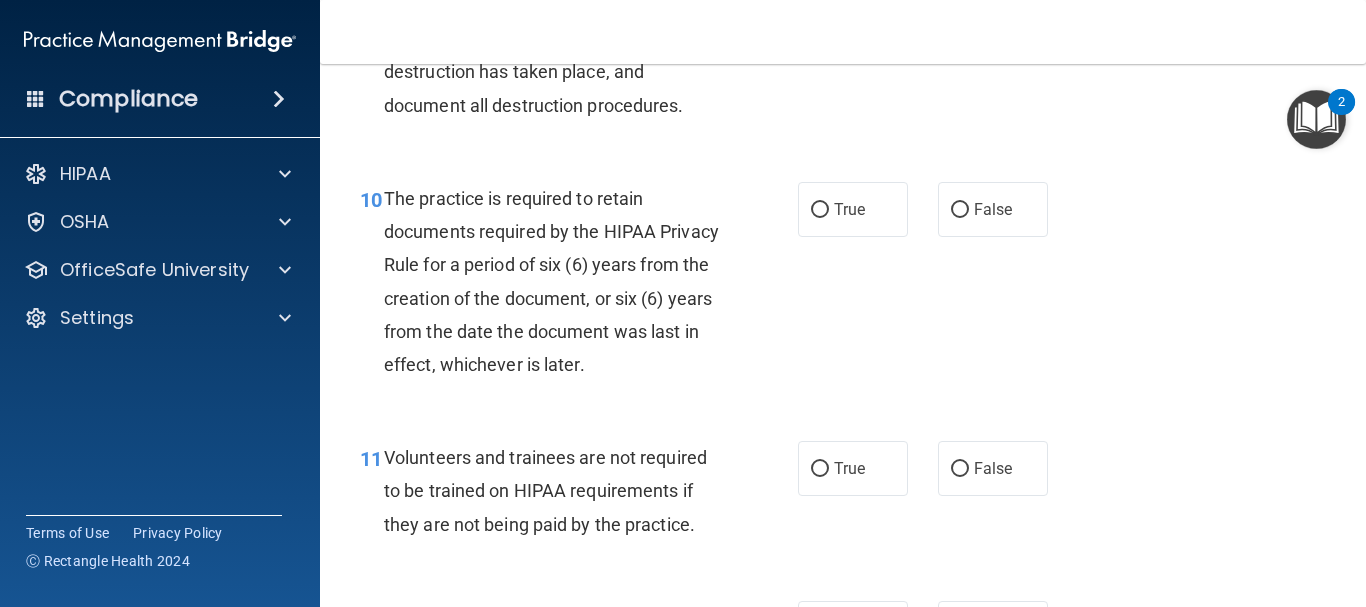 scroll, scrollTop: 2124, scrollLeft: 0, axis: vertical 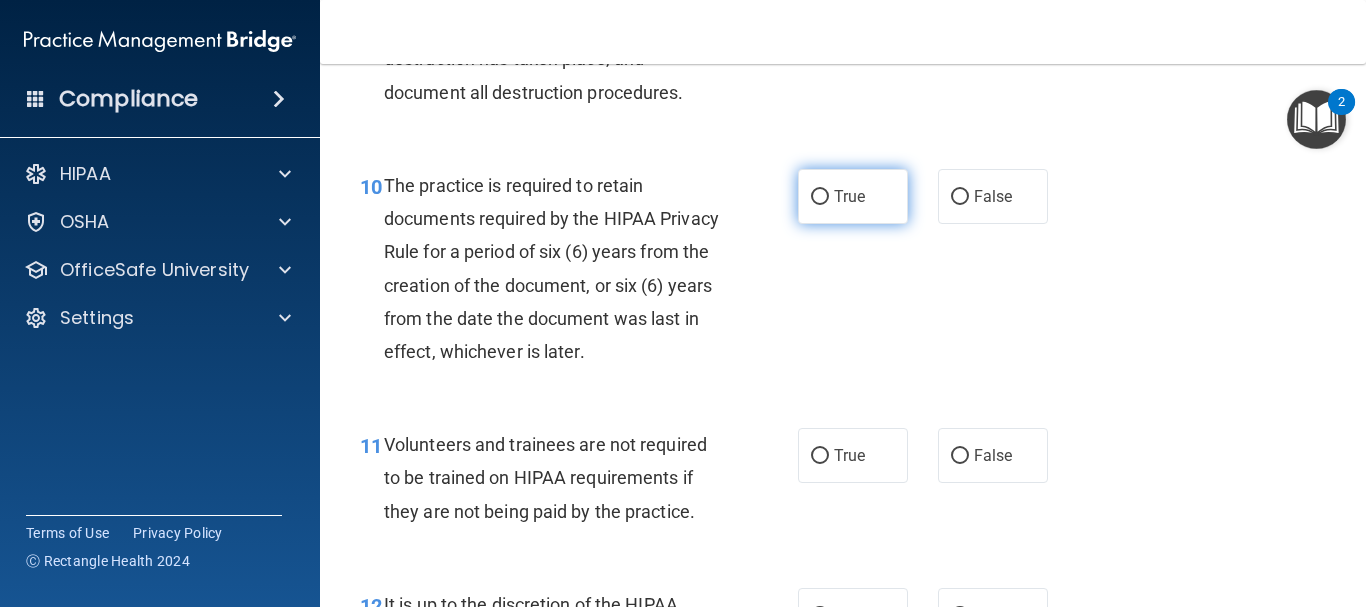 click on "True" at bounding box center [820, 197] 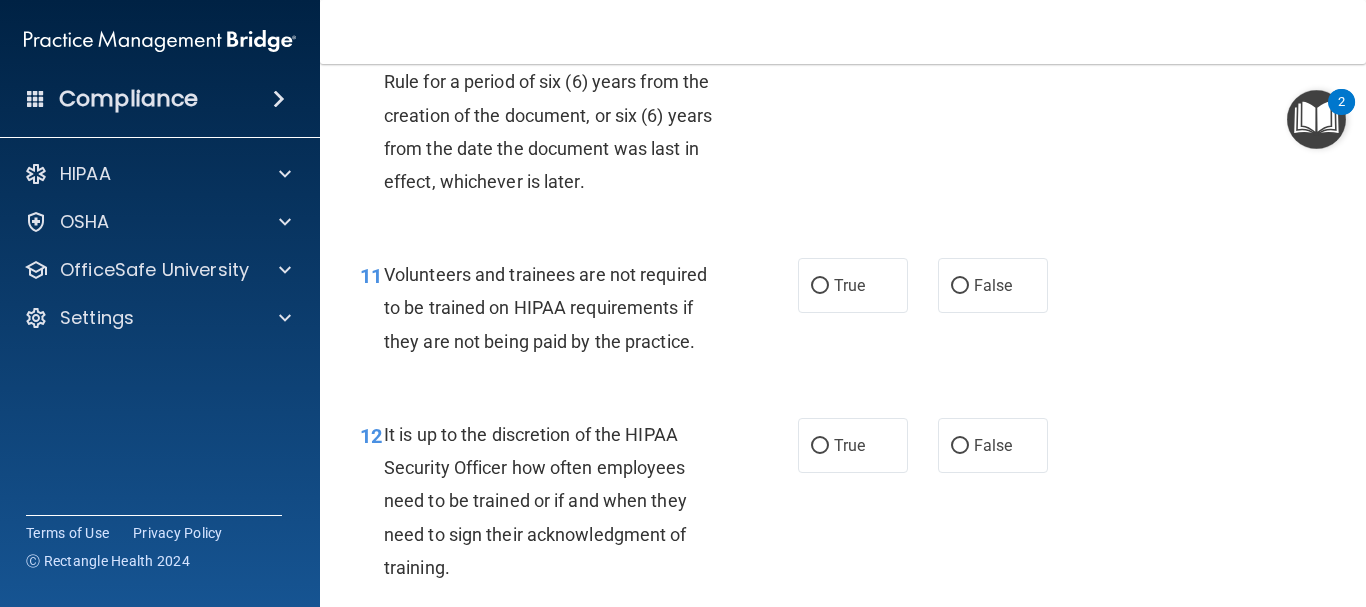 scroll, scrollTop: 2307, scrollLeft: 0, axis: vertical 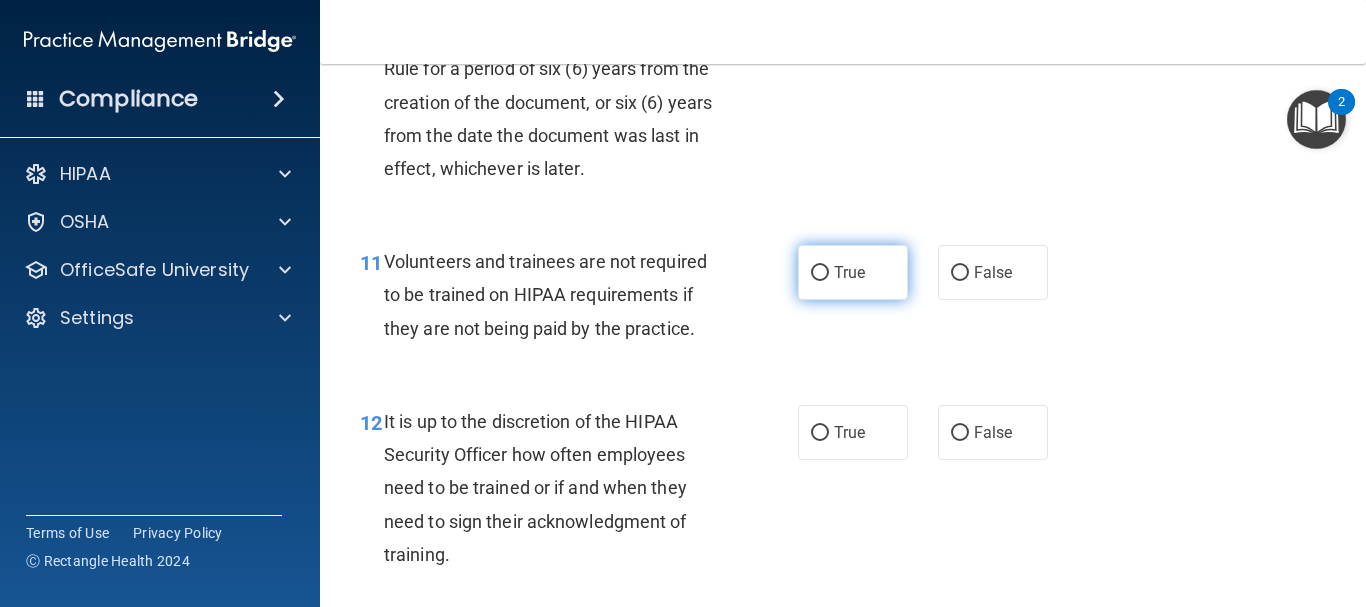 click on "True" at bounding box center (853, 272) 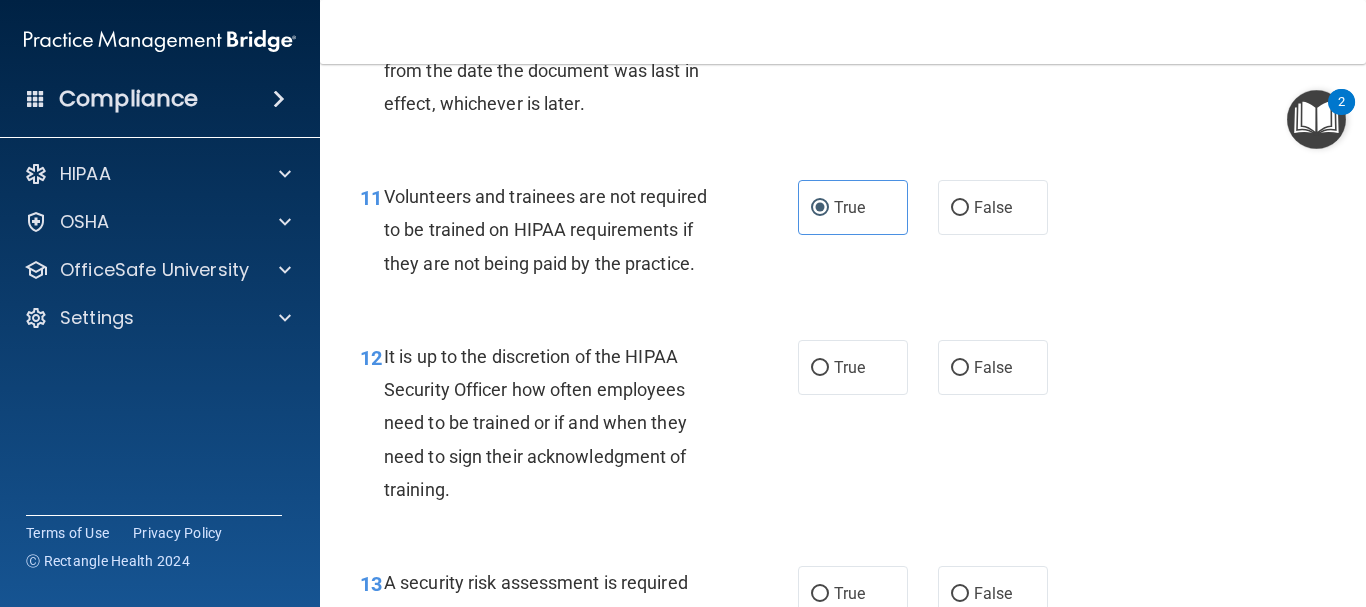 scroll, scrollTop: 2385, scrollLeft: 0, axis: vertical 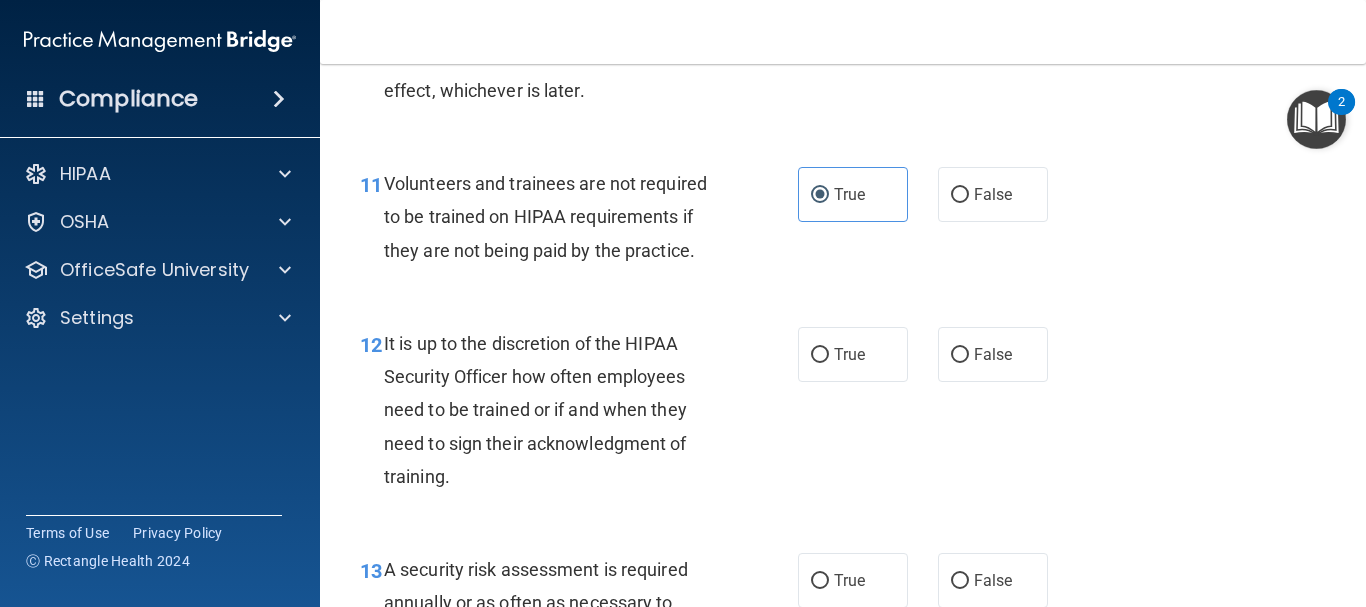 click on "10       The practice is required to retain documents required by the HIPAA Privacy Rule for a period of six (6) years from the creation of the document, or six (6) years from the date the document was last in effect, whichever is later.                 True           False" at bounding box center [843, 12] 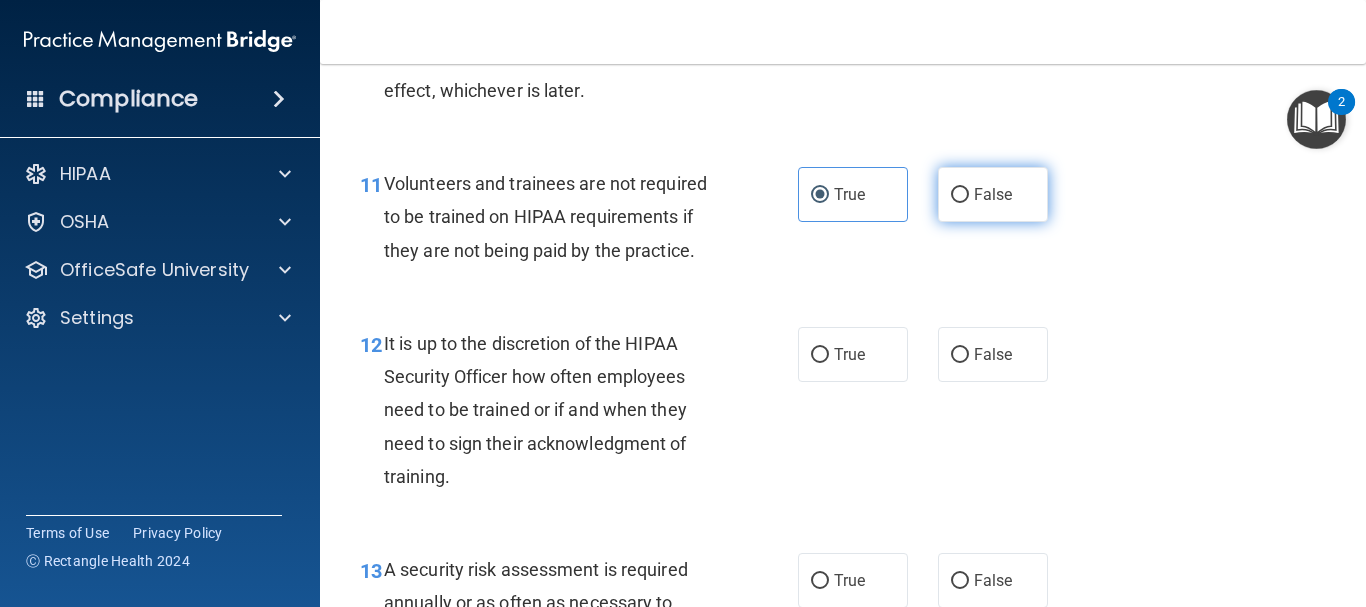 click on "False" at bounding box center [960, 195] 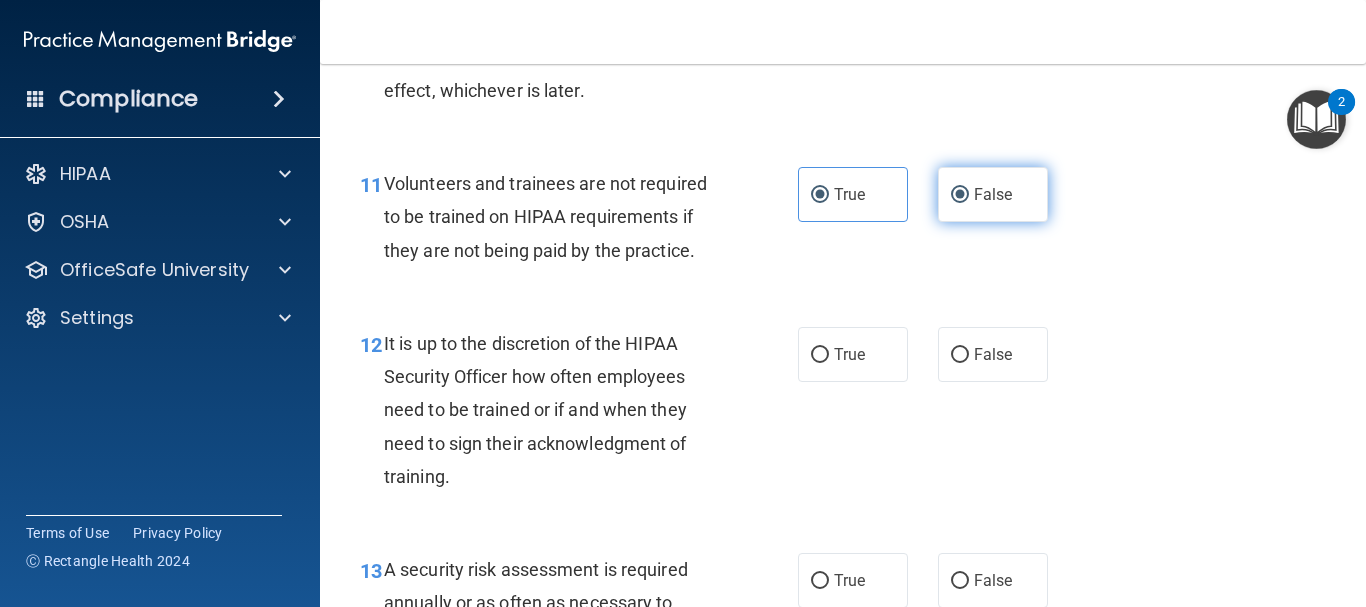 radio on "false" 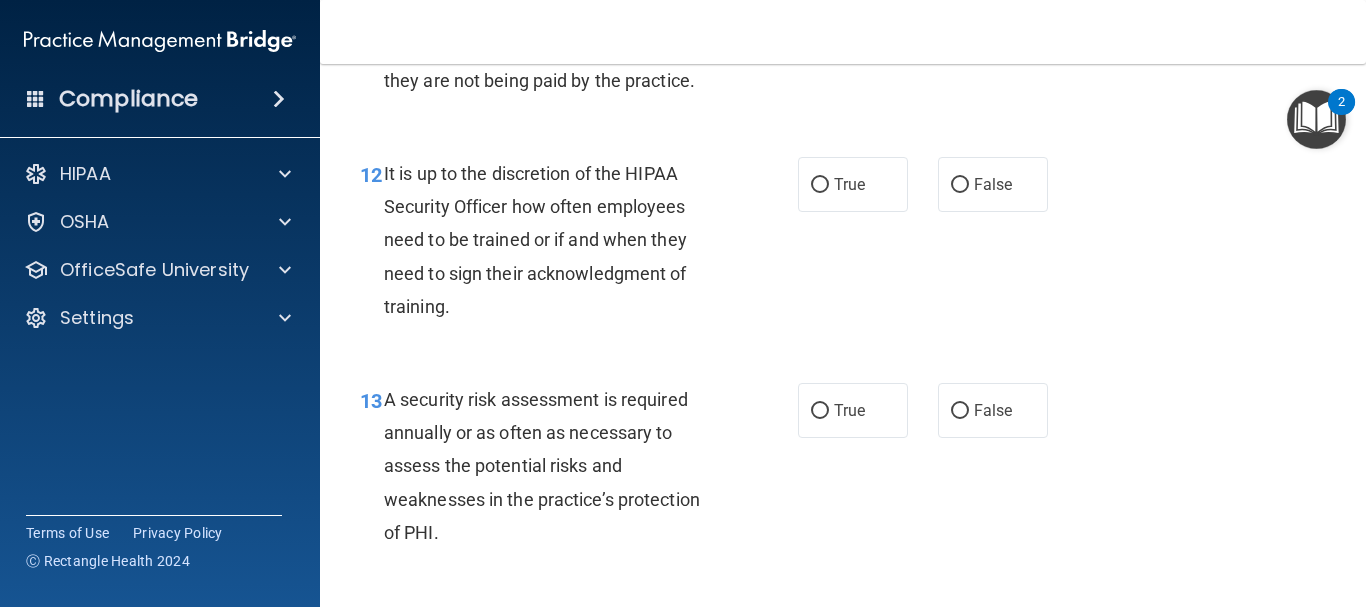 scroll, scrollTop: 2568, scrollLeft: 0, axis: vertical 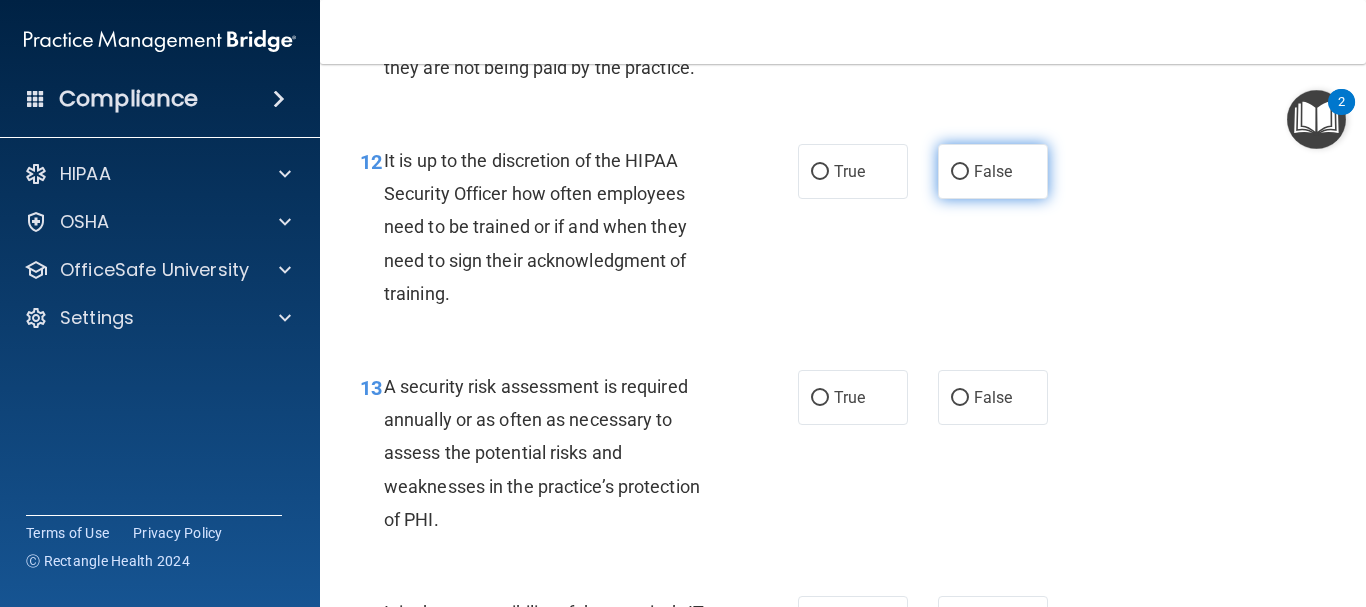 click on "False" at bounding box center [960, 172] 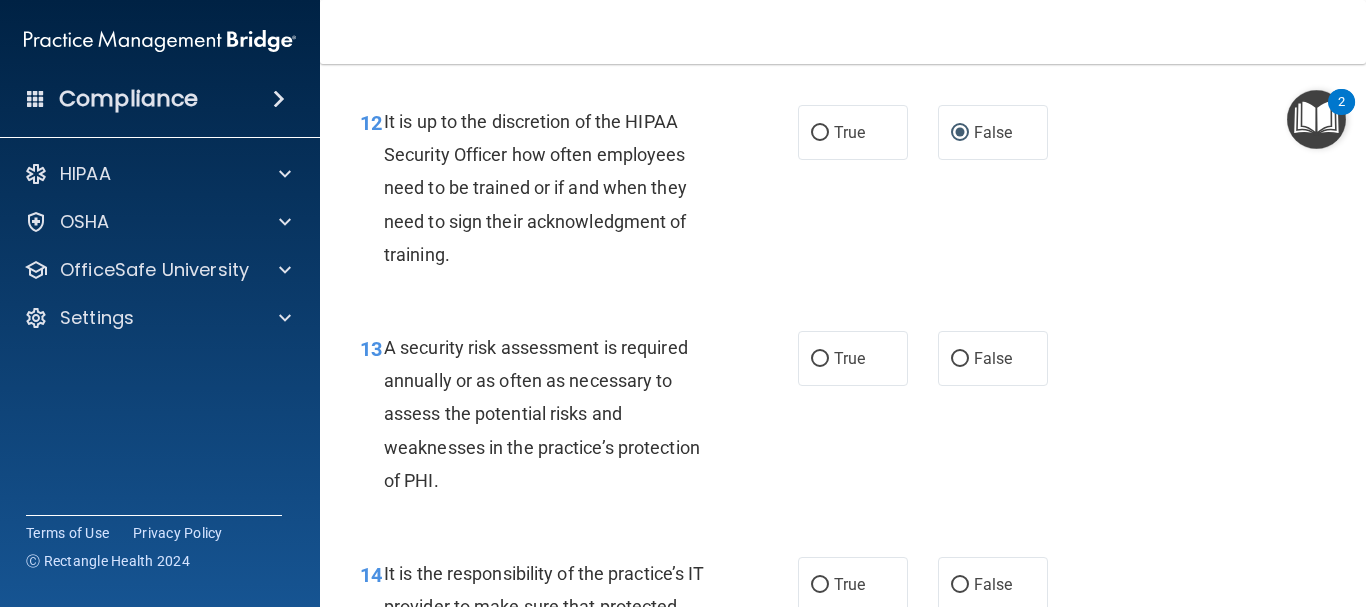 scroll, scrollTop: 2594, scrollLeft: 0, axis: vertical 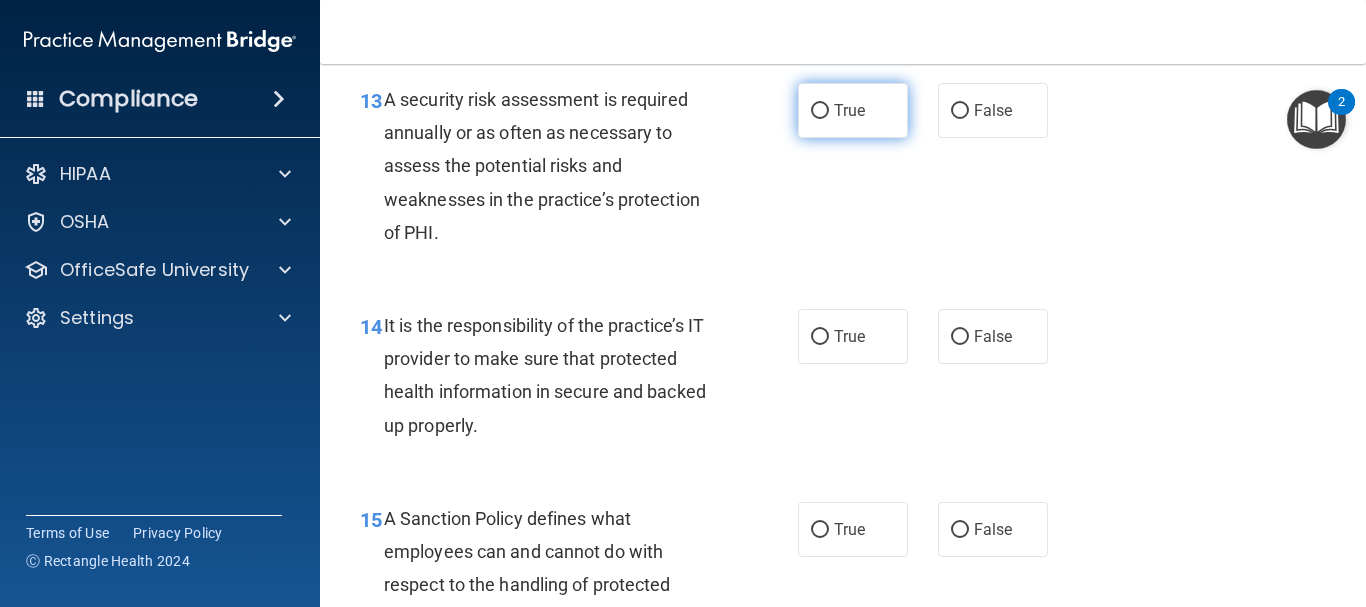 click on "True" at bounding box center [853, 110] 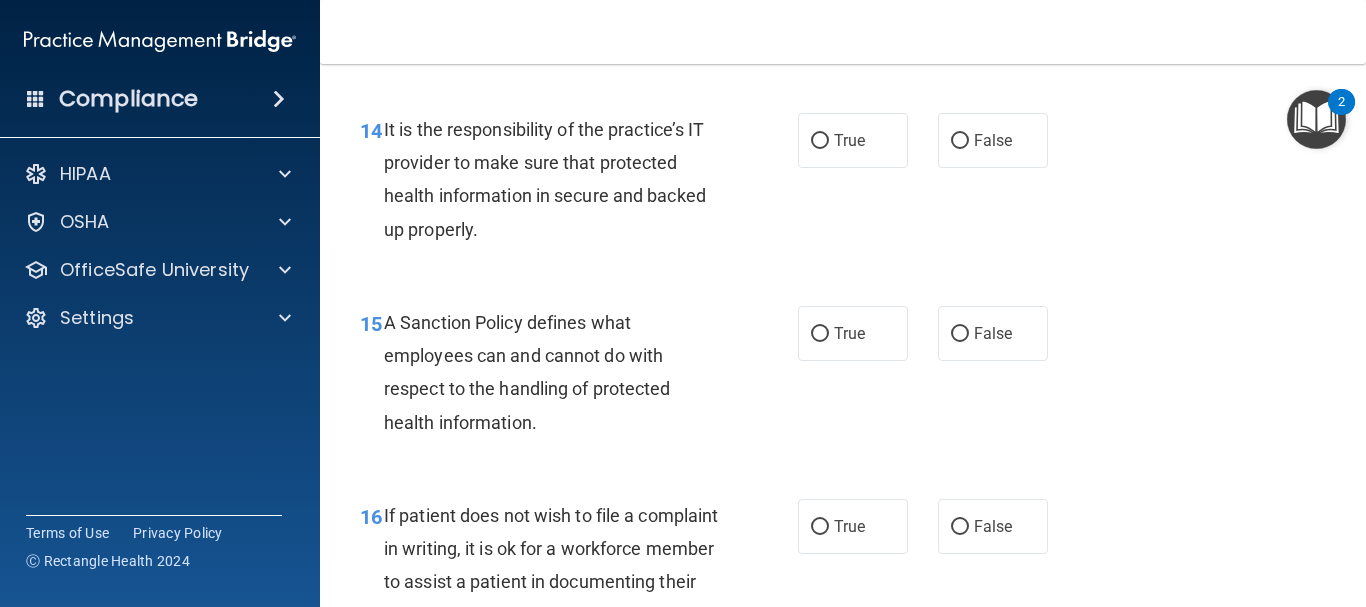 scroll, scrollTop: 3064, scrollLeft: 0, axis: vertical 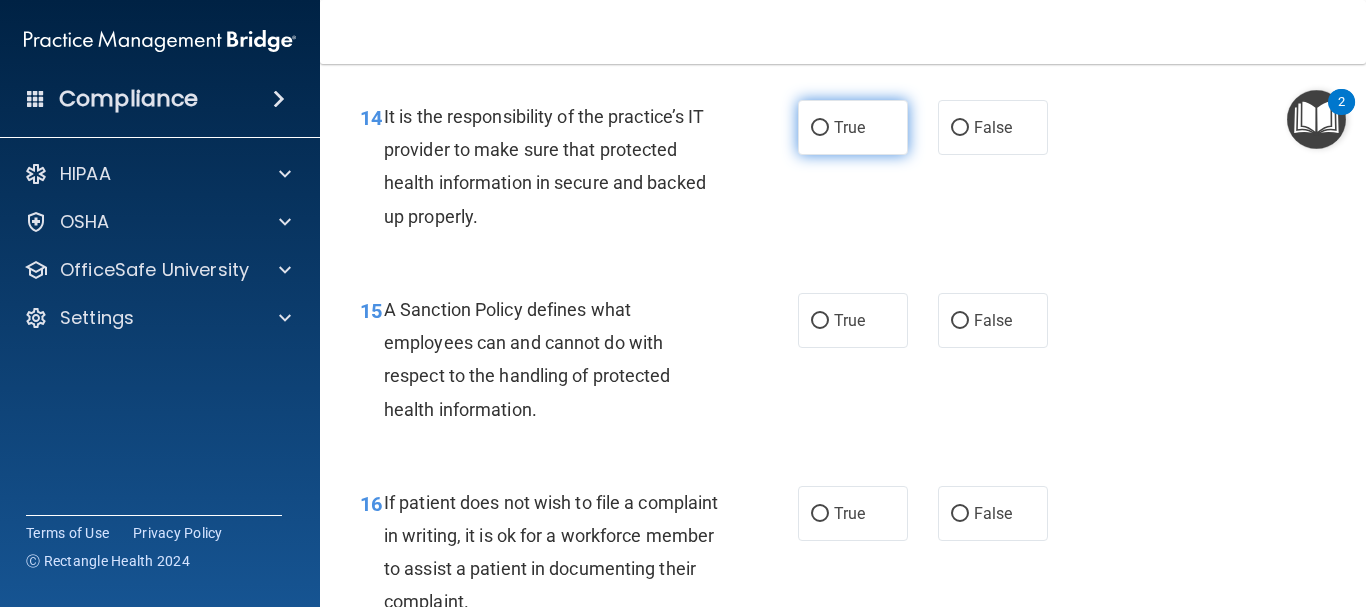 click on "True" at bounding box center (820, 128) 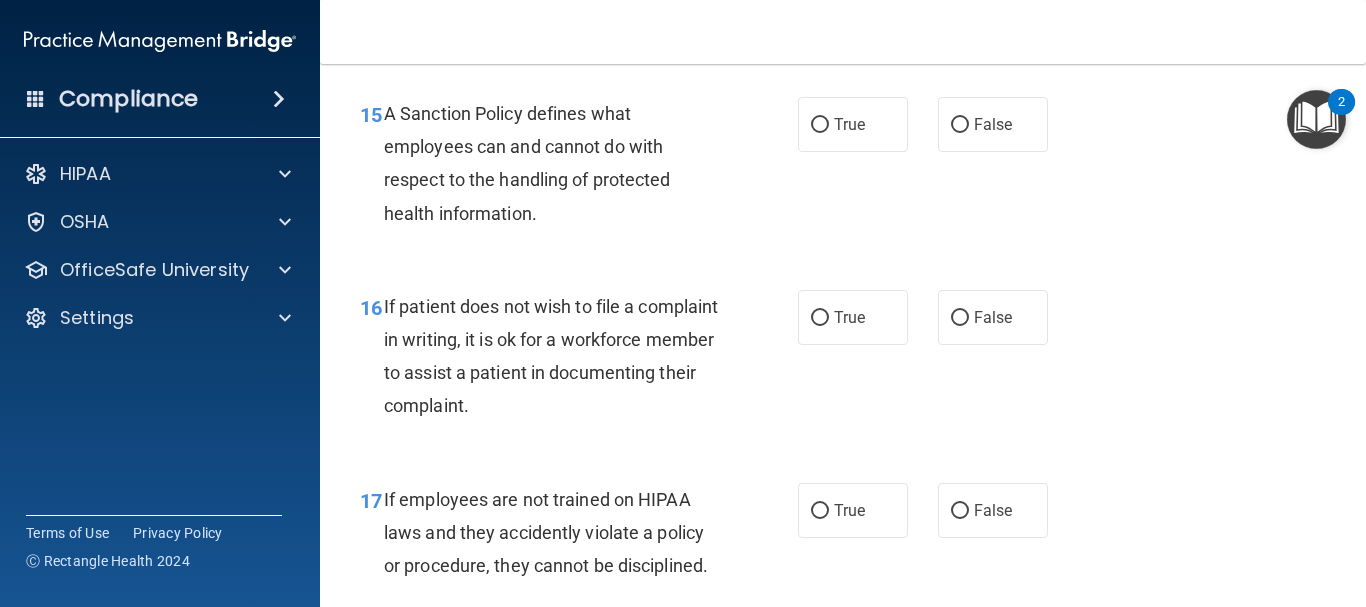 scroll, scrollTop: 3273, scrollLeft: 0, axis: vertical 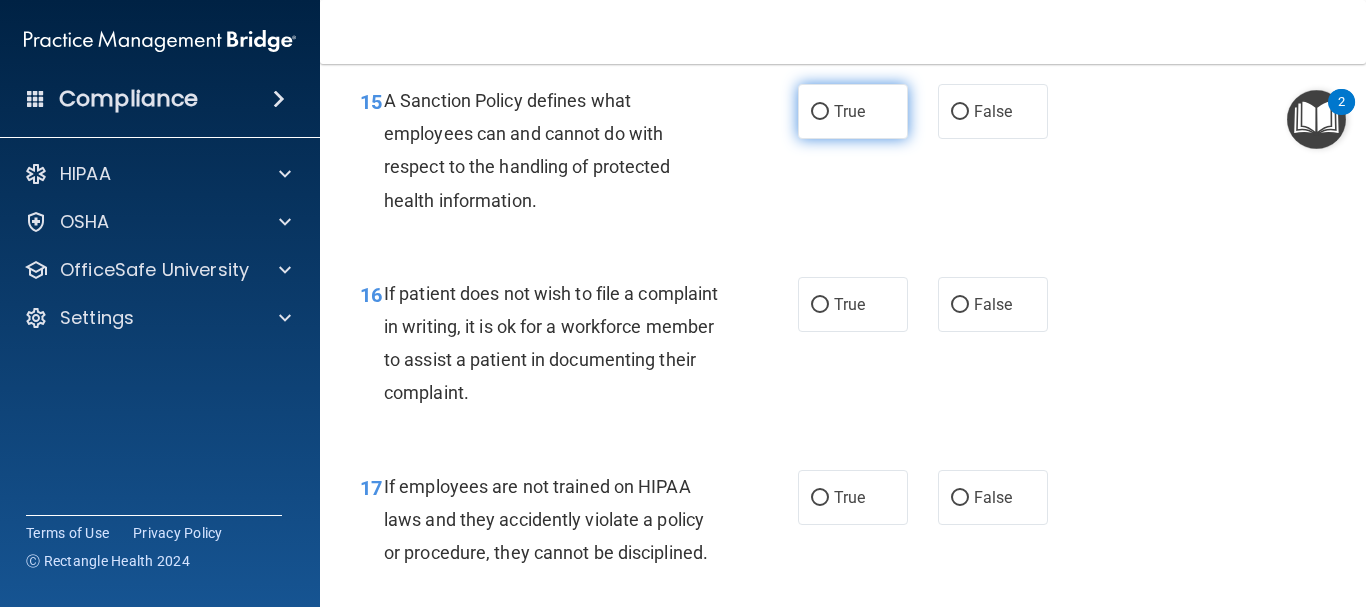 click on "True" at bounding box center (849, 111) 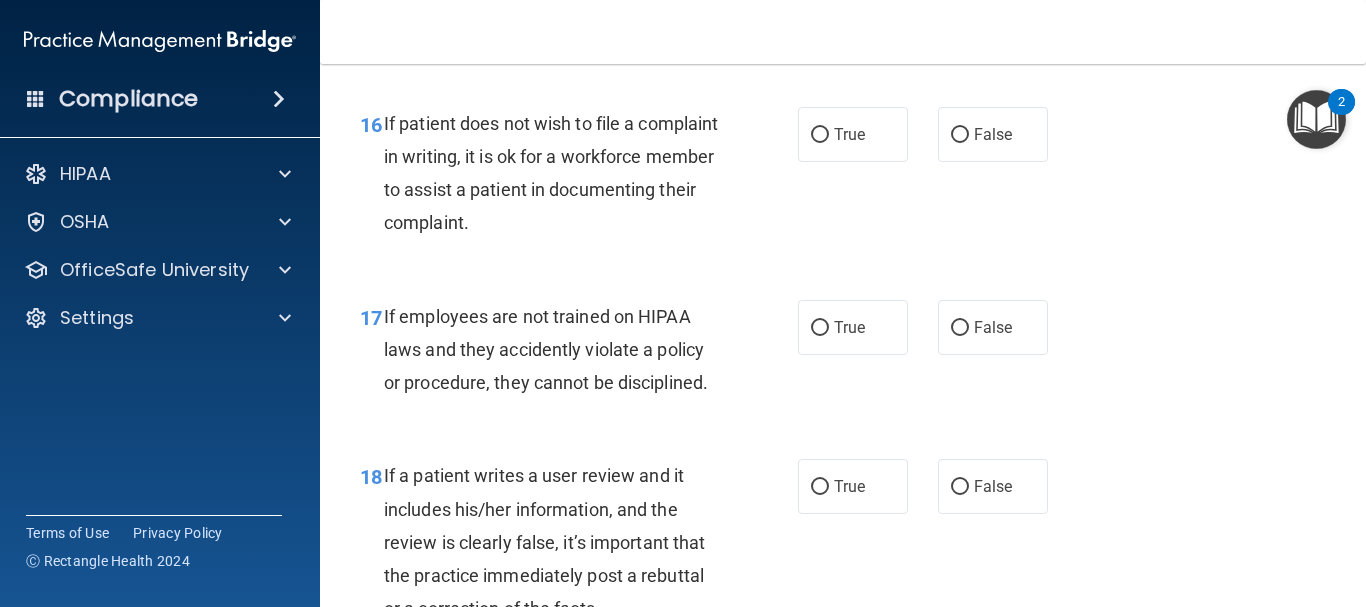 scroll, scrollTop: 3456, scrollLeft: 0, axis: vertical 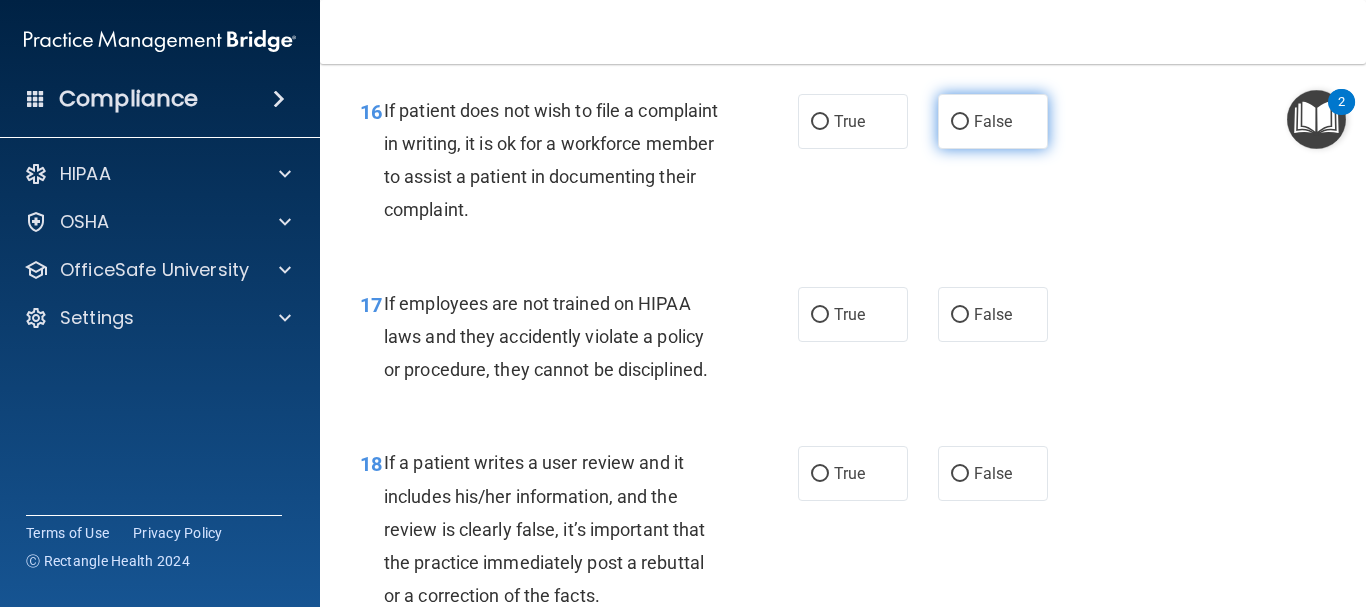 click on "False" at bounding box center (993, 121) 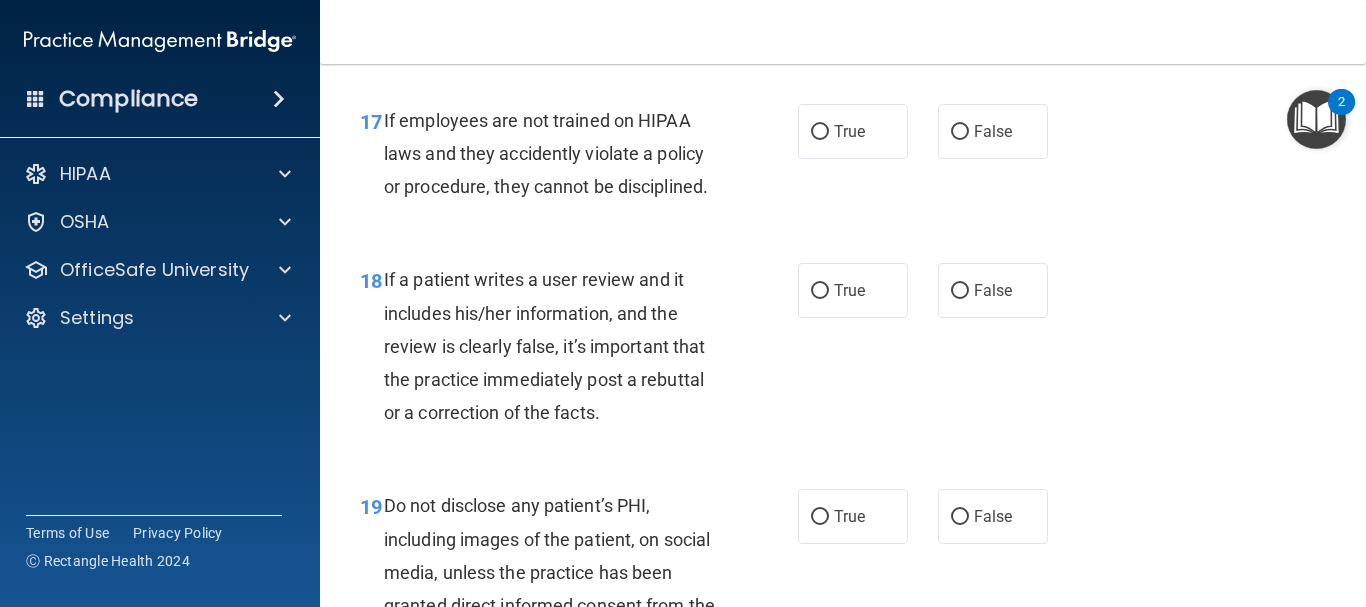 scroll, scrollTop: 3652, scrollLeft: 0, axis: vertical 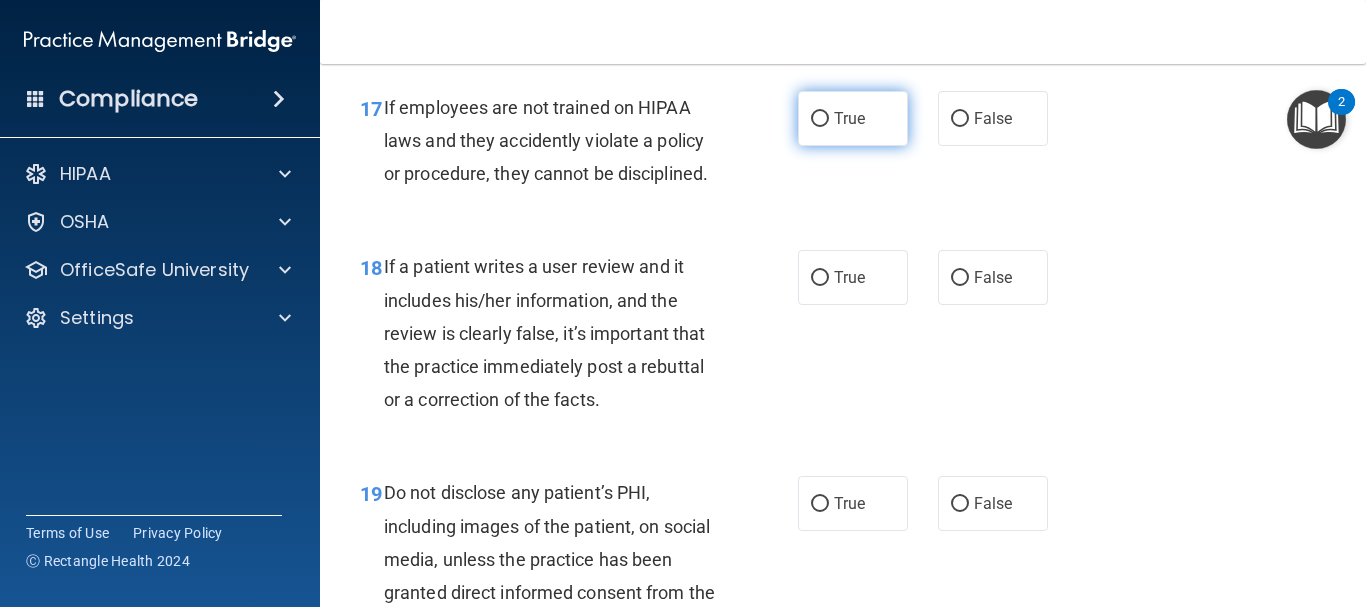 click on "True" at bounding box center [853, 118] 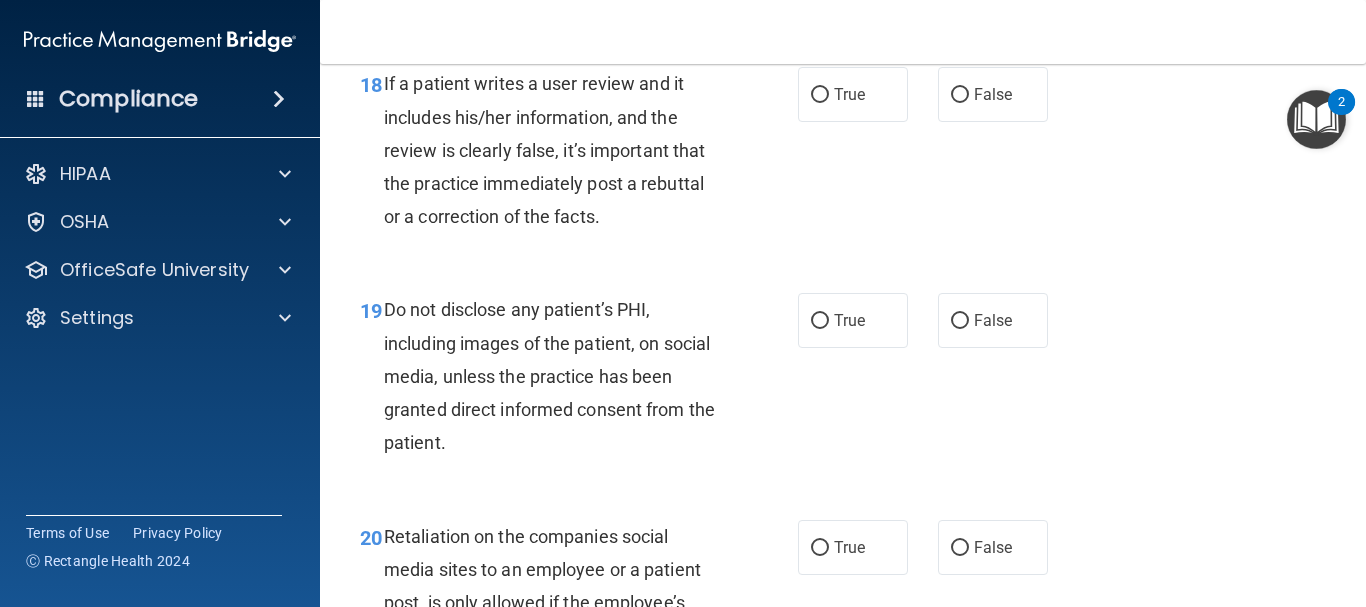 scroll, scrollTop: 3848, scrollLeft: 0, axis: vertical 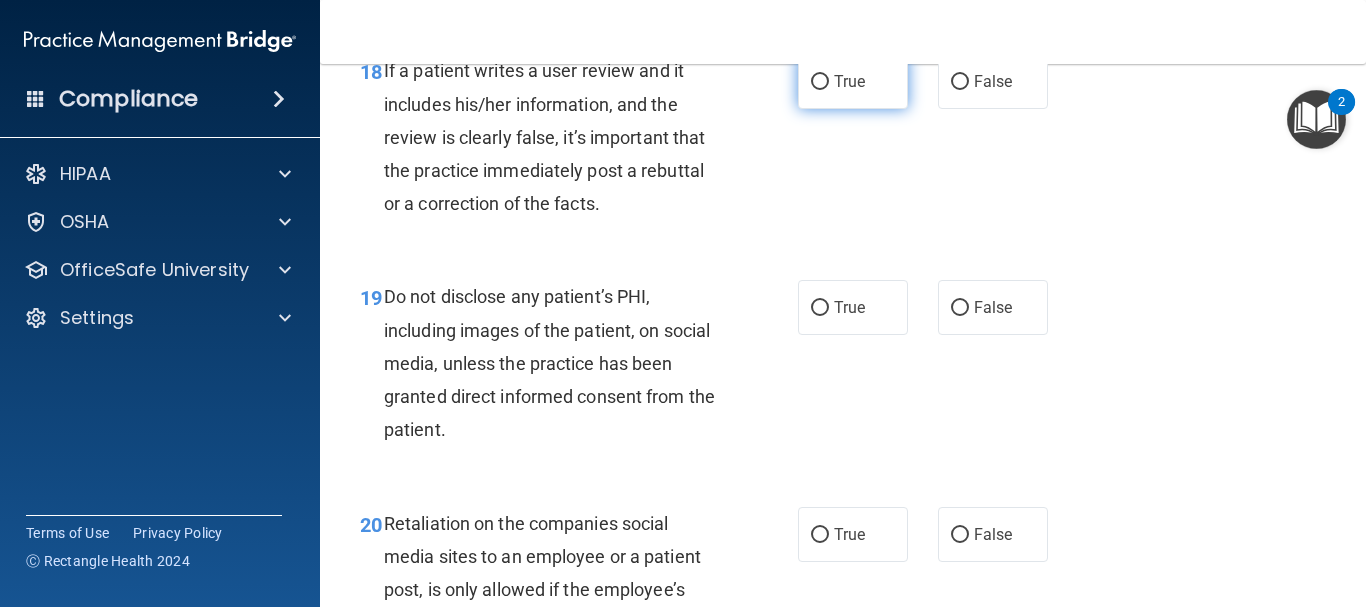 click on "True" at bounding box center (853, 81) 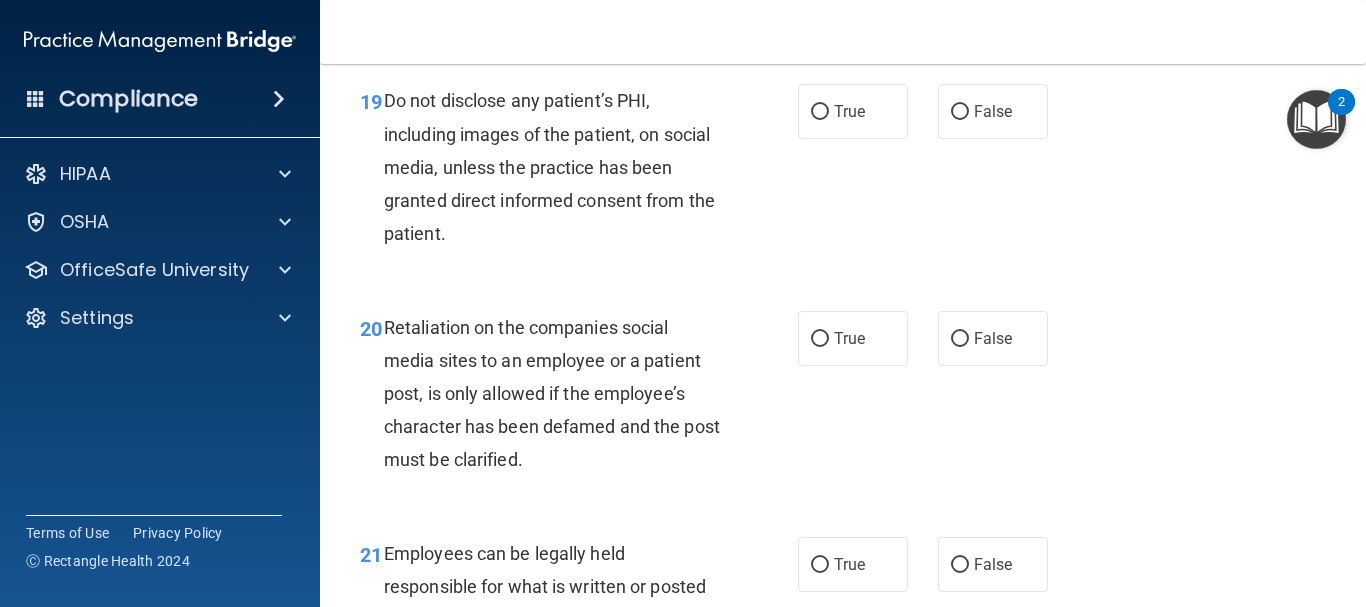 scroll, scrollTop: 4057, scrollLeft: 0, axis: vertical 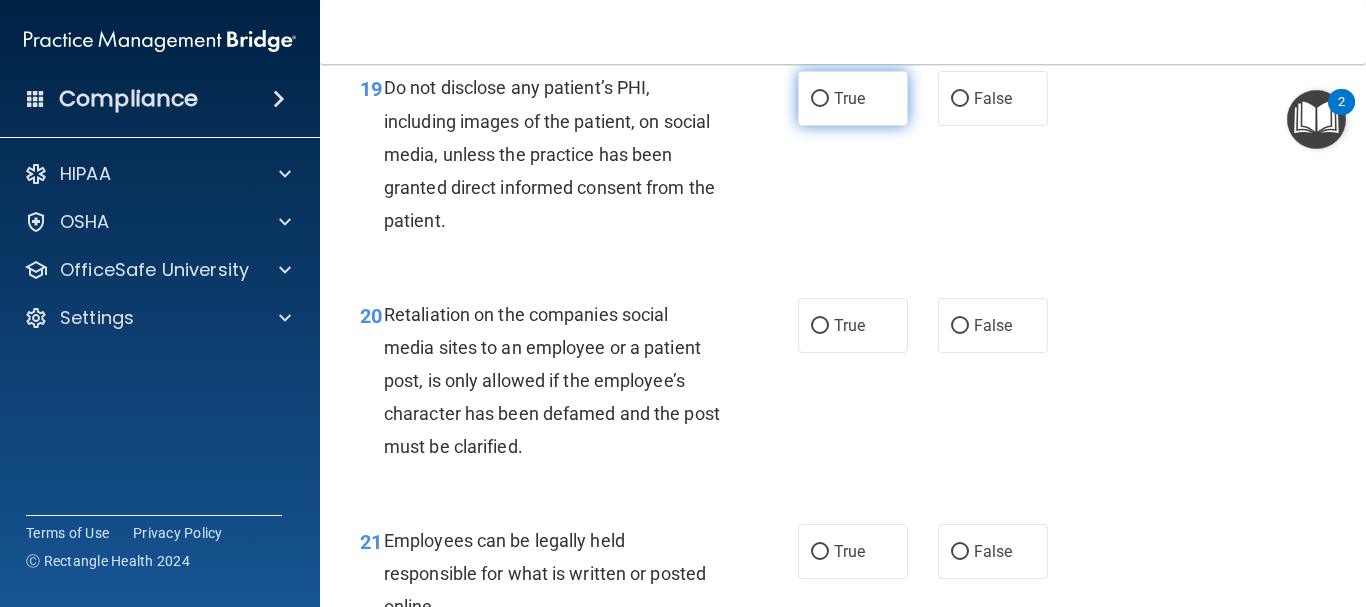 click on "True" at bounding box center [849, 98] 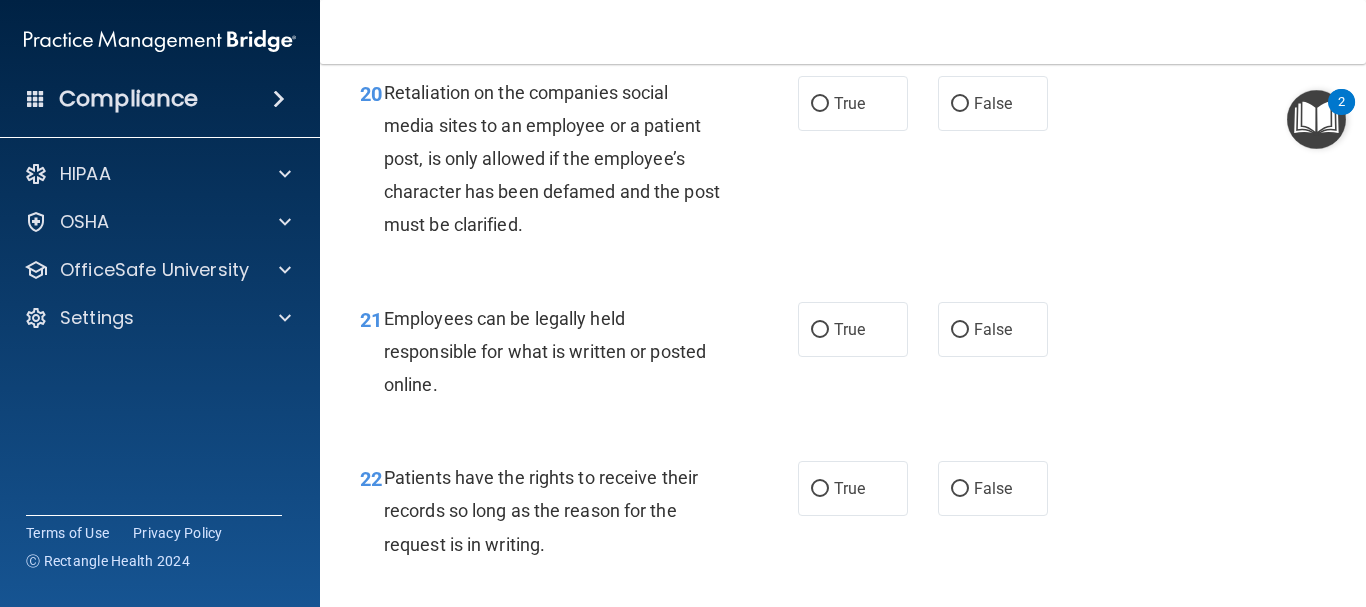 scroll, scrollTop: 4292, scrollLeft: 0, axis: vertical 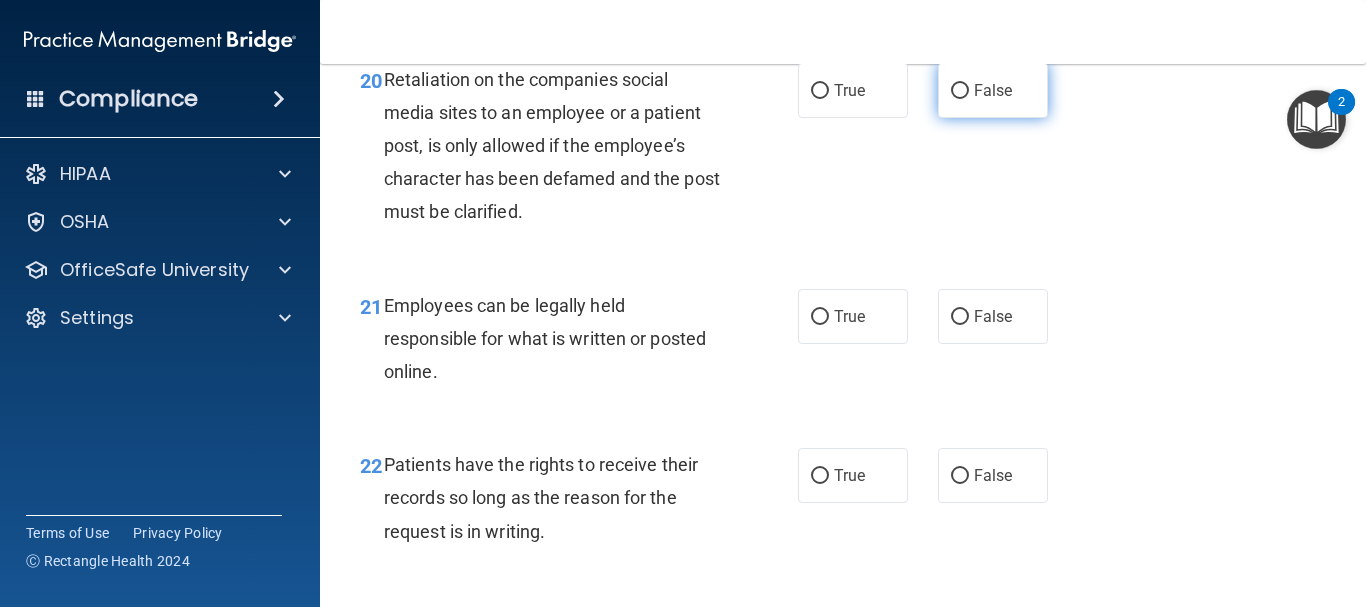 click on "False" at bounding box center (960, 91) 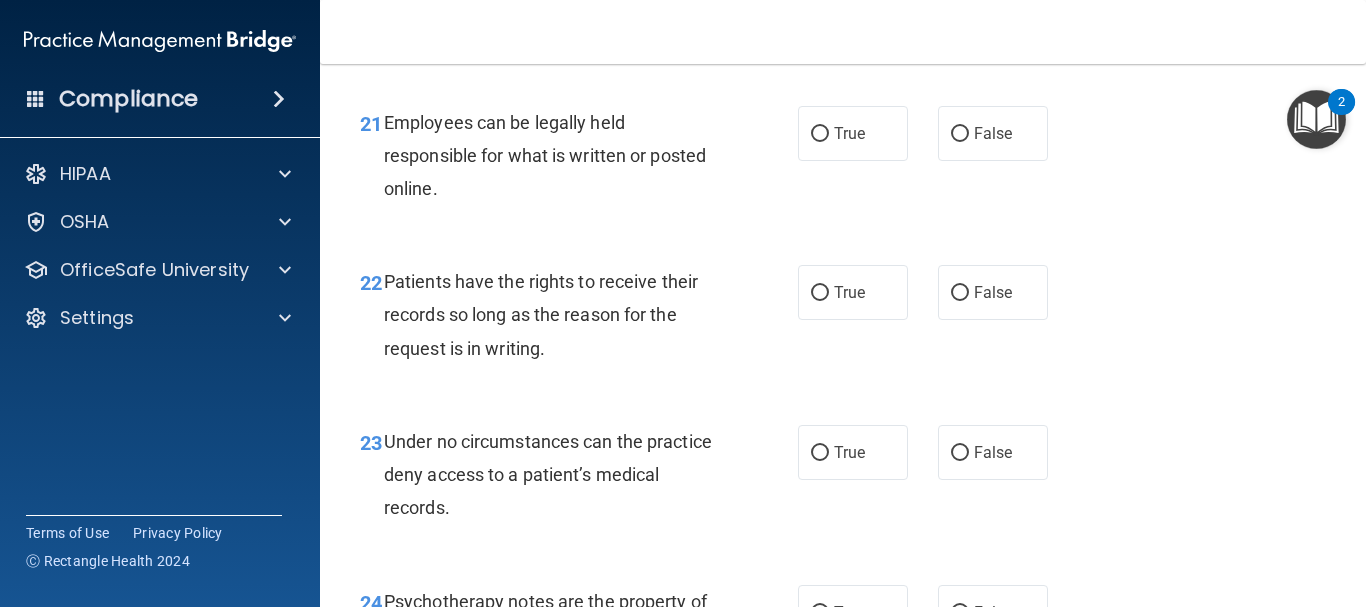 scroll, scrollTop: 4488, scrollLeft: 0, axis: vertical 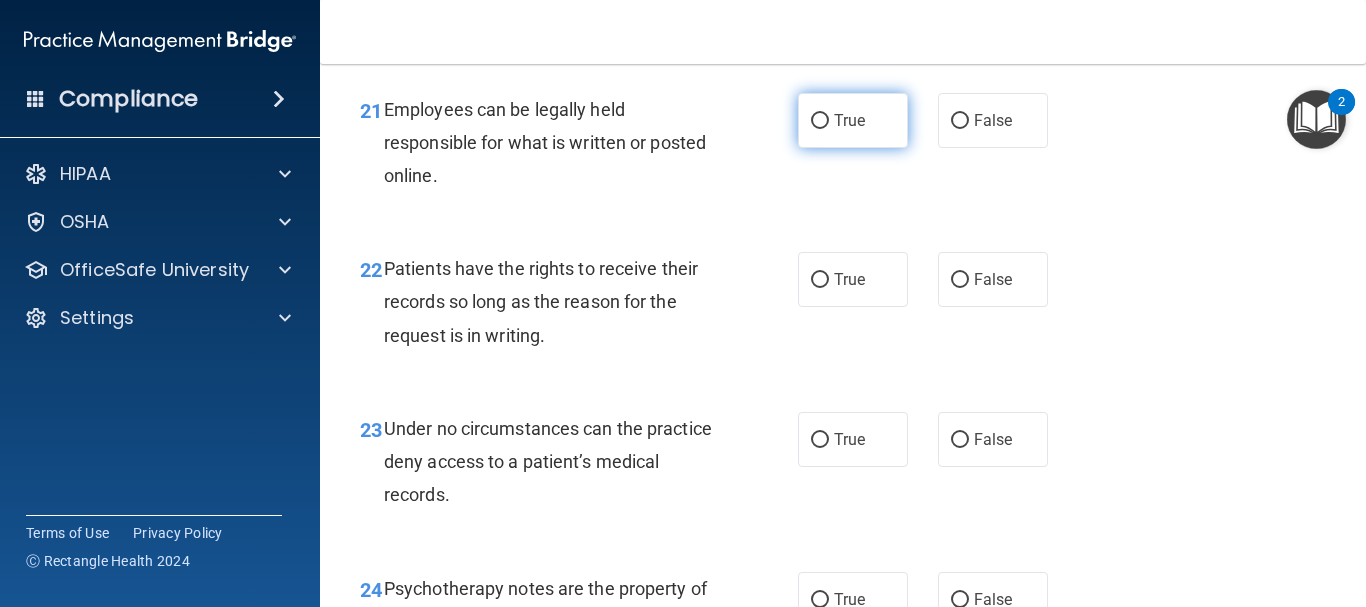 click on "True" at bounding box center (849, 120) 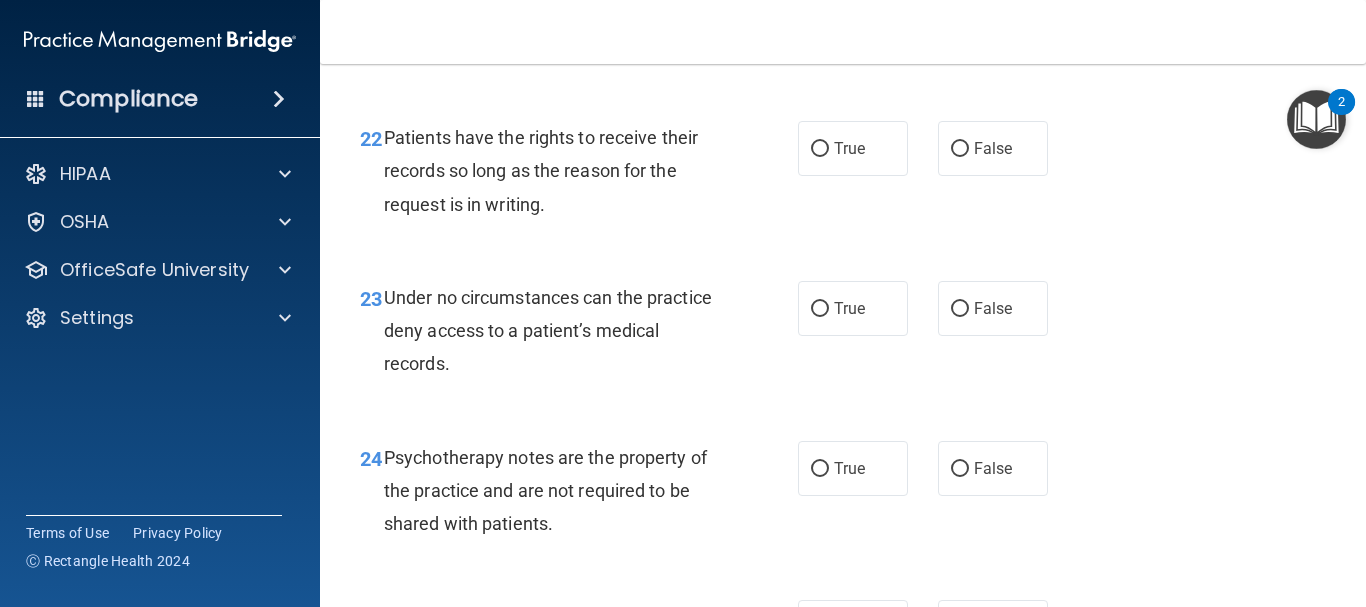 scroll, scrollTop: 4632, scrollLeft: 0, axis: vertical 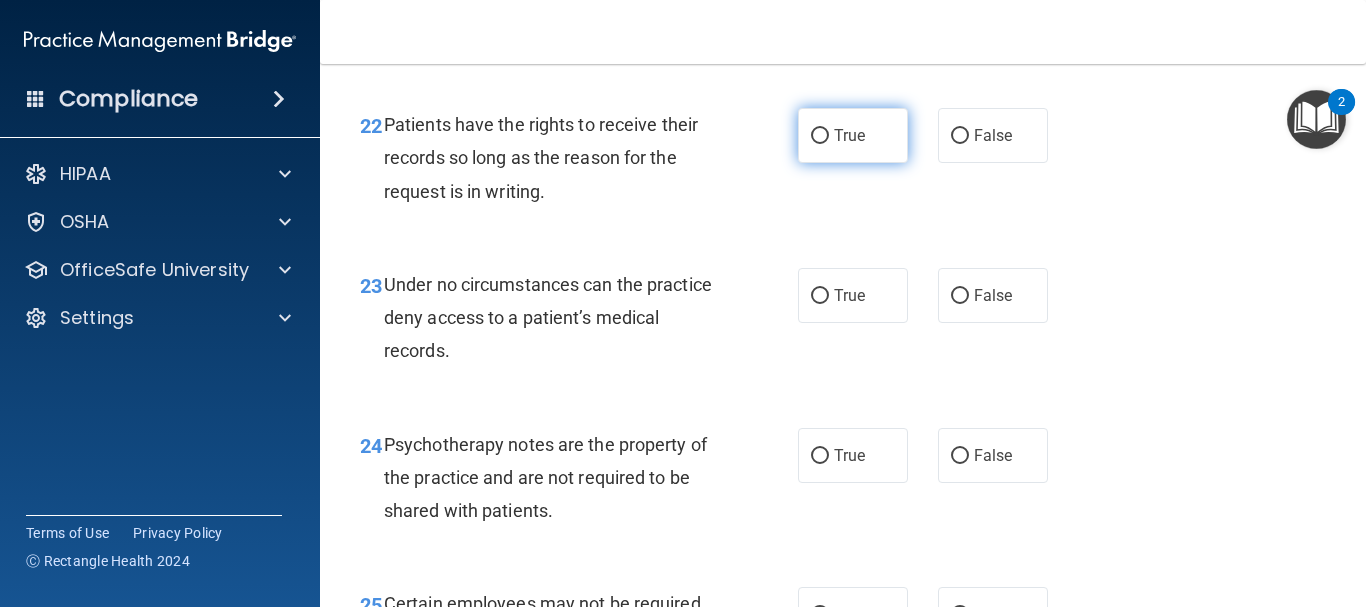 click on "True" at bounding box center (849, 135) 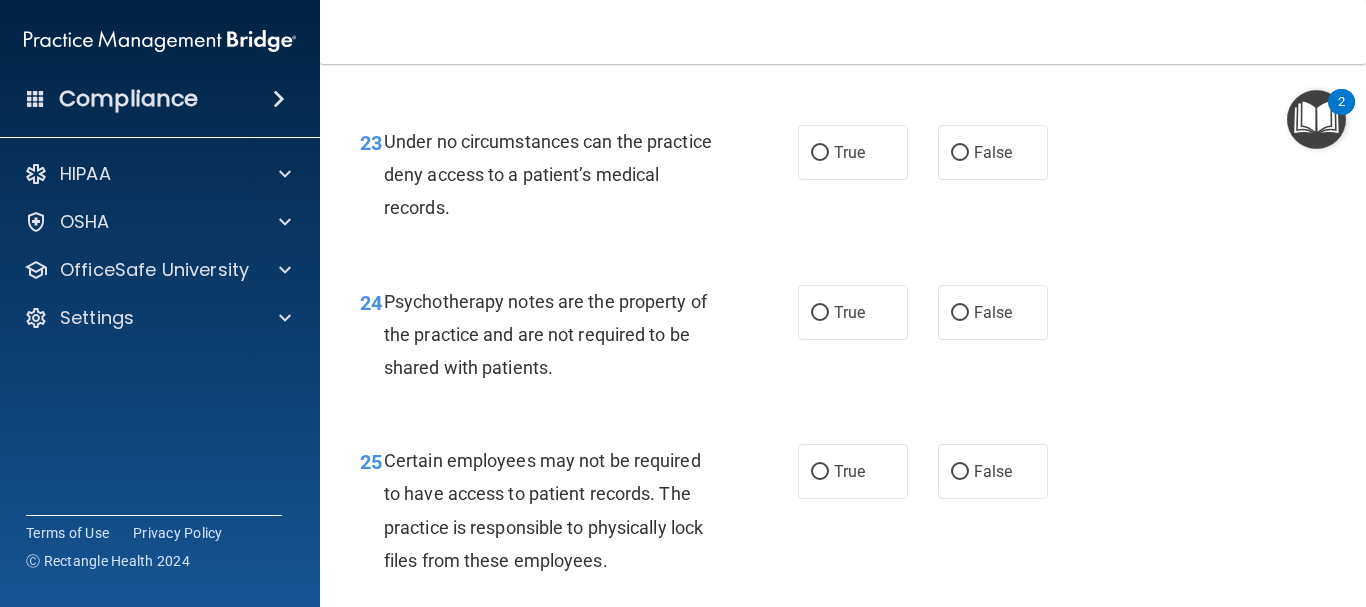 scroll, scrollTop: 4789, scrollLeft: 0, axis: vertical 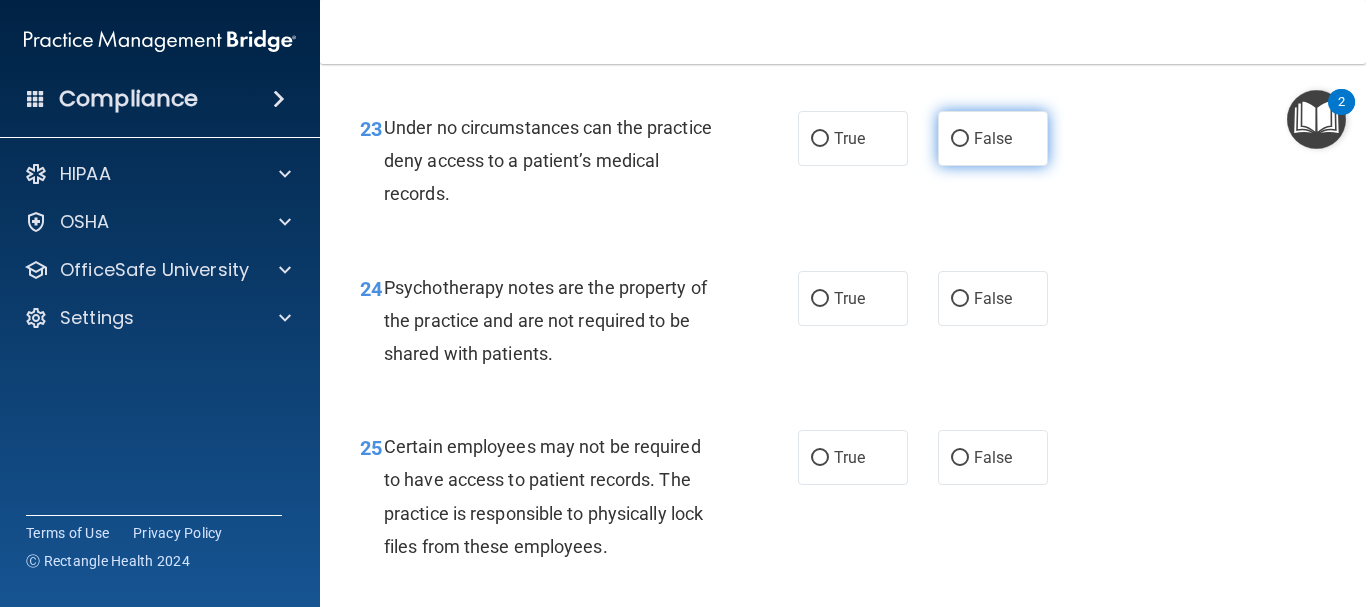 click on "False" at bounding box center [960, 139] 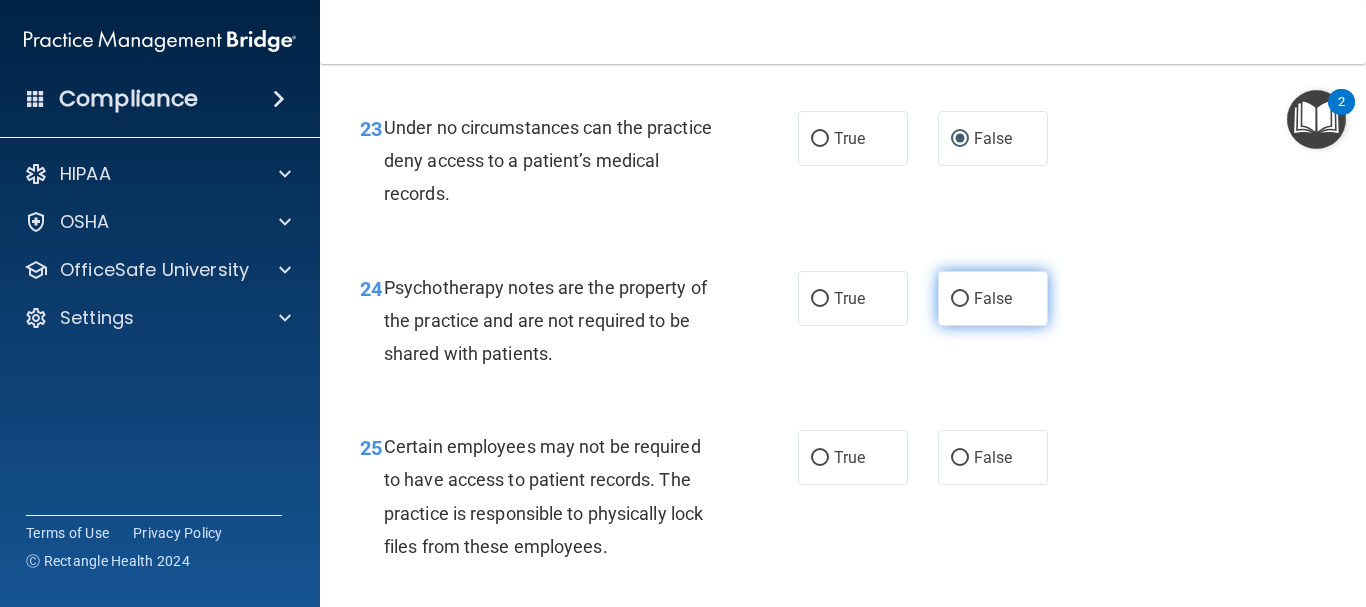 click on "False" at bounding box center [993, 298] 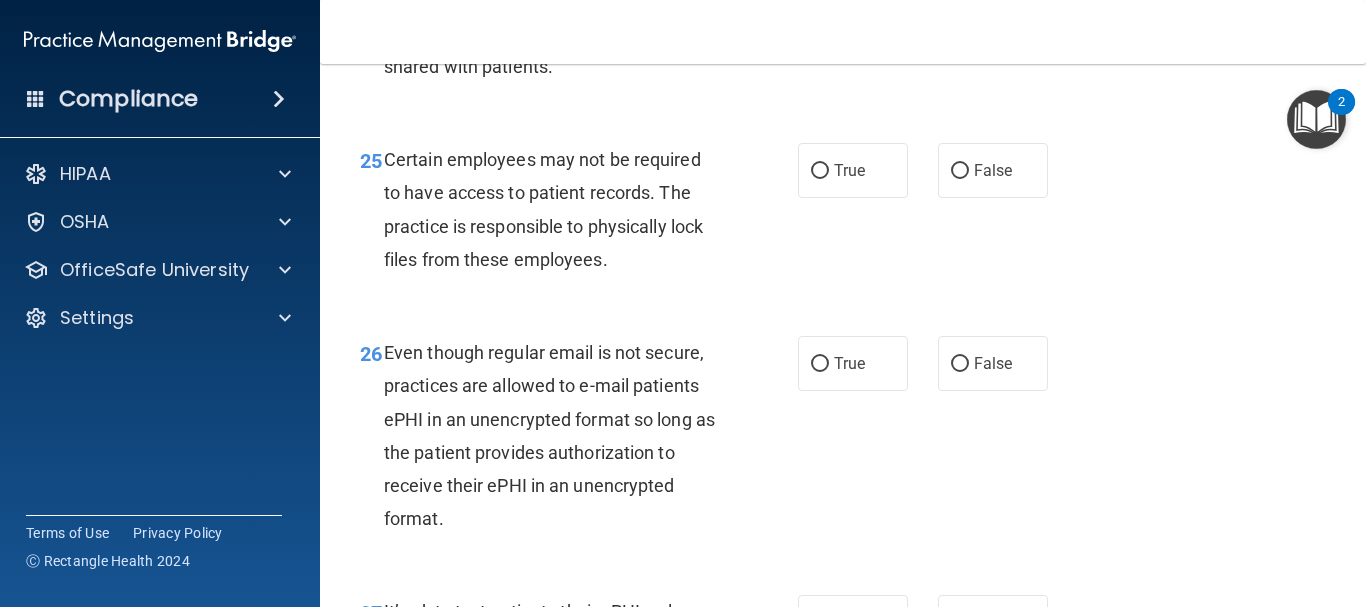 scroll, scrollTop: 5089, scrollLeft: 0, axis: vertical 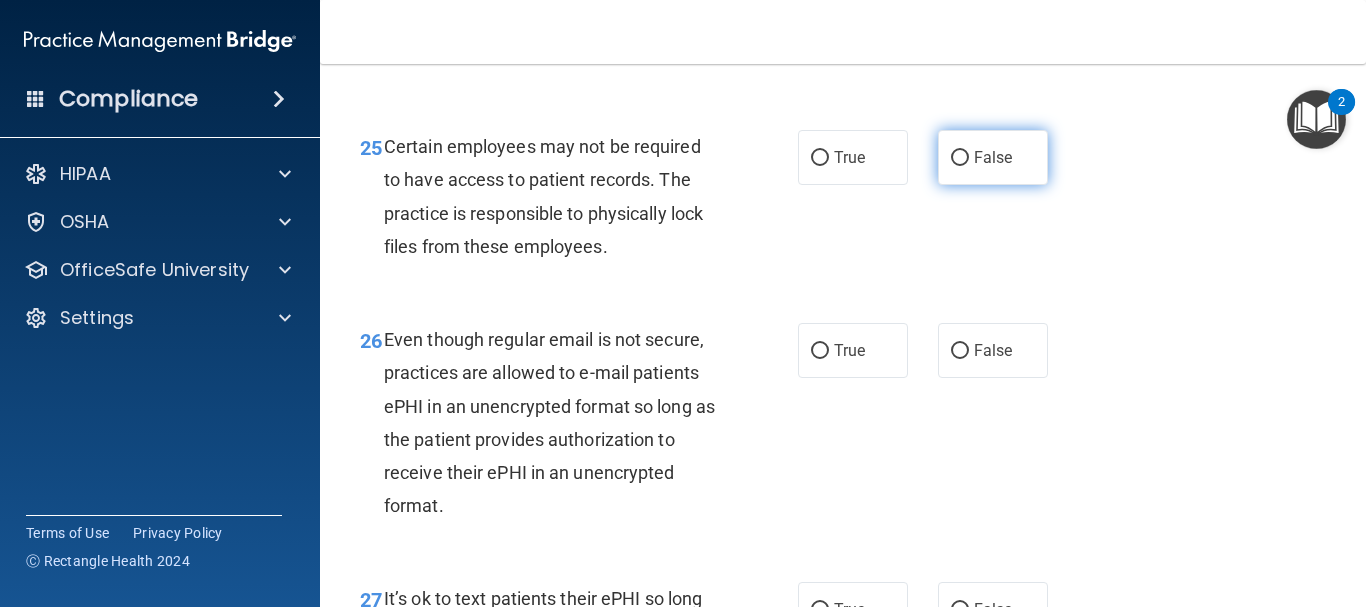 click on "False" at bounding box center [960, 158] 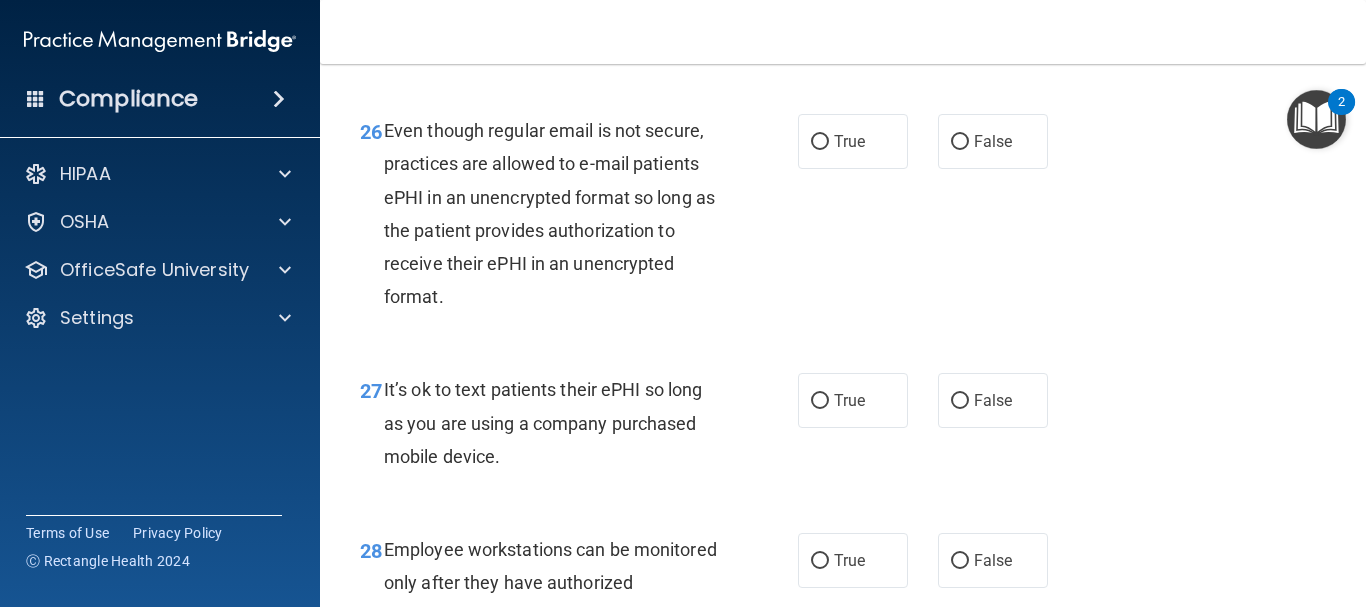 scroll, scrollTop: 5311, scrollLeft: 0, axis: vertical 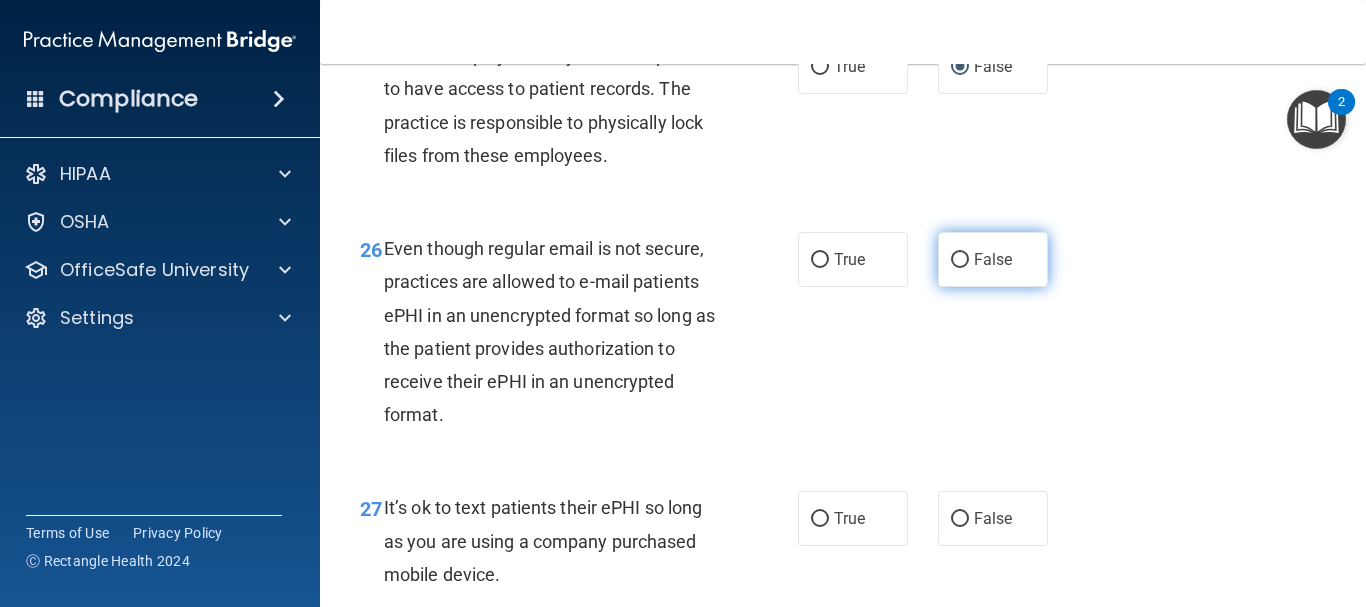 click on "False" at bounding box center [960, 260] 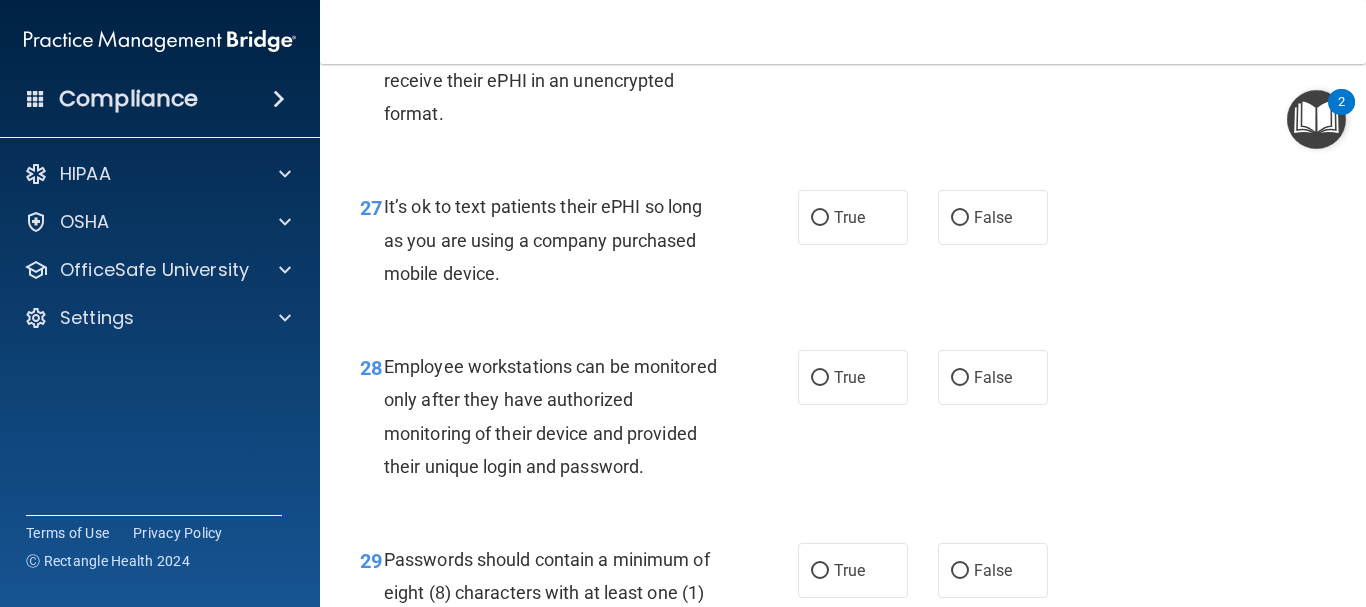 scroll, scrollTop: 5494, scrollLeft: 0, axis: vertical 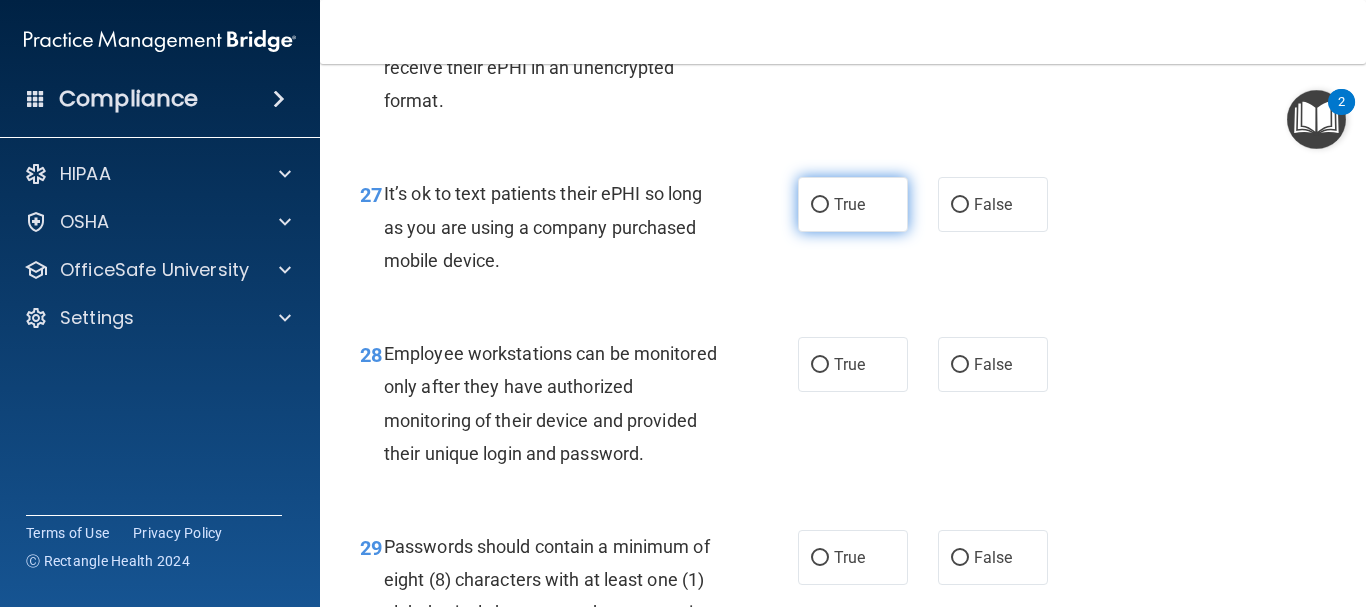 click on "True" at bounding box center [853, 204] 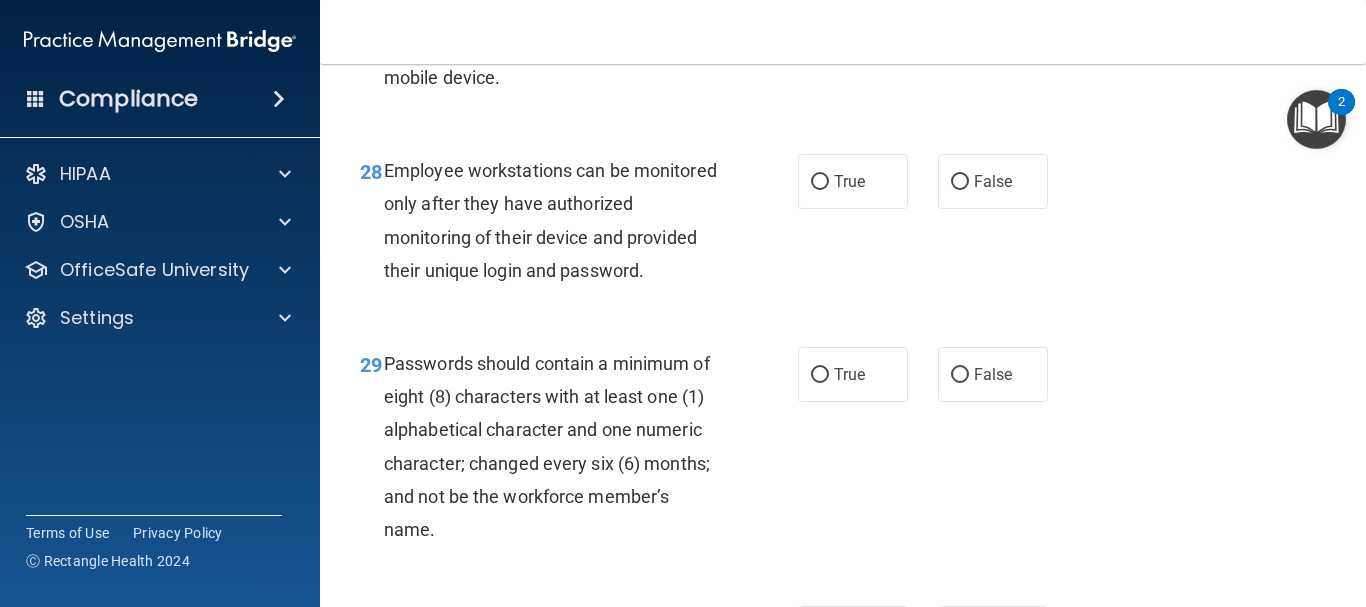 scroll, scrollTop: 5690, scrollLeft: 0, axis: vertical 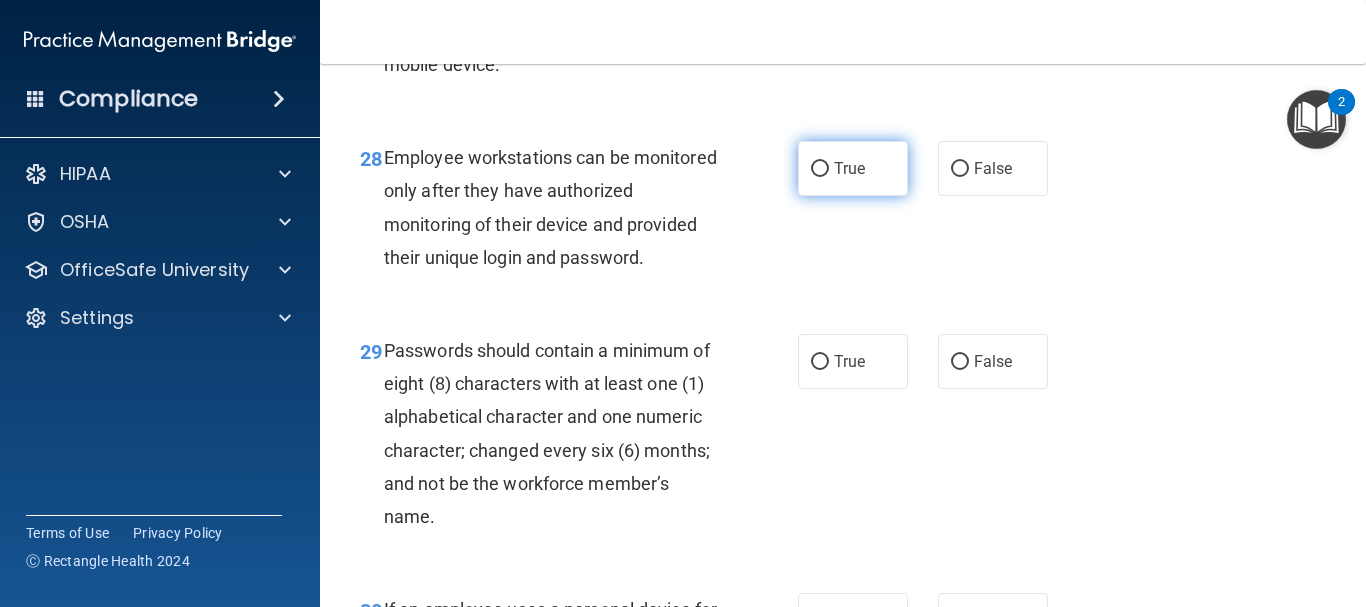 click on "True" at bounding box center [849, 168] 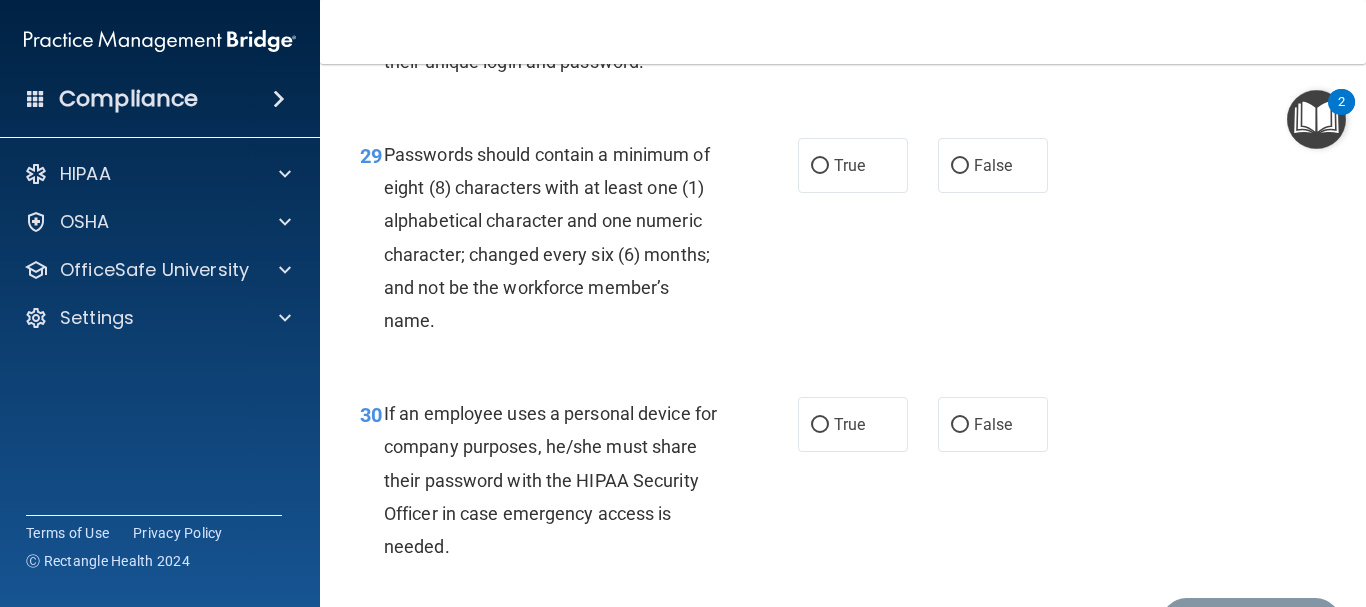 scroll, scrollTop: 5899, scrollLeft: 0, axis: vertical 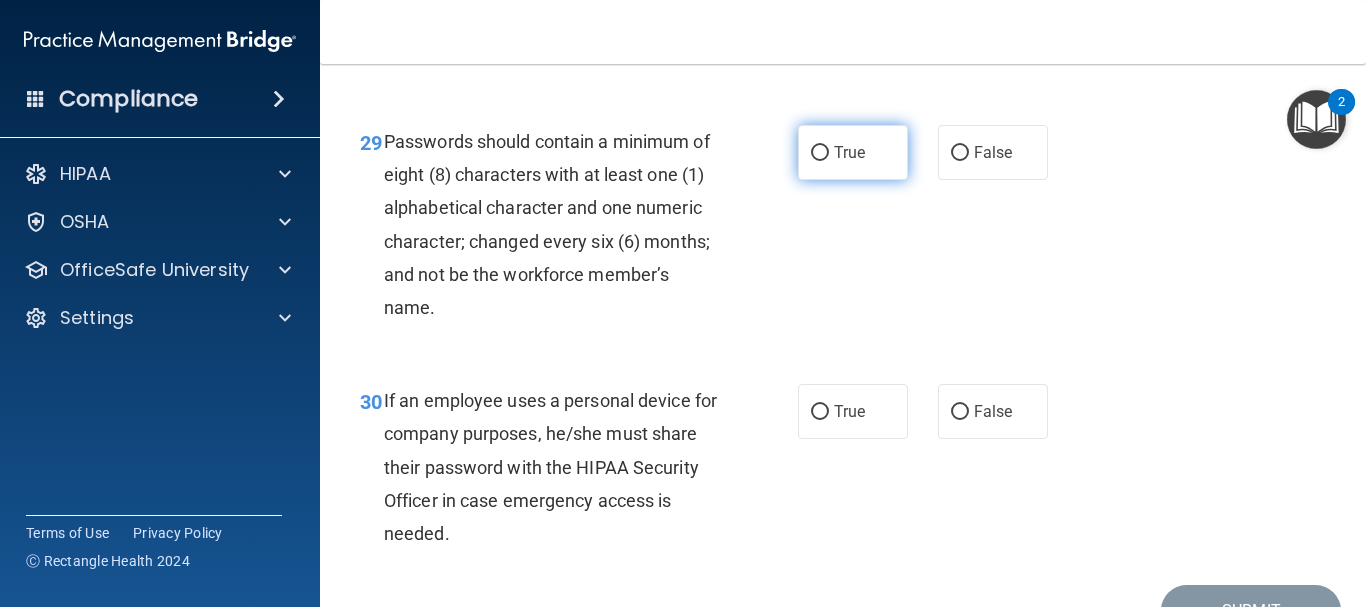 click on "True" at bounding box center (853, 152) 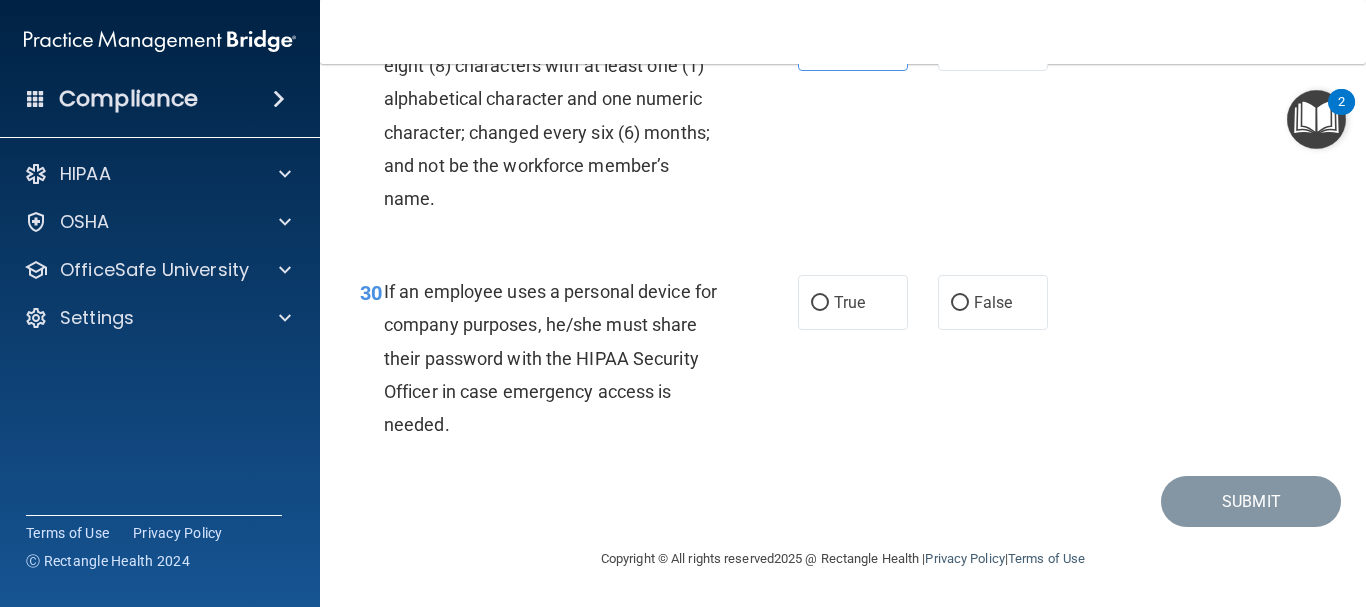scroll, scrollTop: 6074, scrollLeft: 0, axis: vertical 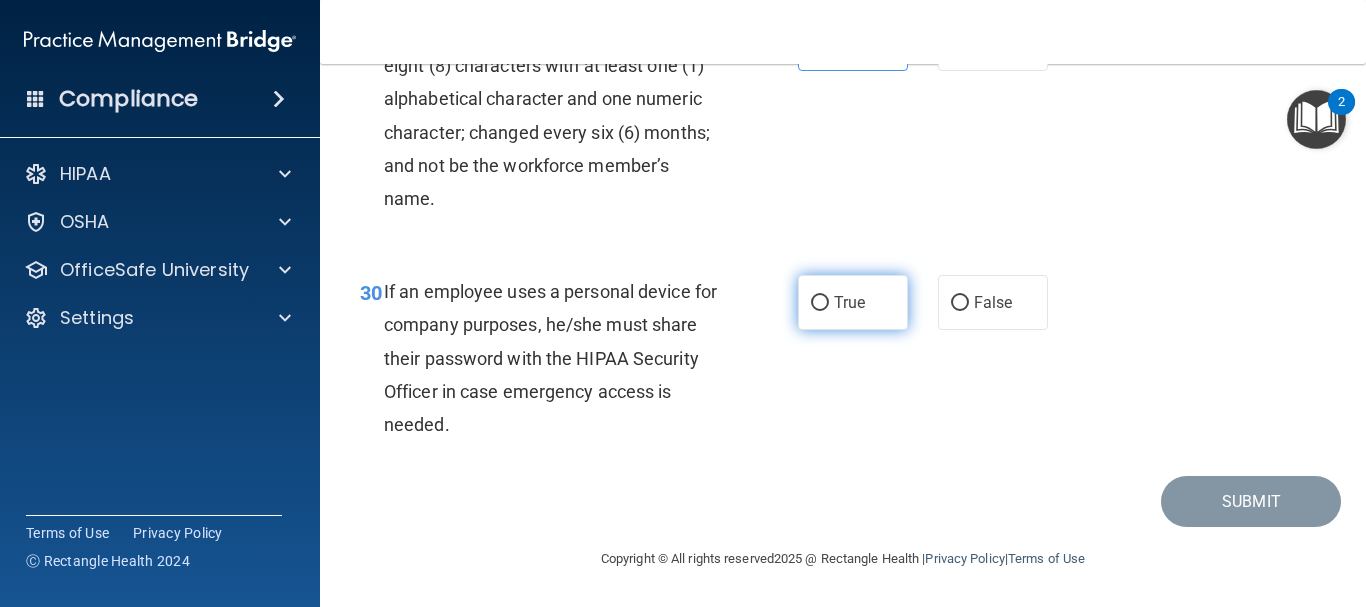 click on "True" at bounding box center (820, 303) 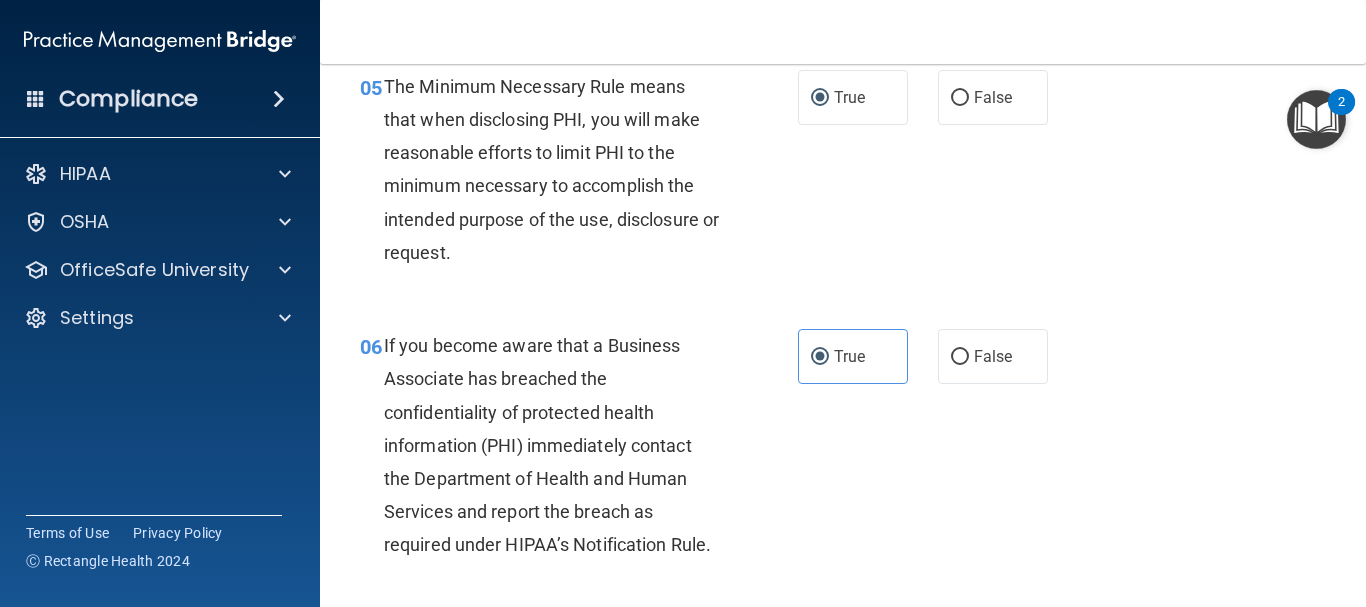 scroll, scrollTop: 0, scrollLeft: 0, axis: both 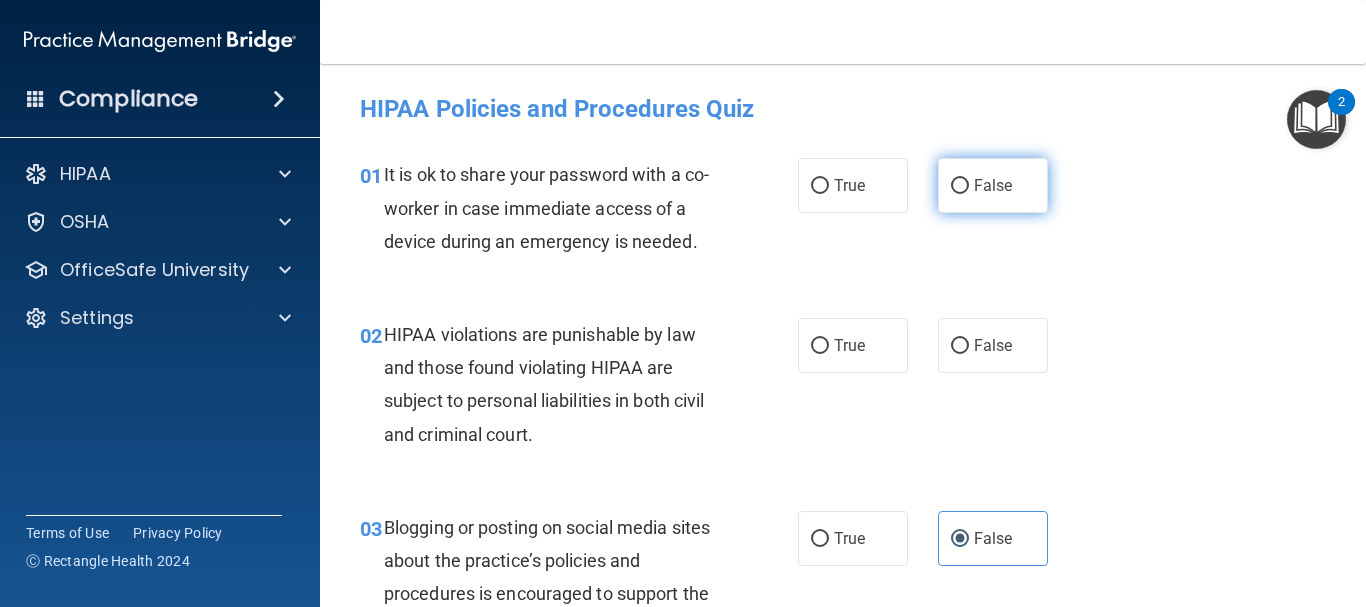 click on "False" at bounding box center (960, 186) 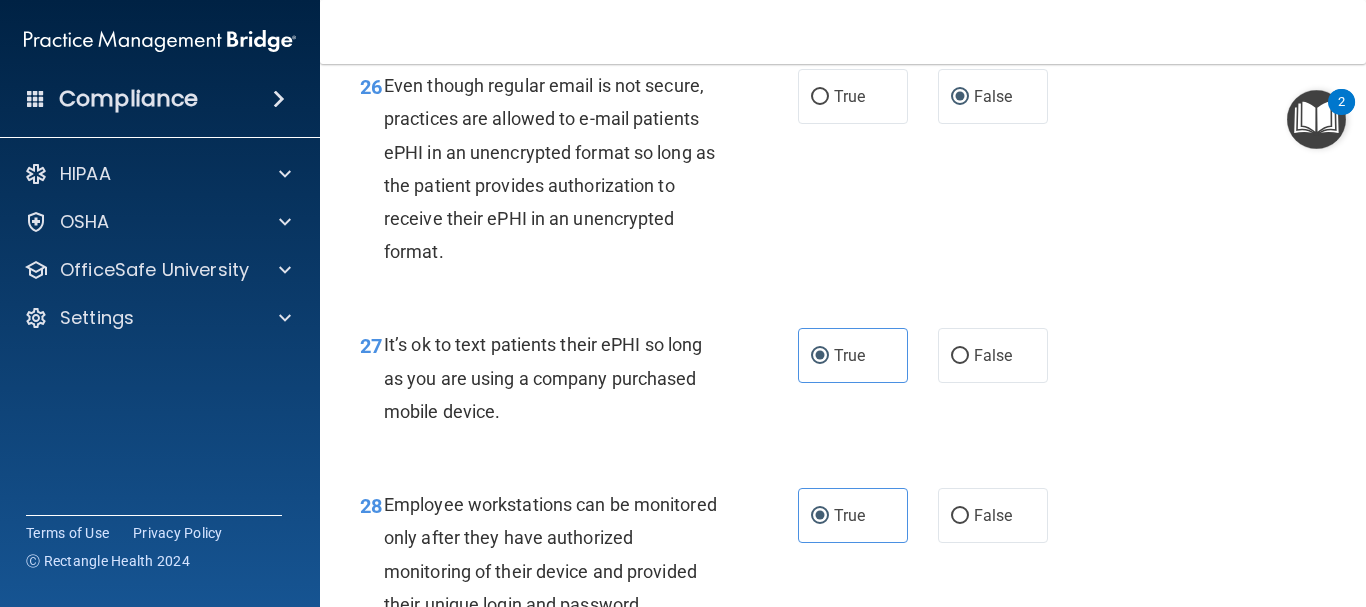 scroll, scrollTop: 6074, scrollLeft: 0, axis: vertical 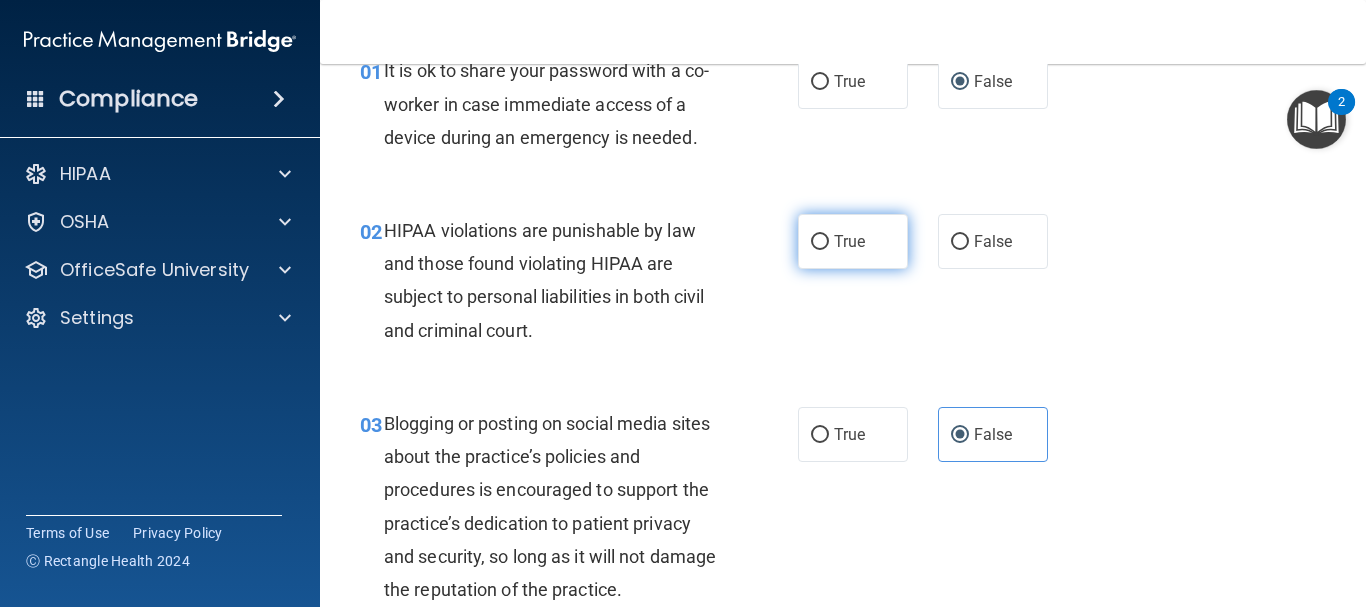 click on "True" at bounding box center (853, 241) 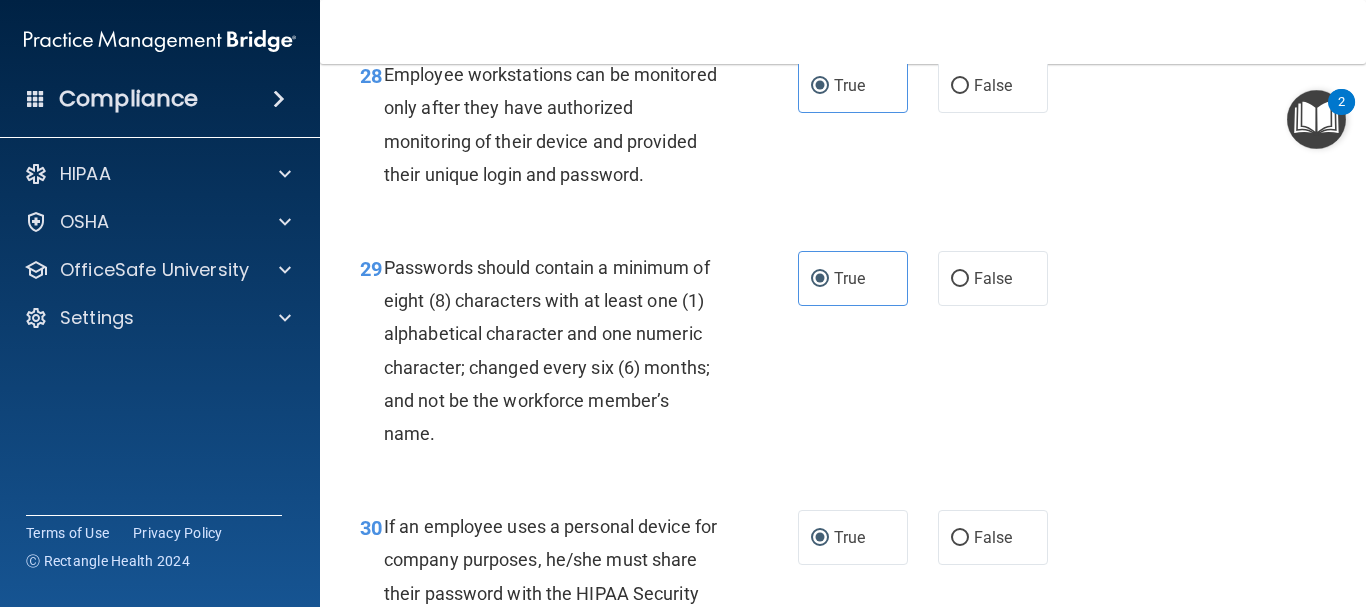 scroll, scrollTop: 6074, scrollLeft: 0, axis: vertical 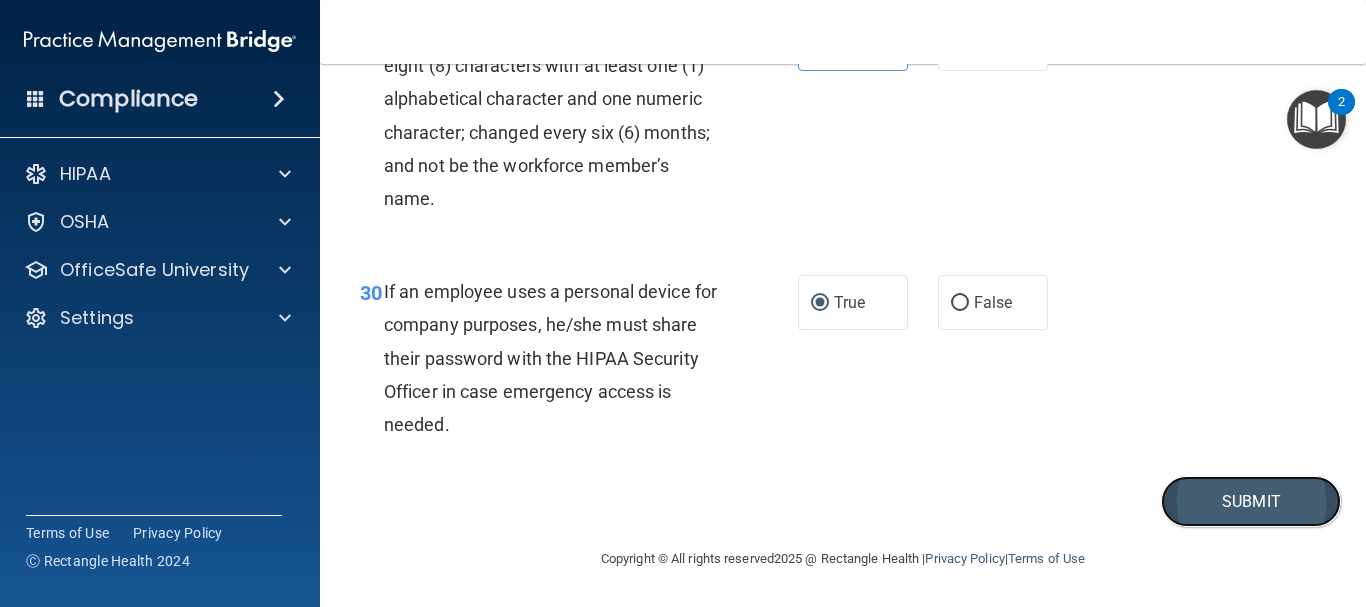 click on "Submit" at bounding box center [1251, 501] 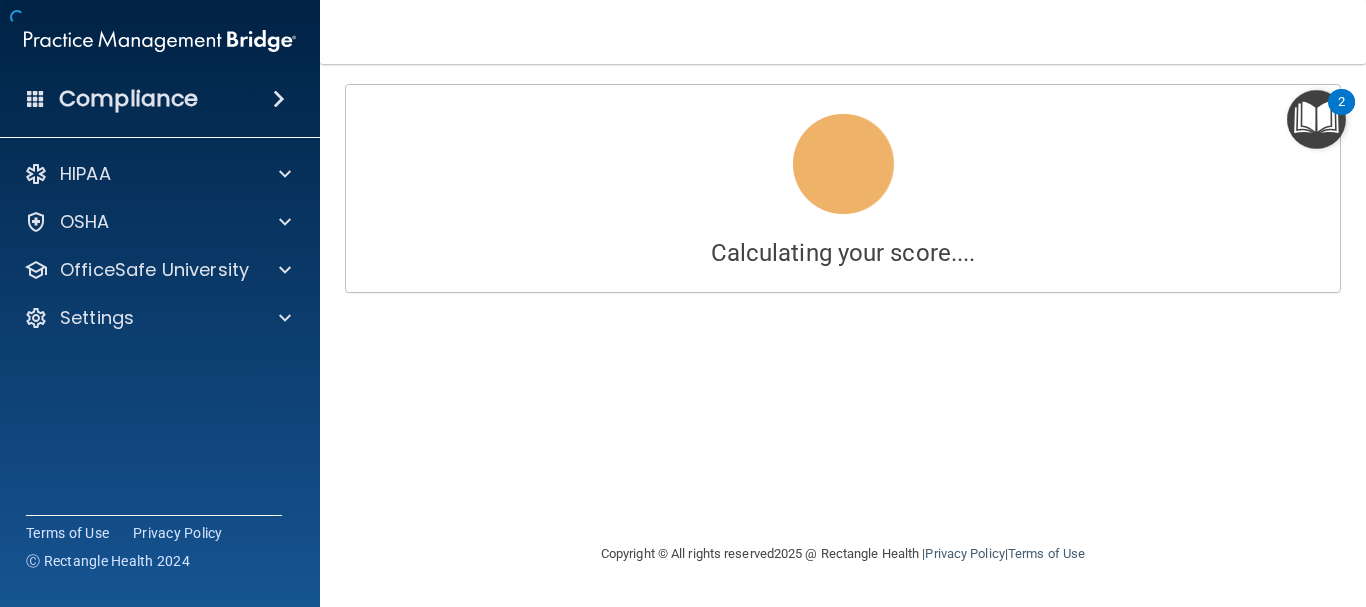scroll, scrollTop: 0, scrollLeft: 0, axis: both 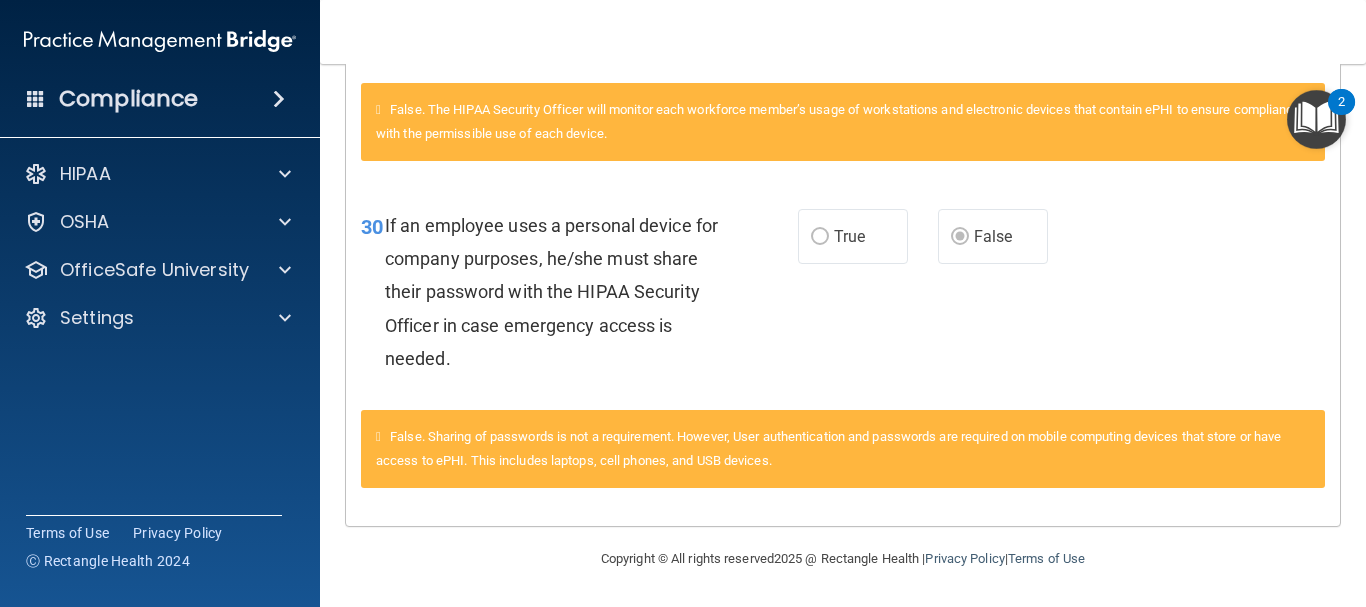 drag, startPoint x: 1320, startPoint y: 599, endPoint x: 1312, endPoint y: 580, distance: 20.615528 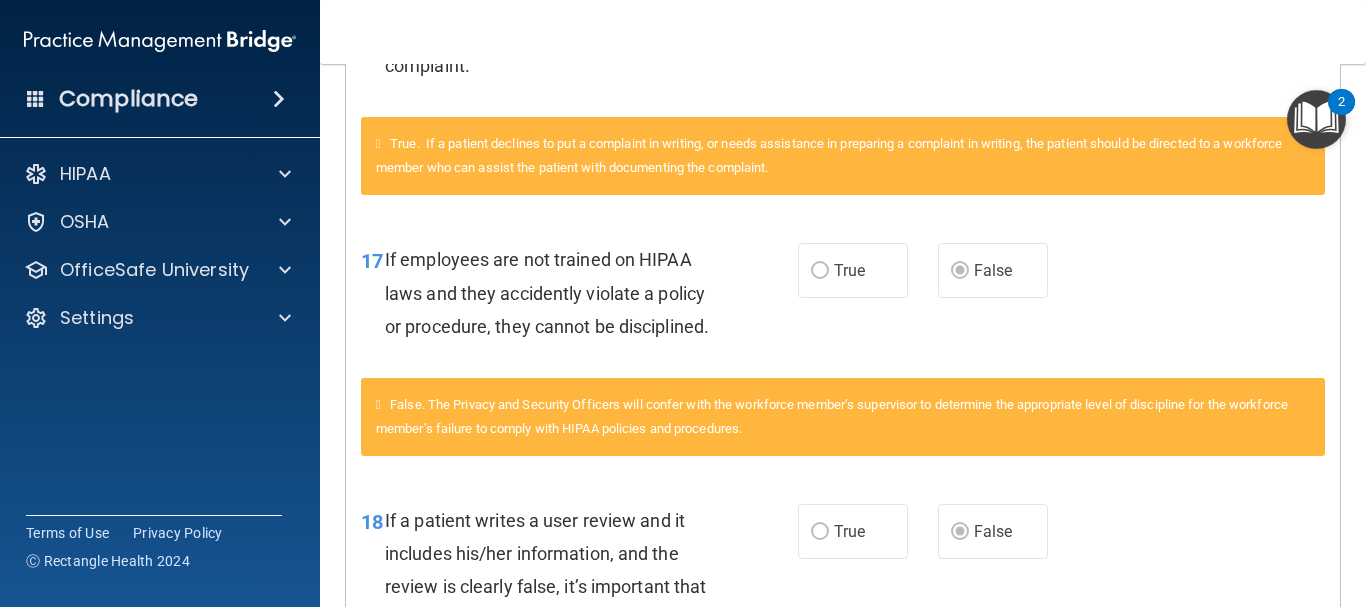 scroll, scrollTop: 0, scrollLeft: 0, axis: both 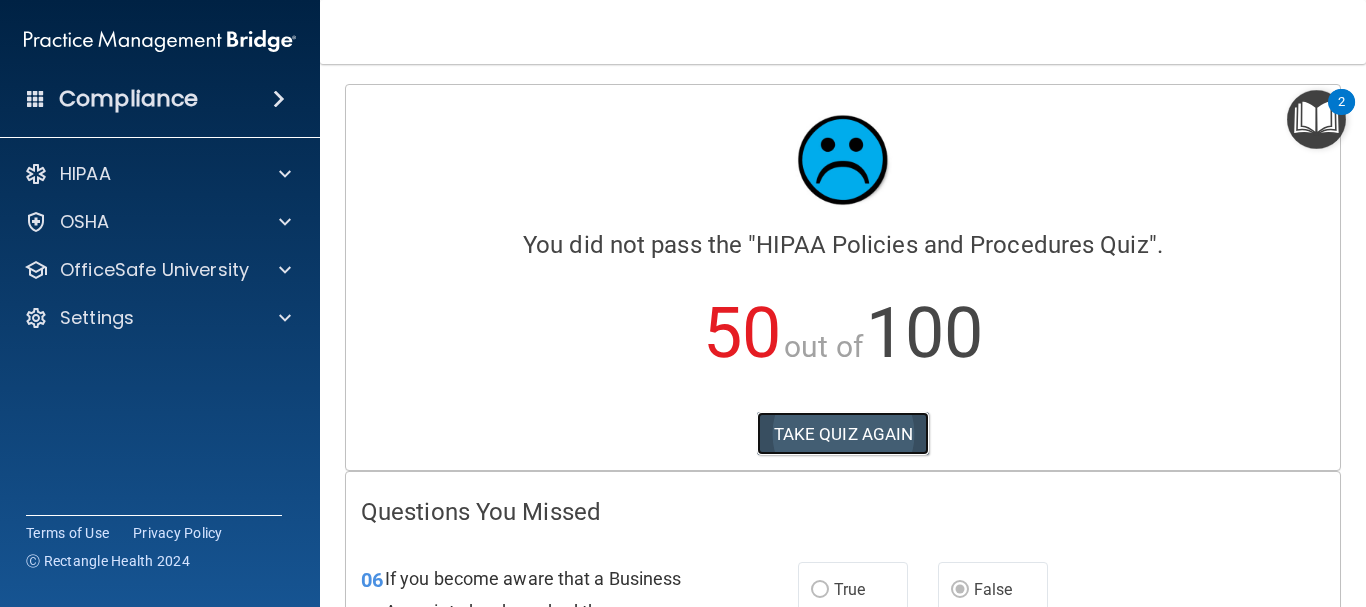 click on "TAKE QUIZ AGAIN" at bounding box center [843, 434] 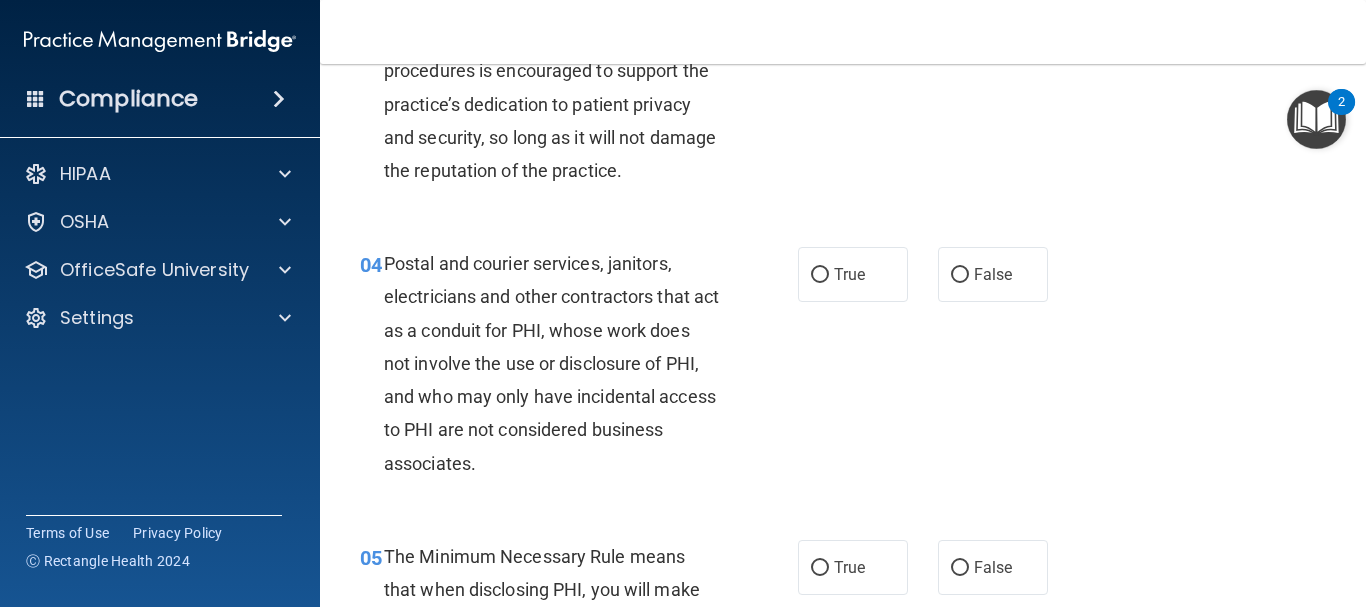 scroll, scrollTop: 562, scrollLeft: 0, axis: vertical 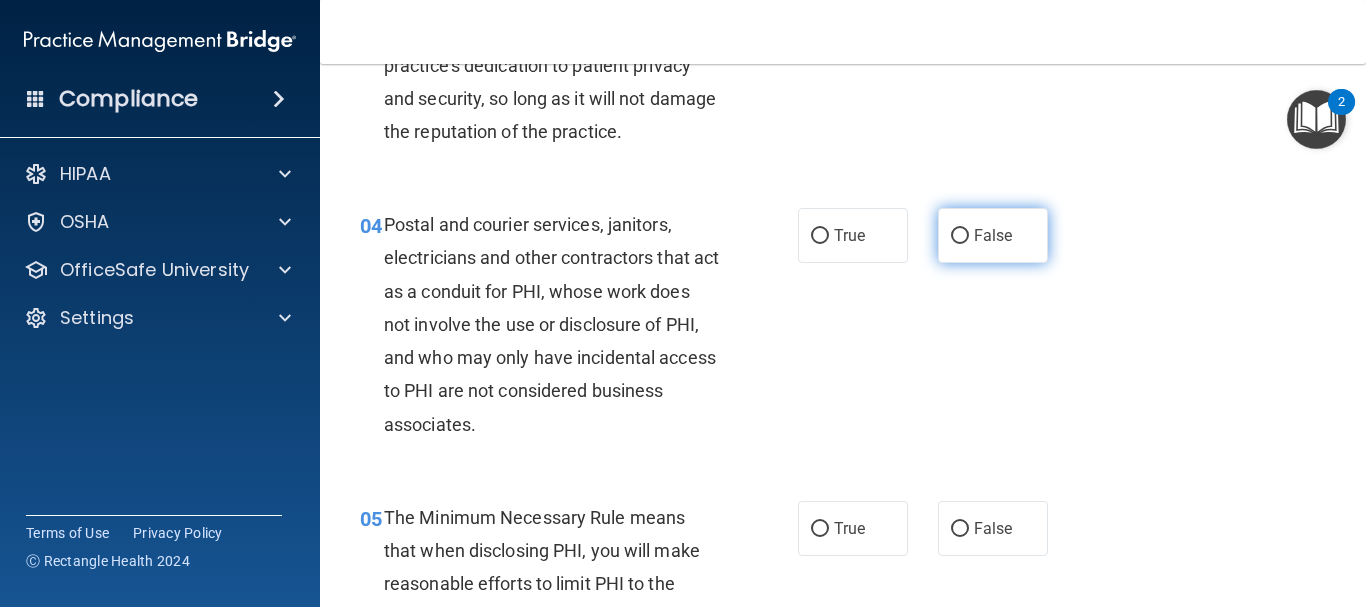 click on "False" at bounding box center [960, 236] 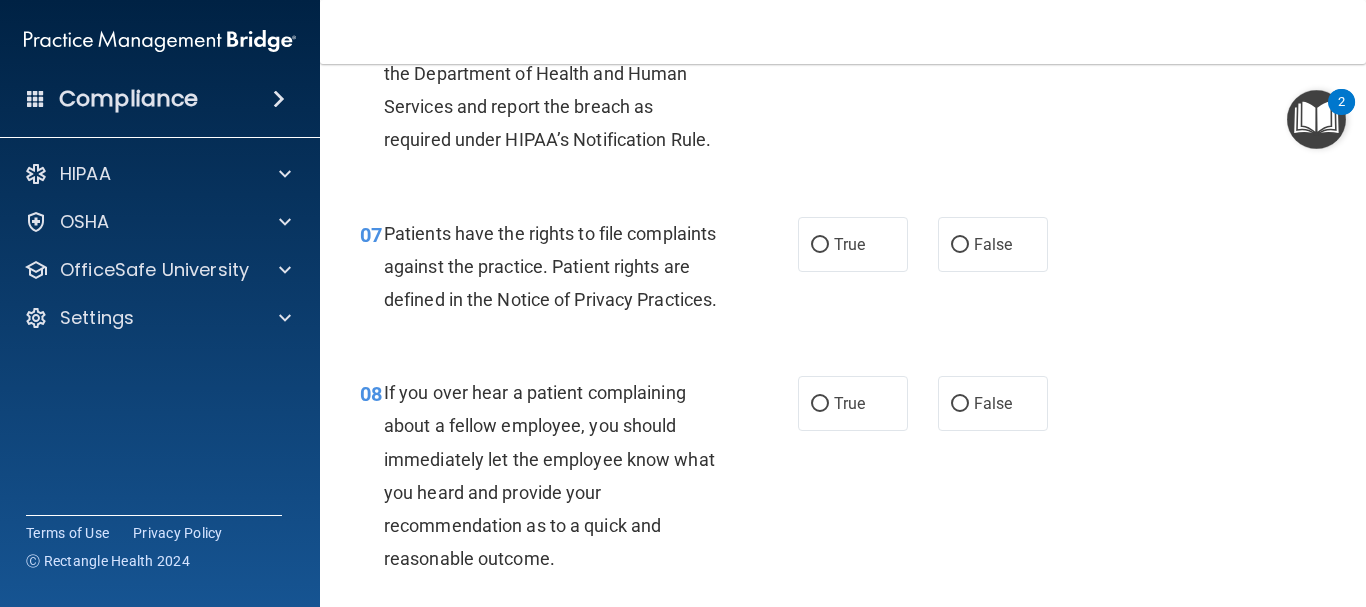 scroll, scrollTop: 1411, scrollLeft: 0, axis: vertical 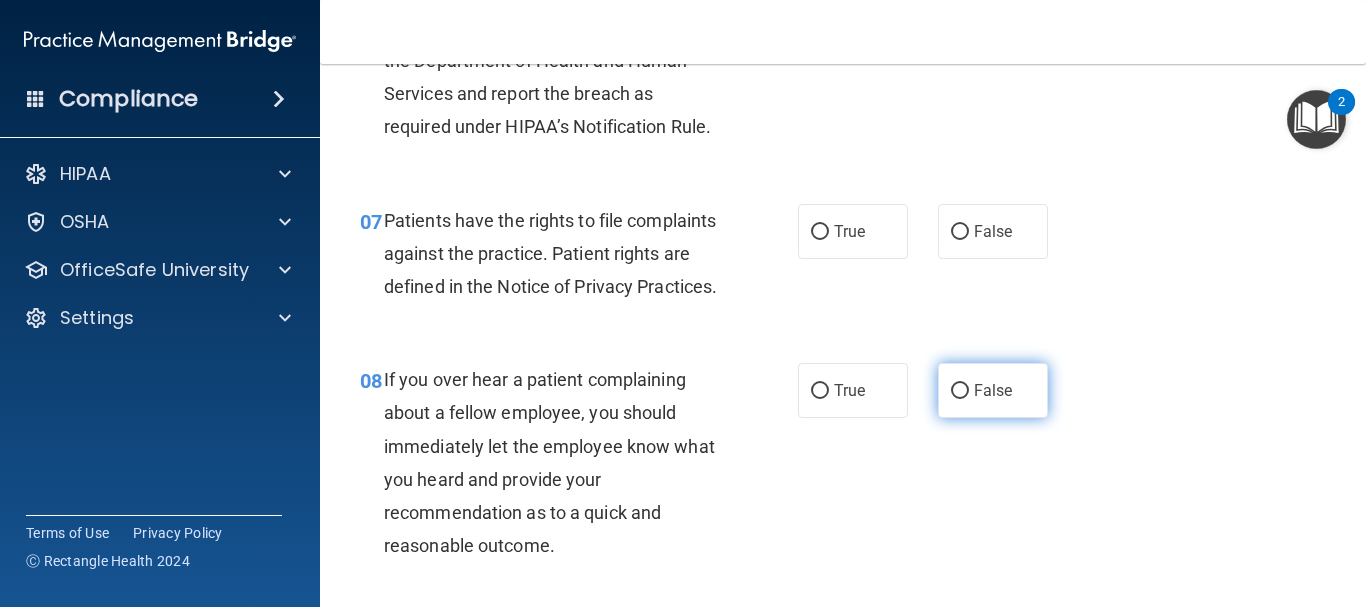 click on "False" at bounding box center [993, 390] 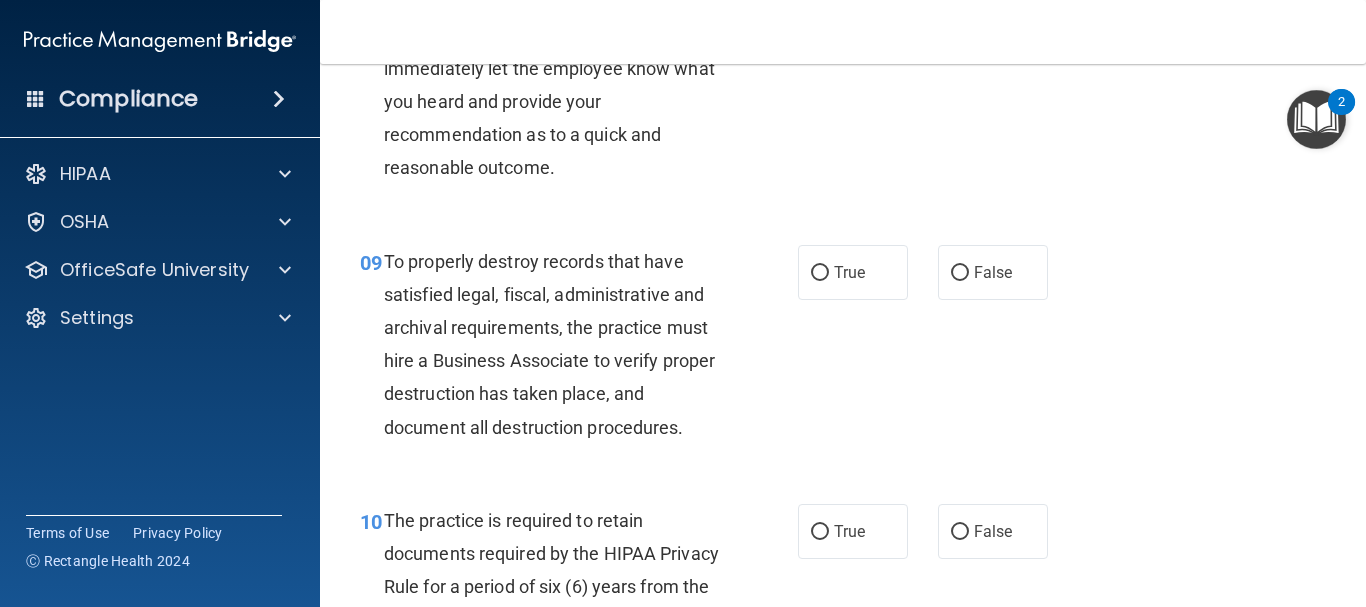 scroll, scrollTop: 1816, scrollLeft: 0, axis: vertical 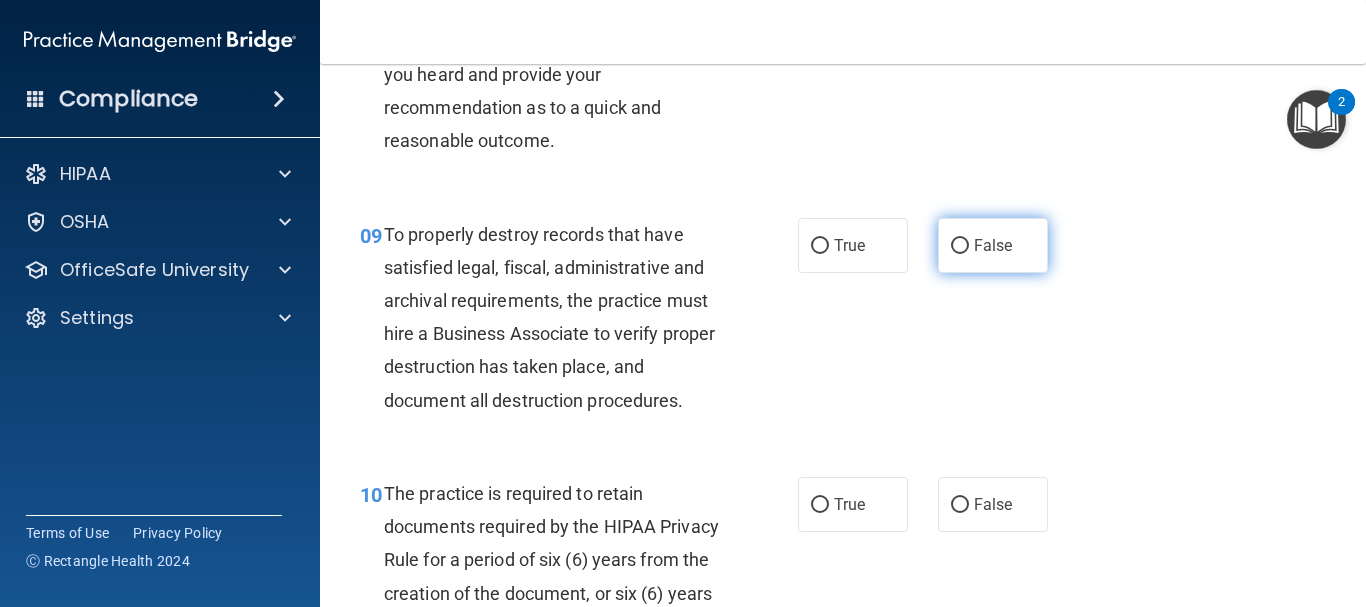 click on "False" at bounding box center [993, 245] 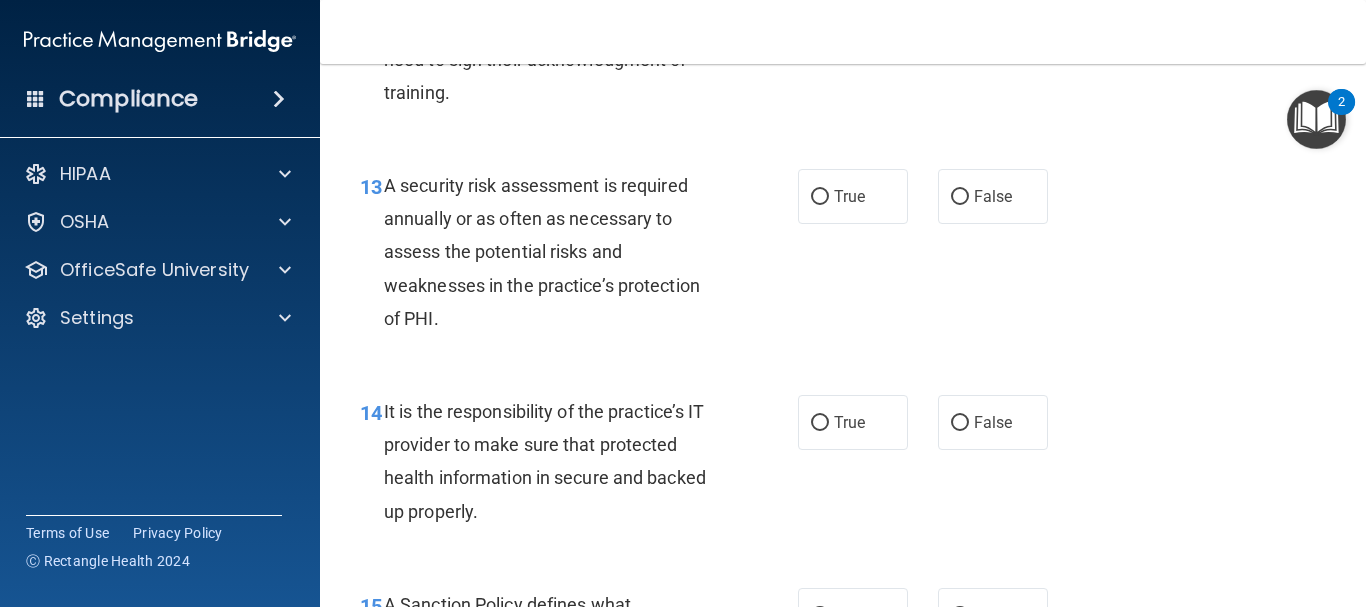 scroll, scrollTop: 2782, scrollLeft: 0, axis: vertical 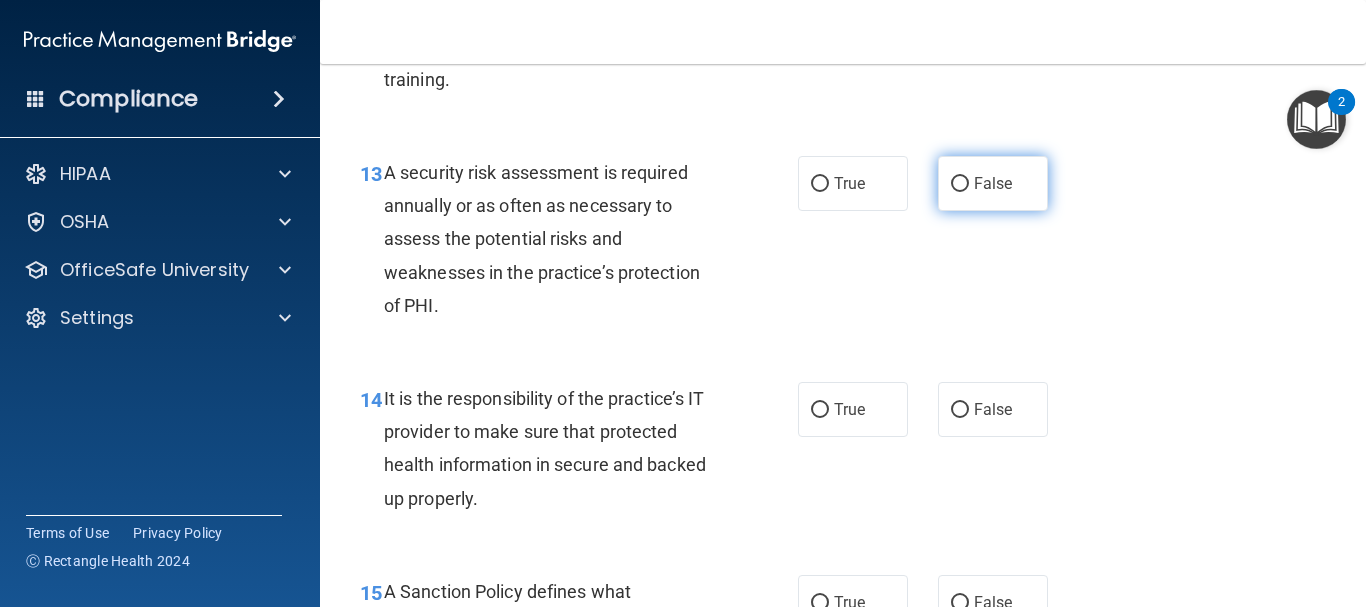 click on "False" at bounding box center (993, 183) 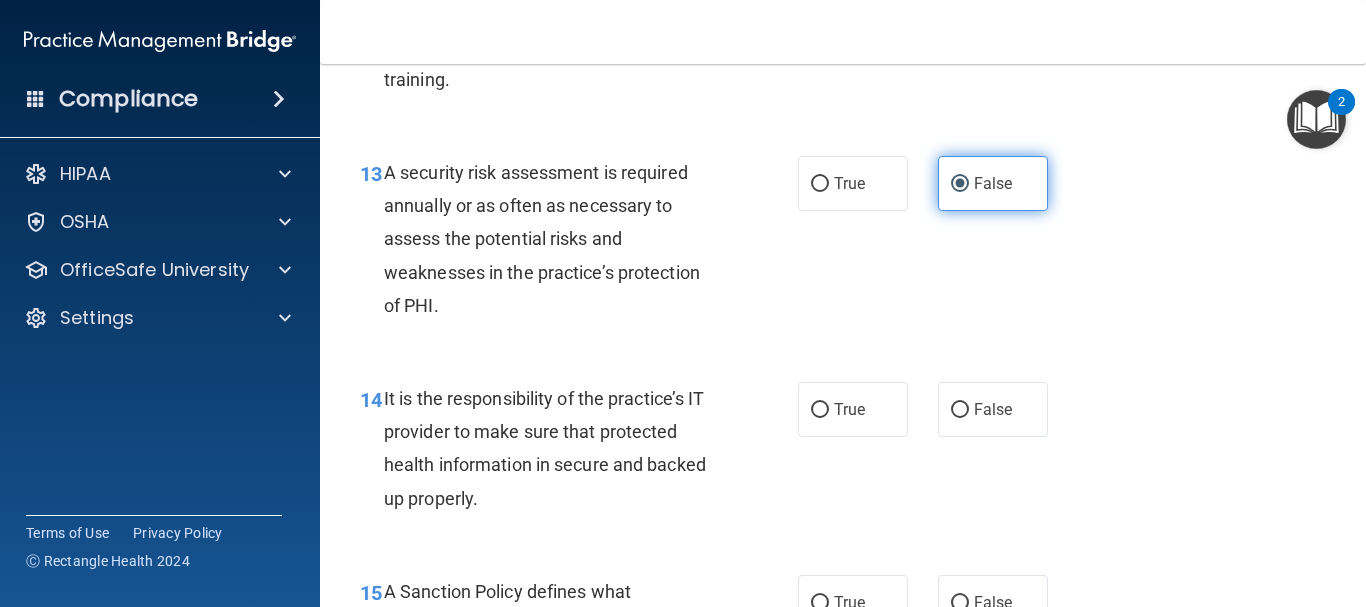click on "False" at bounding box center (993, 183) 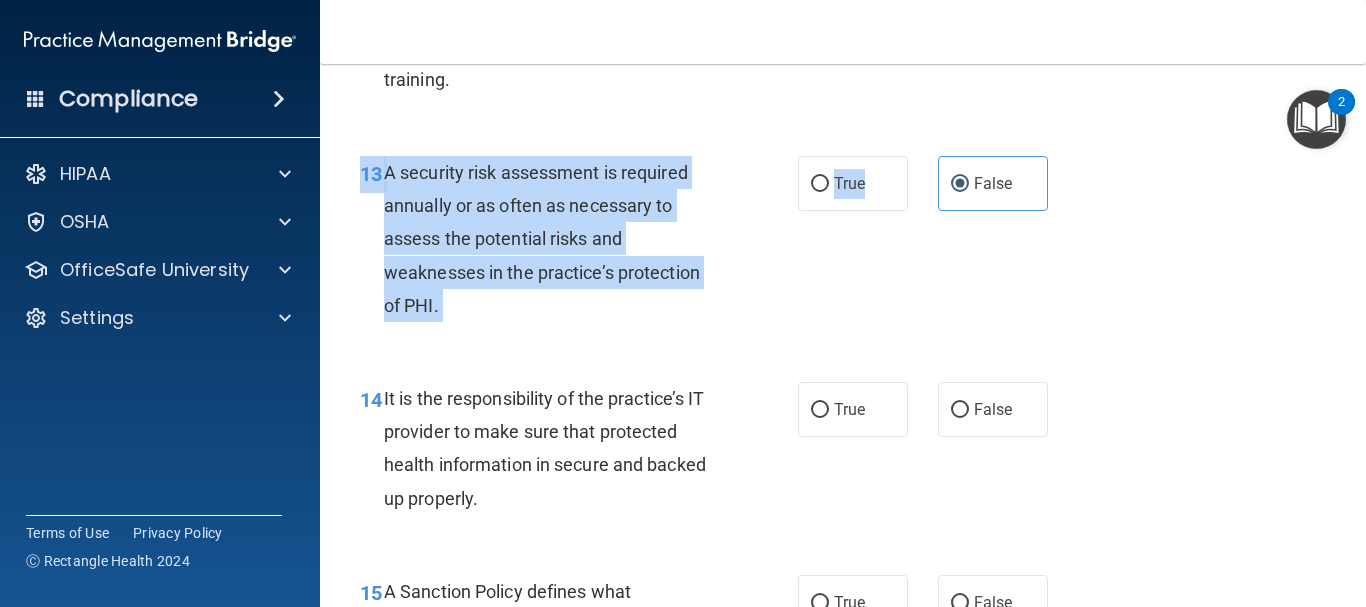 drag, startPoint x: 857, startPoint y: 241, endPoint x: 937, endPoint y: 363, distance: 145.89037 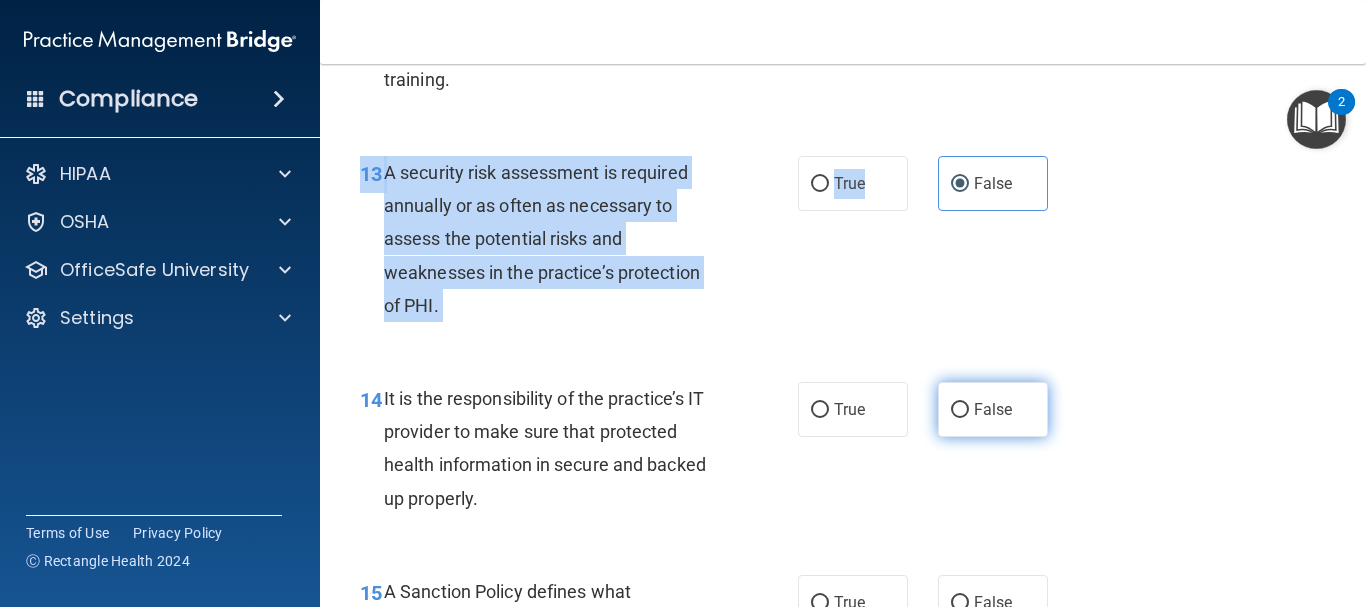 click on "False" at bounding box center [960, 410] 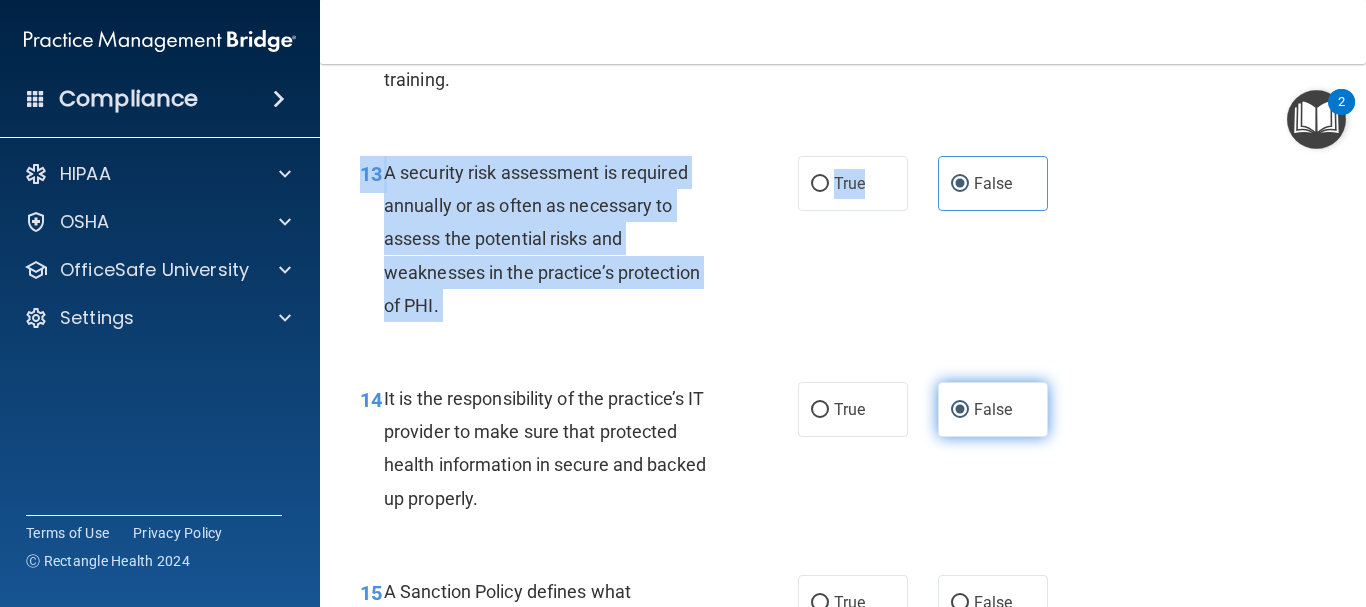 drag, startPoint x: 944, startPoint y: 438, endPoint x: 1032, endPoint y: 434, distance: 88.09086 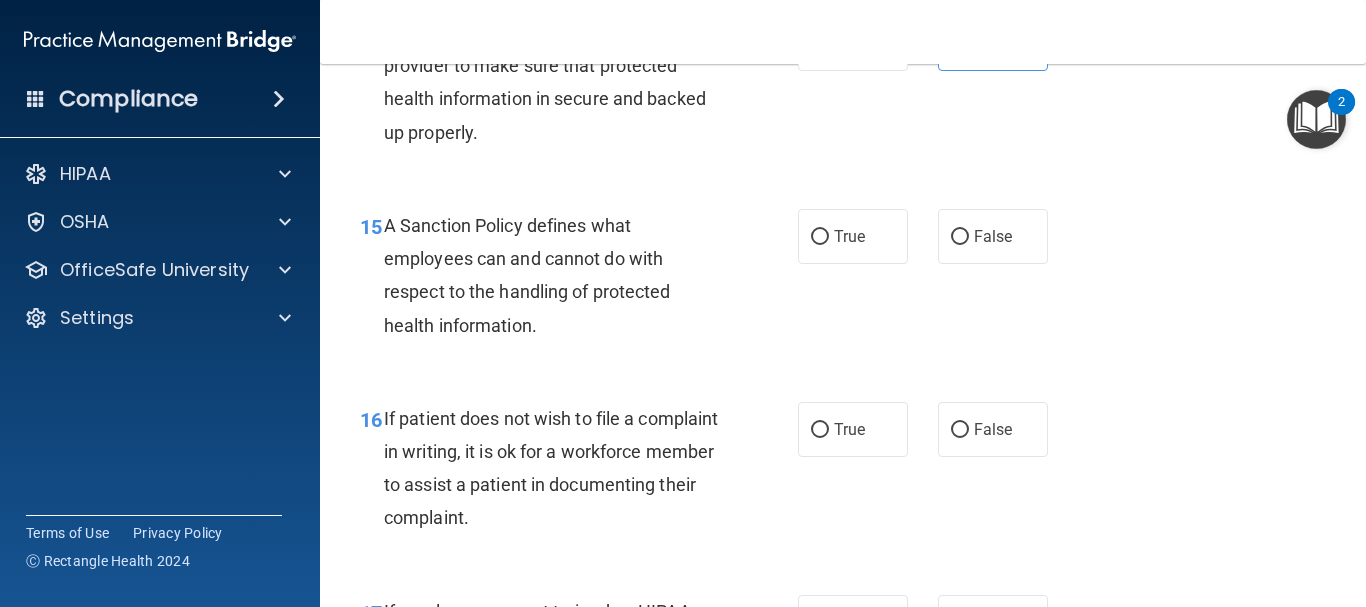 scroll, scrollTop: 3161, scrollLeft: 0, axis: vertical 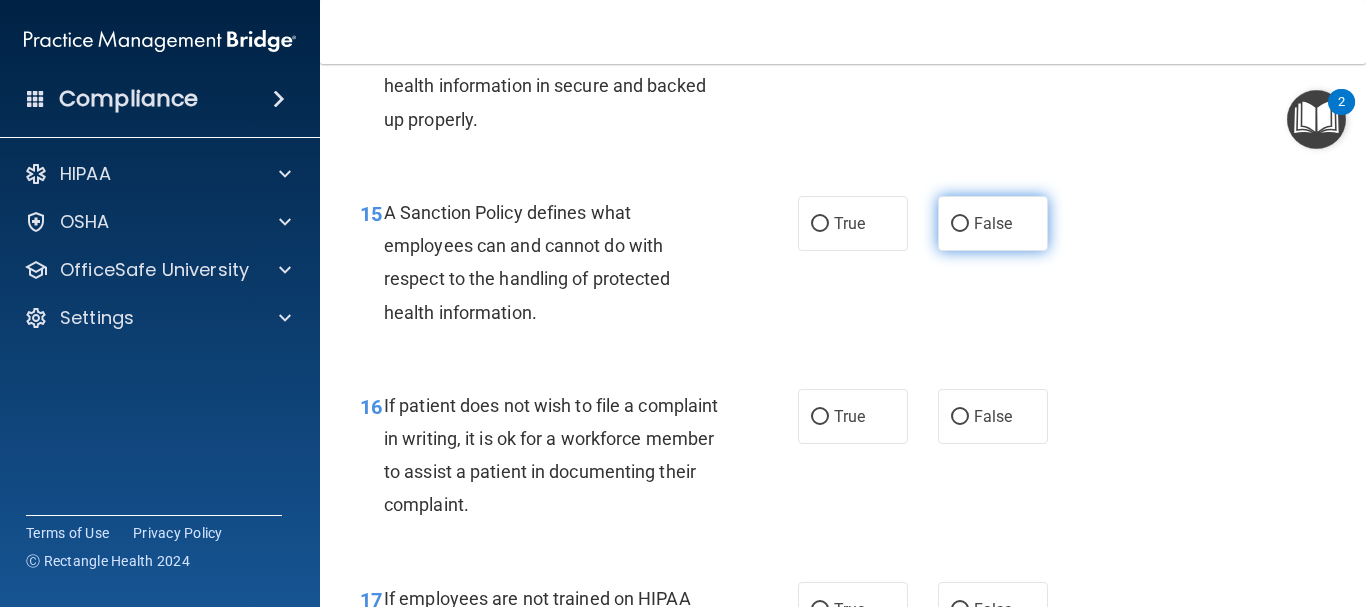 click on "False" at bounding box center (960, 224) 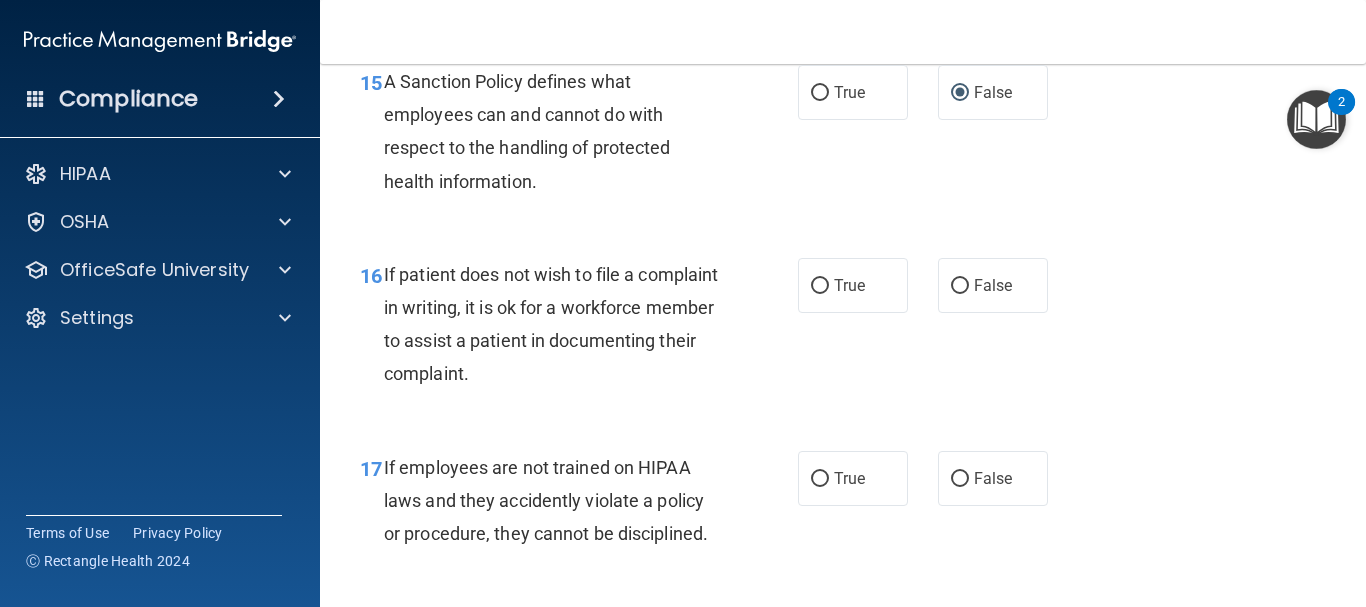 scroll, scrollTop: 3305, scrollLeft: 0, axis: vertical 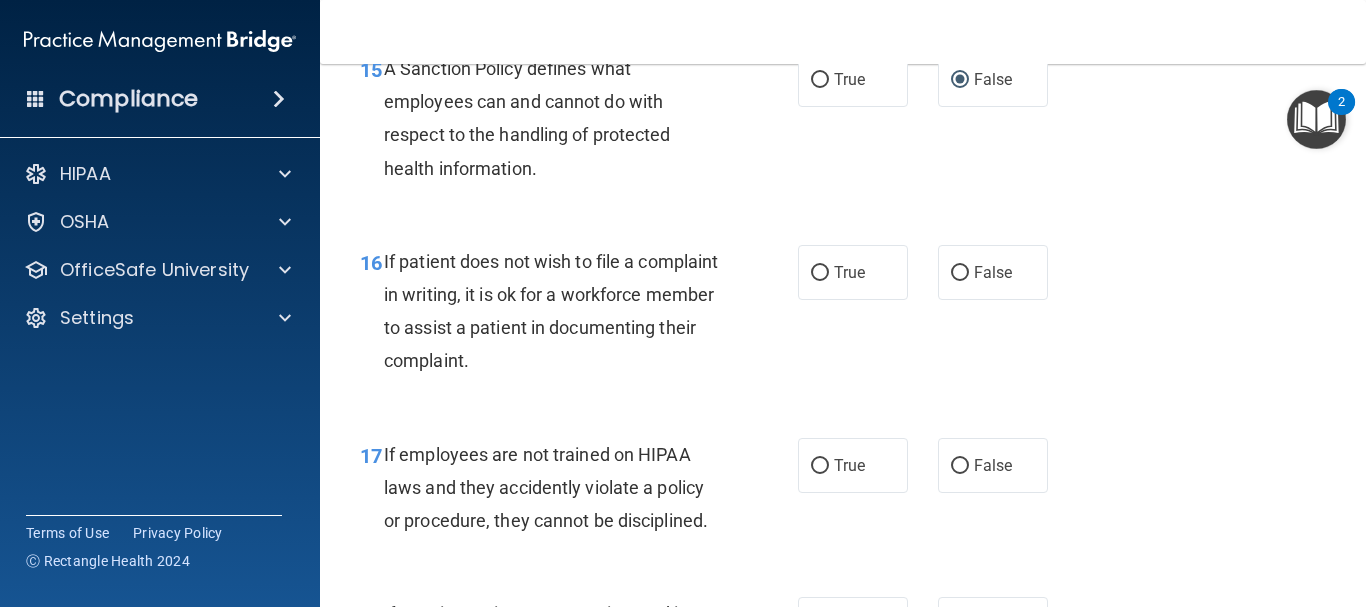 drag, startPoint x: 1141, startPoint y: 320, endPoint x: 1115, endPoint y: 317, distance: 26.172504 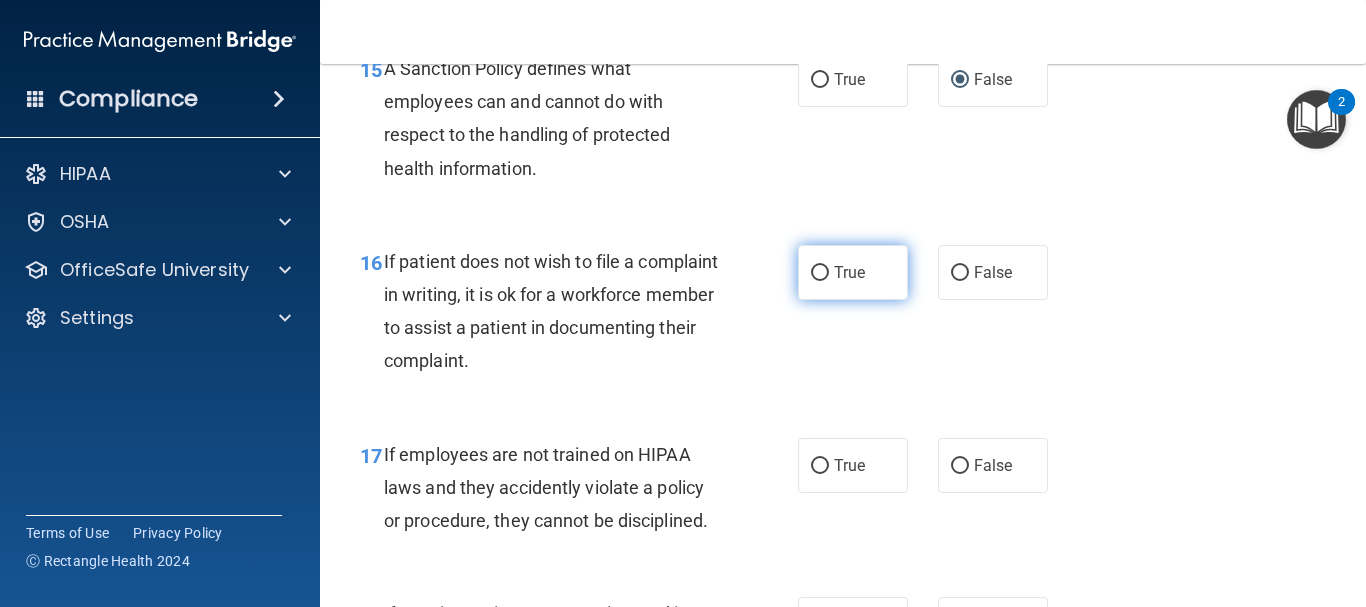 click on "True" at bounding box center (853, 272) 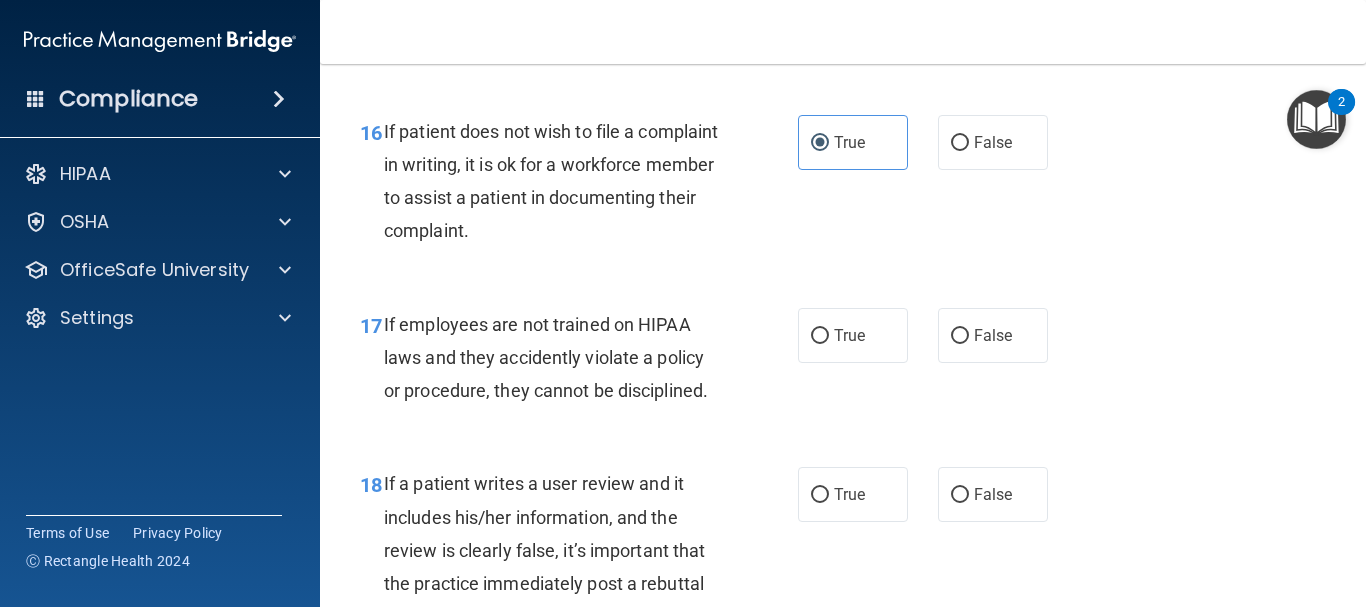 scroll, scrollTop: 3461, scrollLeft: 0, axis: vertical 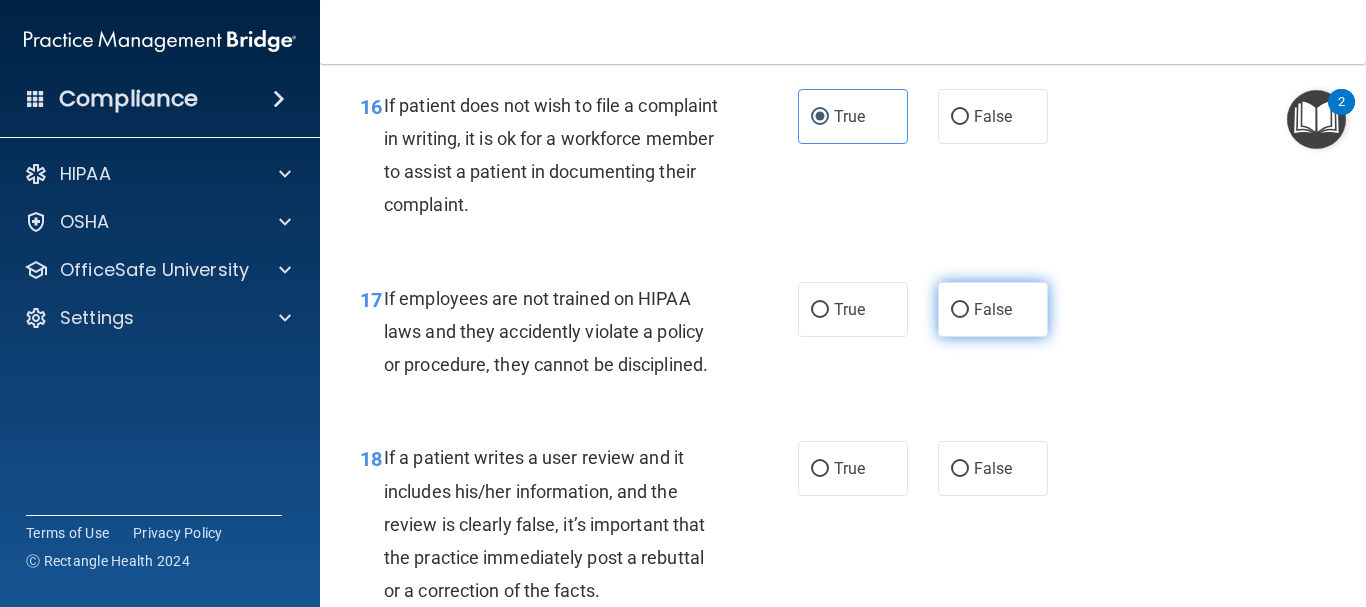 click on "False" at bounding box center [993, 309] 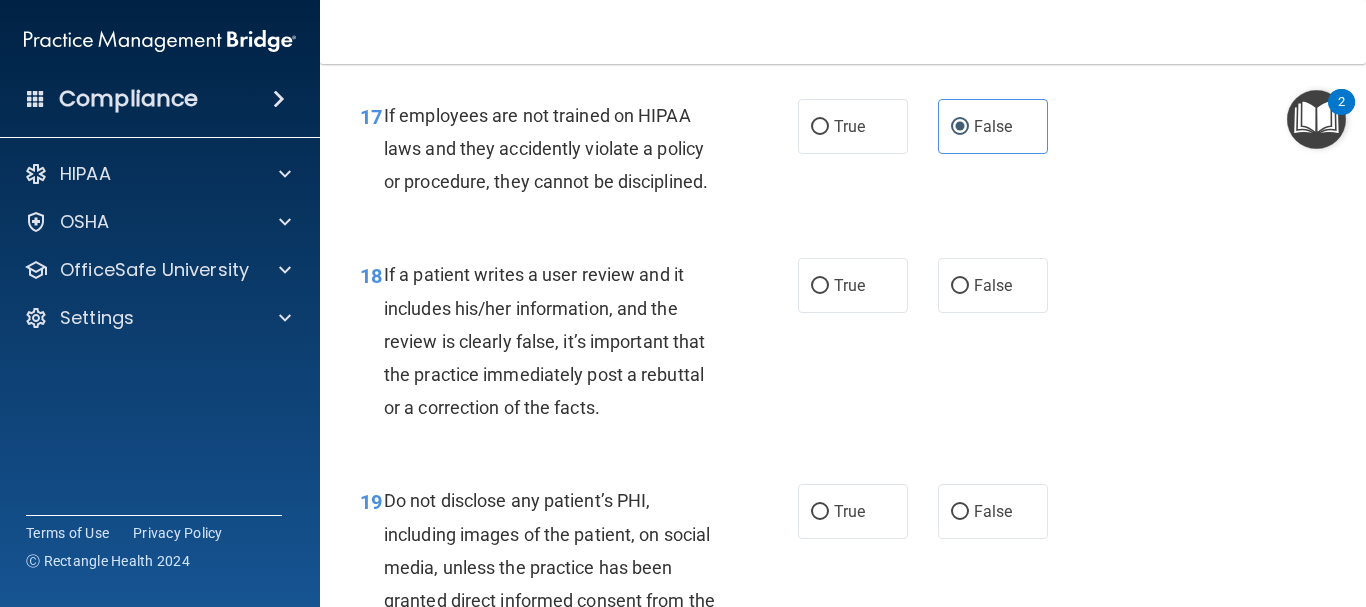 scroll, scrollTop: 3657, scrollLeft: 0, axis: vertical 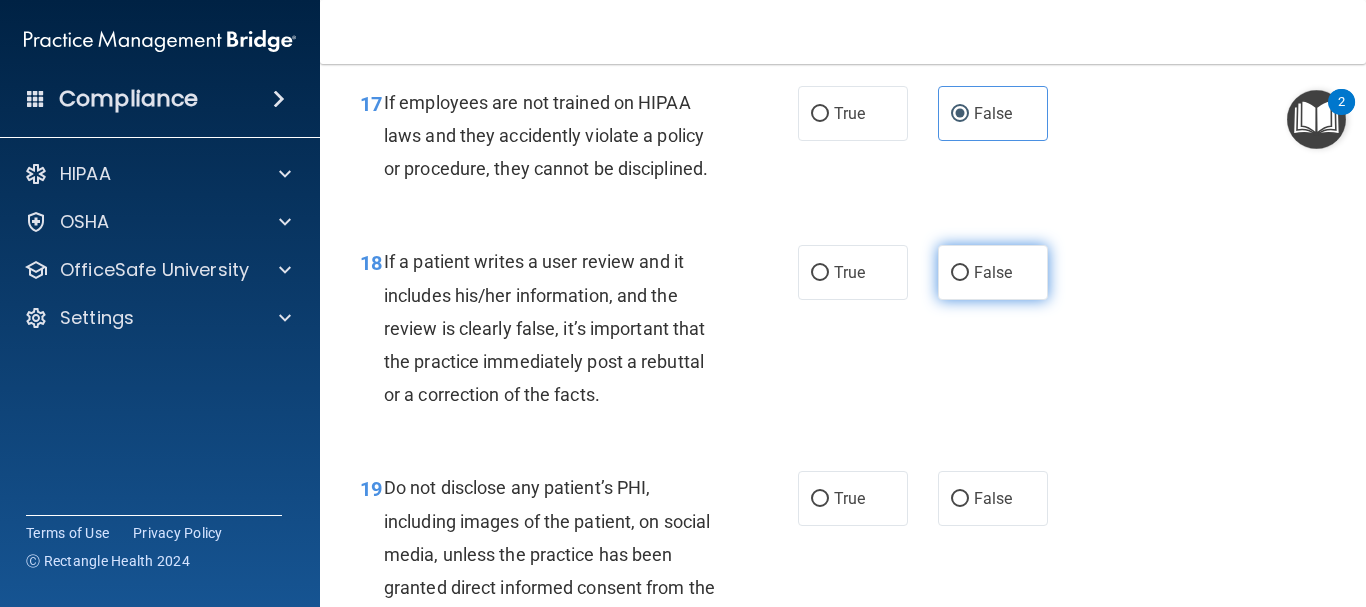 click on "False" at bounding box center (993, 272) 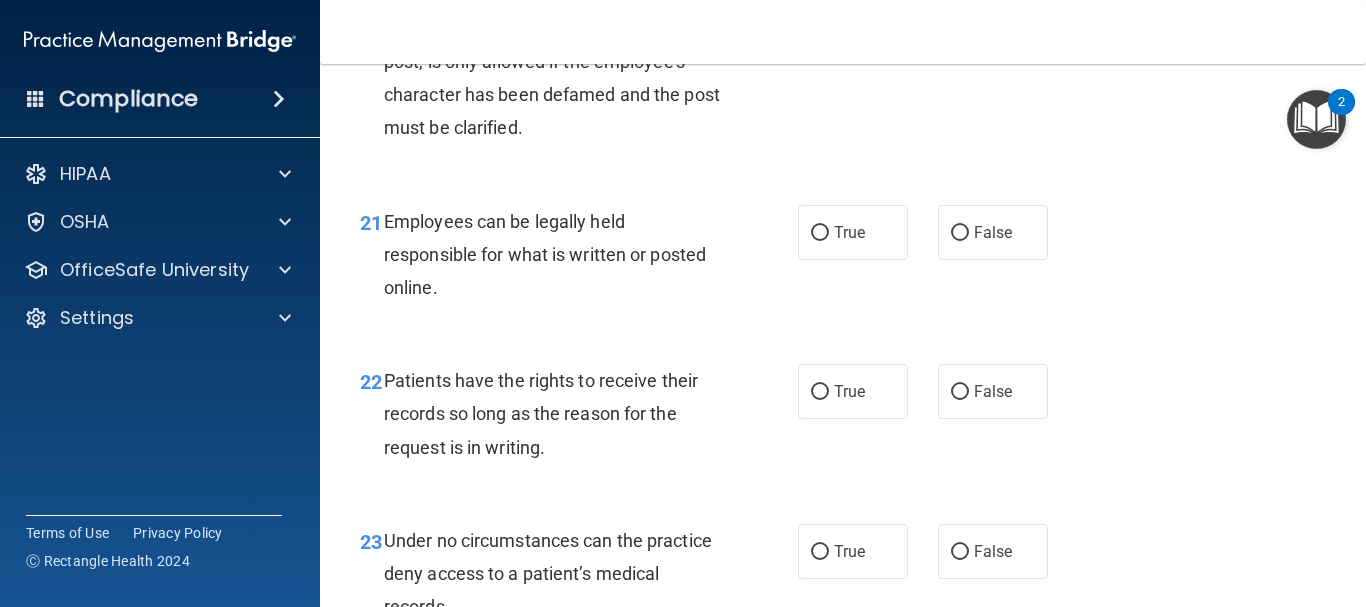 scroll, scrollTop: 4389, scrollLeft: 0, axis: vertical 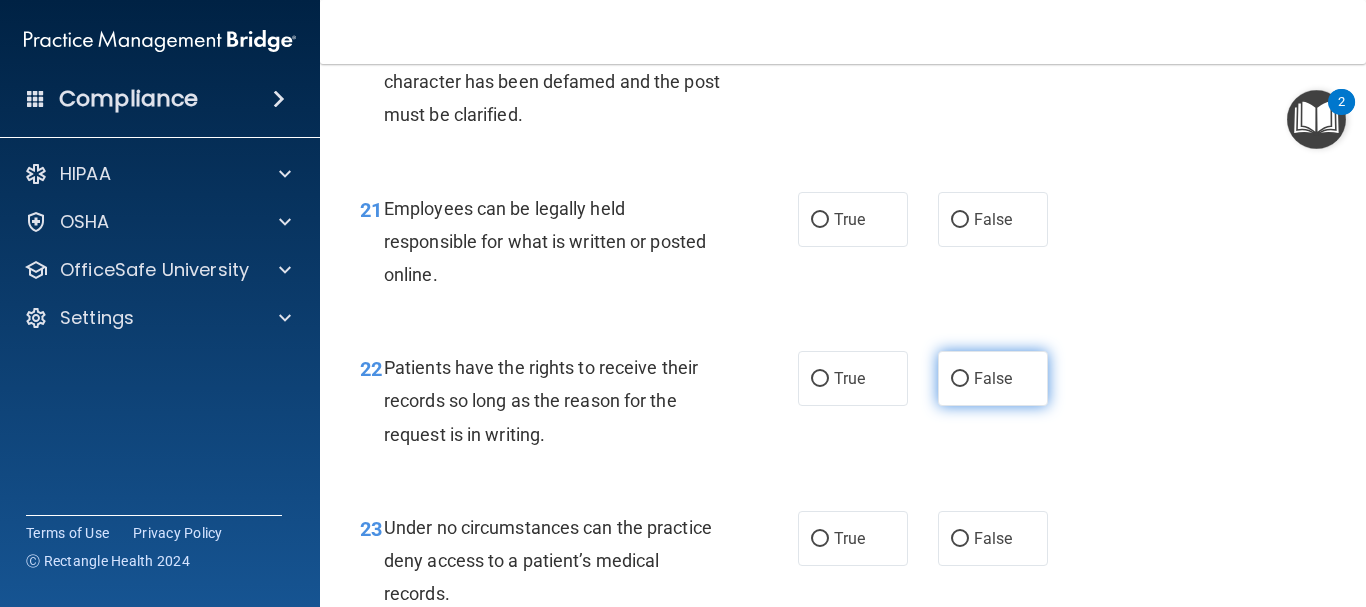 click on "False" at bounding box center (960, 379) 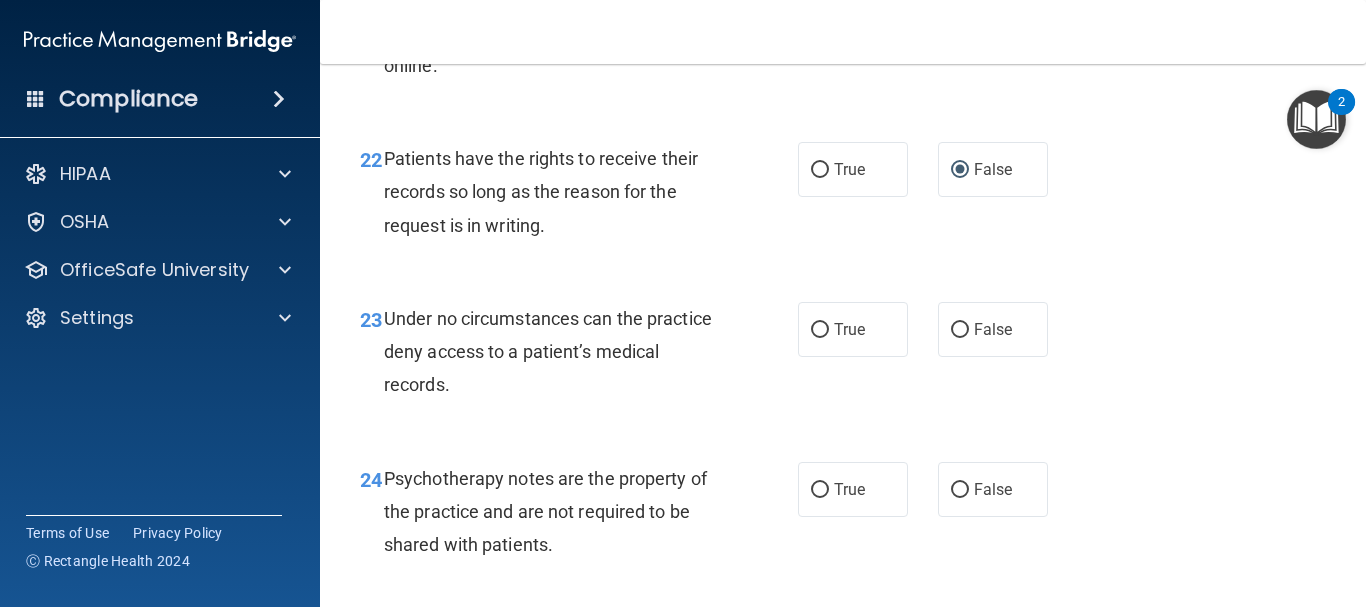 scroll, scrollTop: 4611, scrollLeft: 0, axis: vertical 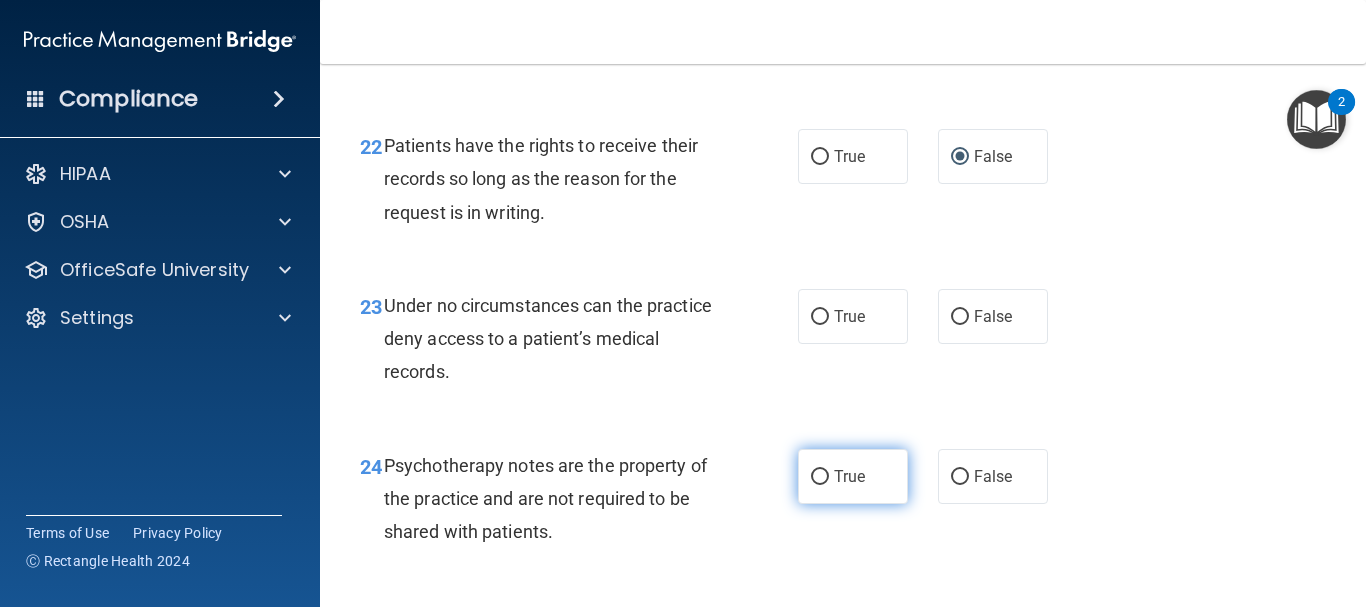 click on "True" at bounding box center (849, 476) 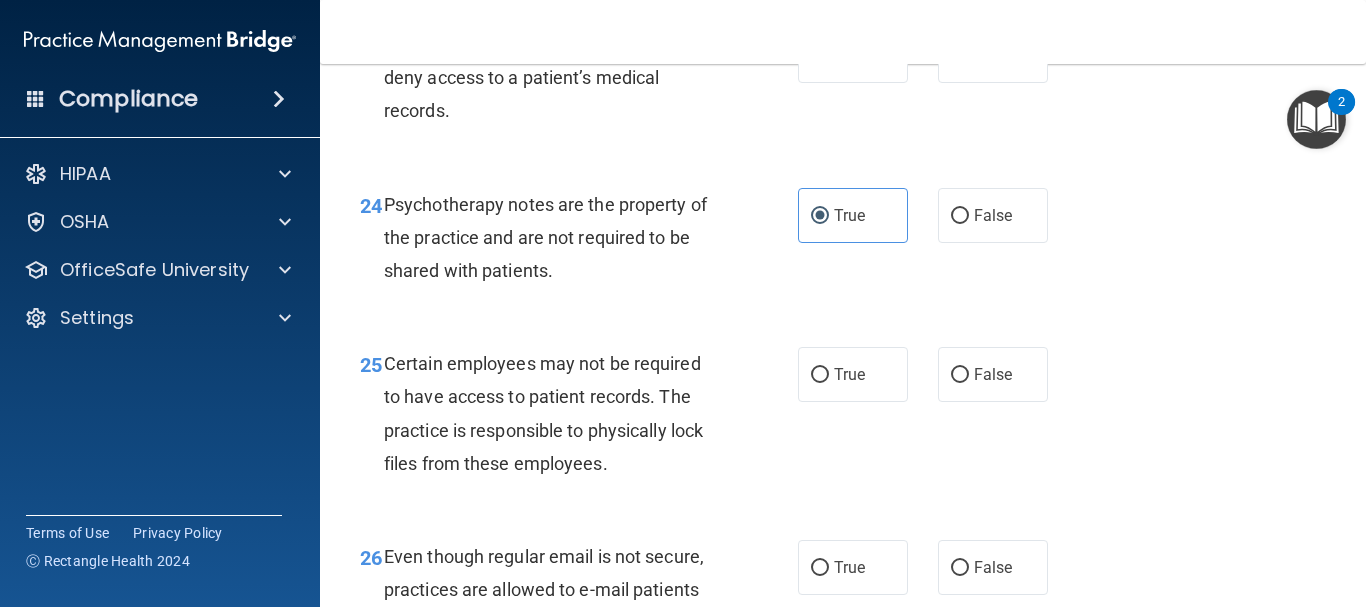 scroll, scrollTop: 4885, scrollLeft: 0, axis: vertical 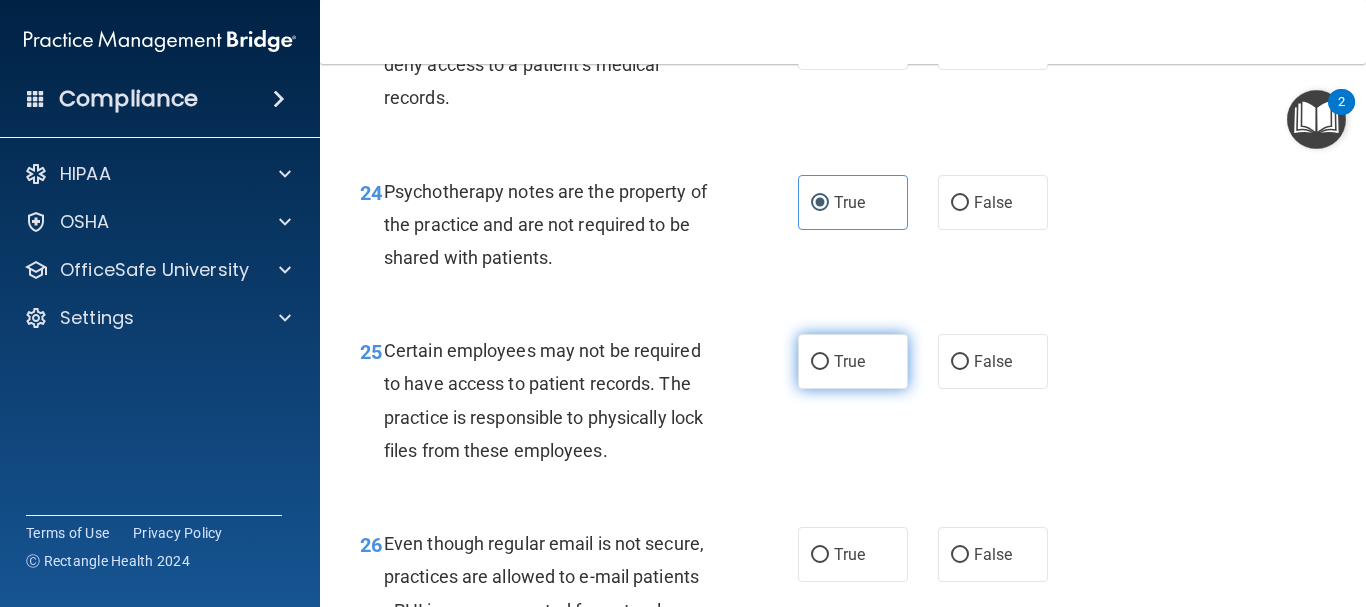 click on "True" at bounding box center (820, 362) 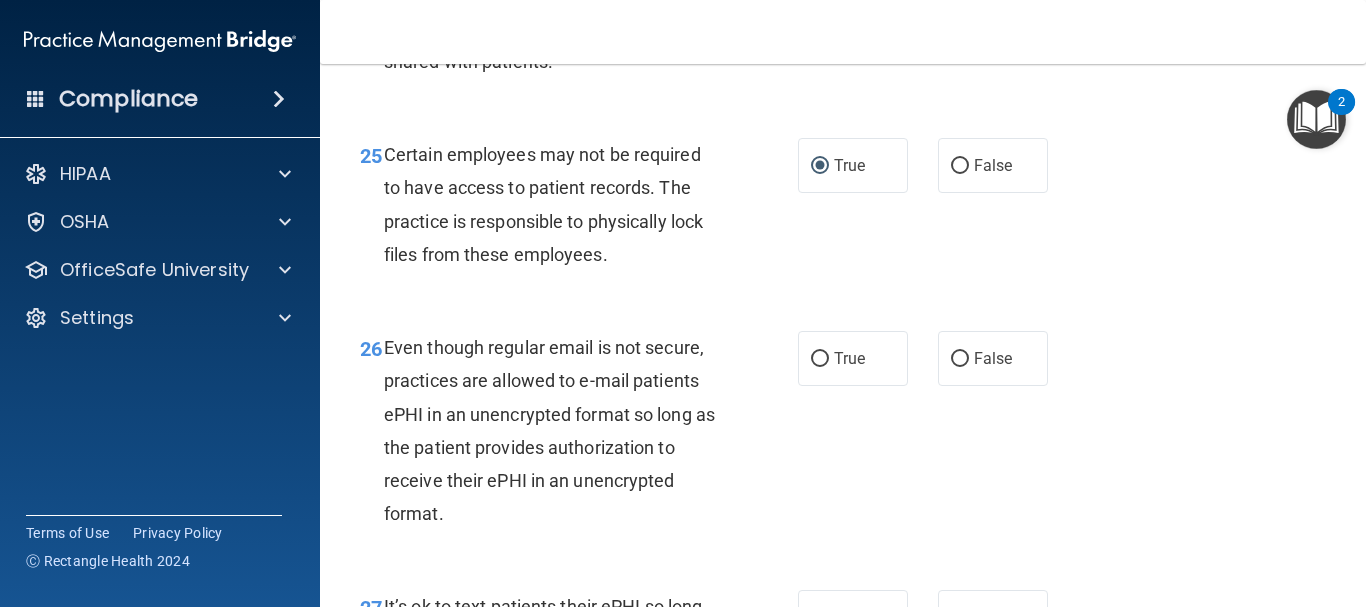 scroll, scrollTop: 5094, scrollLeft: 0, axis: vertical 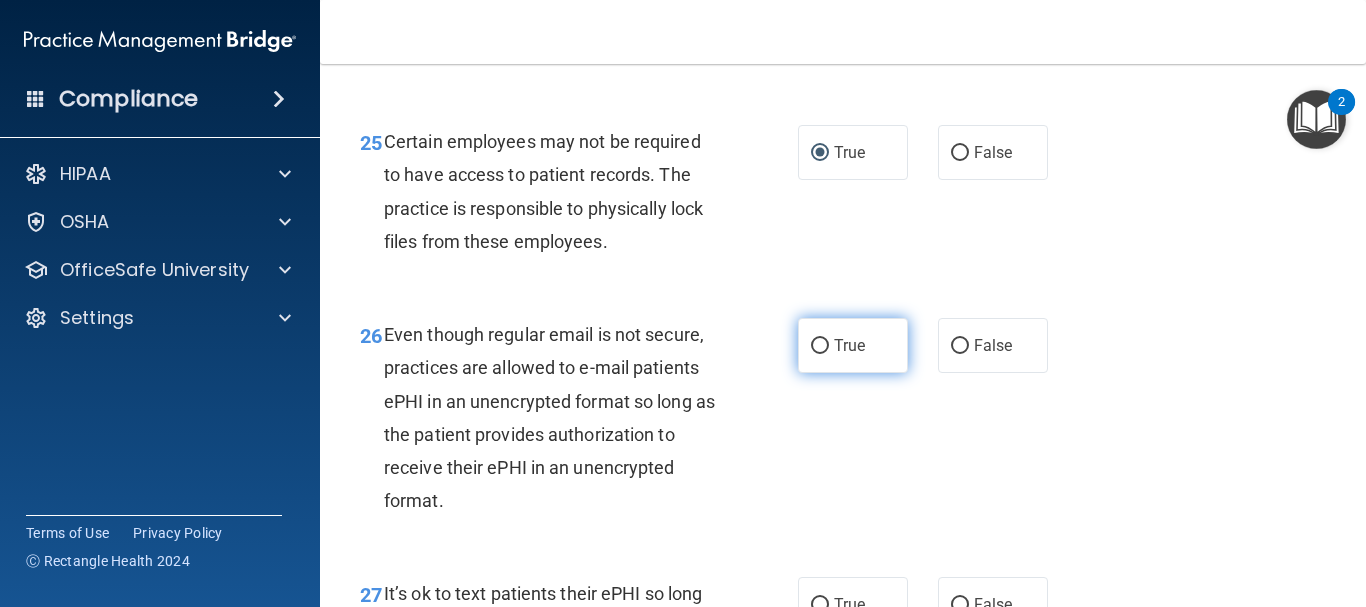 click on "True" at bounding box center [849, 345] 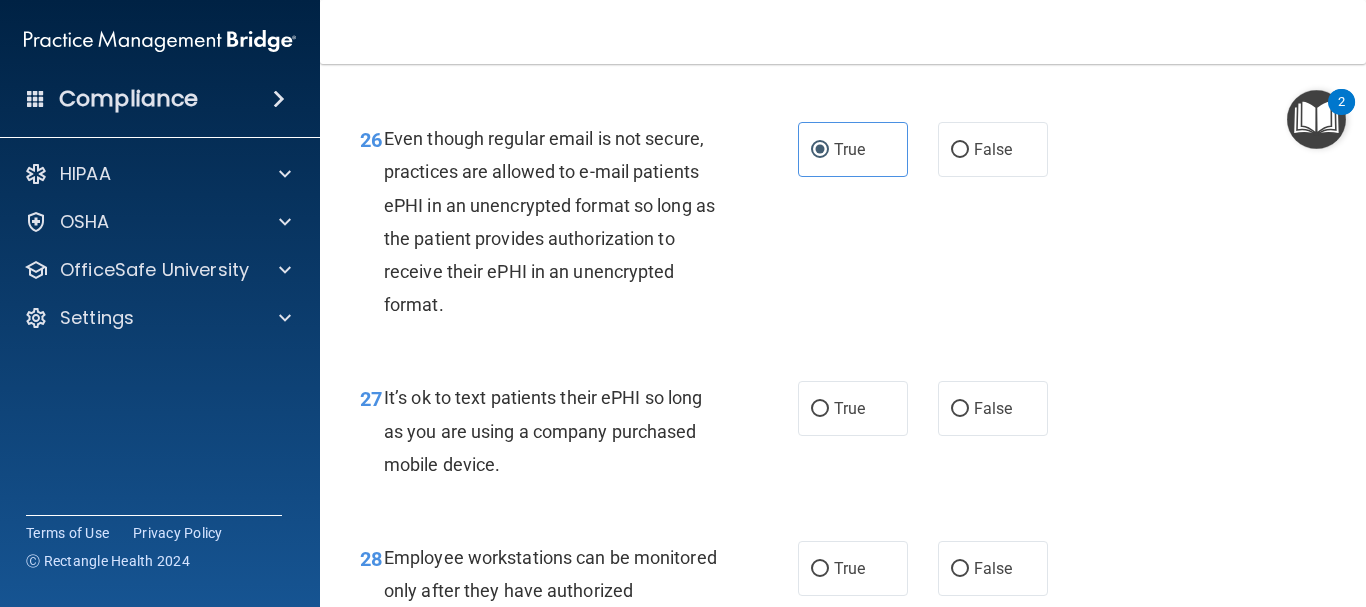 scroll, scrollTop: 5303, scrollLeft: 0, axis: vertical 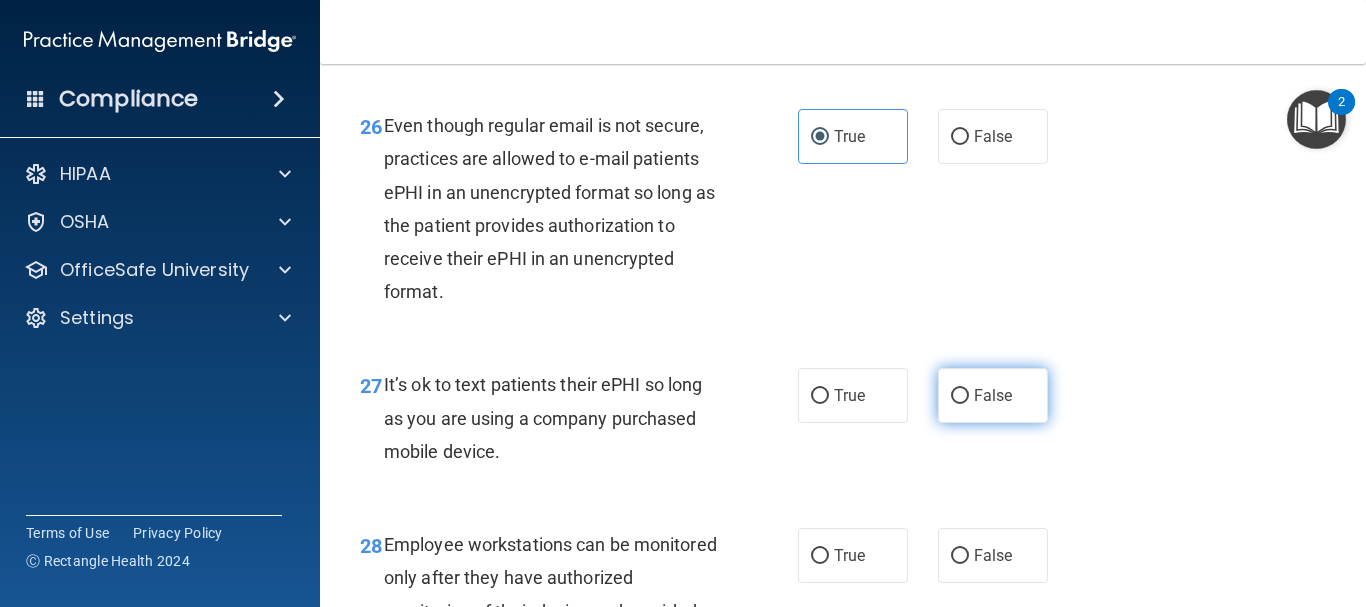 click on "False" at bounding box center [993, 395] 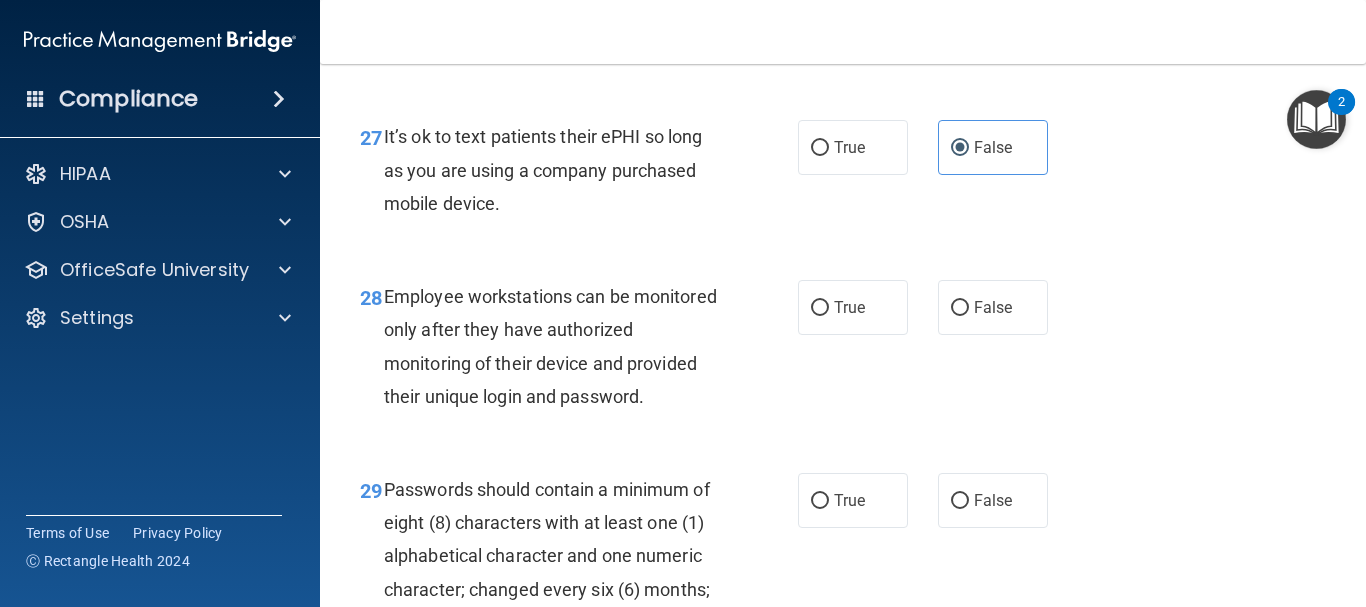 scroll, scrollTop: 5564, scrollLeft: 0, axis: vertical 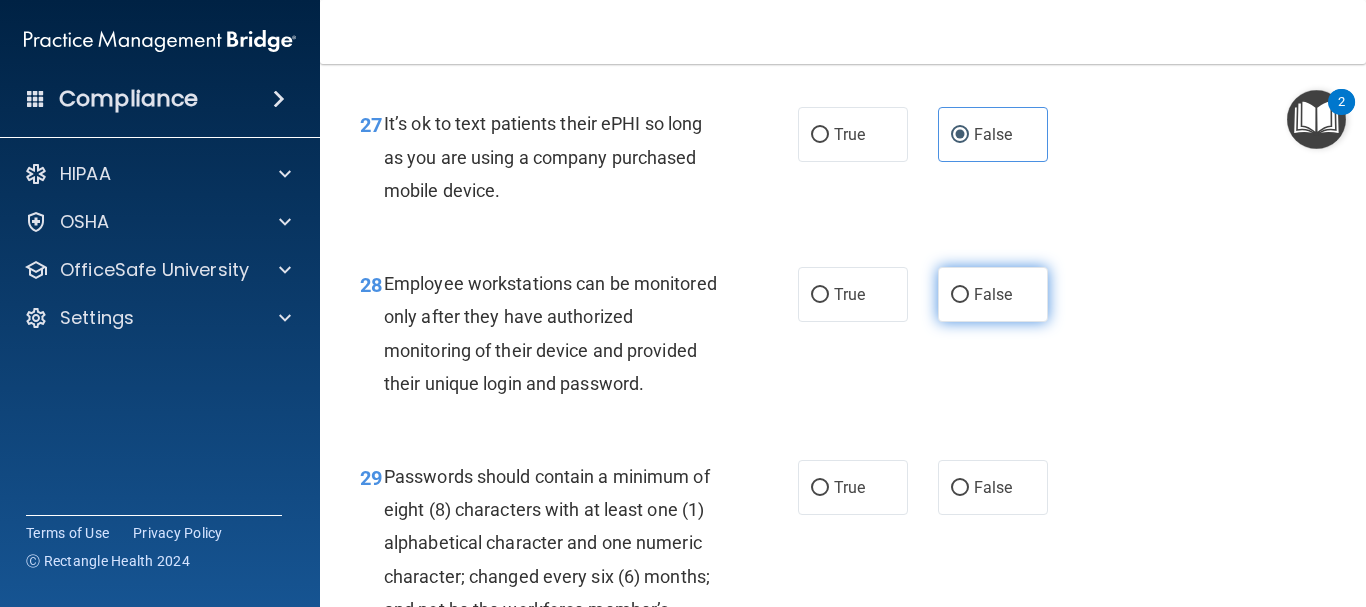 click on "False" at bounding box center (960, 295) 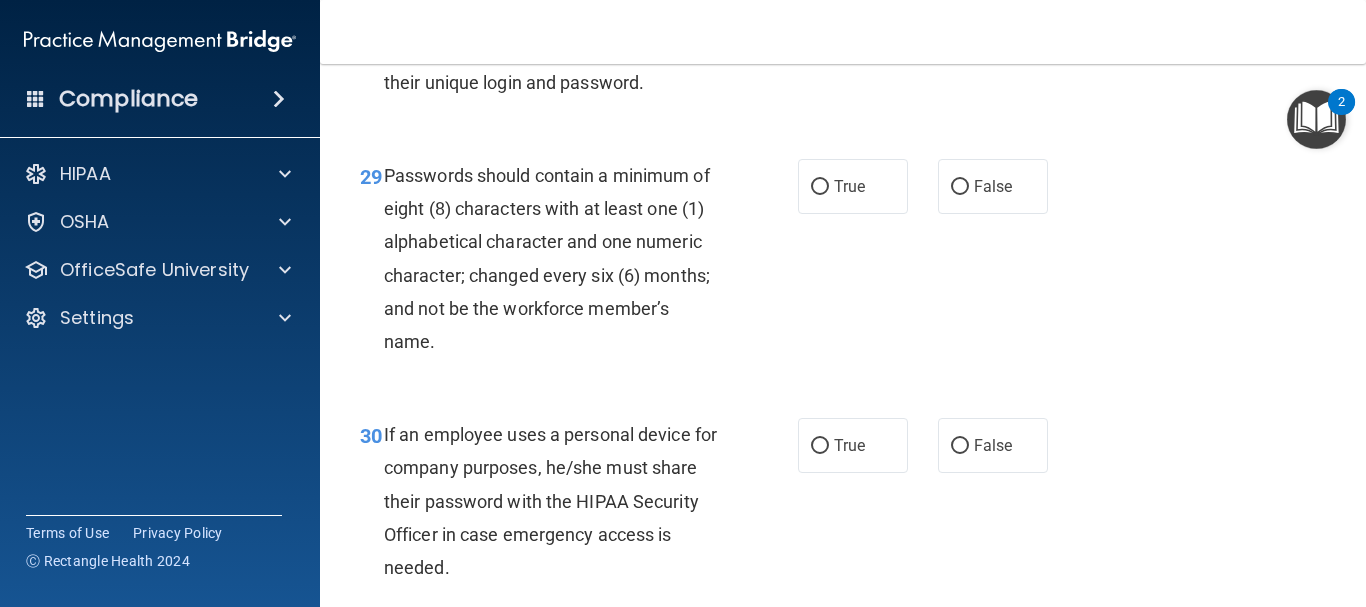 scroll, scrollTop: 5891, scrollLeft: 0, axis: vertical 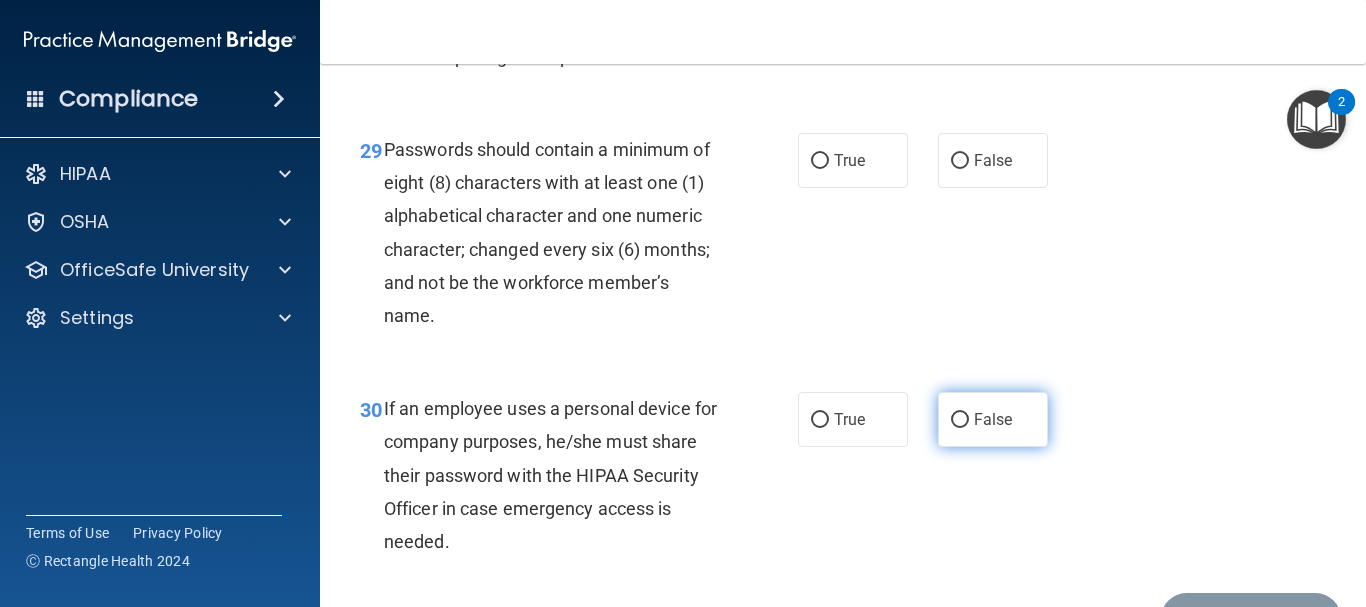 click on "False" at bounding box center [960, 420] 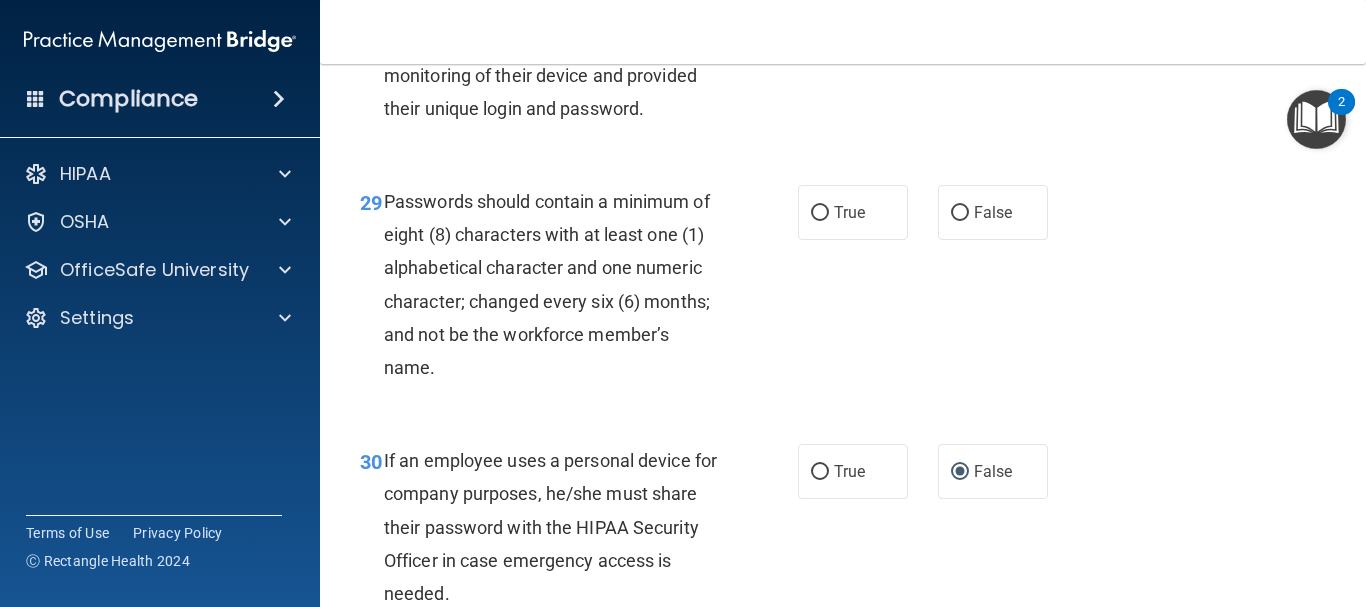 scroll, scrollTop: 5813, scrollLeft: 0, axis: vertical 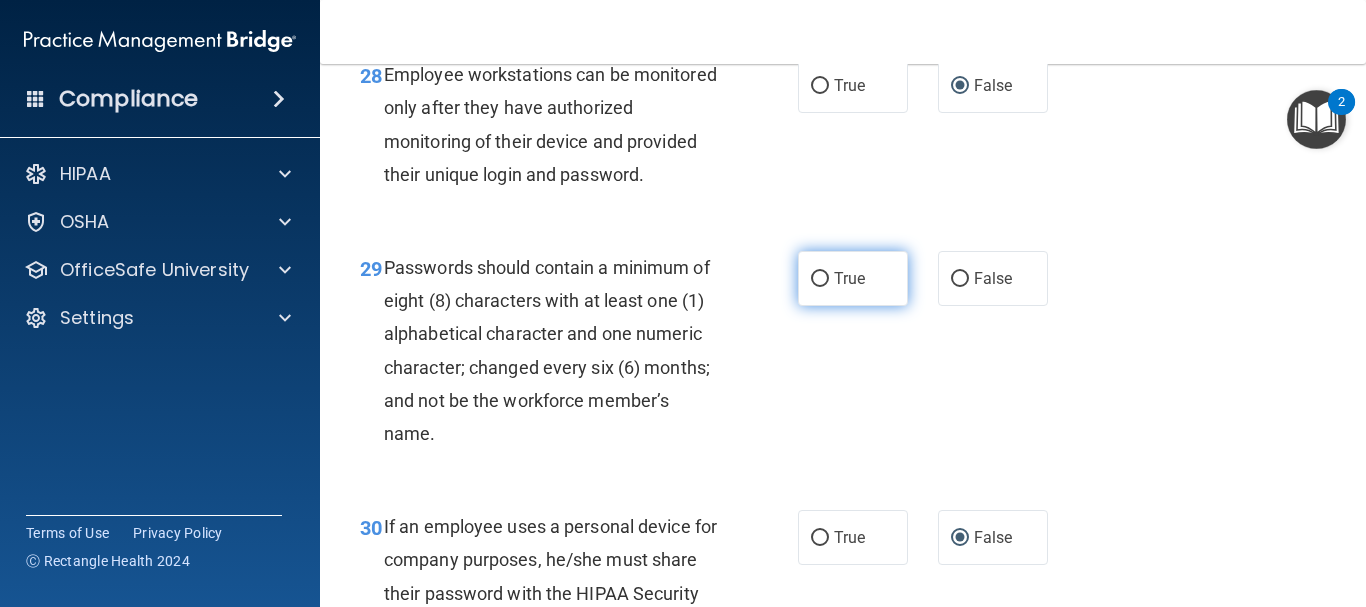 click on "True" at bounding box center (820, 279) 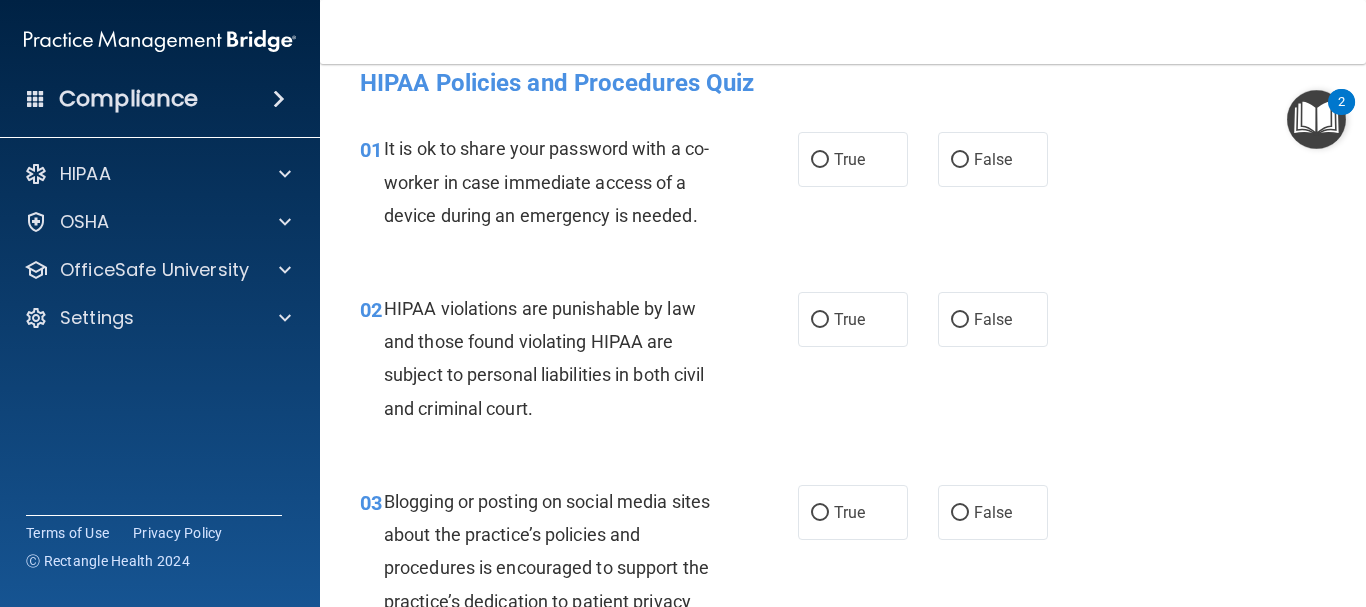scroll, scrollTop: 0, scrollLeft: 0, axis: both 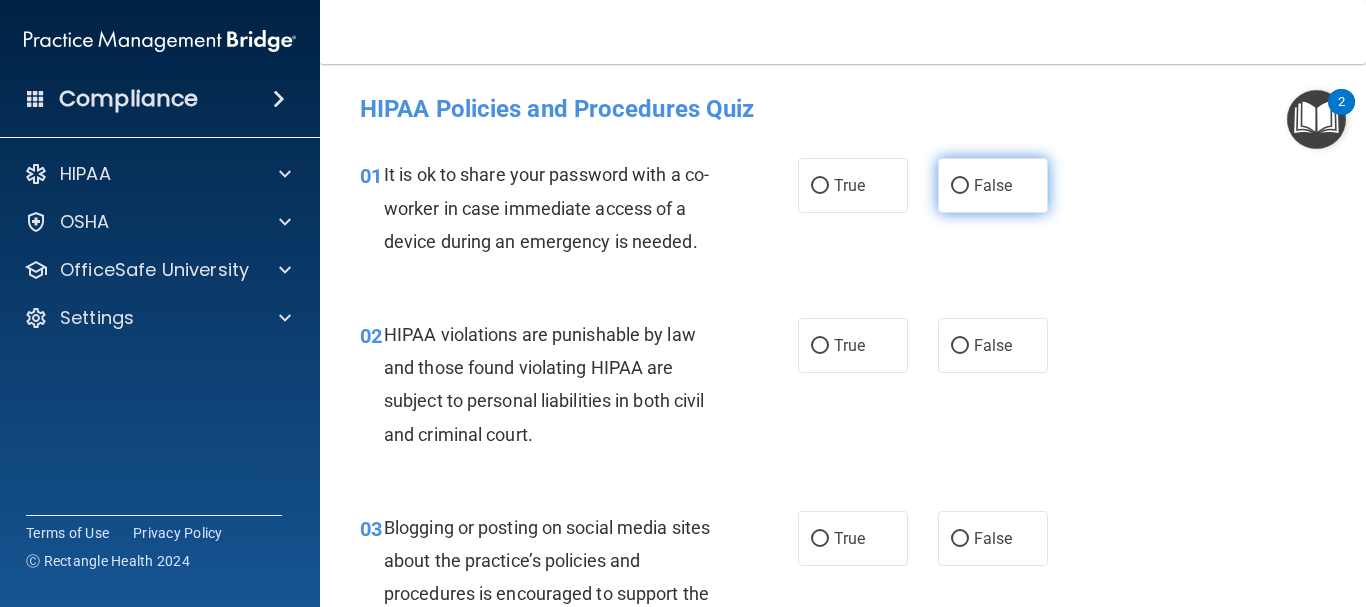 click on "False" at bounding box center [960, 186] 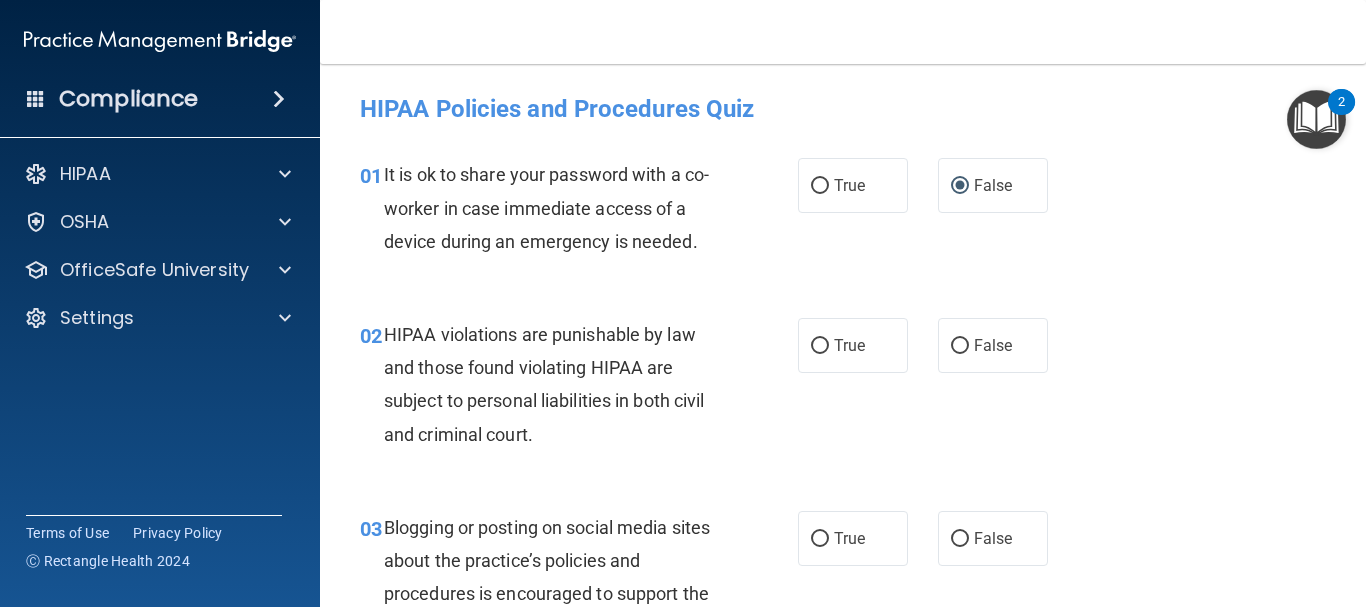 drag, startPoint x: 1359, startPoint y: 111, endPoint x: 1358, endPoint y: 128, distance: 17.029387 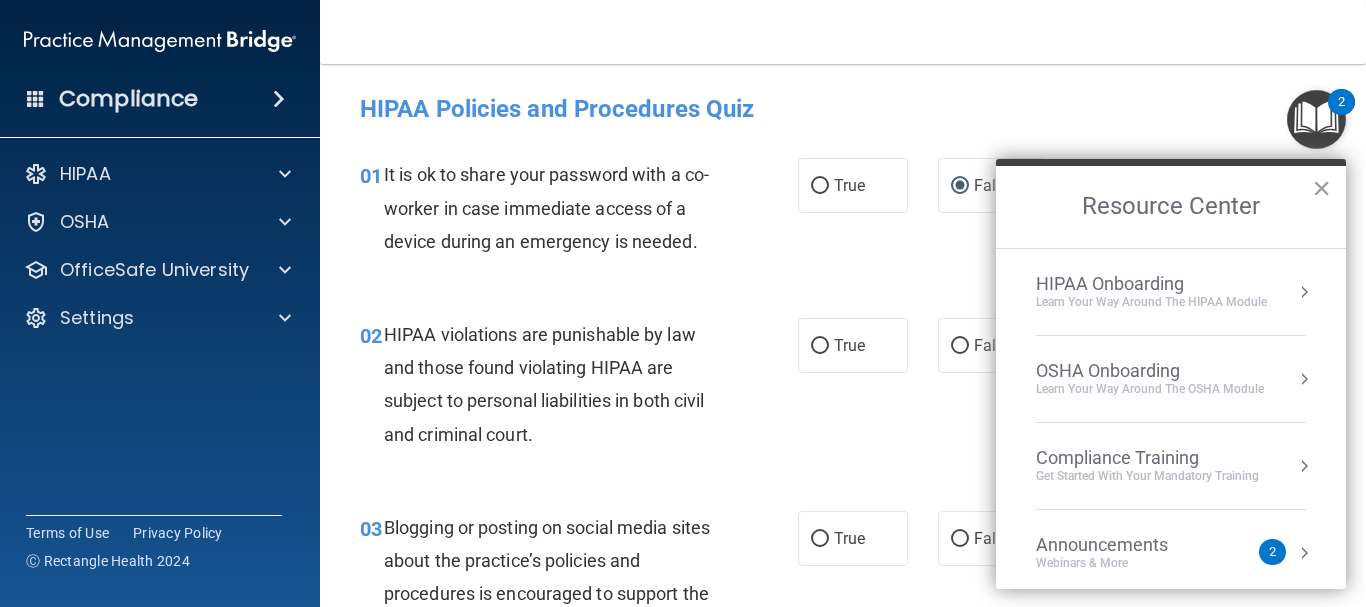 scroll, scrollTop: 475, scrollLeft: 0, axis: vertical 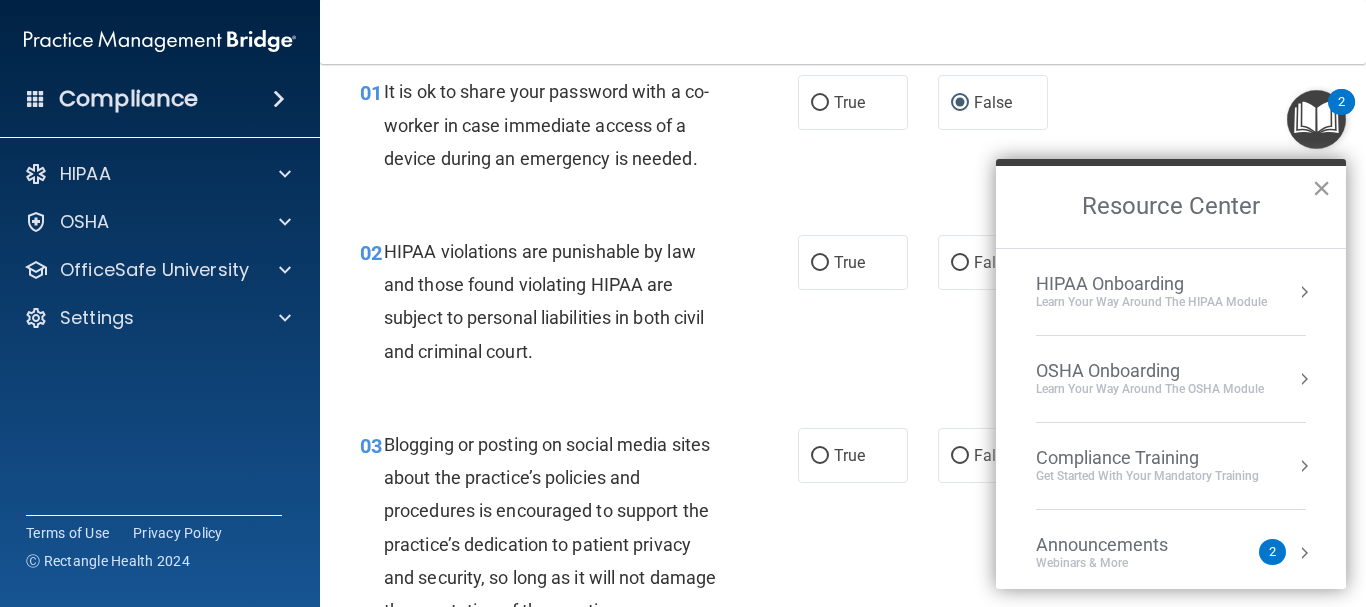 click on "×" at bounding box center [1321, 188] 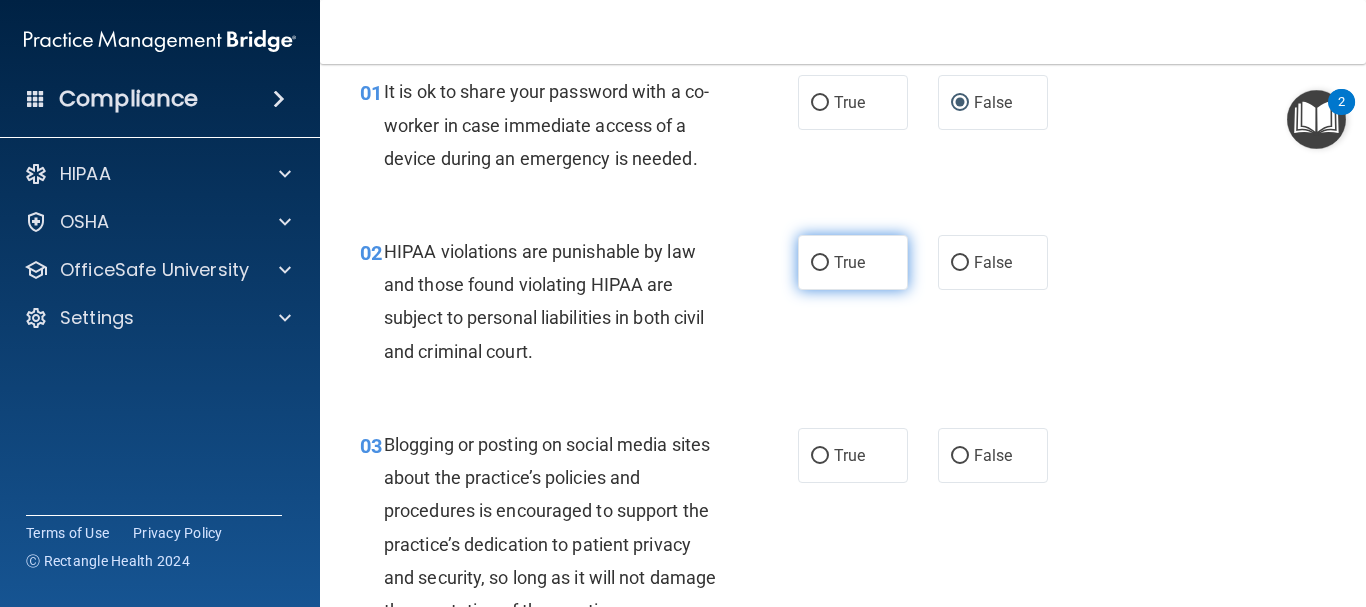 click on "True" at bounding box center (849, 262) 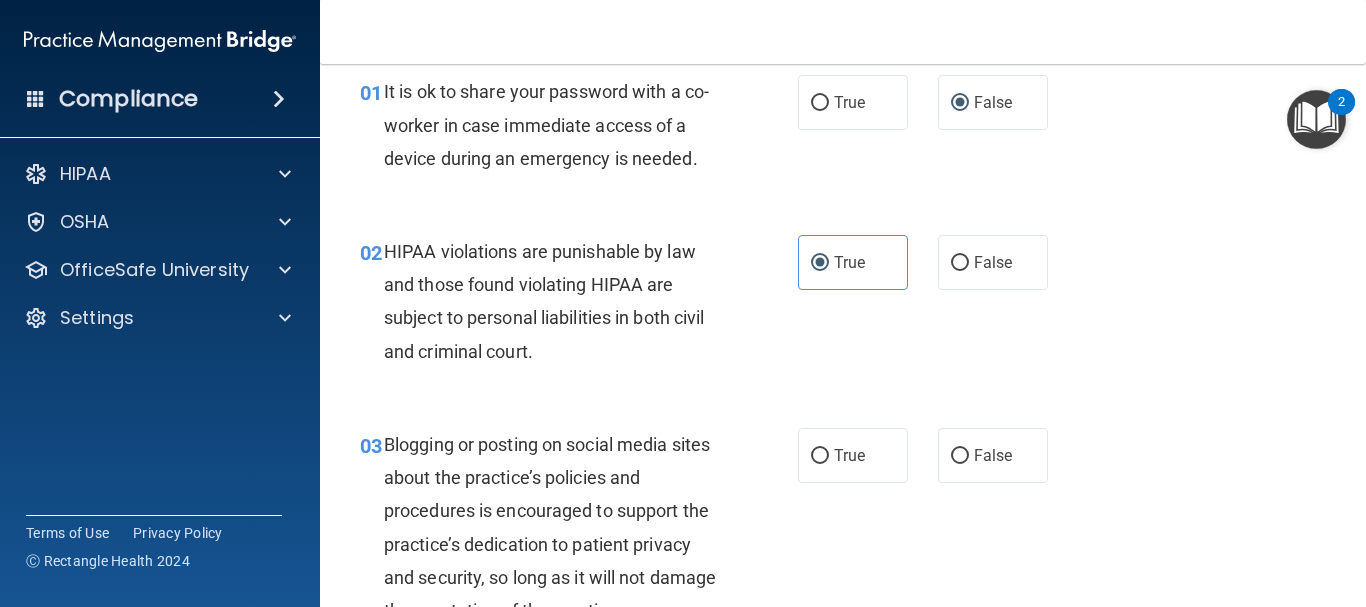 drag, startPoint x: 1356, startPoint y: 106, endPoint x: 1354, endPoint y: 132, distance: 26.076809 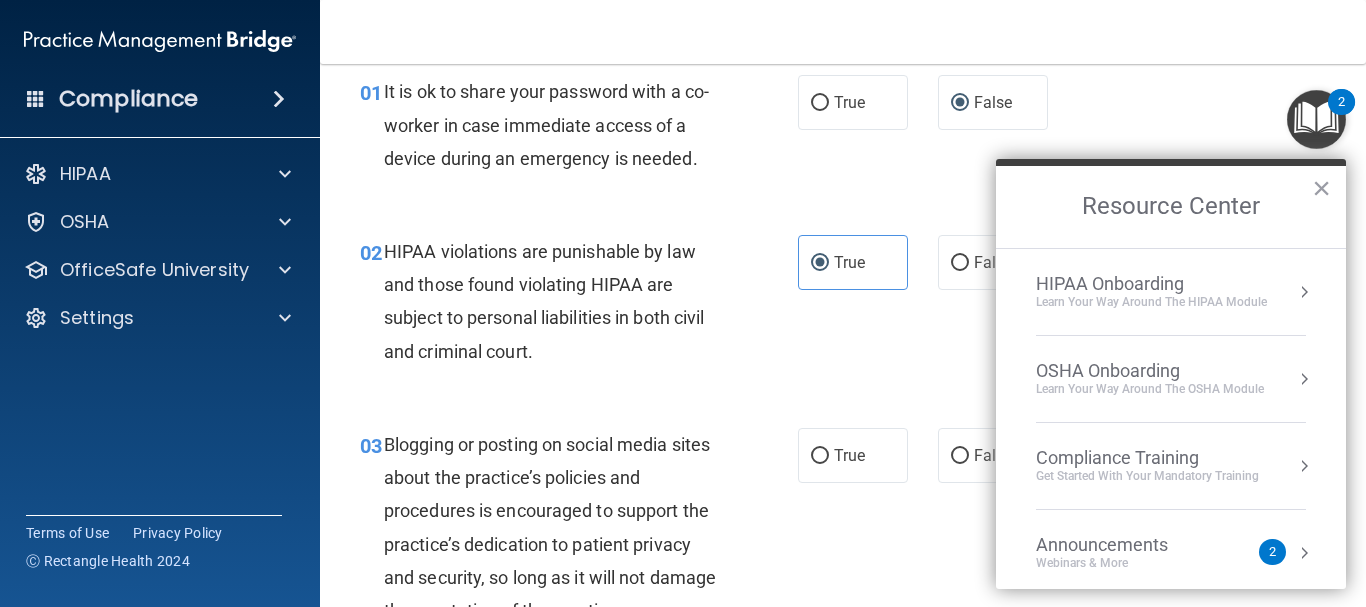 click on "Resource Center" at bounding box center [1171, 207] 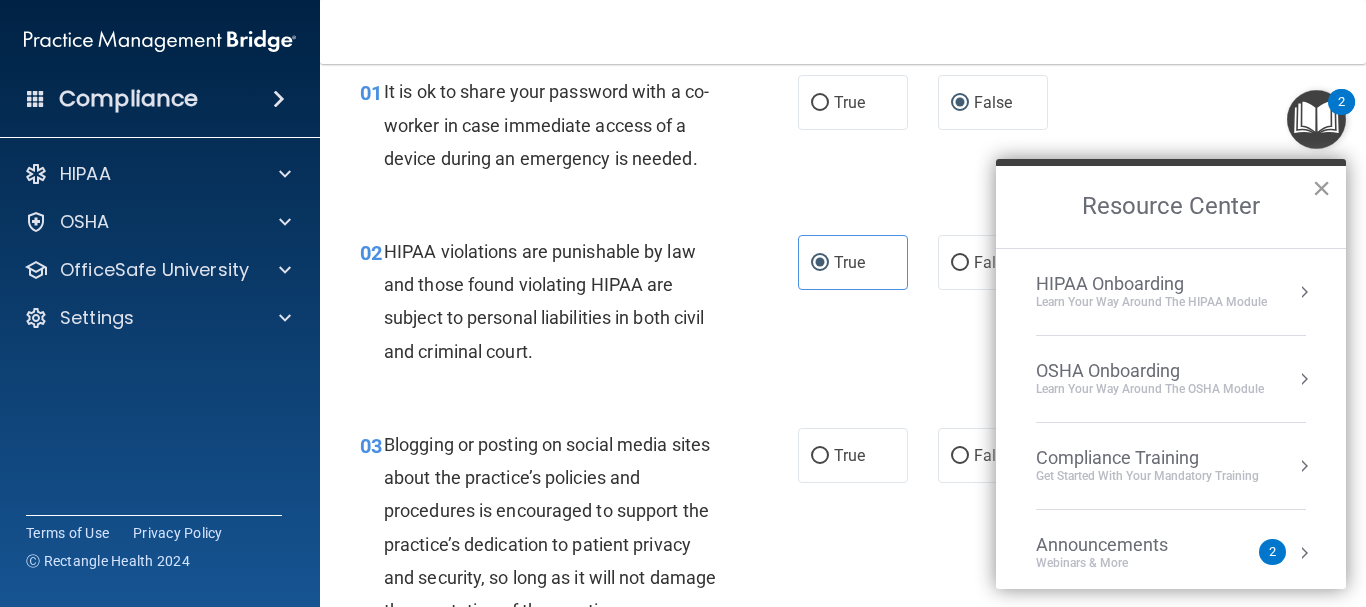 click on "×" at bounding box center (1321, 188) 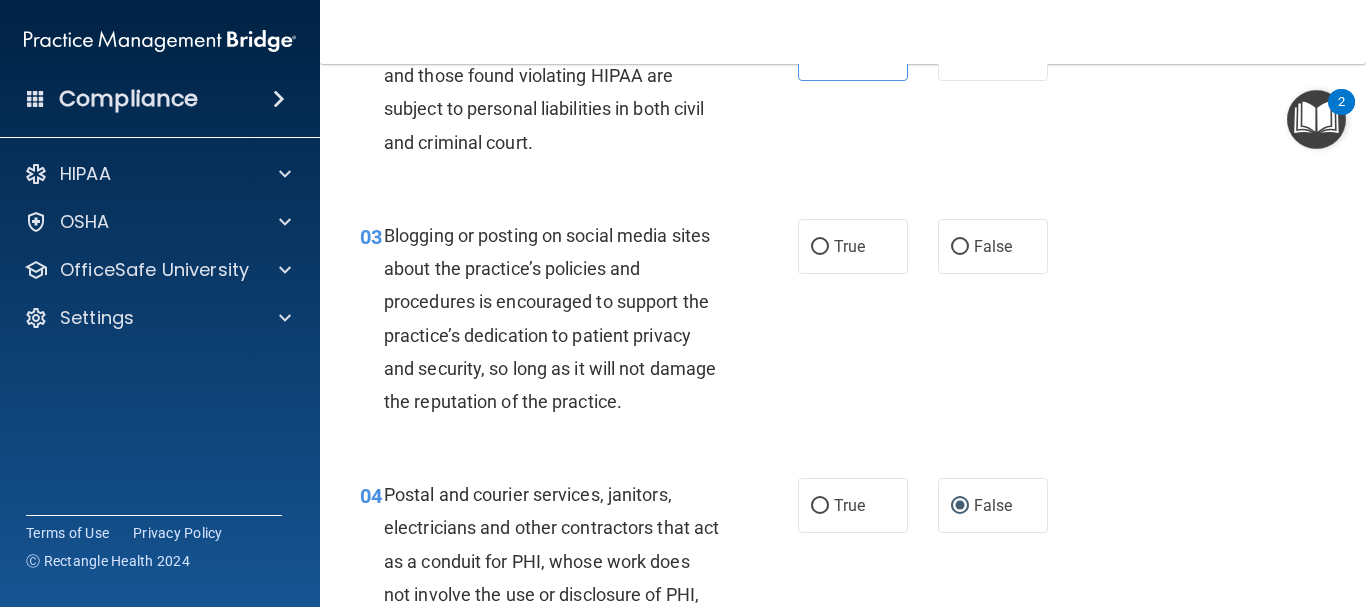 scroll, scrollTop: 318, scrollLeft: 0, axis: vertical 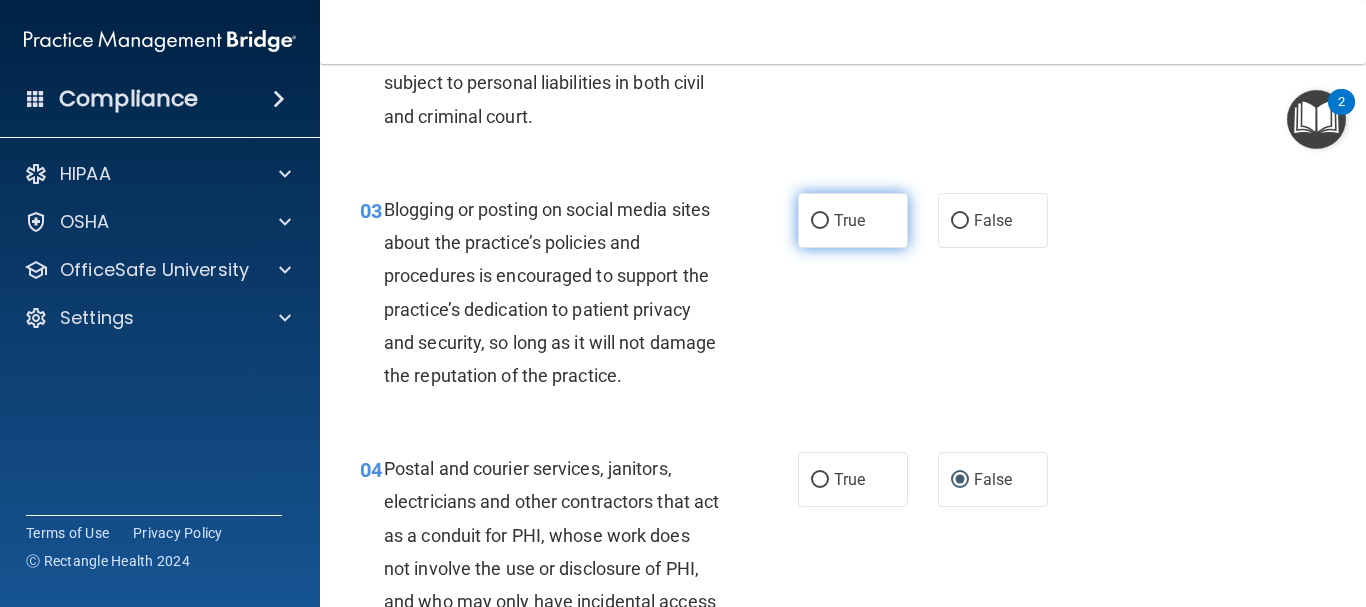 click on "True" at bounding box center [820, 221] 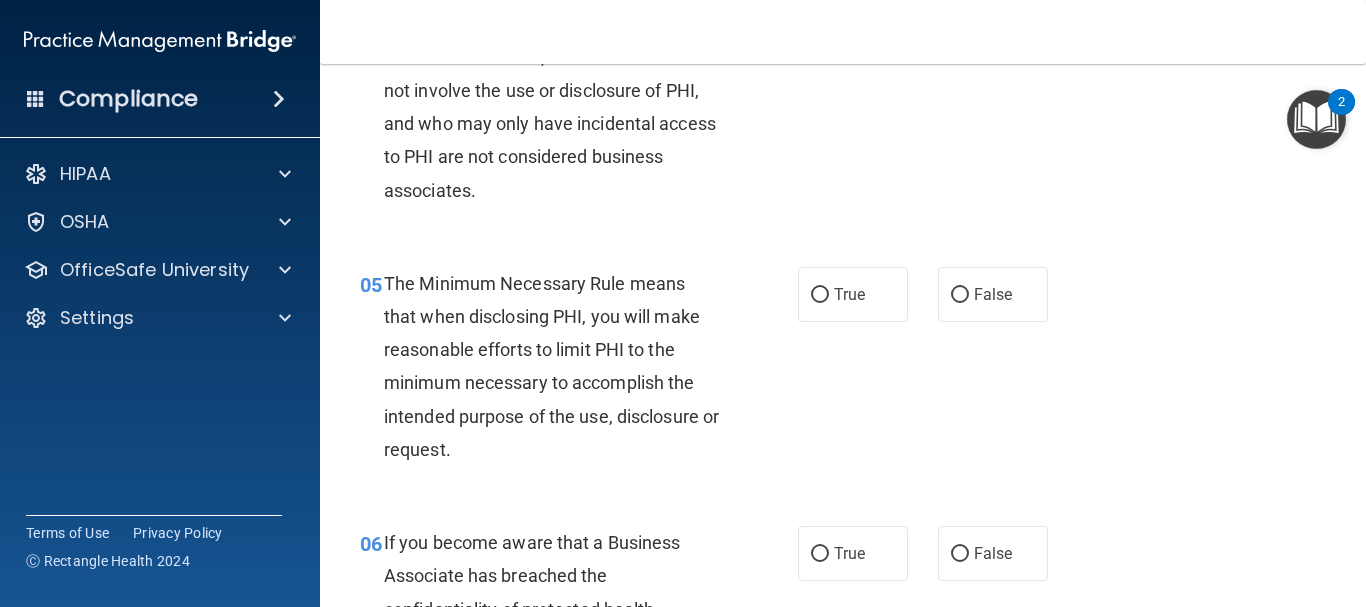 scroll, scrollTop: 810, scrollLeft: 0, axis: vertical 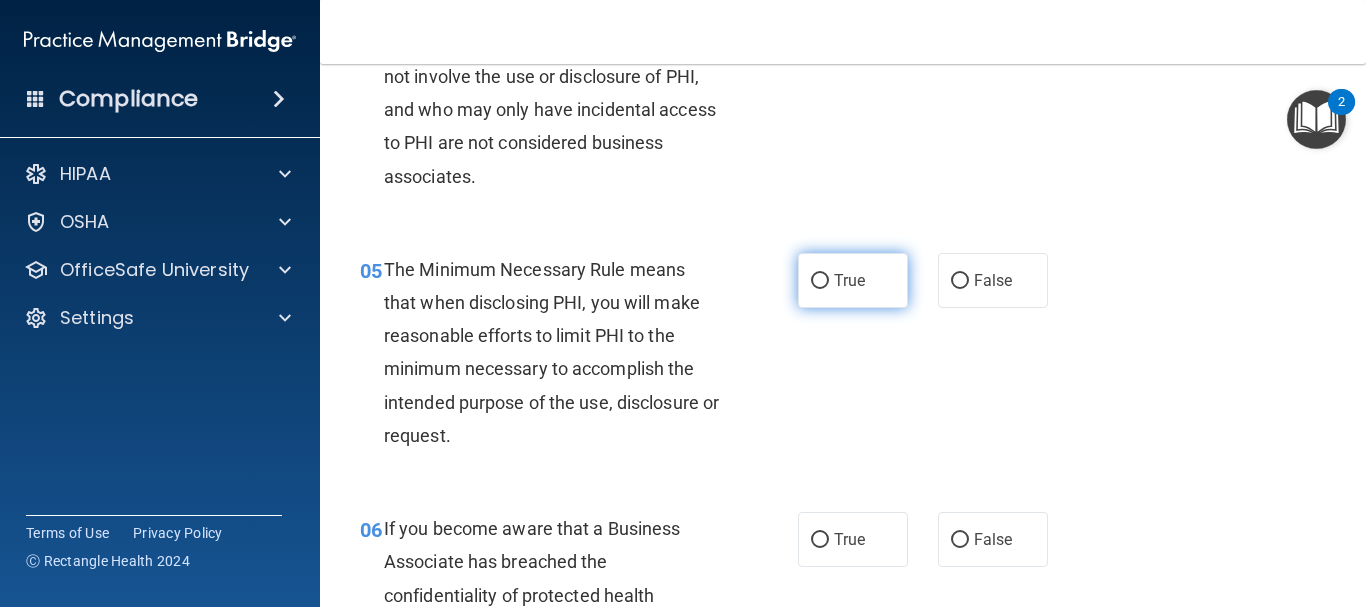 click on "True" at bounding box center (820, 281) 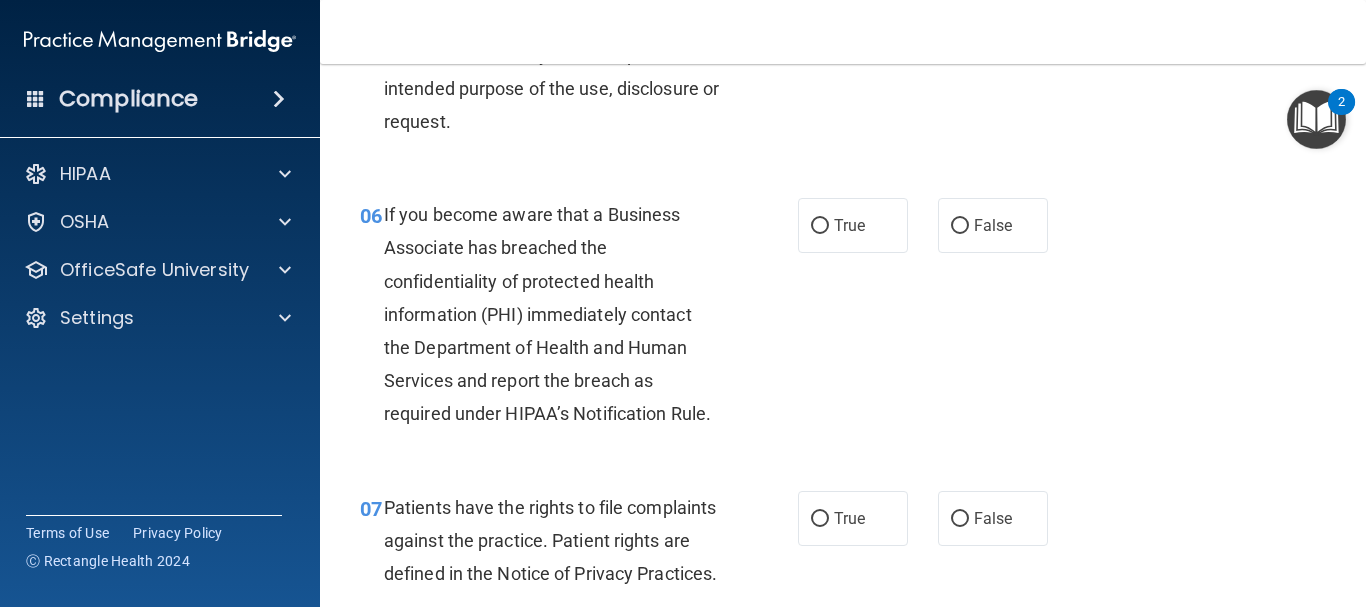 scroll, scrollTop: 1137, scrollLeft: 0, axis: vertical 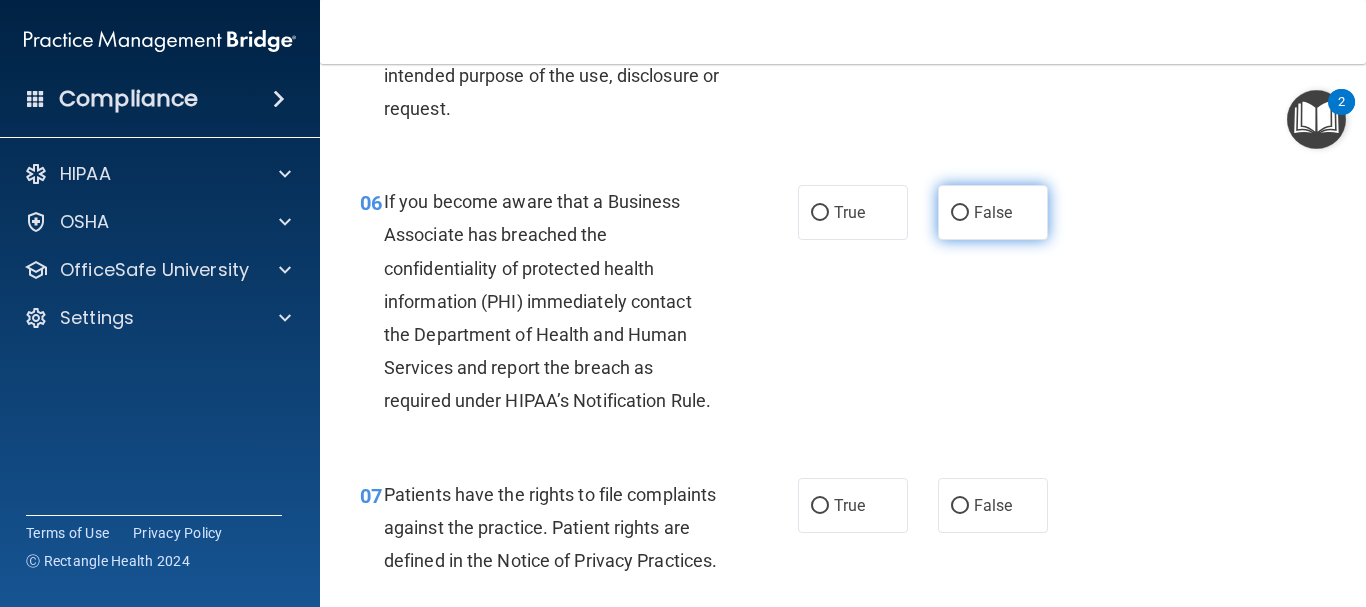 click on "False" at bounding box center [960, 213] 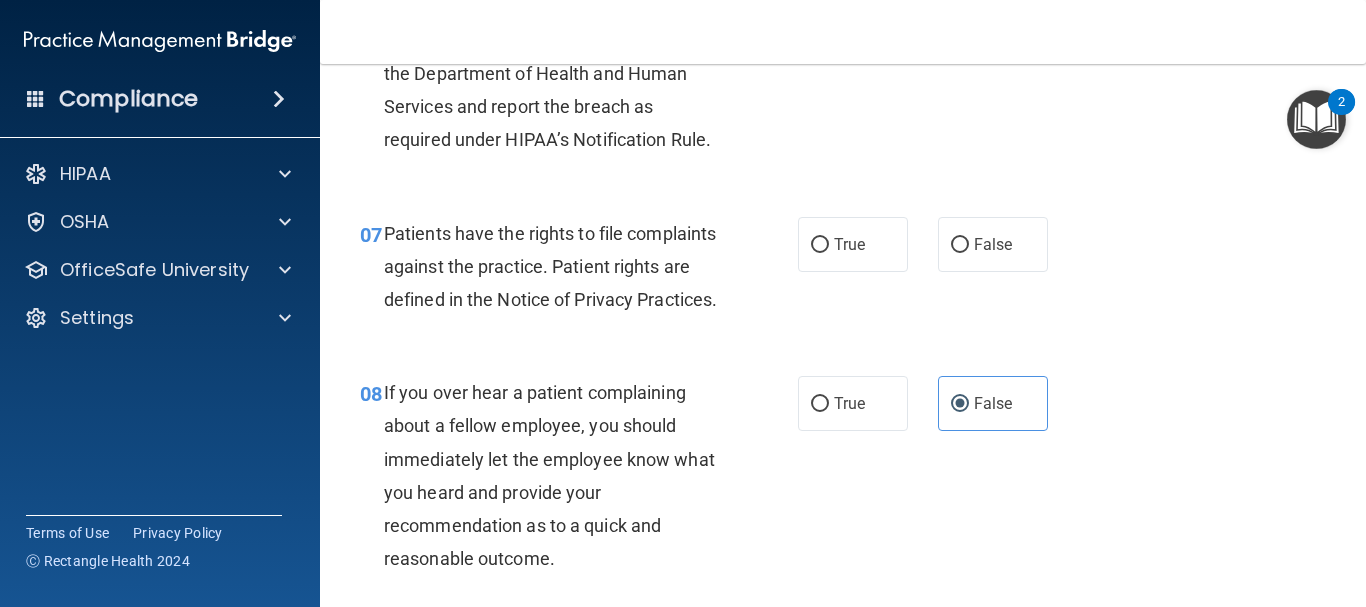 scroll, scrollTop: 1411, scrollLeft: 0, axis: vertical 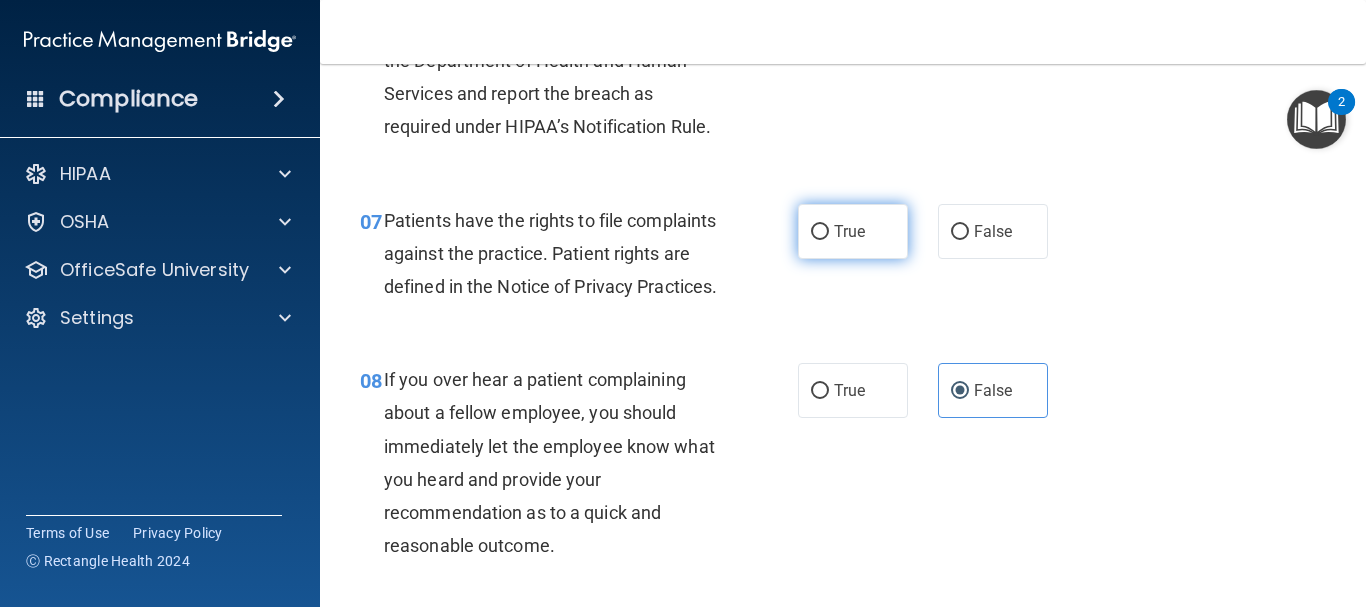 click on "True" at bounding box center [853, 231] 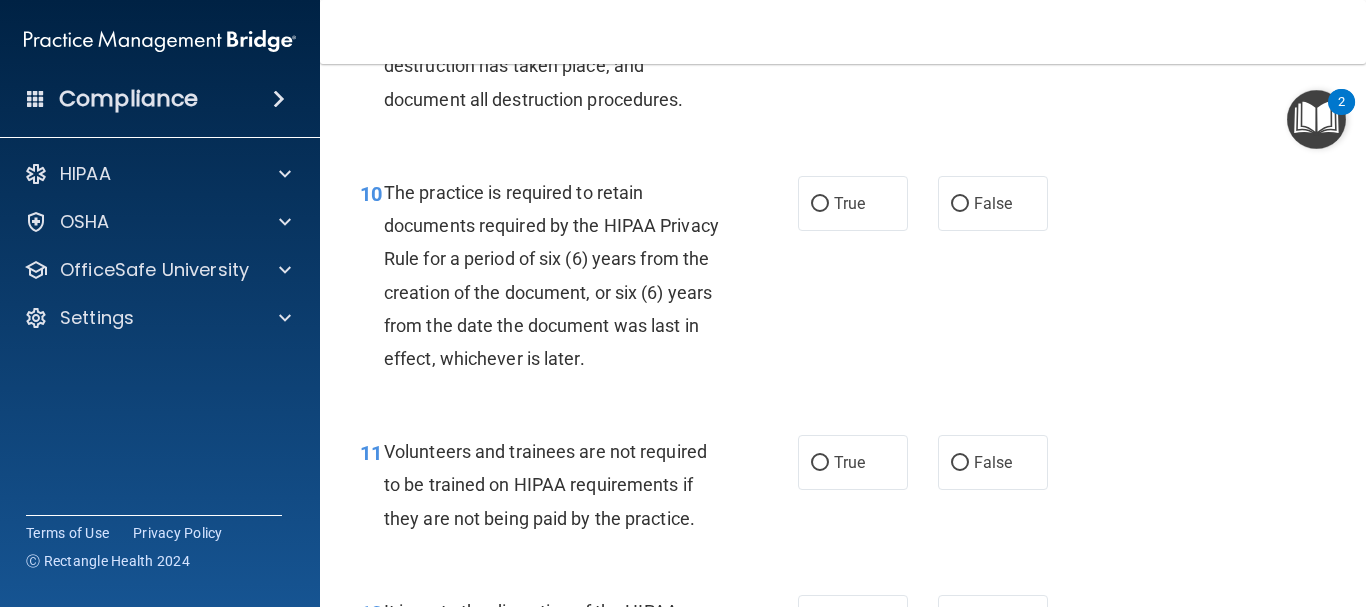 scroll, scrollTop: 2143, scrollLeft: 0, axis: vertical 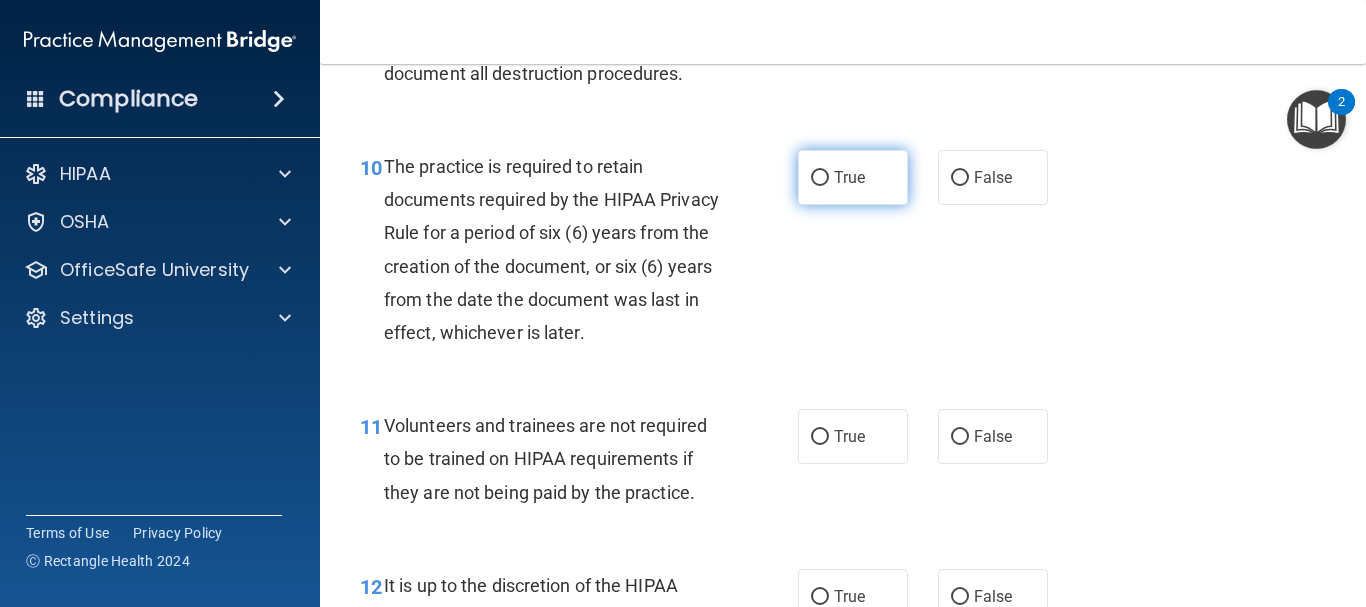 click on "True" at bounding box center (820, 178) 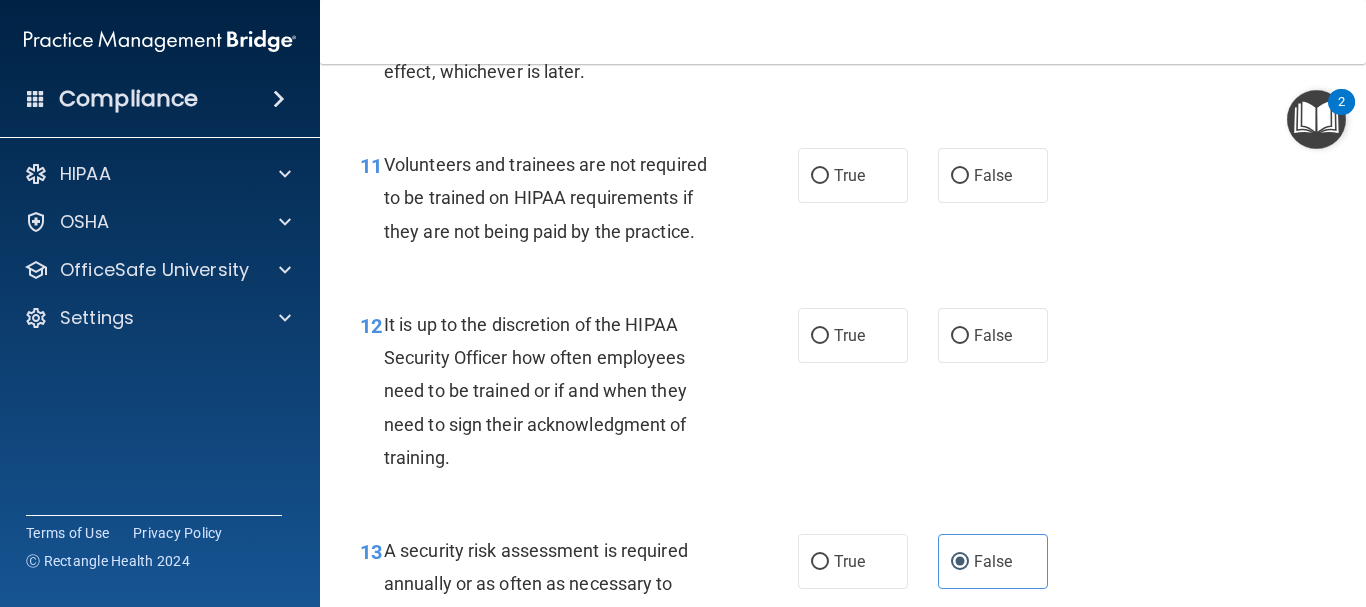 scroll, scrollTop: 2417, scrollLeft: 0, axis: vertical 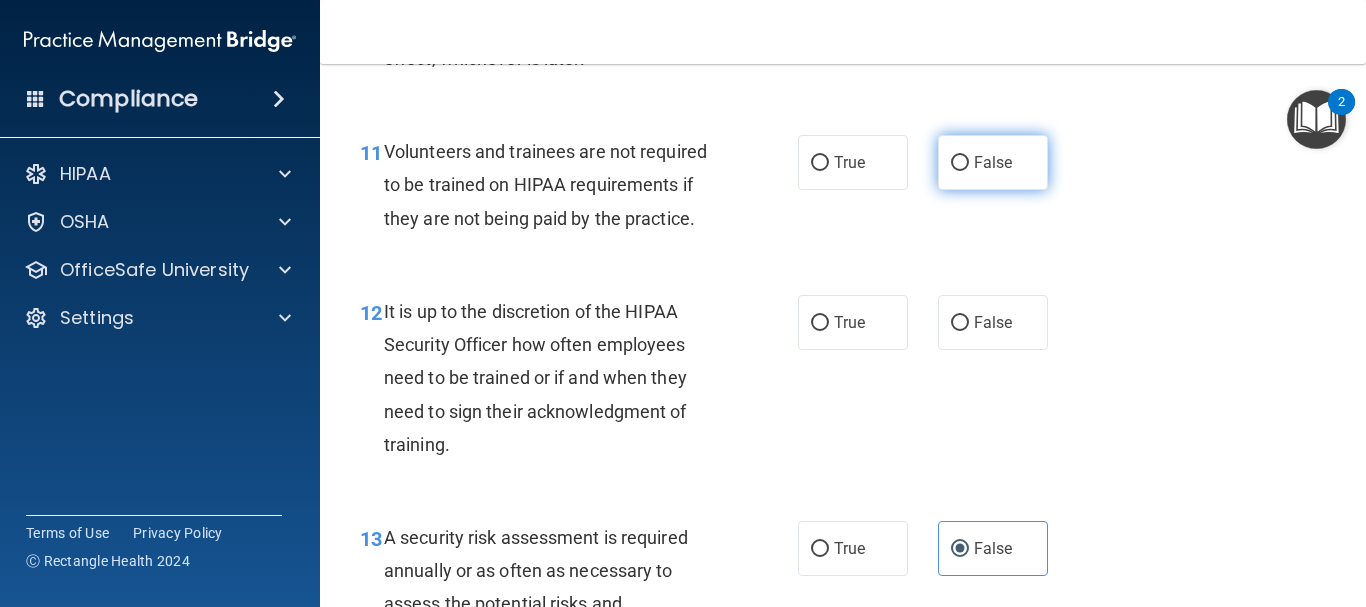 click on "False" at bounding box center [960, 163] 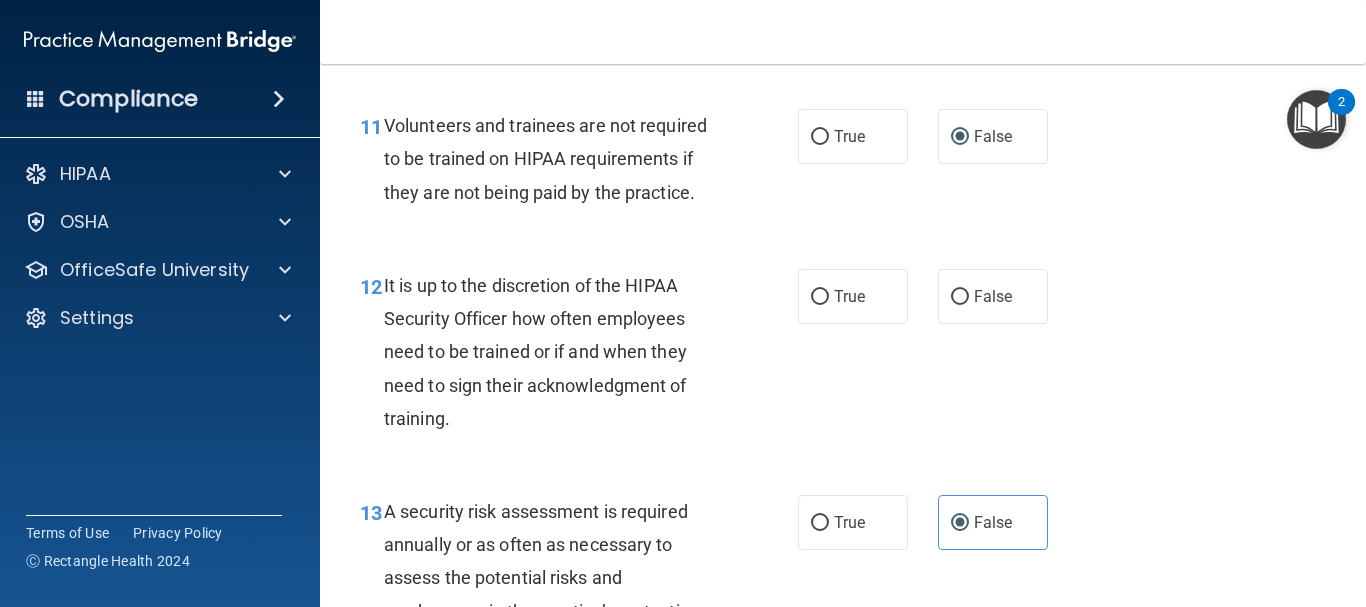 scroll, scrollTop: 2456, scrollLeft: 0, axis: vertical 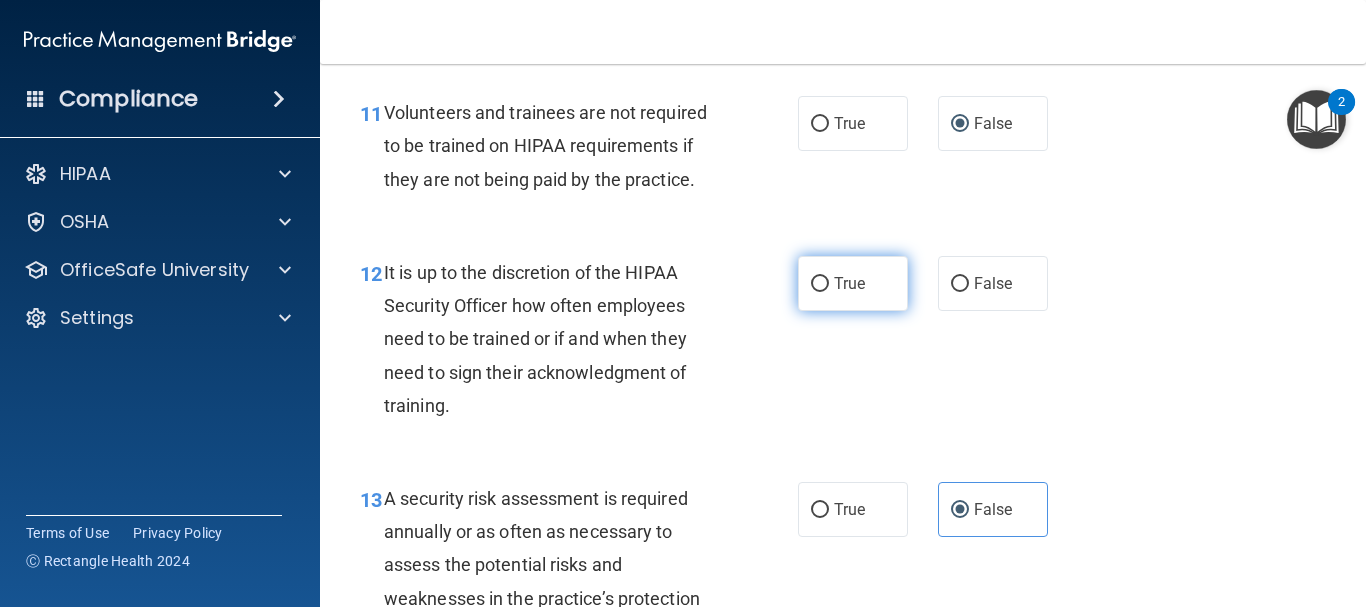 click on "True" at bounding box center [853, 283] 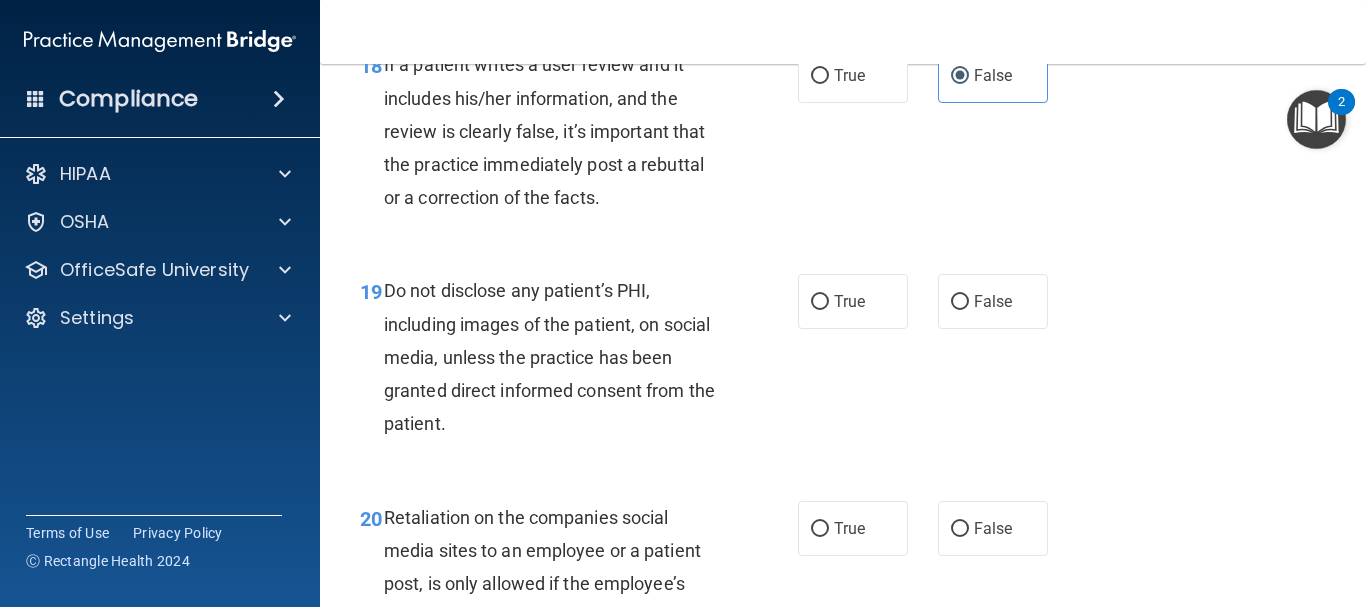 scroll, scrollTop: 3828, scrollLeft: 0, axis: vertical 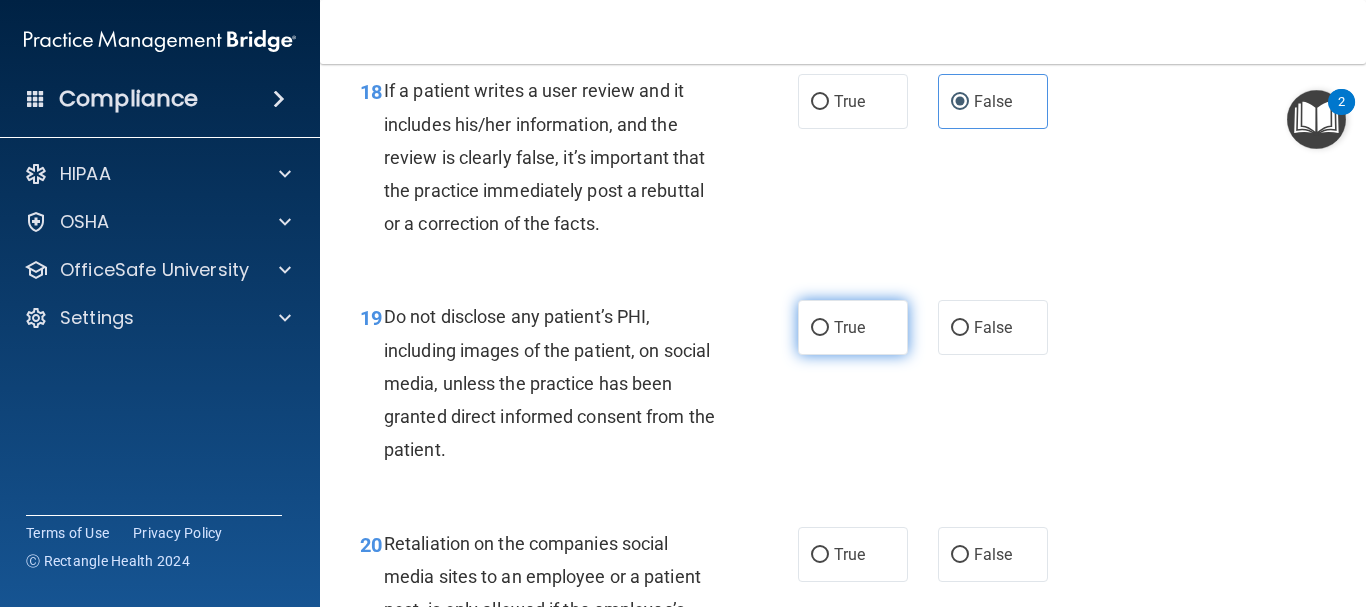 click on "True" at bounding box center [820, 328] 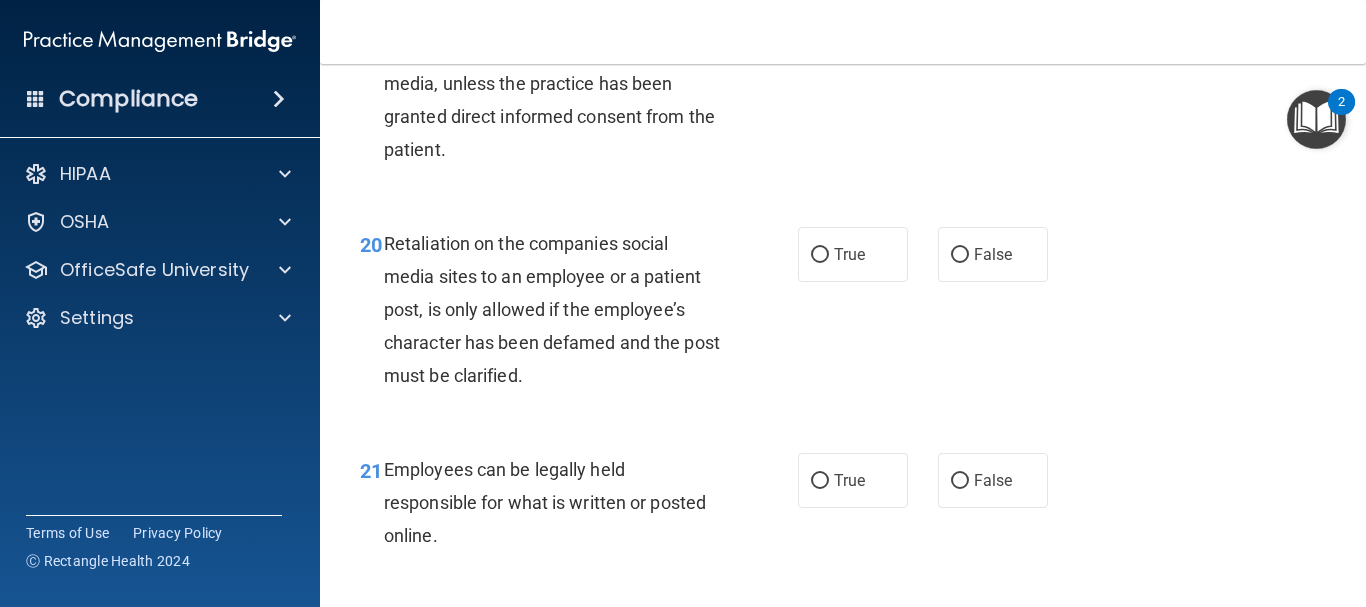 scroll, scrollTop: 4141, scrollLeft: 0, axis: vertical 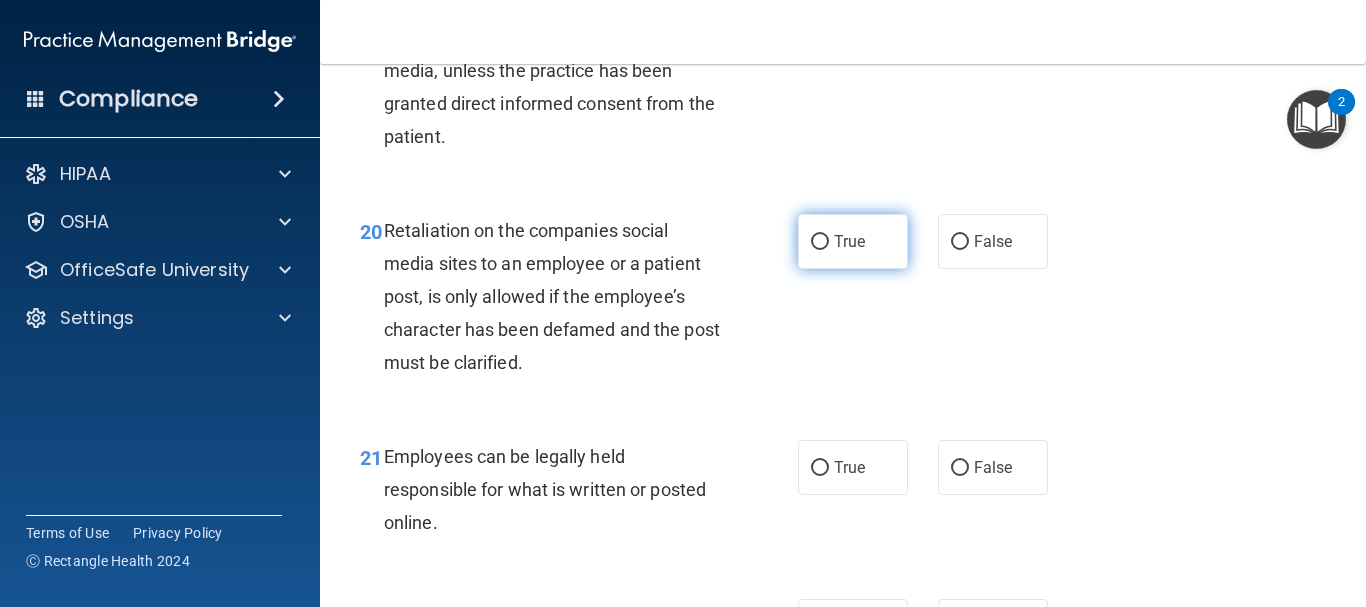 click on "True" at bounding box center (853, 241) 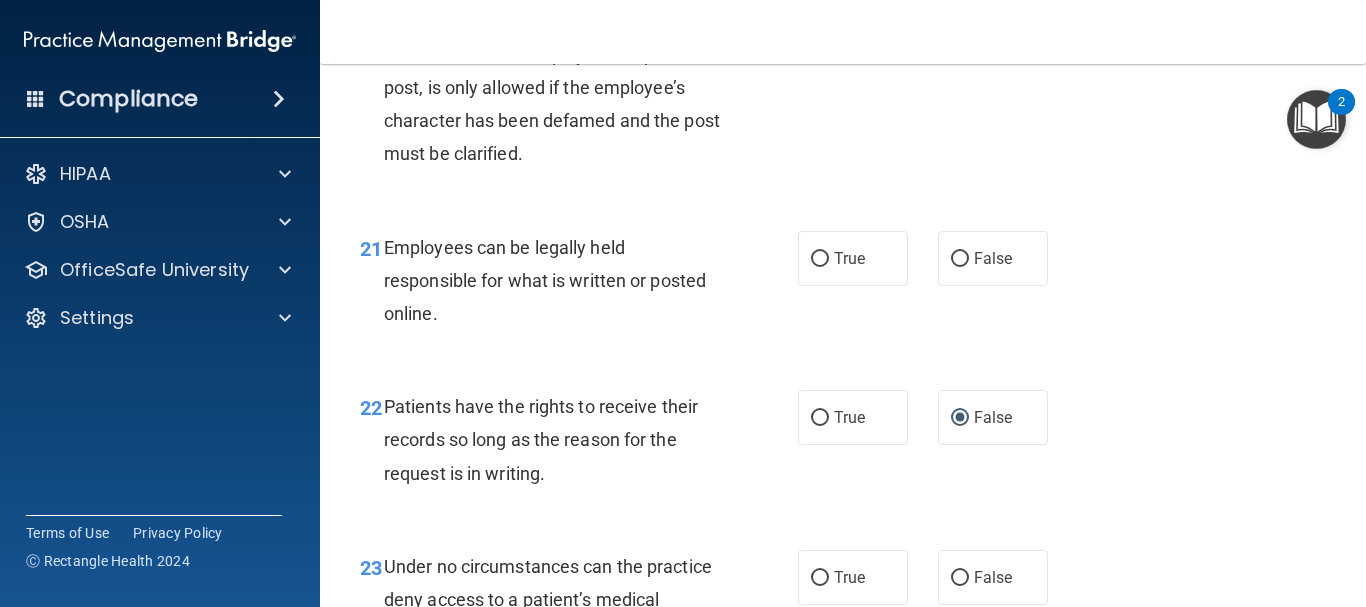 scroll, scrollTop: 4363, scrollLeft: 0, axis: vertical 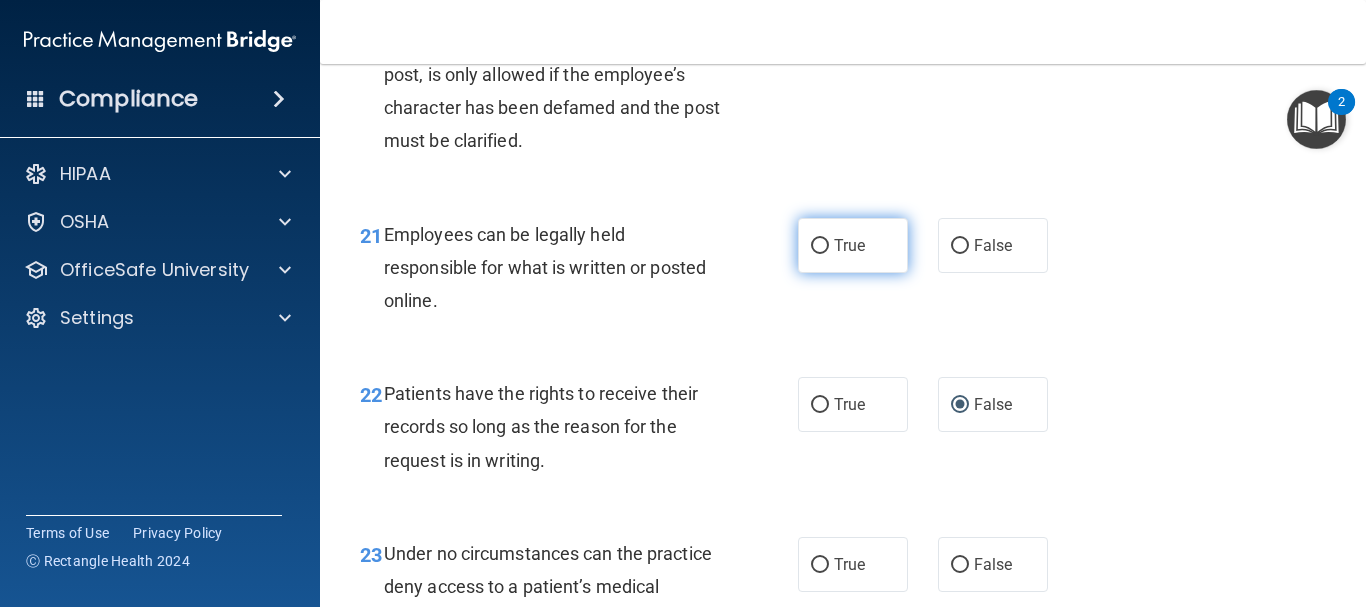 click on "True" at bounding box center (853, 245) 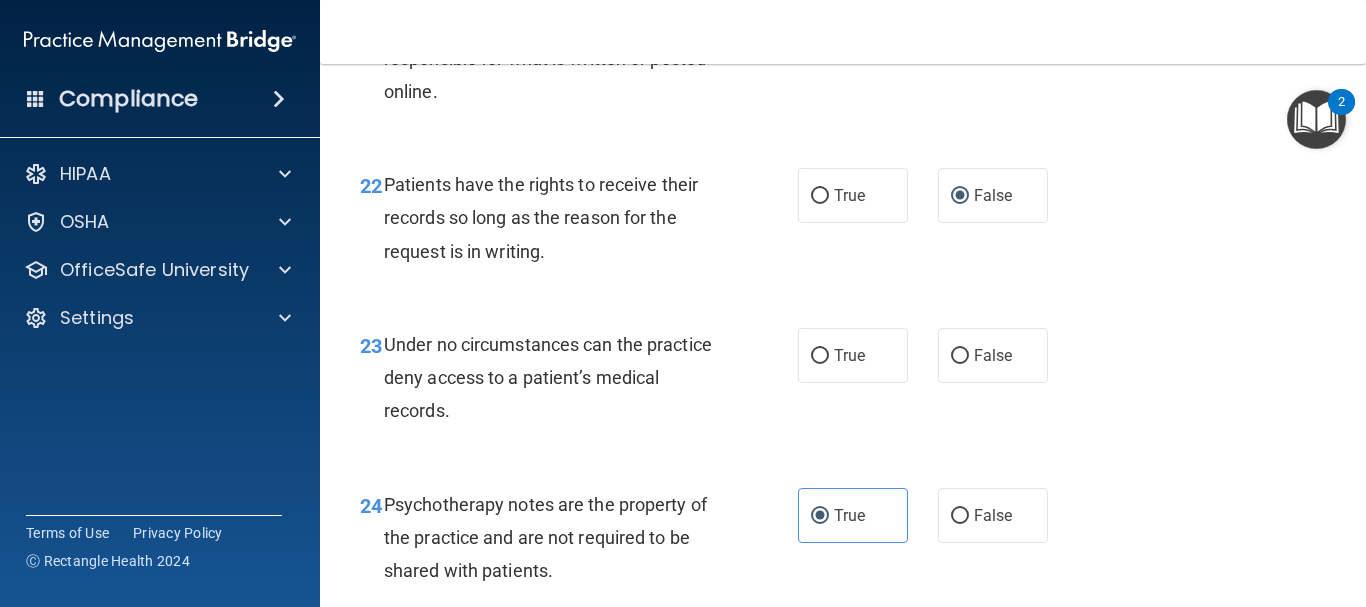 scroll, scrollTop: 4585, scrollLeft: 0, axis: vertical 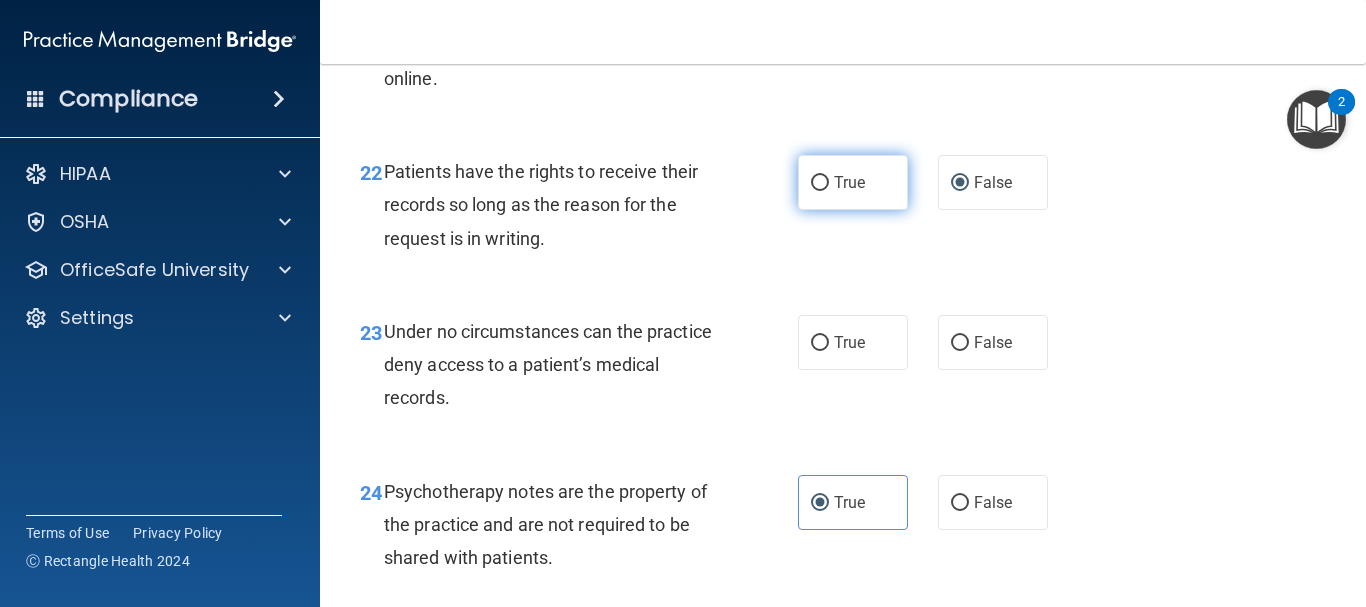 click on "True" at bounding box center [849, 182] 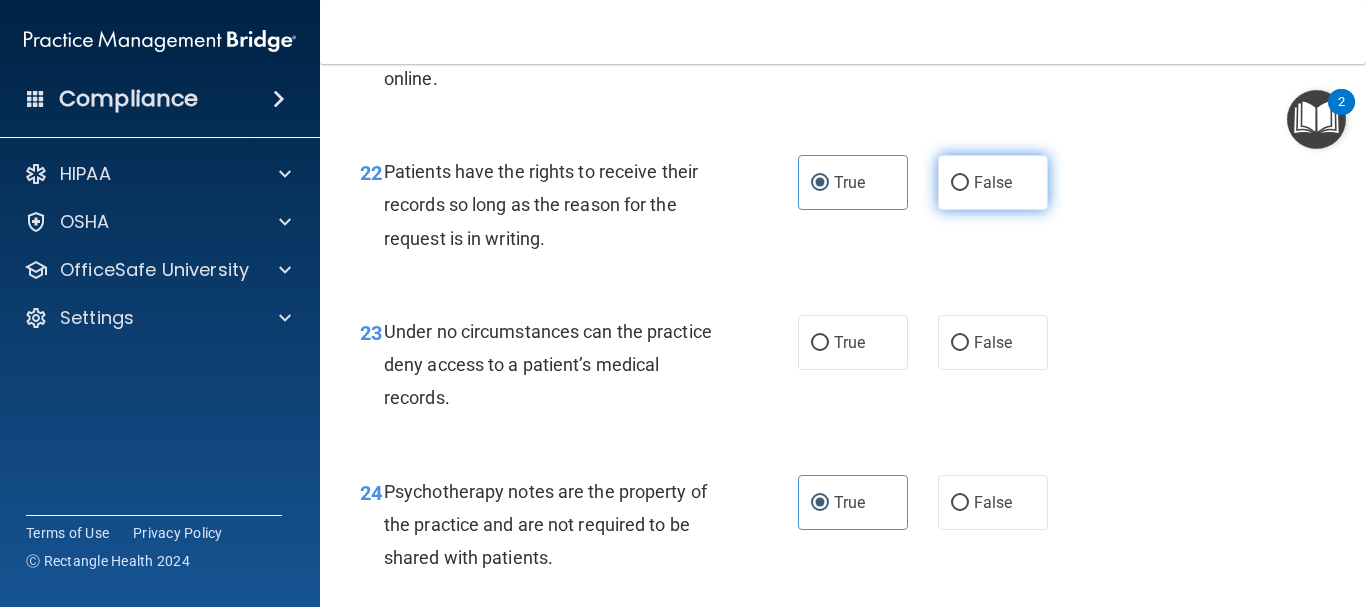 click on "False" at bounding box center (960, 183) 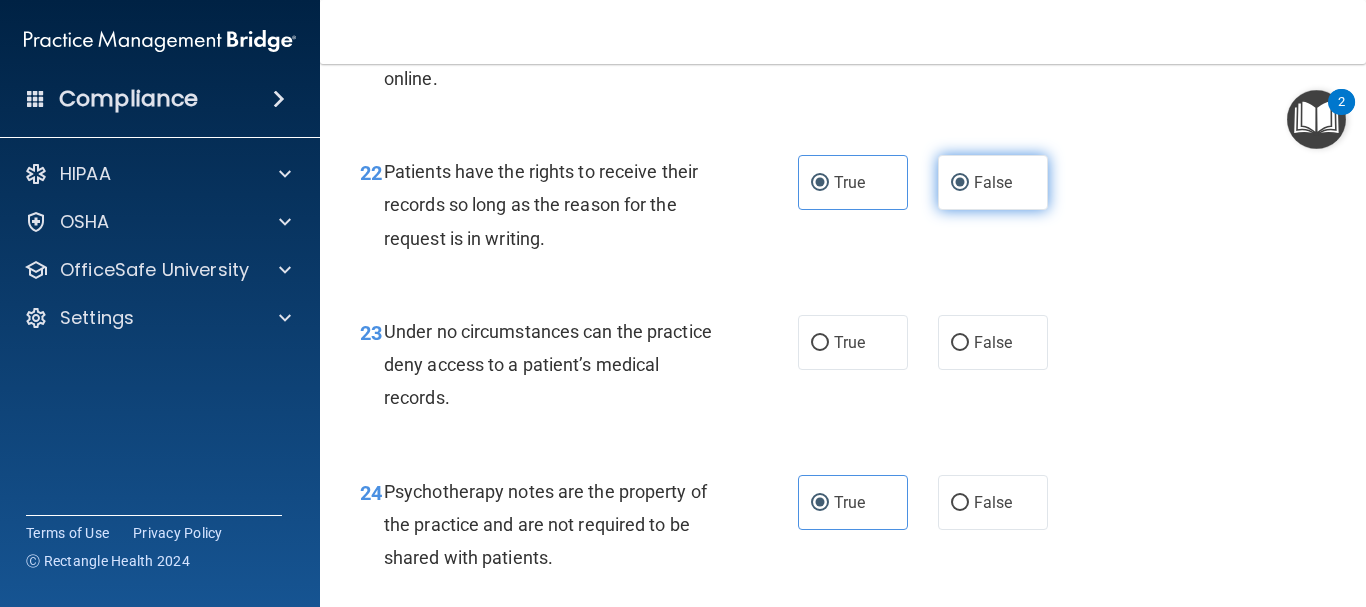 radio on "false" 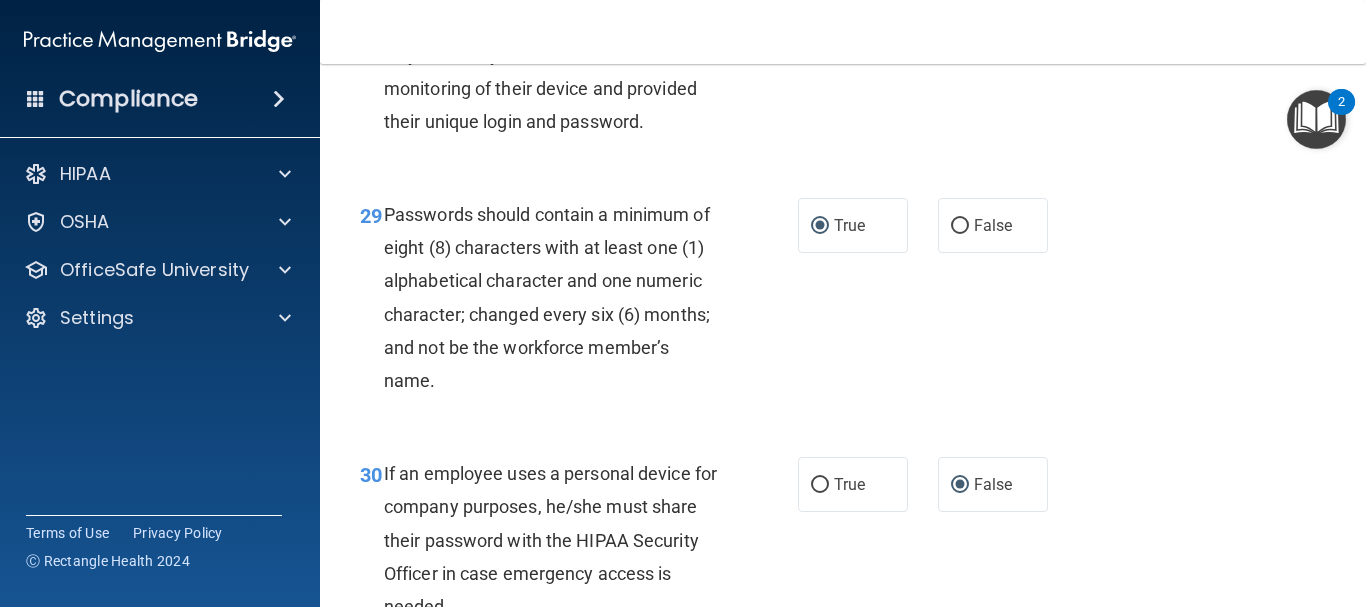 scroll, scrollTop: 6074, scrollLeft: 0, axis: vertical 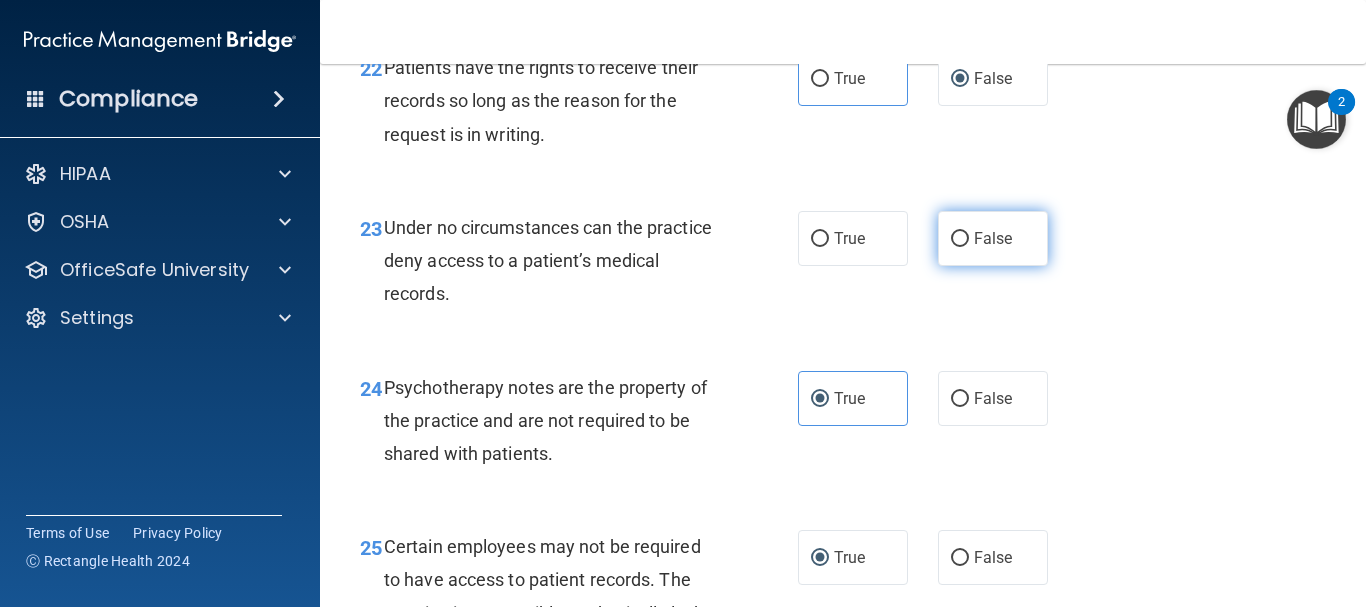 click on "False" at bounding box center [960, 239] 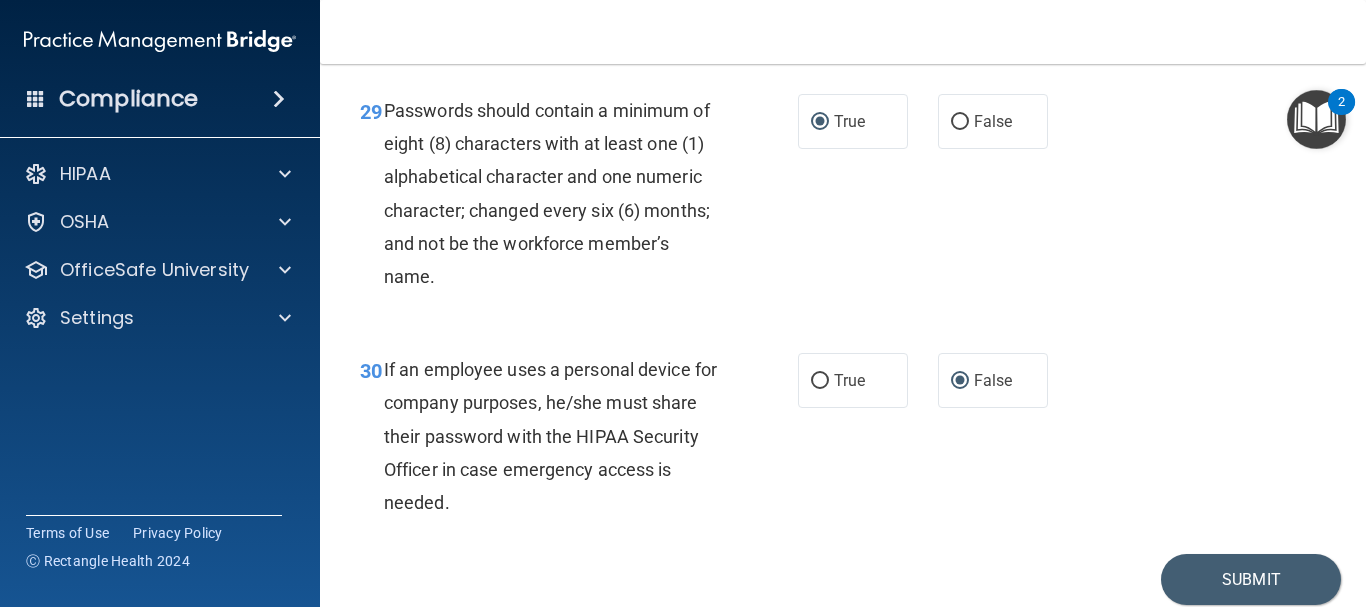 scroll, scrollTop: 6074, scrollLeft: 0, axis: vertical 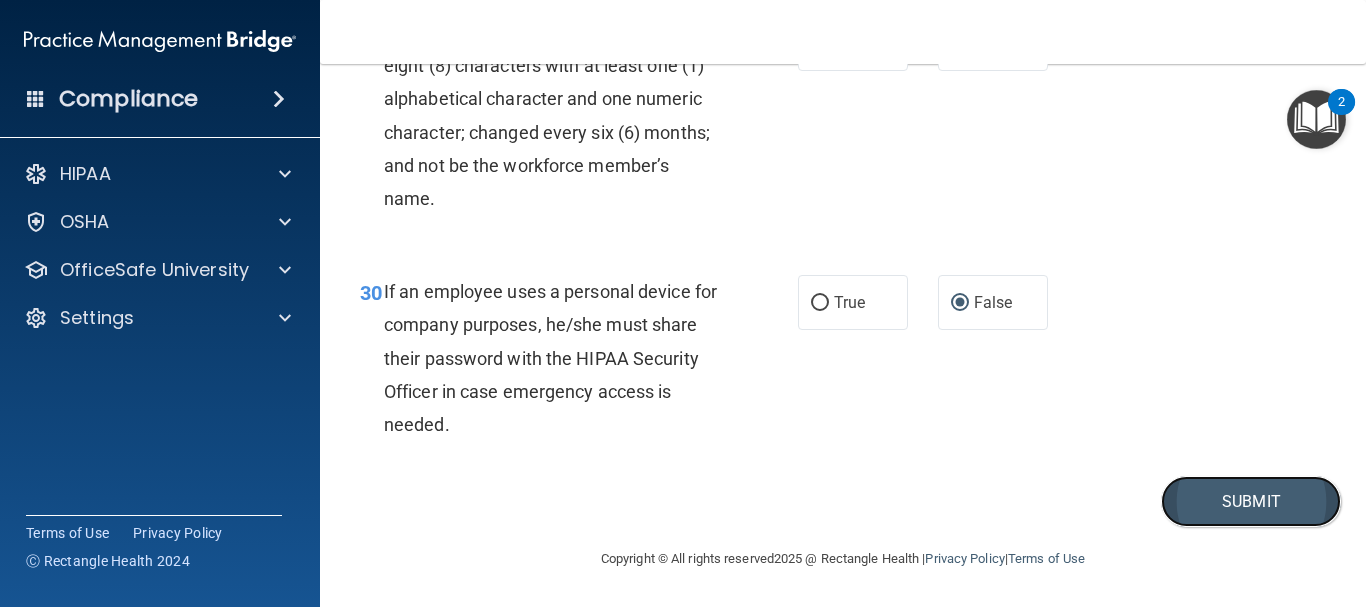 click on "Submit" at bounding box center (1251, 501) 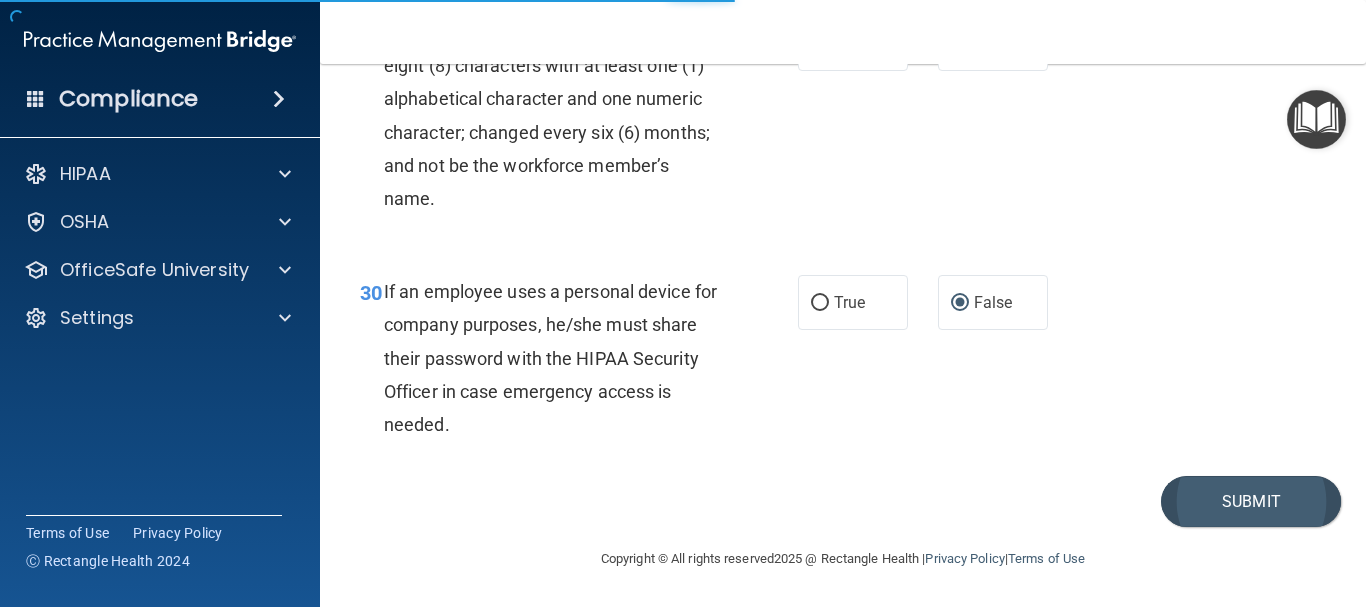 scroll, scrollTop: 0, scrollLeft: 0, axis: both 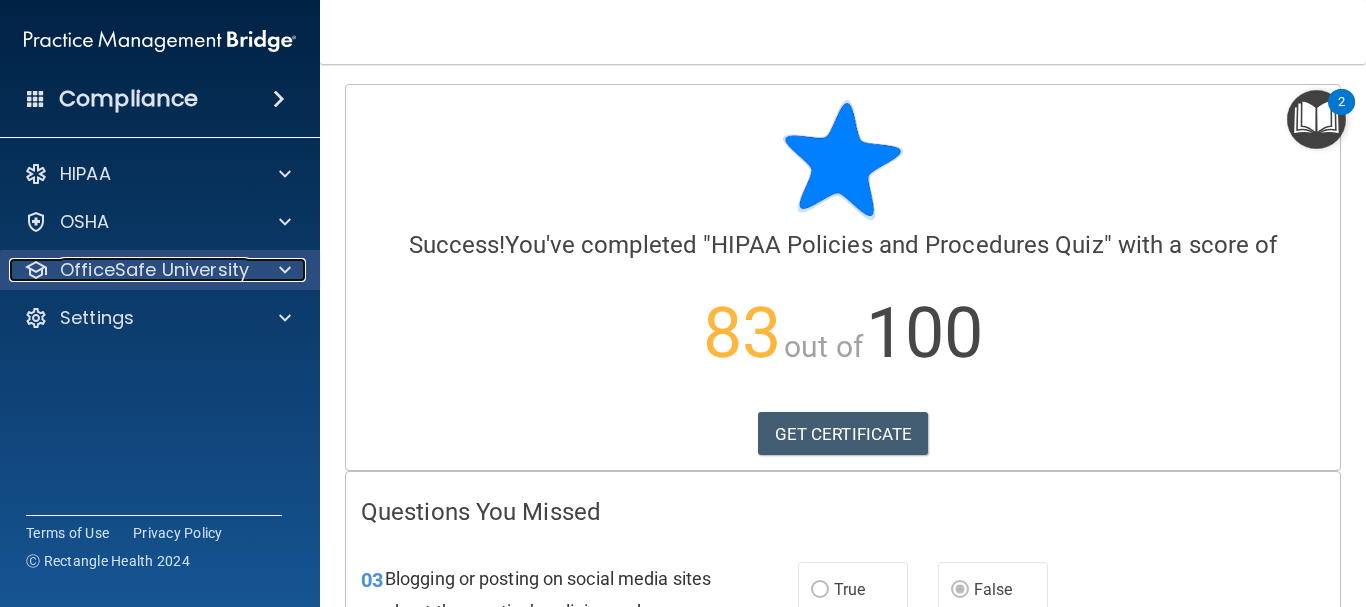 click on "OfficeSafe University" at bounding box center [154, 270] 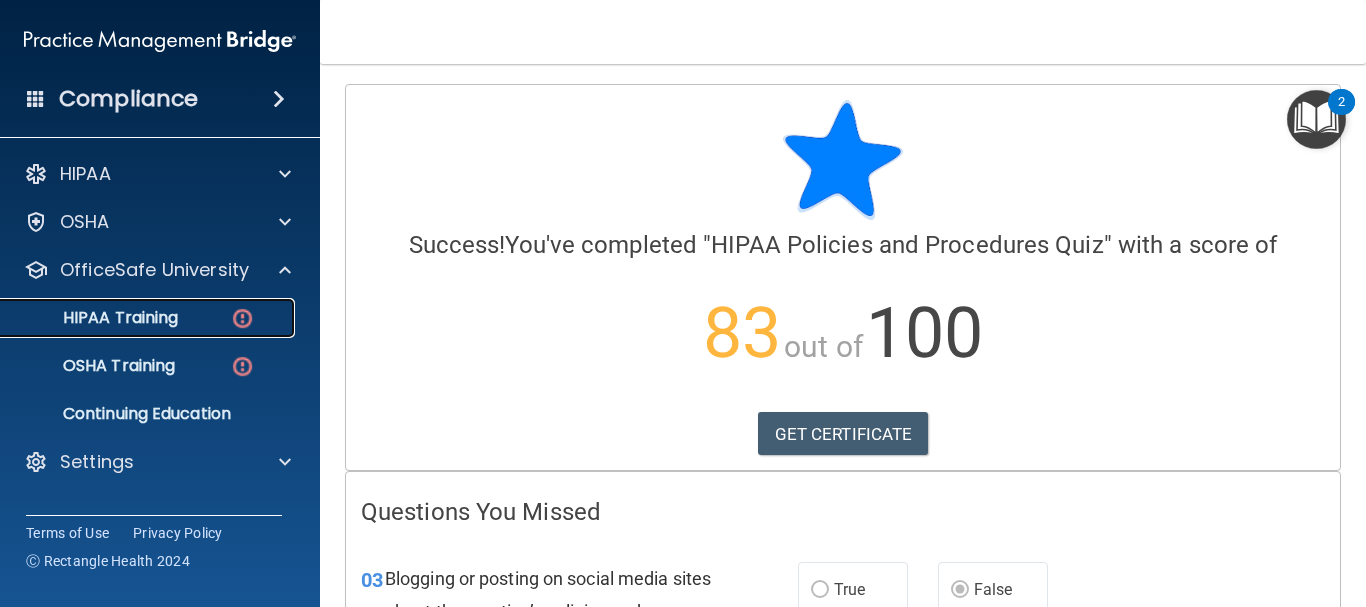 click on "HIPAA Training" at bounding box center (137, 318) 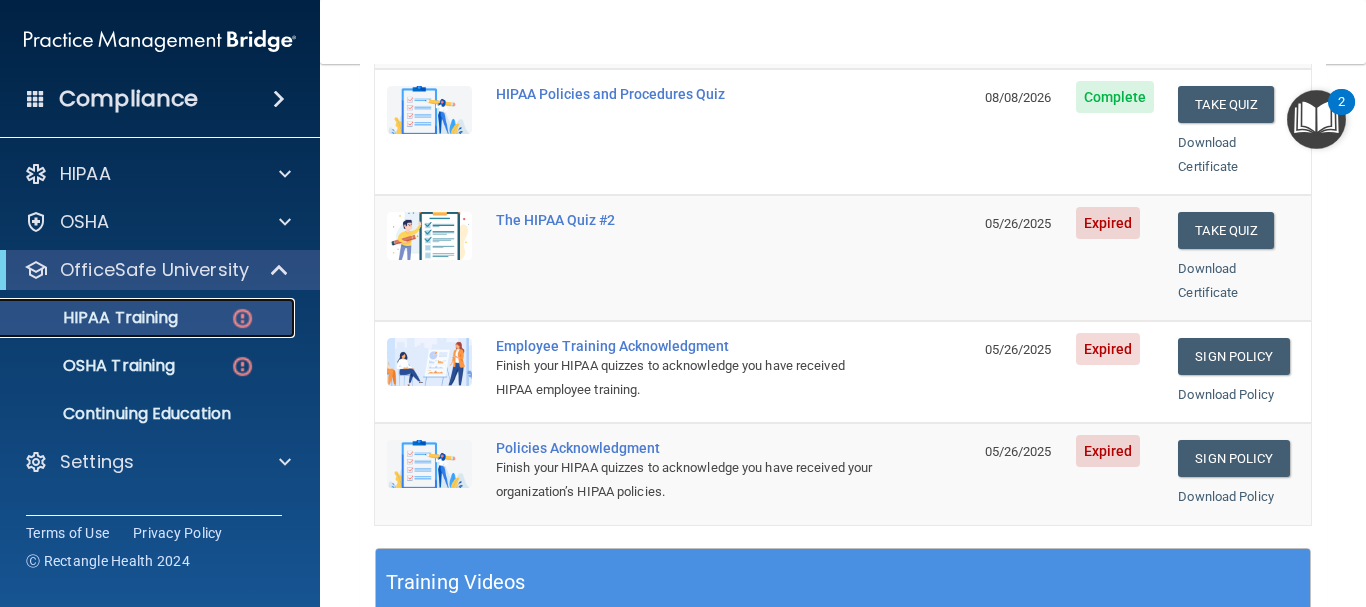 scroll, scrollTop: 391, scrollLeft: 0, axis: vertical 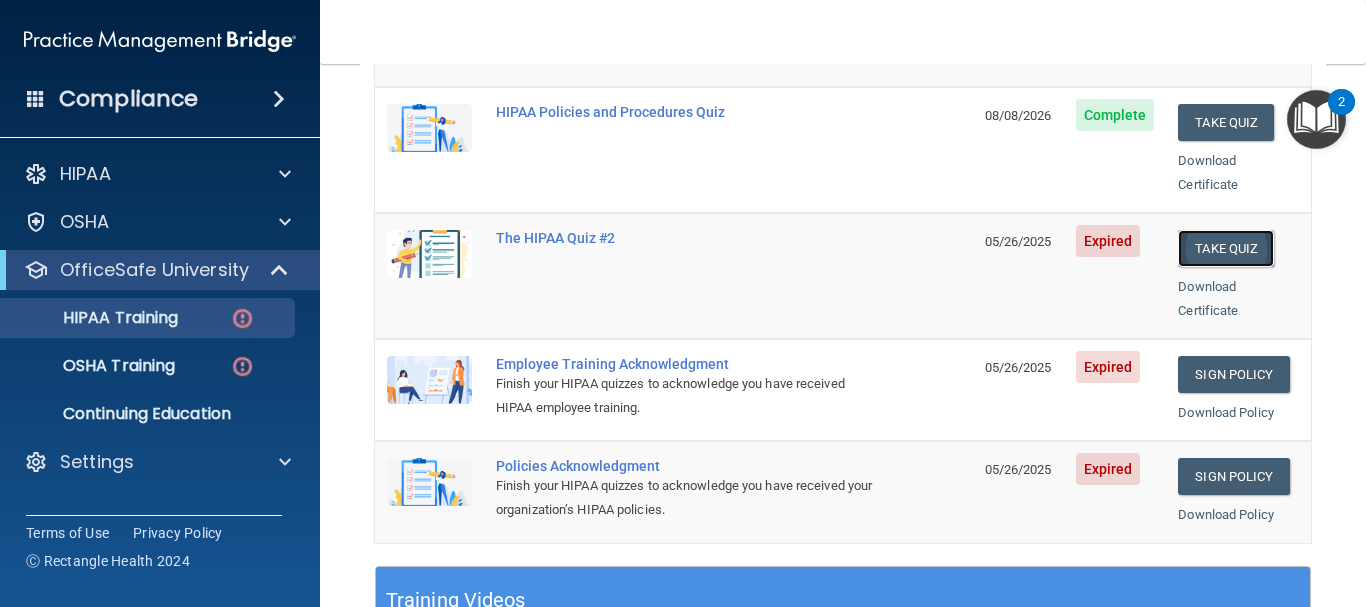 click on "Take Quiz" at bounding box center [1226, 248] 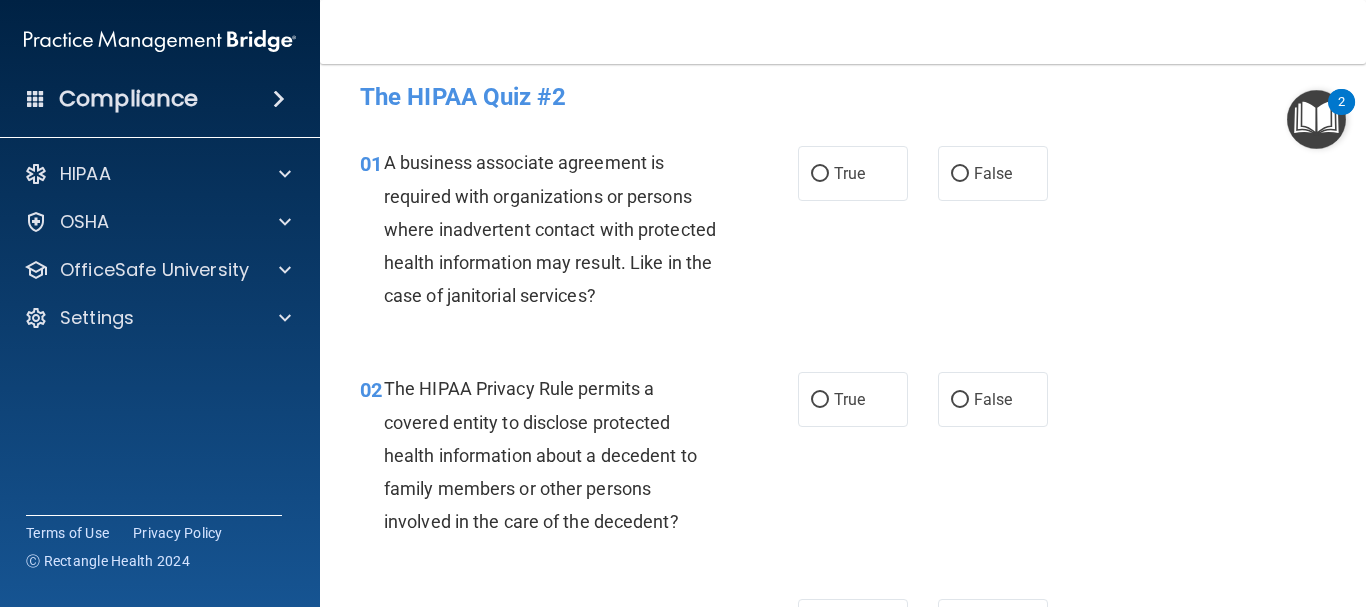 scroll, scrollTop: 0, scrollLeft: 0, axis: both 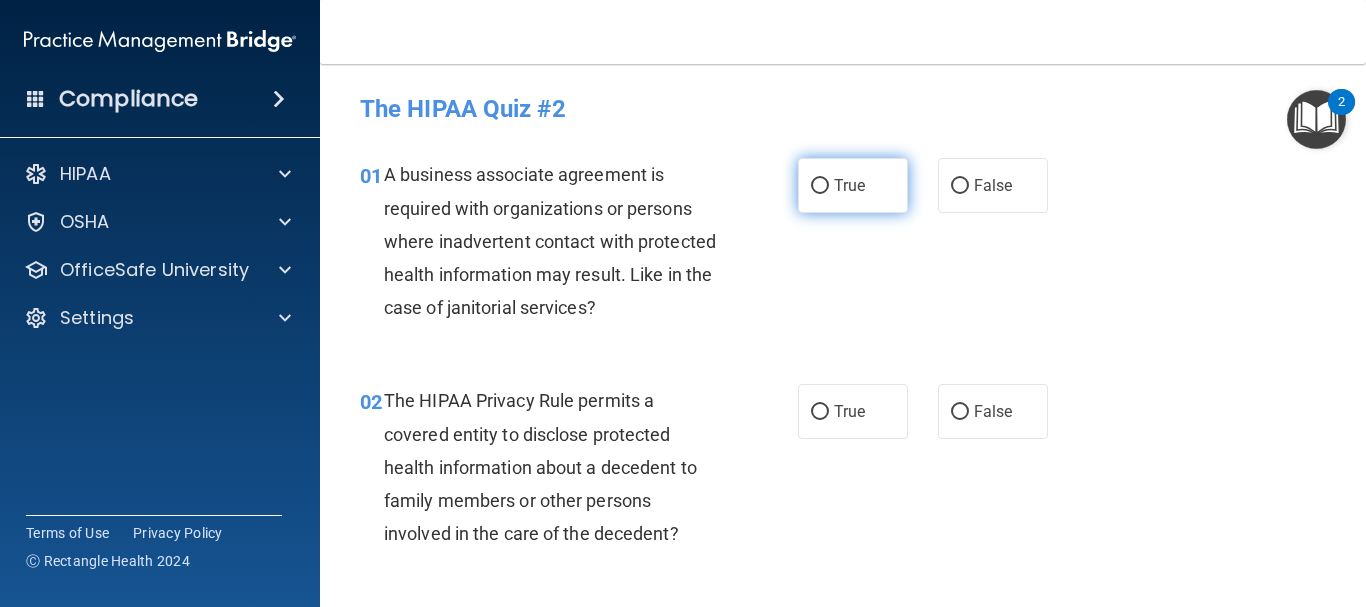 click on "True" at bounding box center (849, 185) 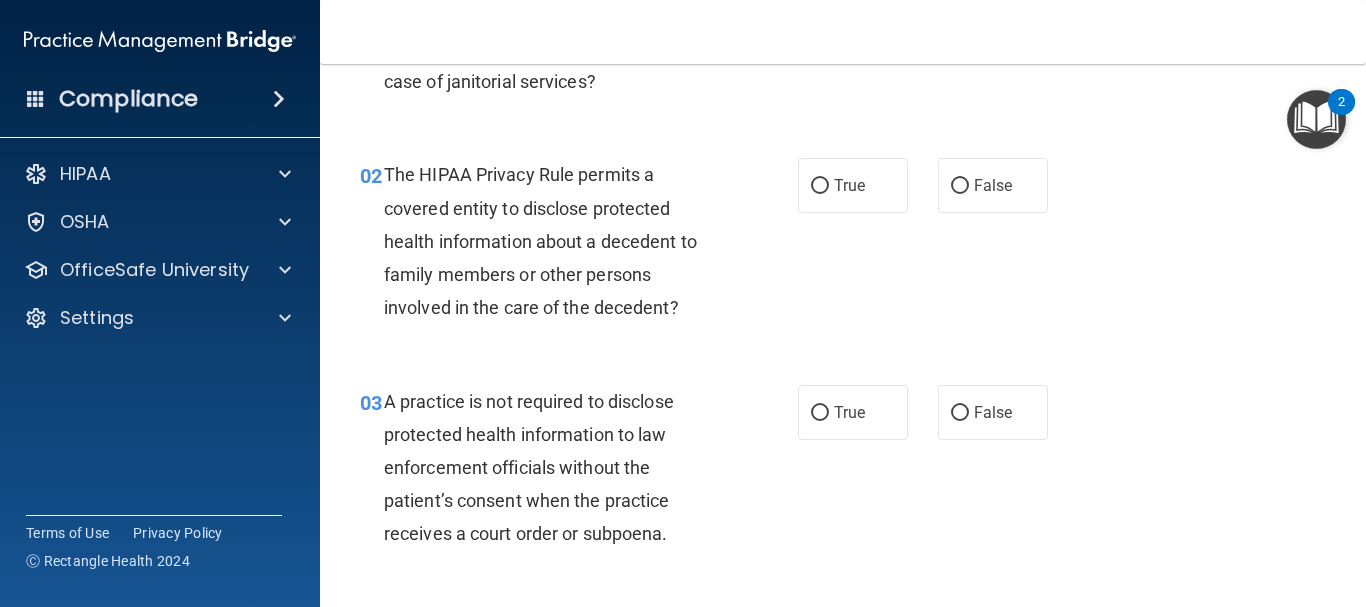 scroll, scrollTop: 238, scrollLeft: 0, axis: vertical 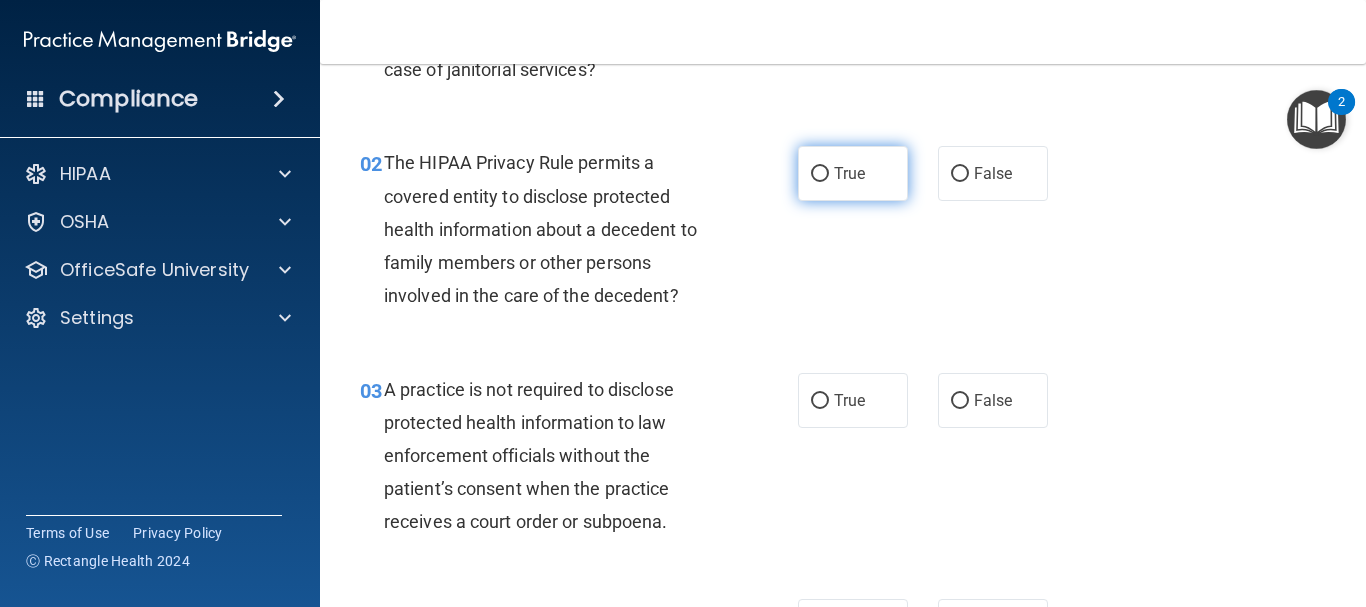 click on "True" at bounding box center [853, 173] 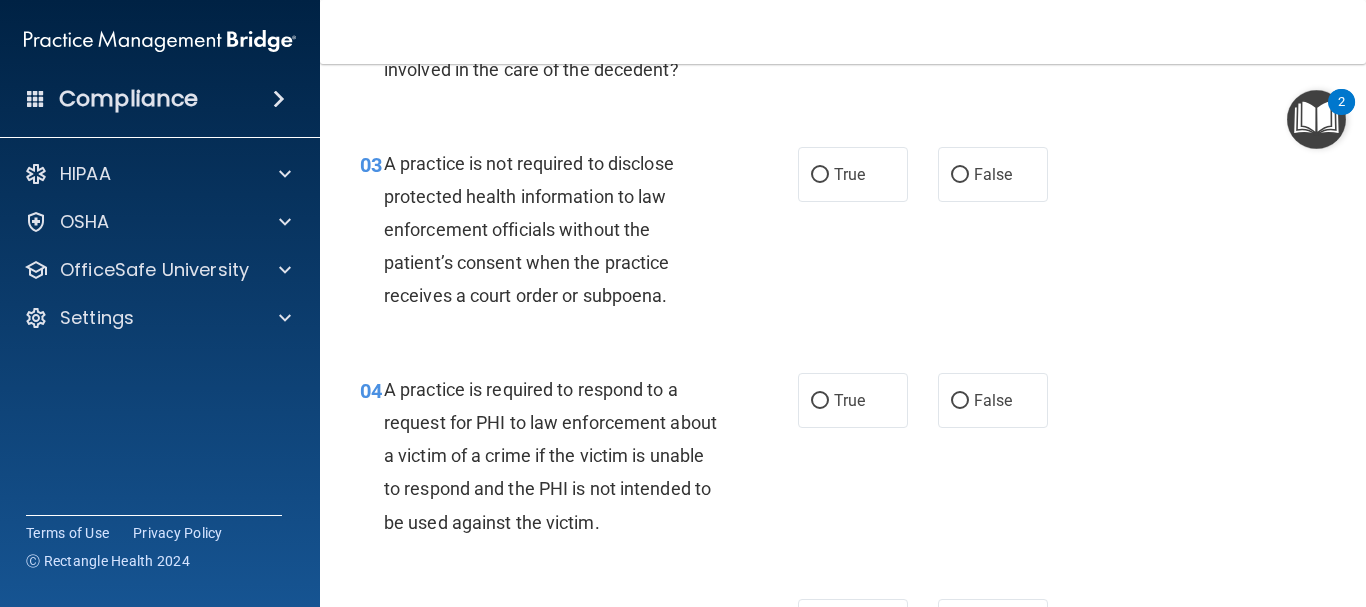 scroll, scrollTop: 475, scrollLeft: 0, axis: vertical 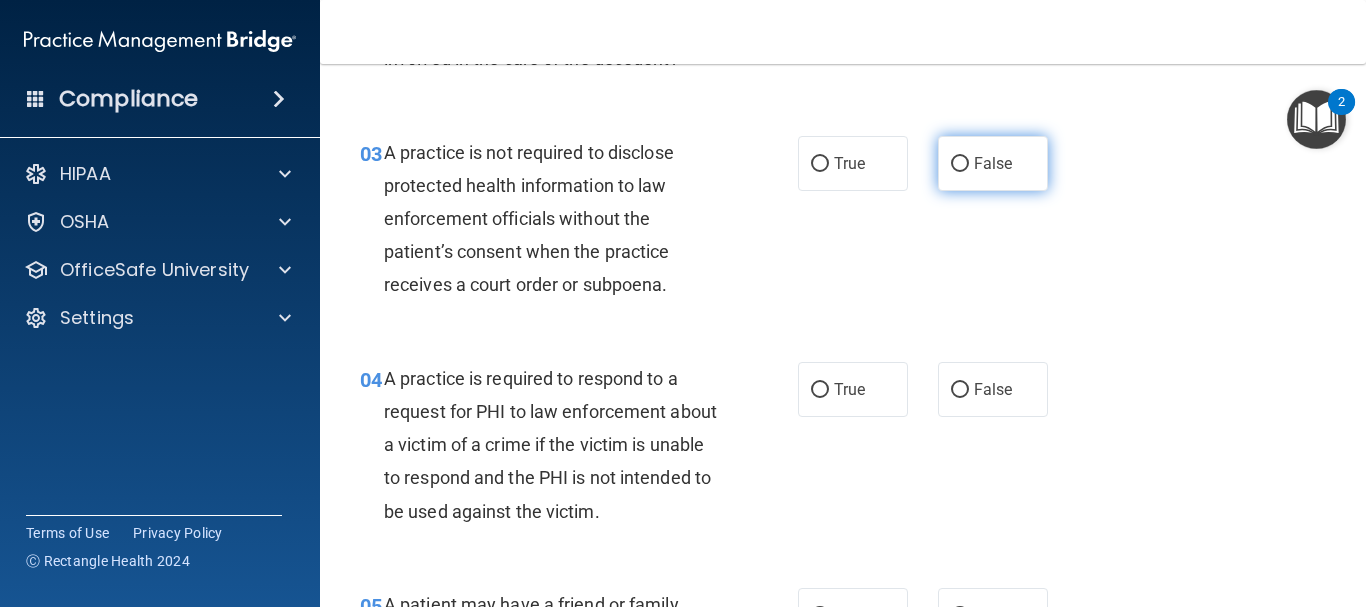 click on "False" at bounding box center [960, 164] 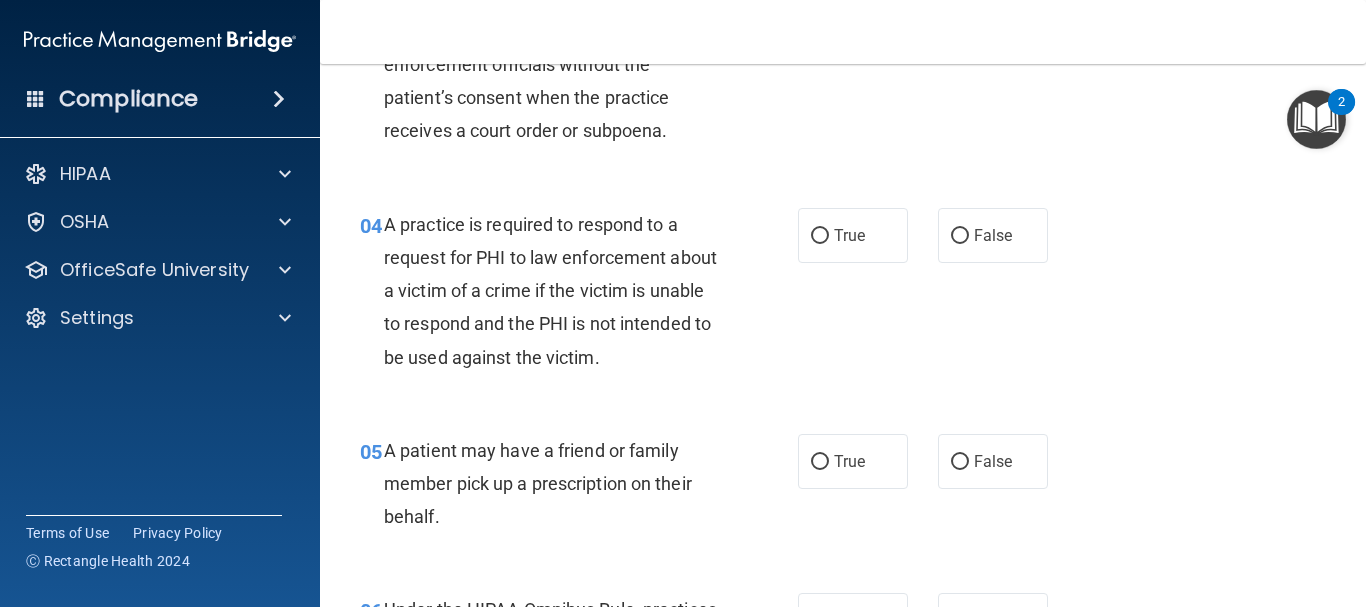 scroll, scrollTop: 641, scrollLeft: 0, axis: vertical 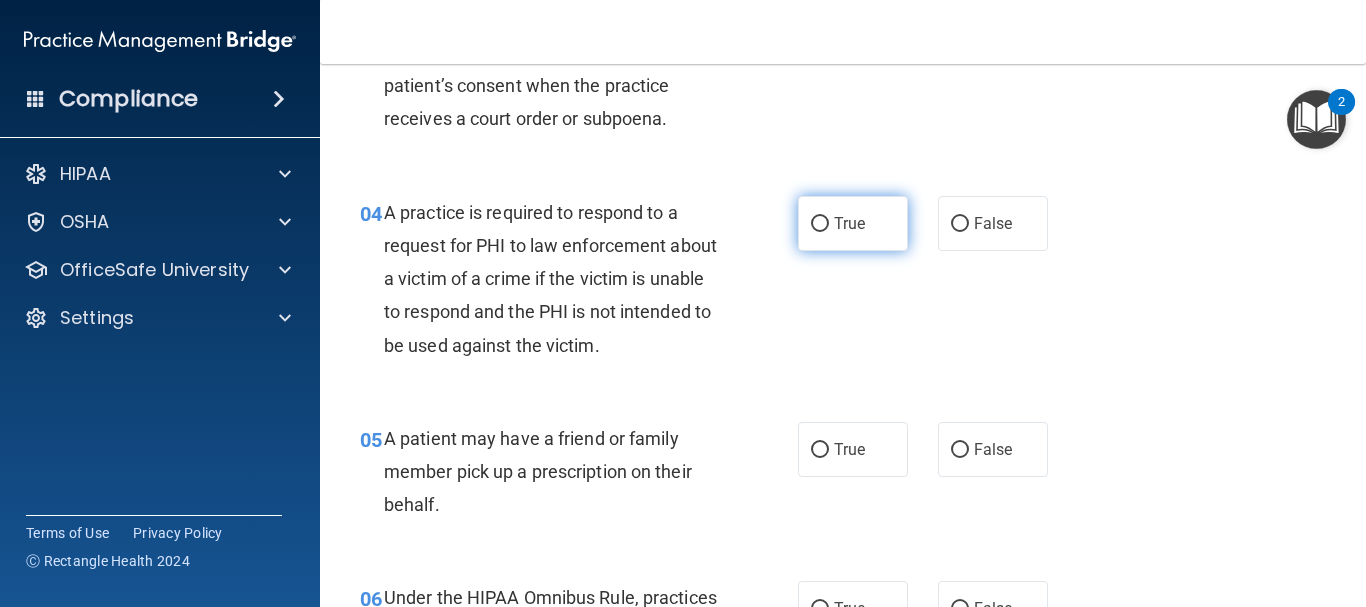 click on "True" at bounding box center (820, 224) 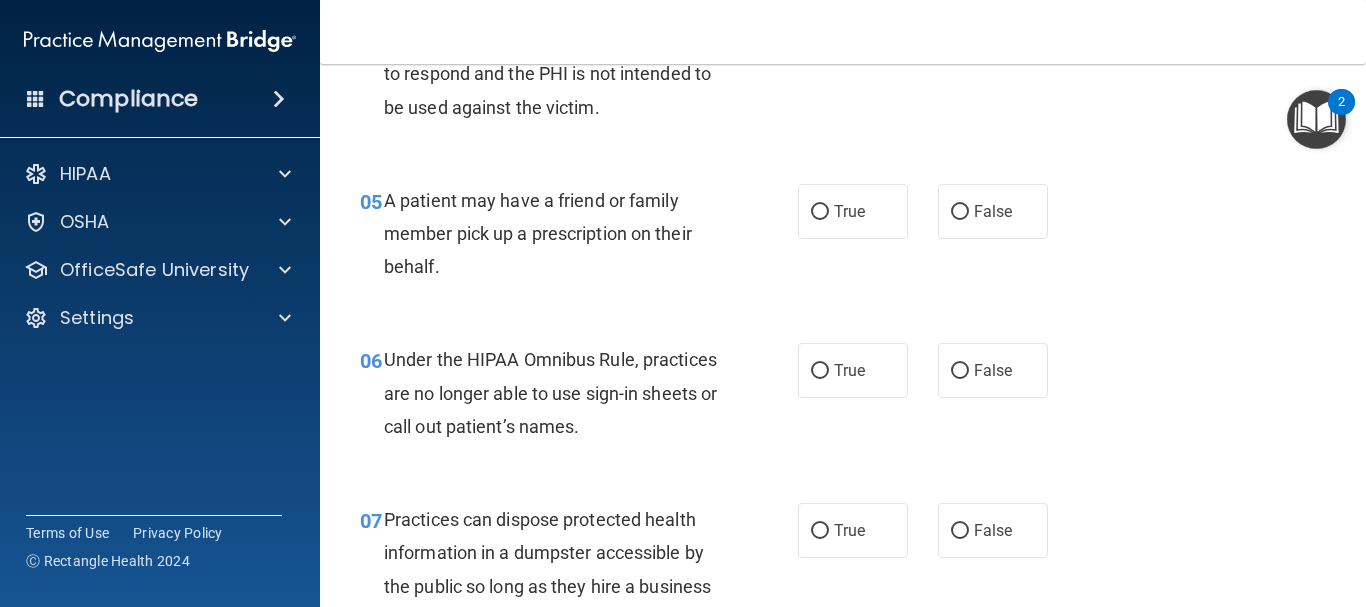 scroll, scrollTop: 890, scrollLeft: 0, axis: vertical 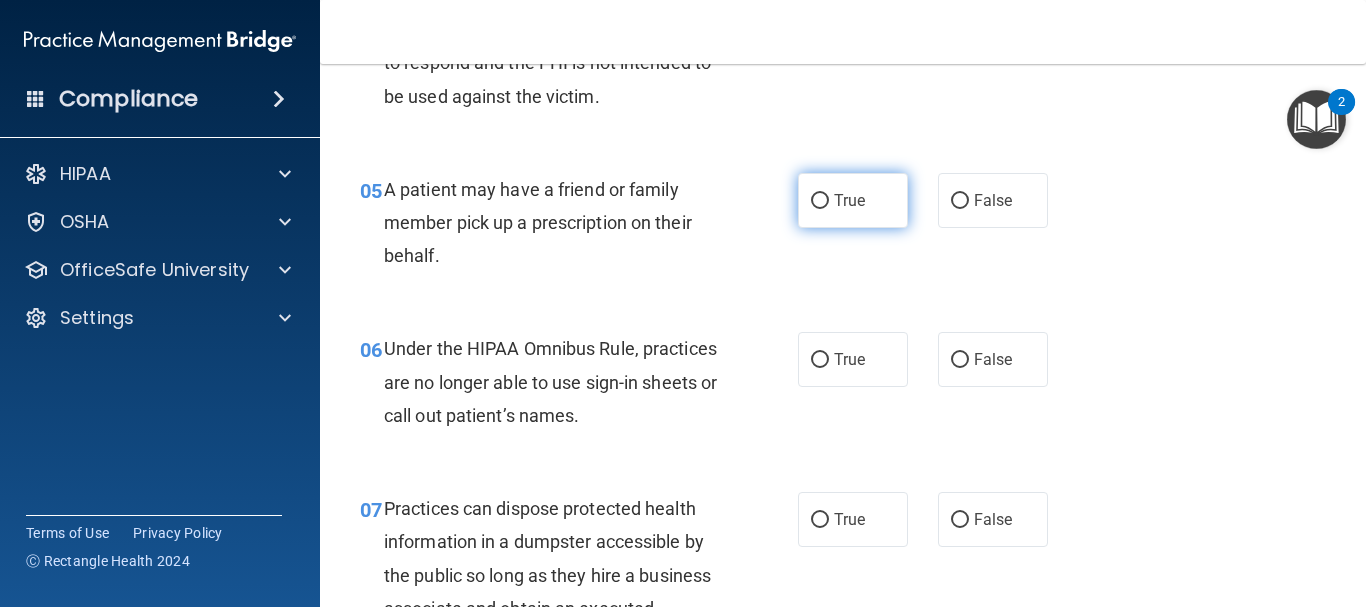 click on "True" at bounding box center [853, 200] 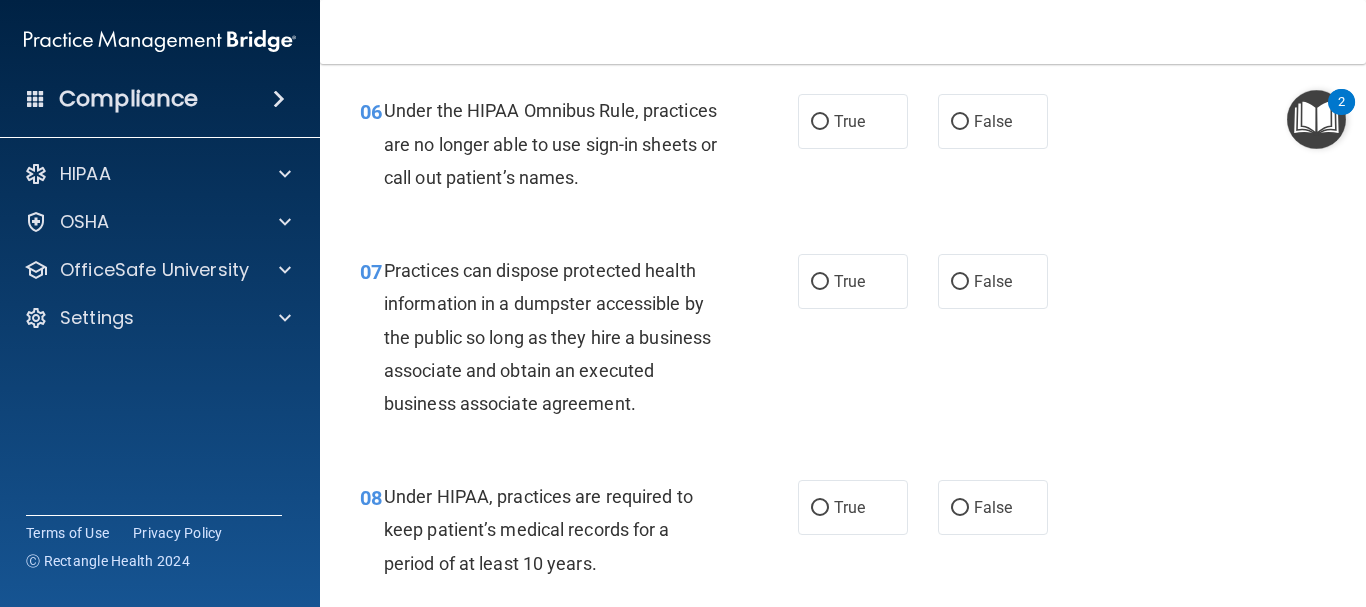 scroll, scrollTop: 1140, scrollLeft: 0, axis: vertical 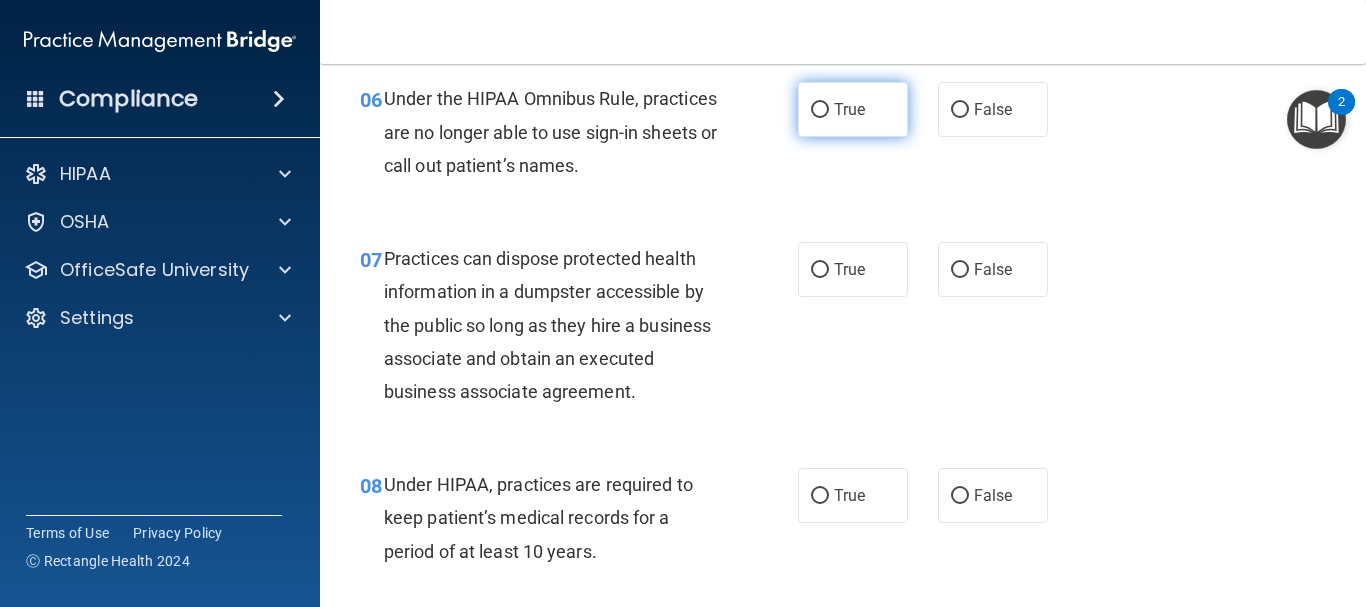 click on "True" at bounding box center [853, 109] 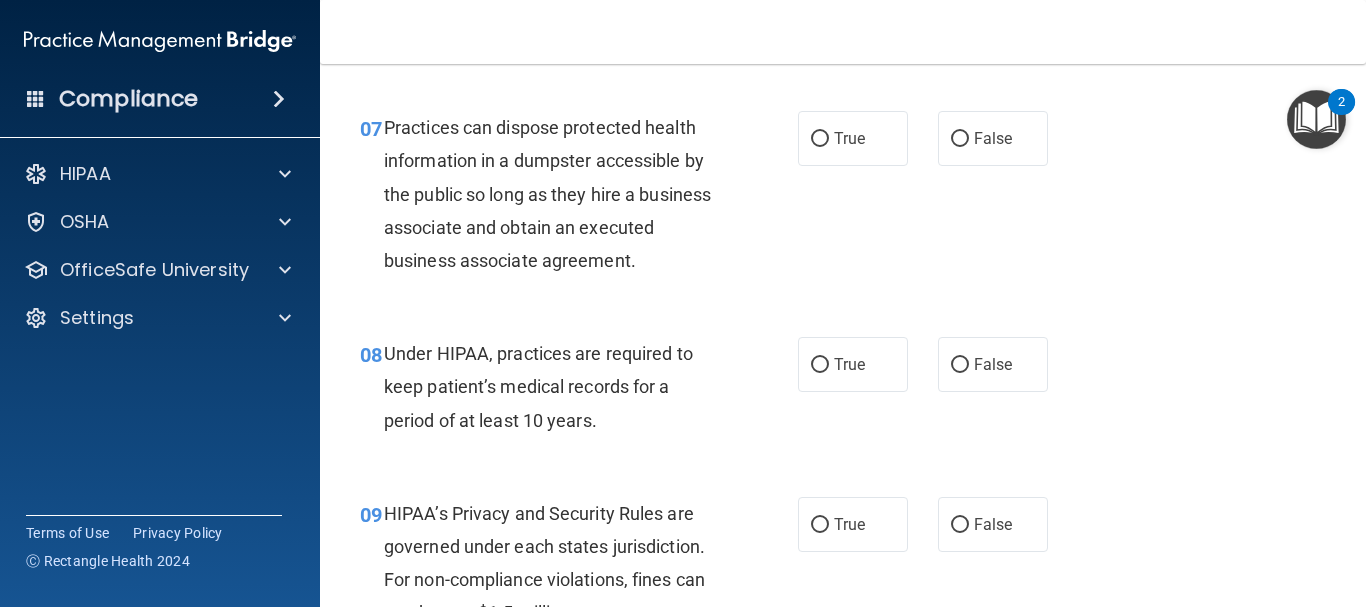 scroll, scrollTop: 1282, scrollLeft: 0, axis: vertical 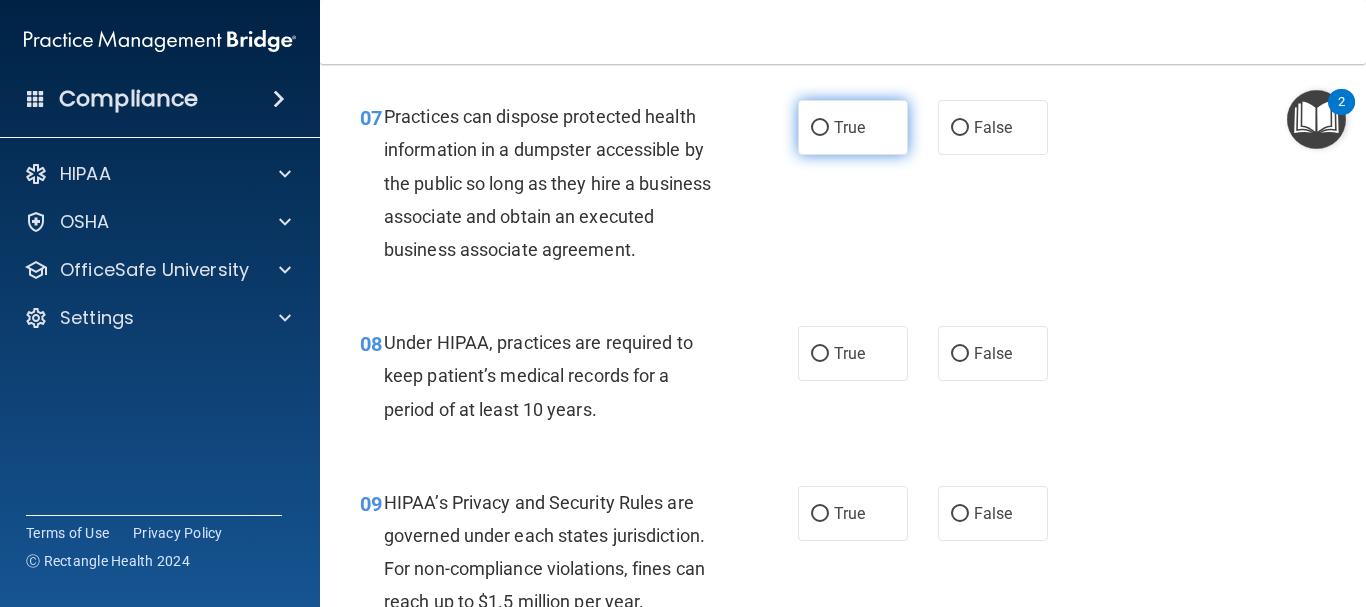 click on "True" at bounding box center [853, 127] 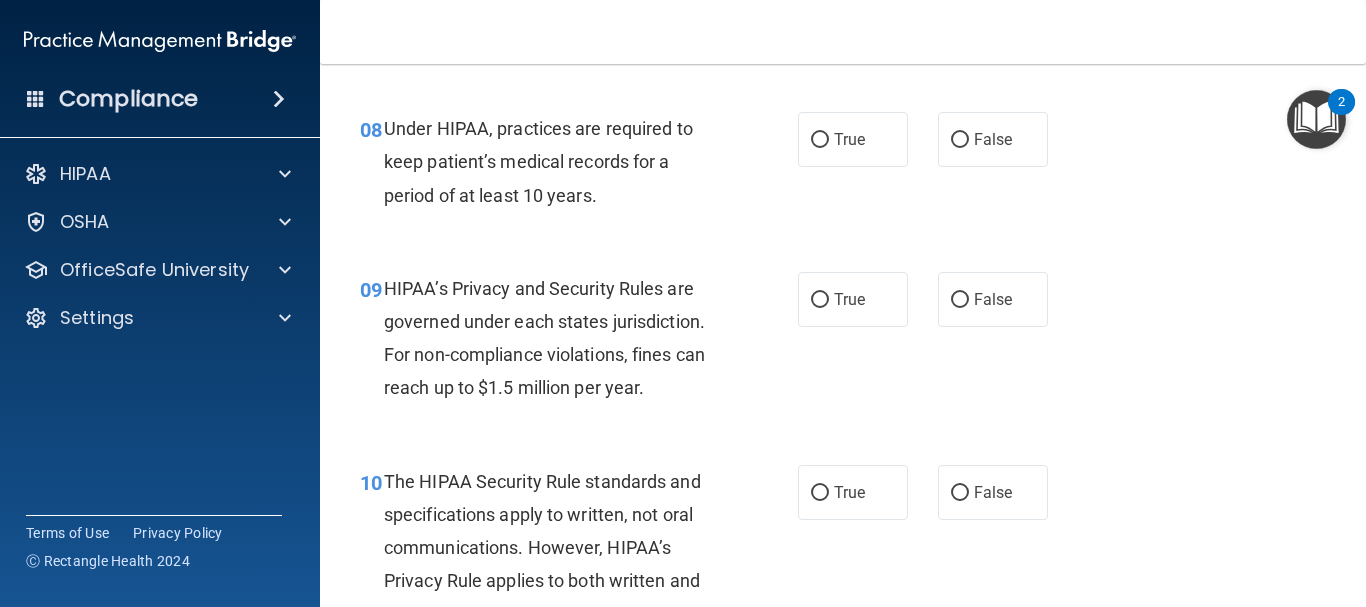 scroll, scrollTop: 1508, scrollLeft: 0, axis: vertical 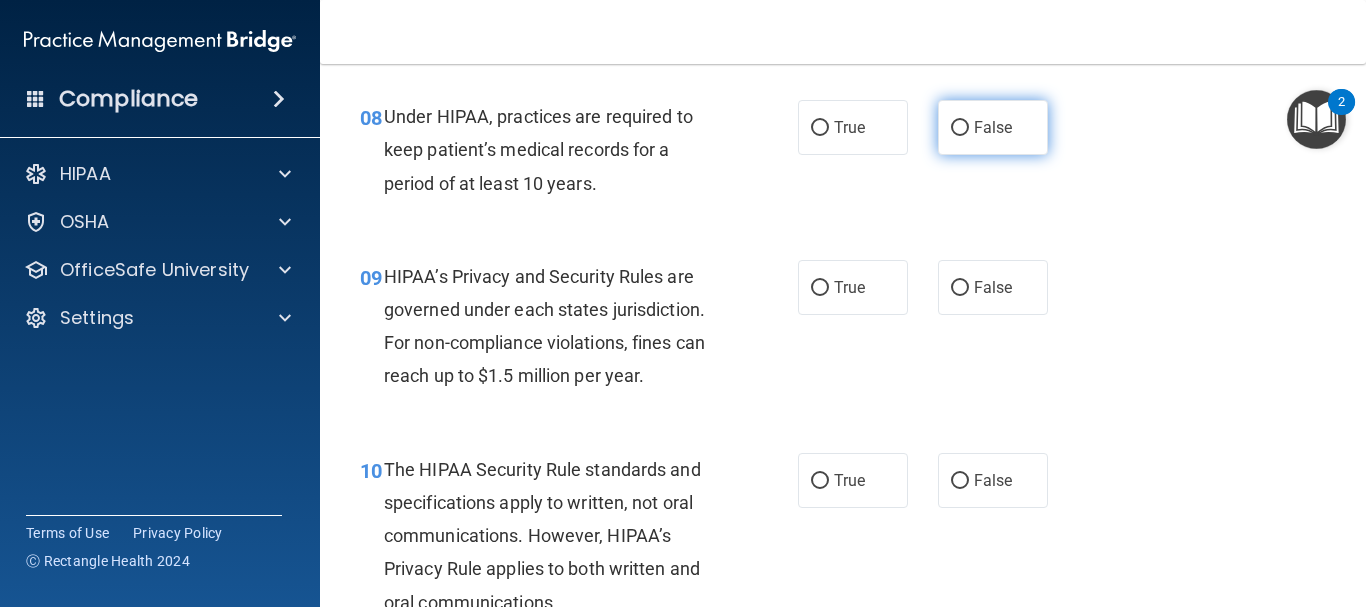 click on "False" at bounding box center [960, 128] 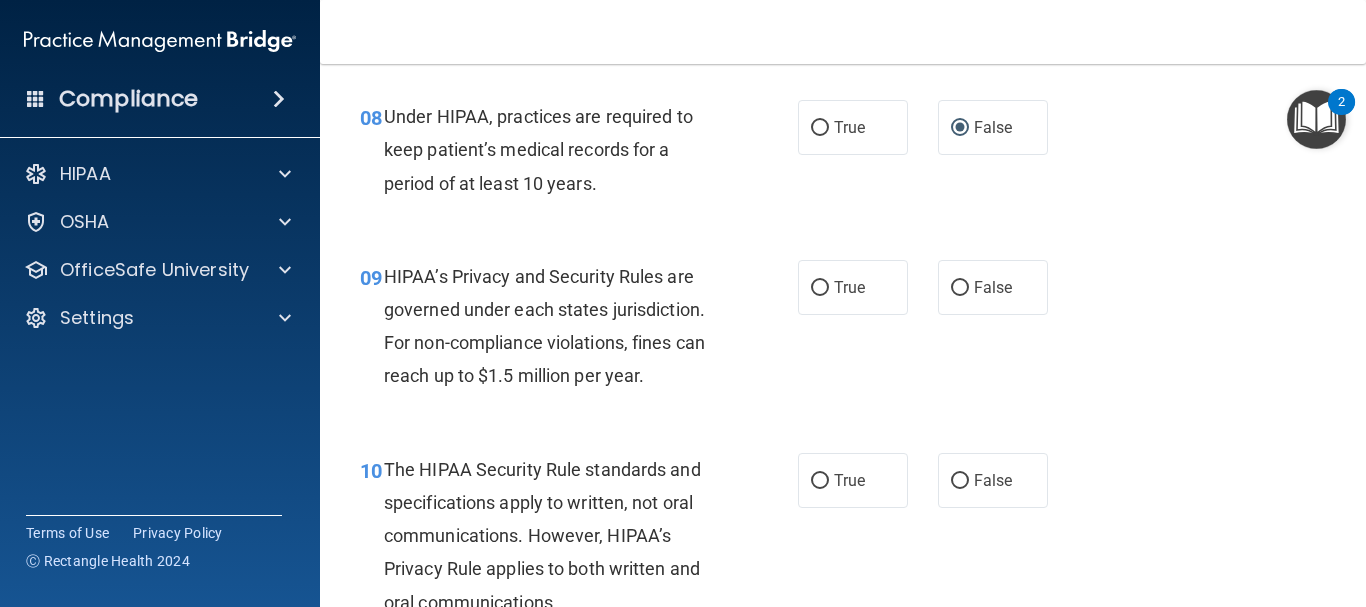 click on "08       Under HIPAA, practices are required to keep patient’s medical records for a period of at least 10 years.                 True           False" at bounding box center (843, 155) 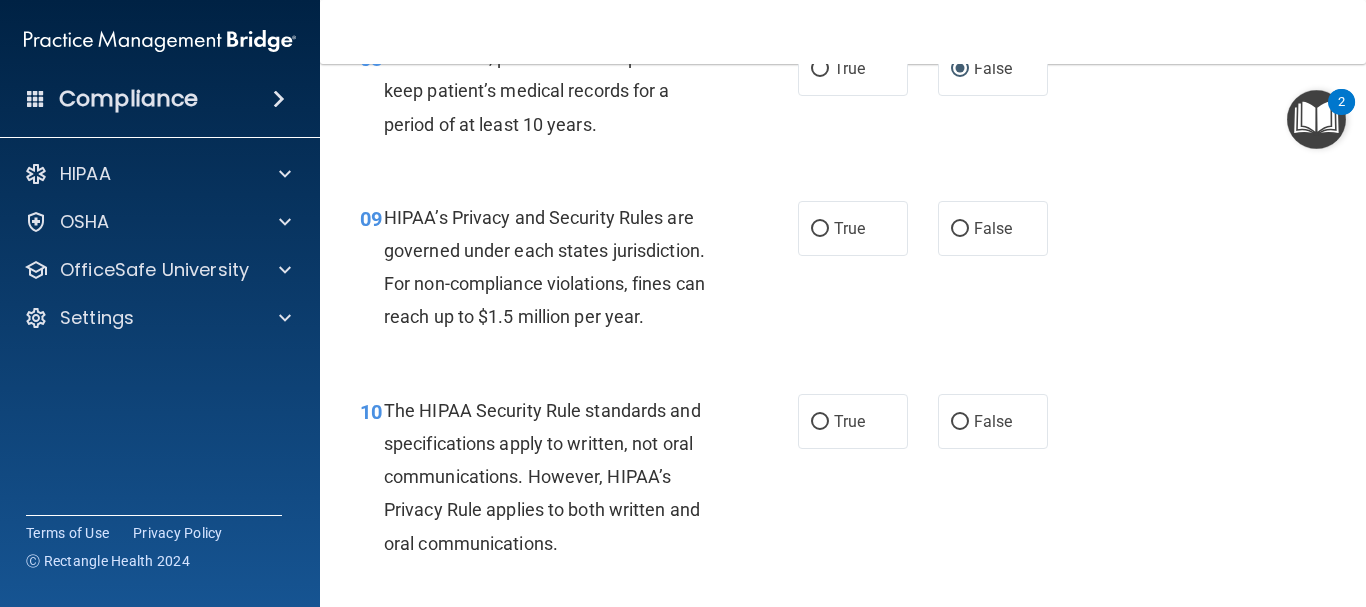 scroll, scrollTop: 1520, scrollLeft: 0, axis: vertical 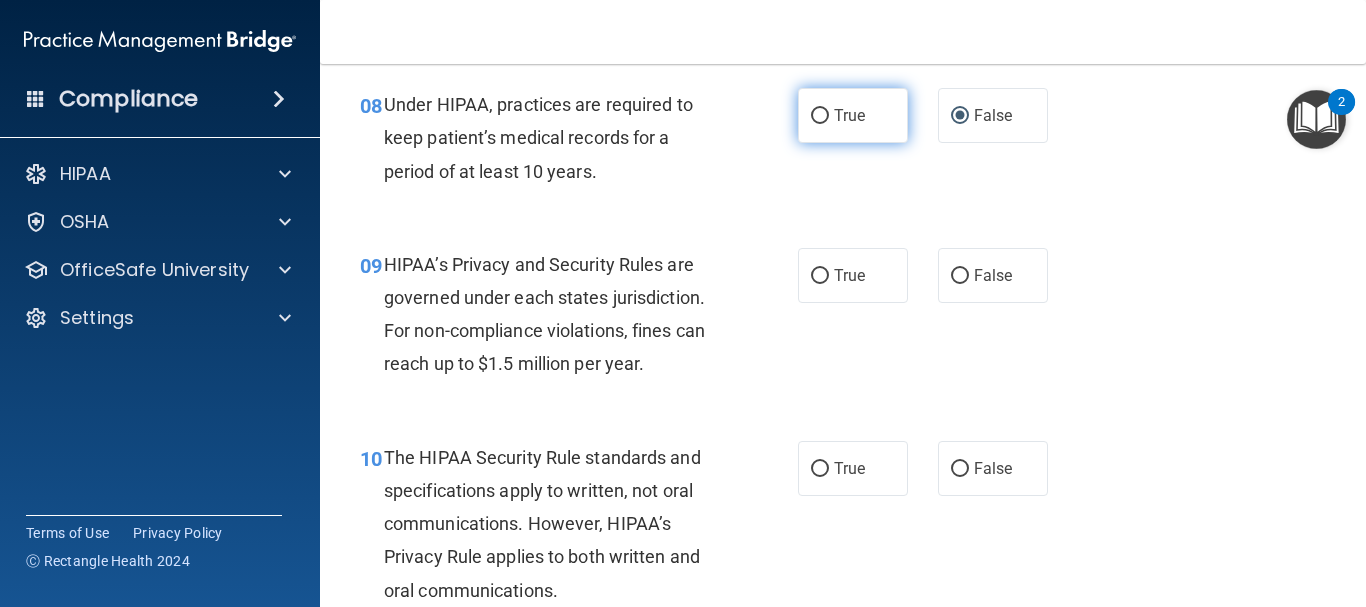 click on "True" at bounding box center (820, 116) 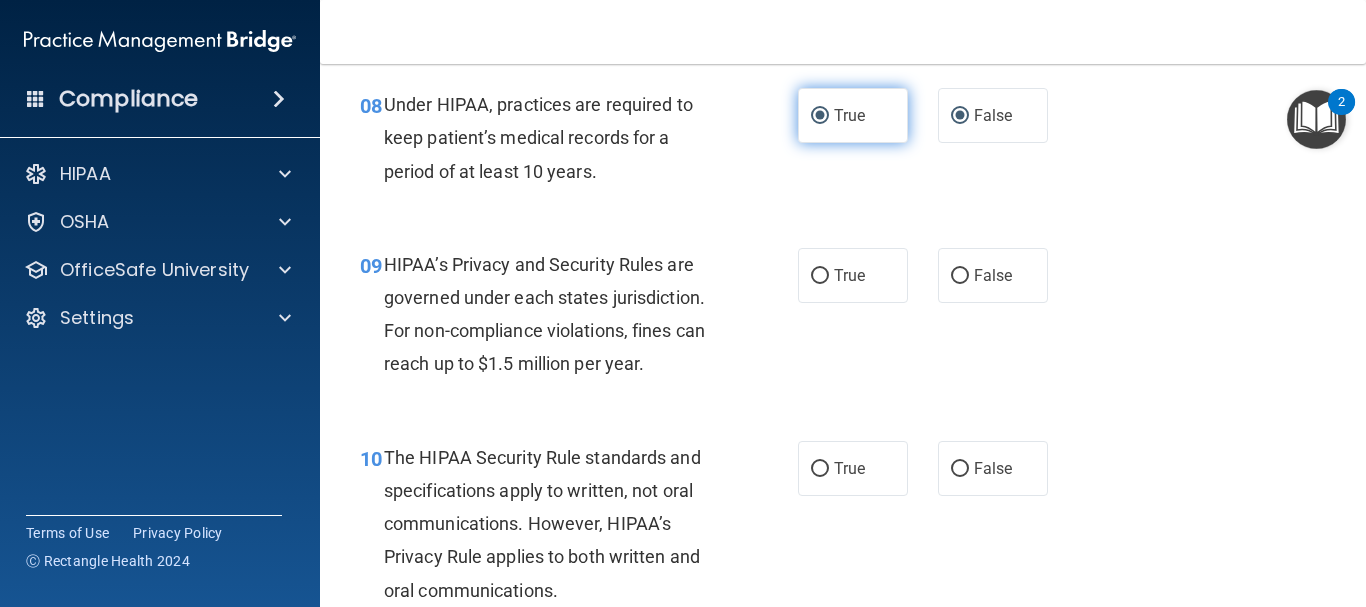 radio on "false" 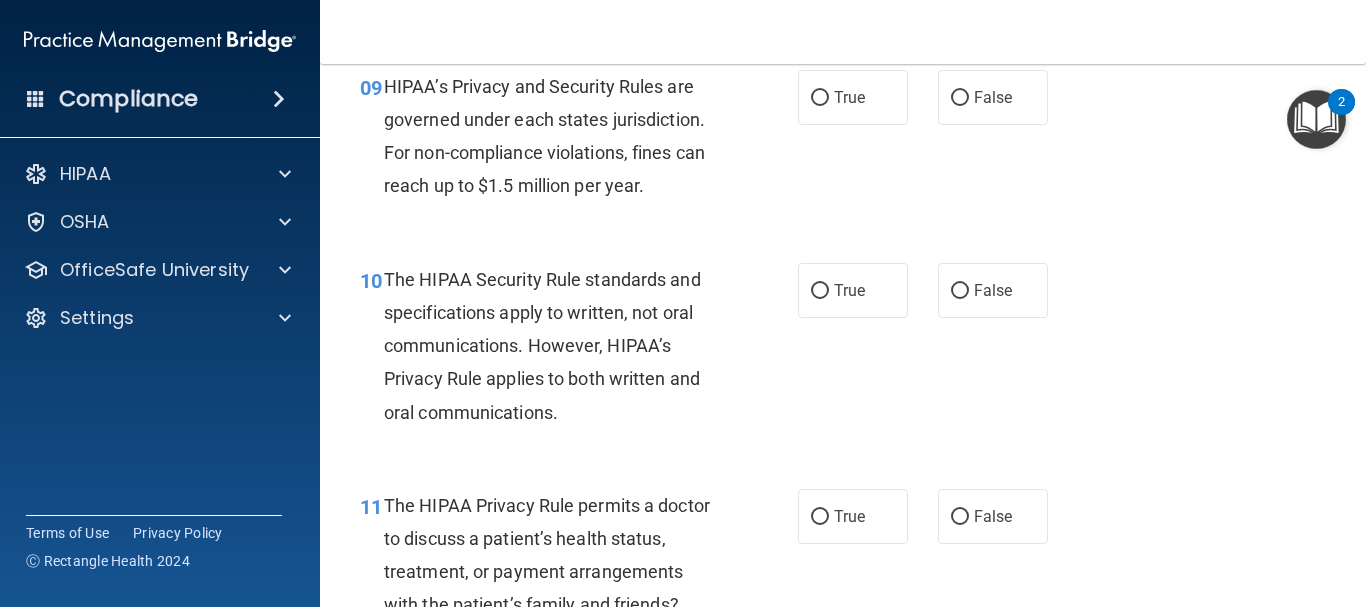 scroll, scrollTop: 1710, scrollLeft: 0, axis: vertical 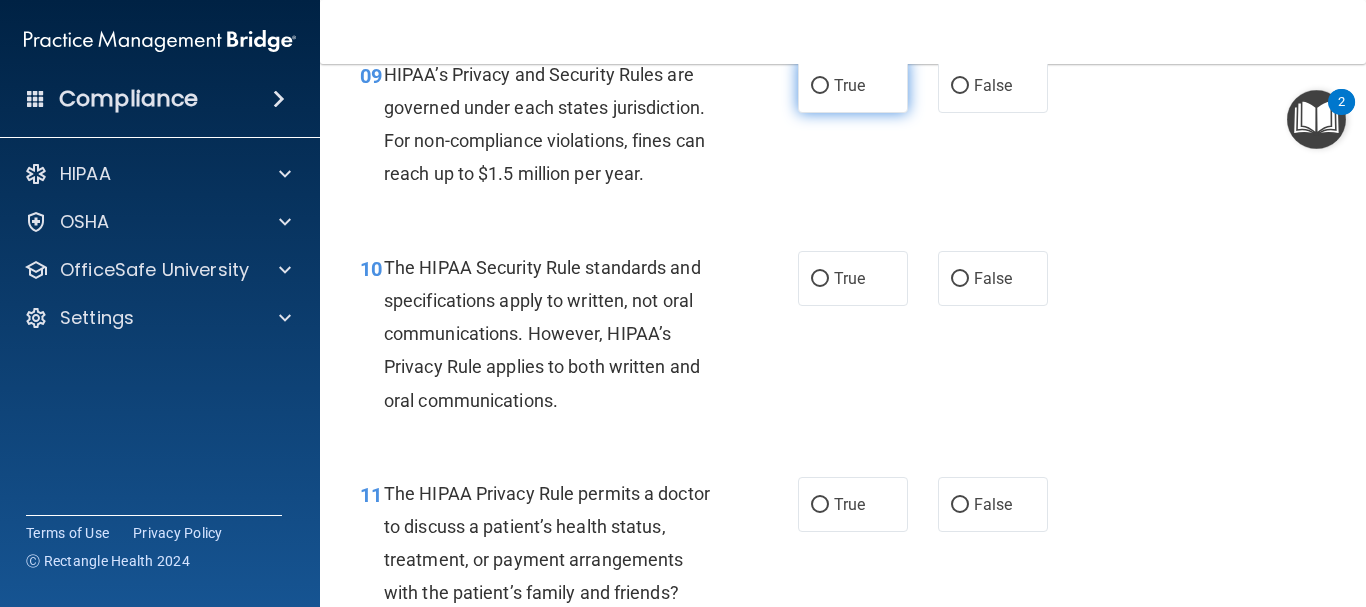 click on "True" at bounding box center (849, 85) 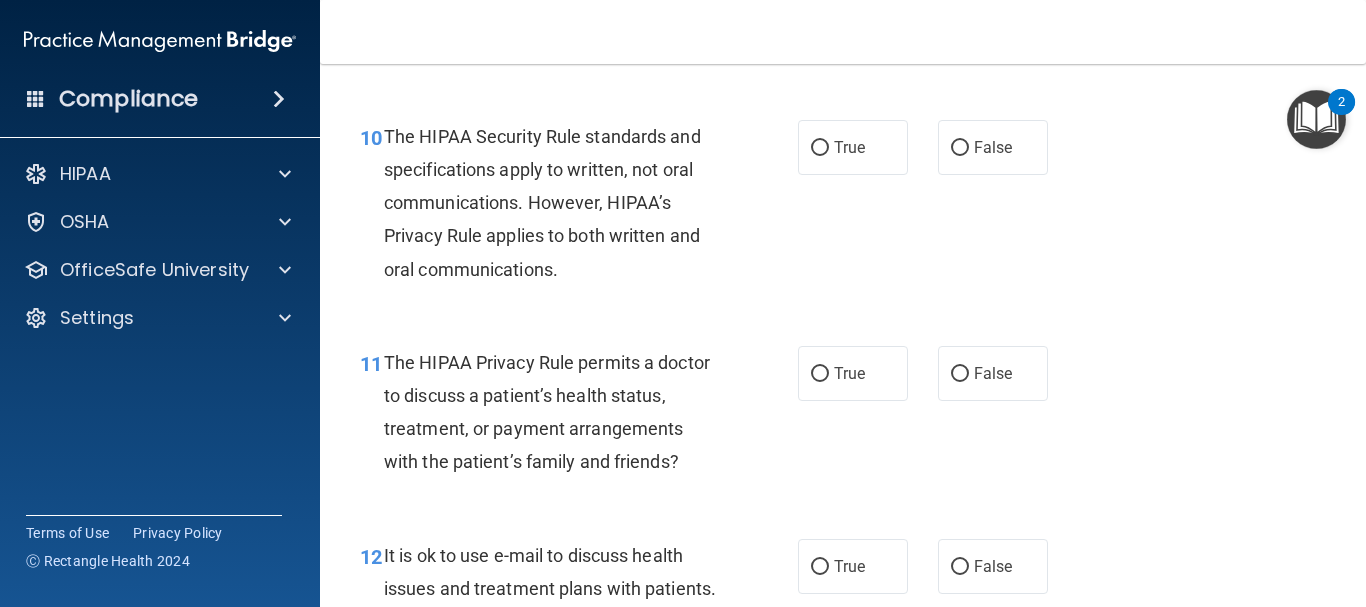 scroll, scrollTop: 1853, scrollLeft: 0, axis: vertical 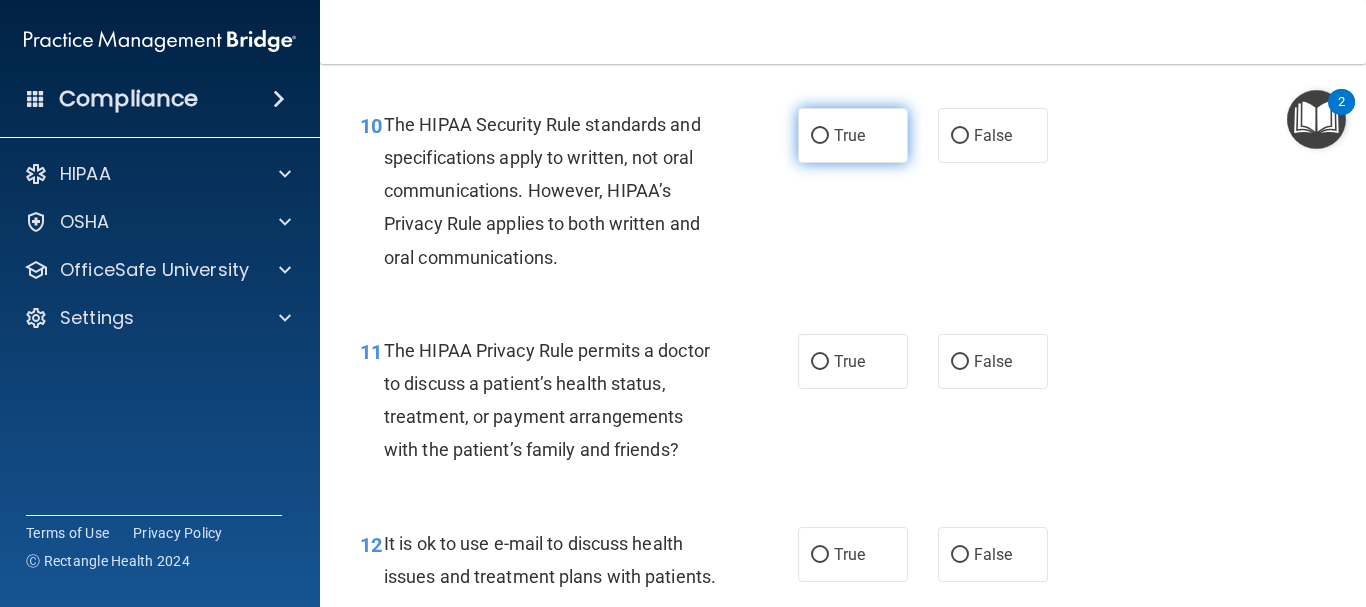 click on "True" at bounding box center (849, 135) 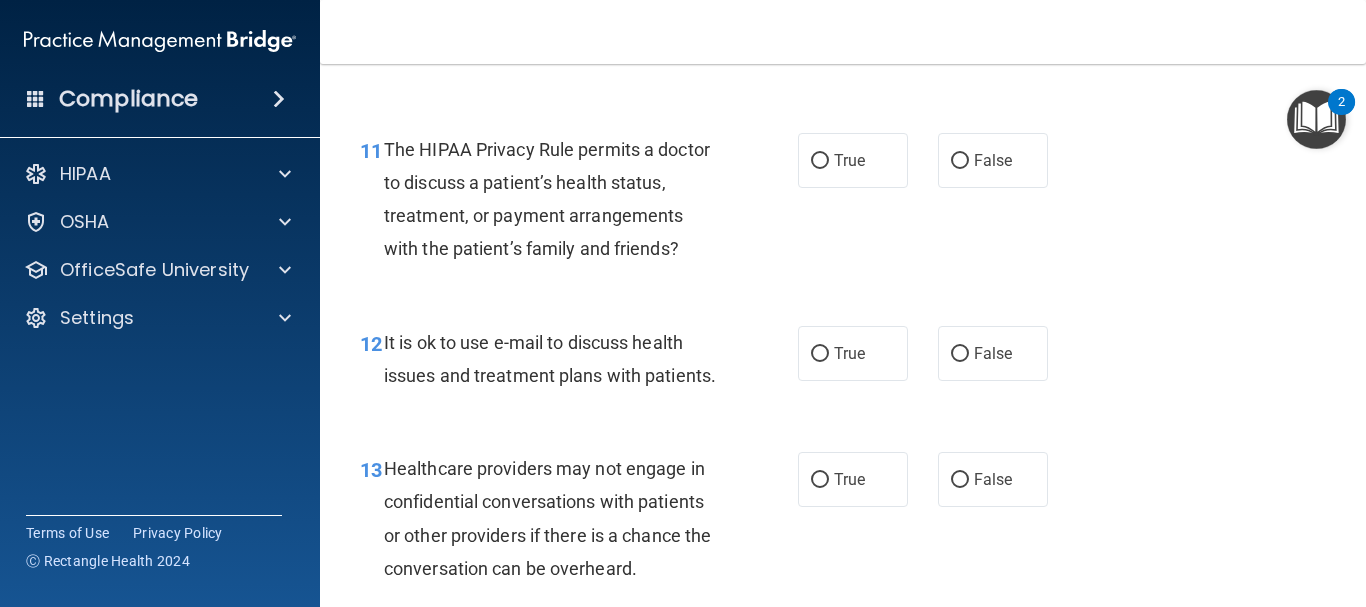 scroll, scrollTop: 2066, scrollLeft: 0, axis: vertical 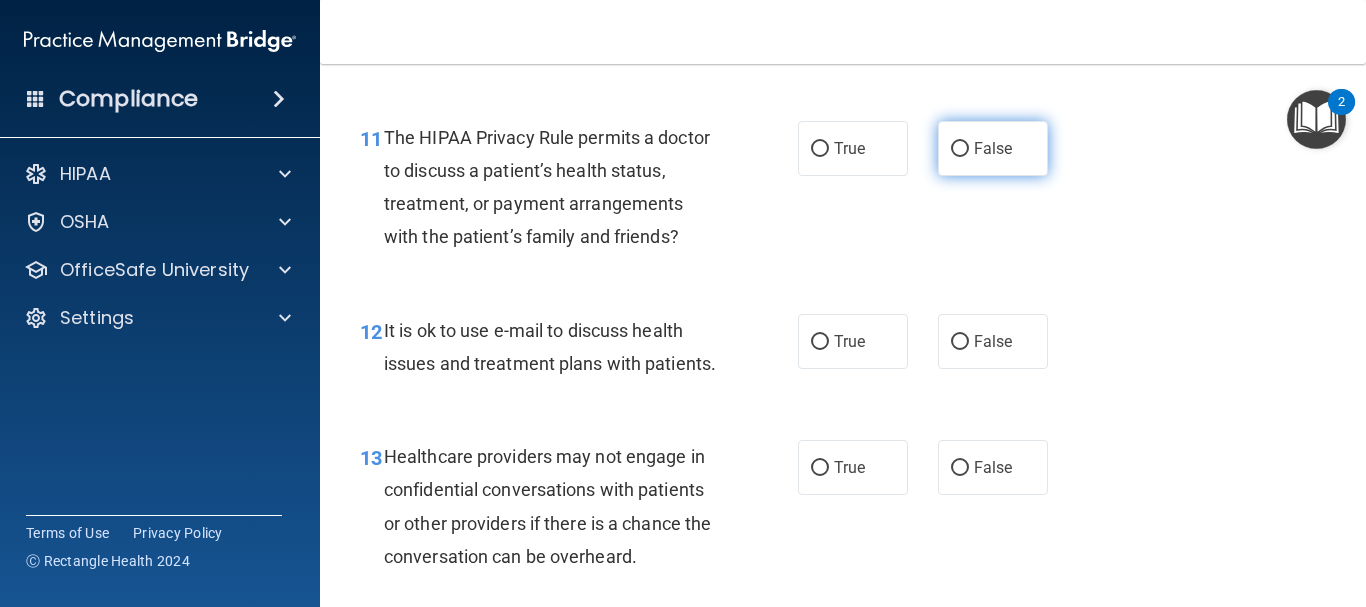 click on "False" at bounding box center [993, 148] 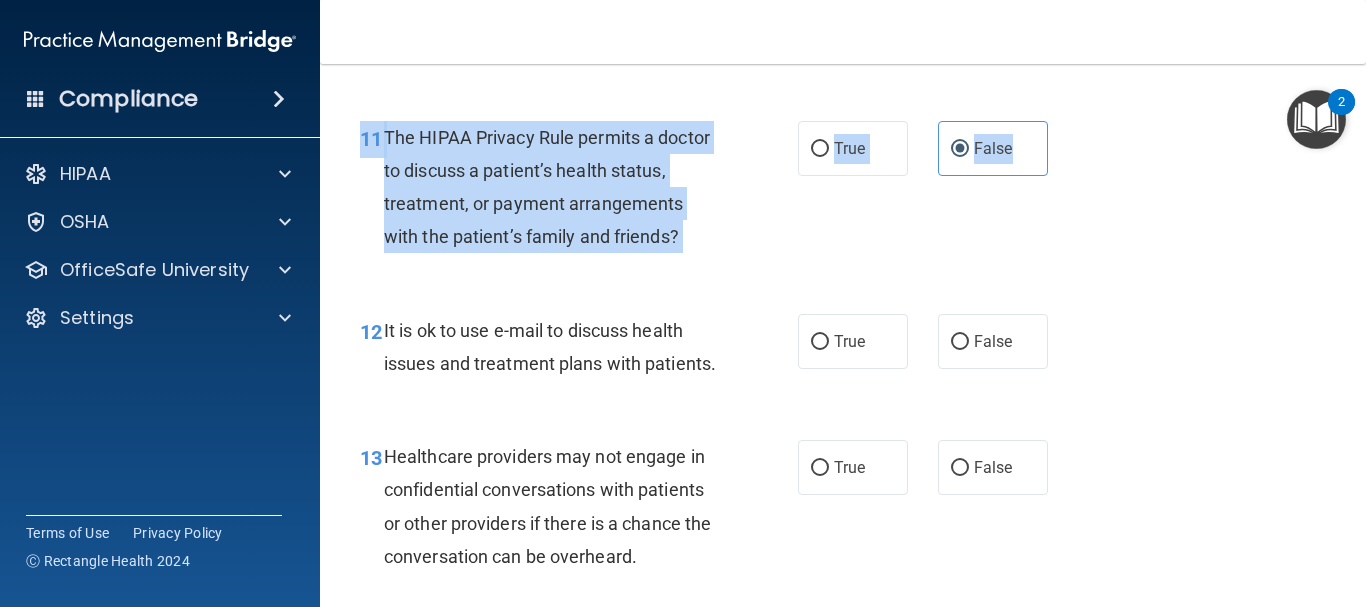 drag, startPoint x: 947, startPoint y: 158, endPoint x: 1178, endPoint y: 254, distance: 250.15395 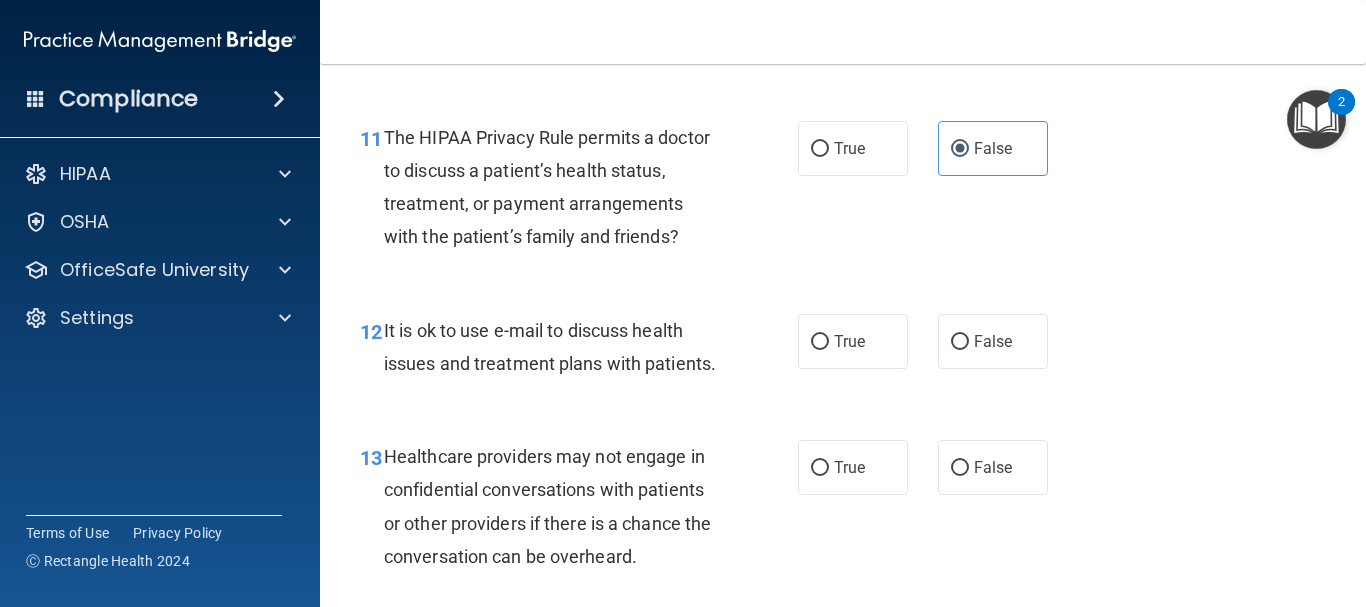 click on "-                The HIPAA Quiz #2         This quiz doesn’t expire until [DATE]. Are you sure you want to take this quiz now?   Take the quiz anyway!                       01       A business associate agreement is required with organizations or persons where inadvertent contact with protected health information may result.  Like in the case of janitorial services?                 True           False                       02       The HIPAA Privacy Rule permits a covered entity to disclose protected health information about a decedent to family members or other persons involved in the care of the decedent?                 True           False                       03       A practice is not required to disclose protected health information to law enforcement officials without the patient’s consent when the practice receives  a court order or subpoena.                 True           False                       04                       True           False                       05" at bounding box center (843, 335) 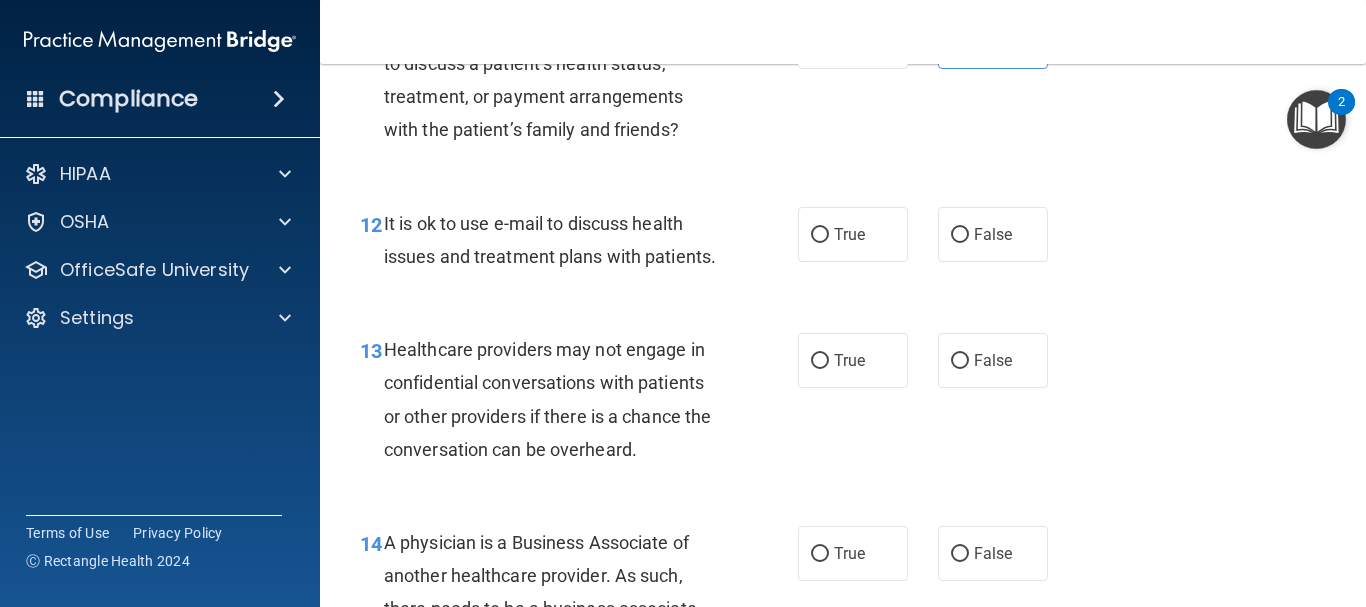 scroll, scrollTop: 2185, scrollLeft: 0, axis: vertical 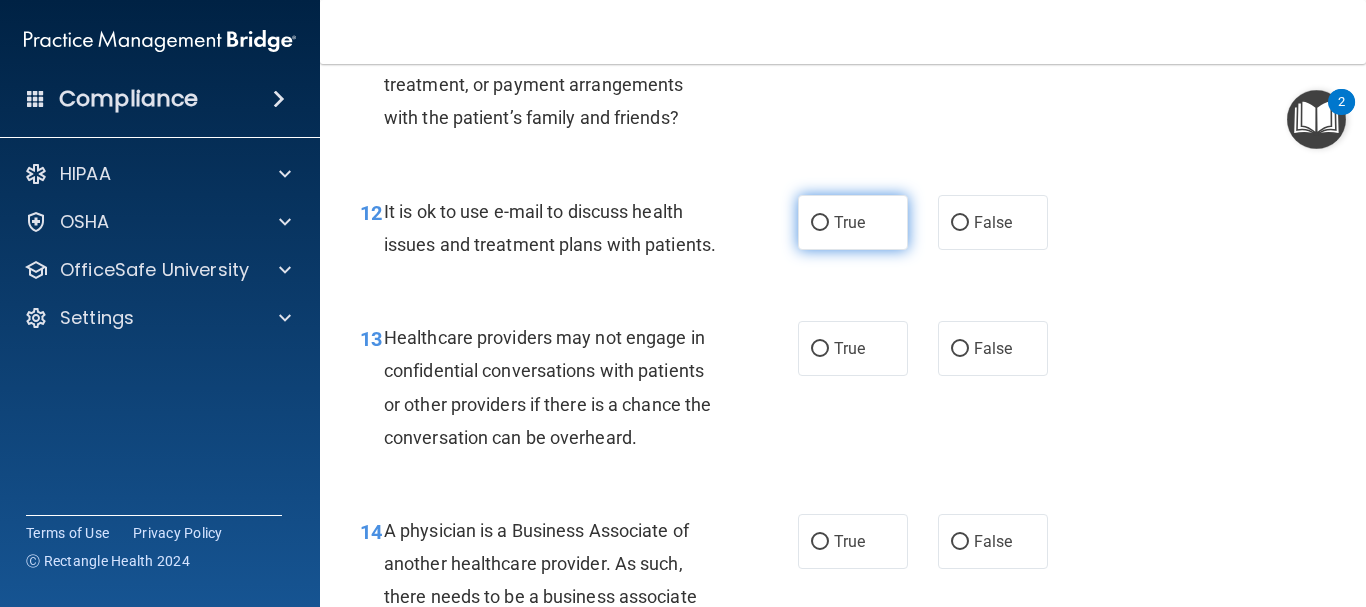 click on "True" at bounding box center (853, 222) 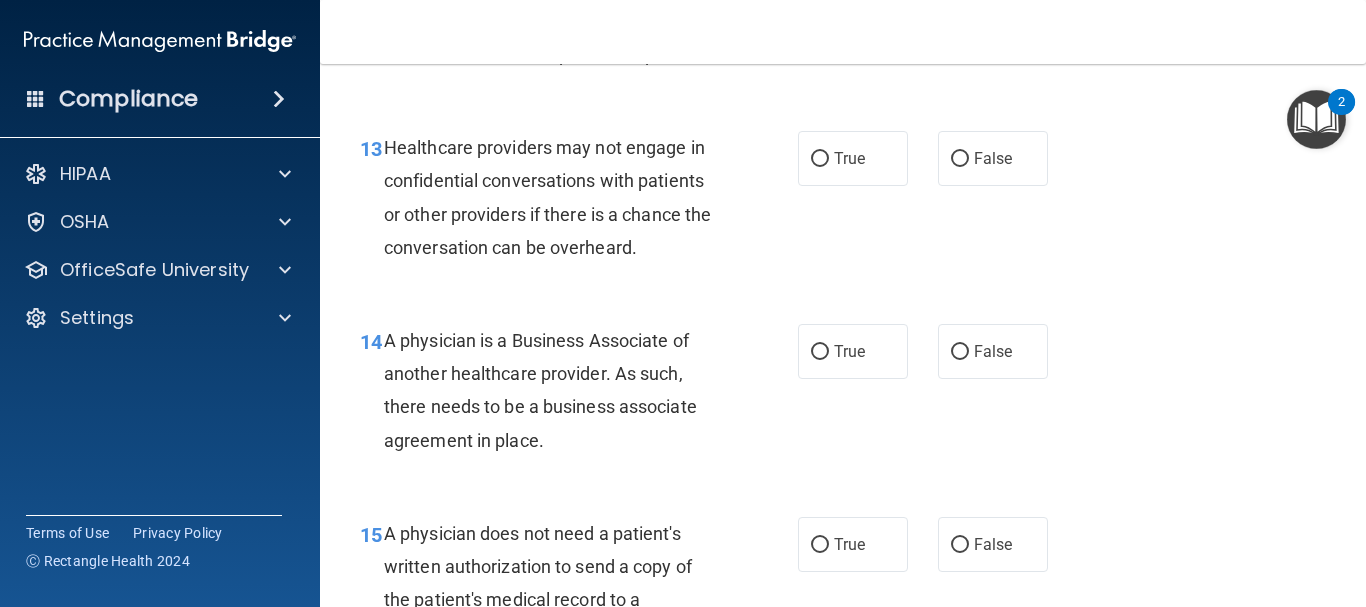 scroll, scrollTop: 2387, scrollLeft: 0, axis: vertical 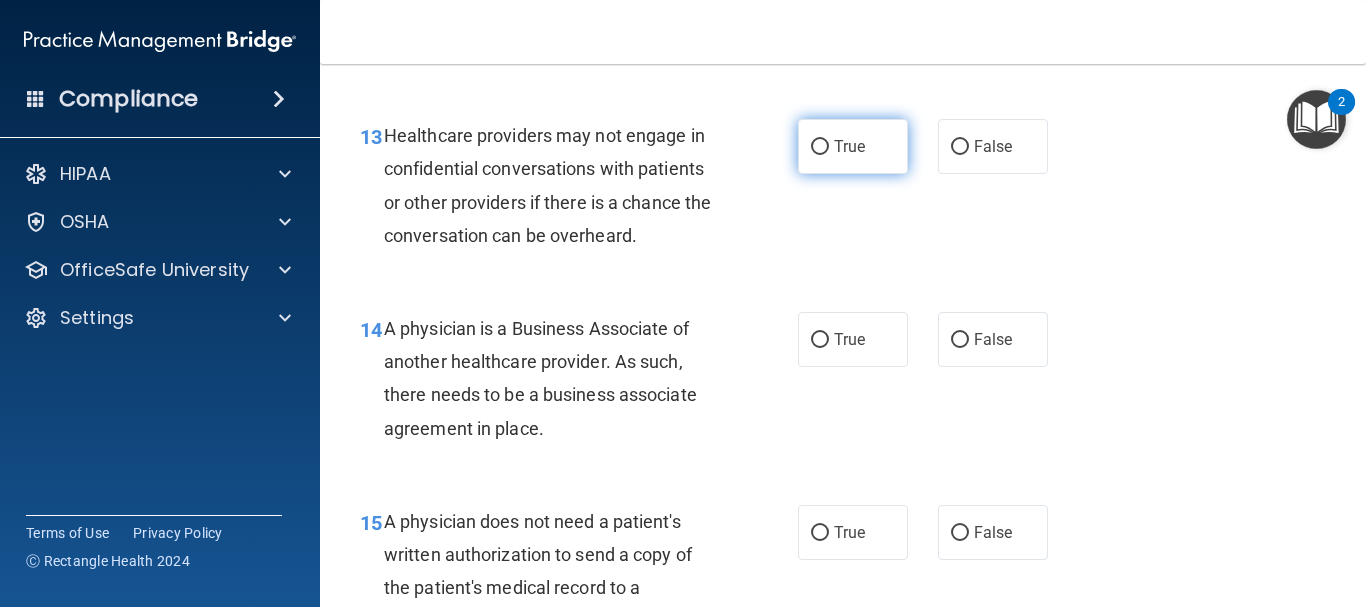 click on "True" at bounding box center (849, 146) 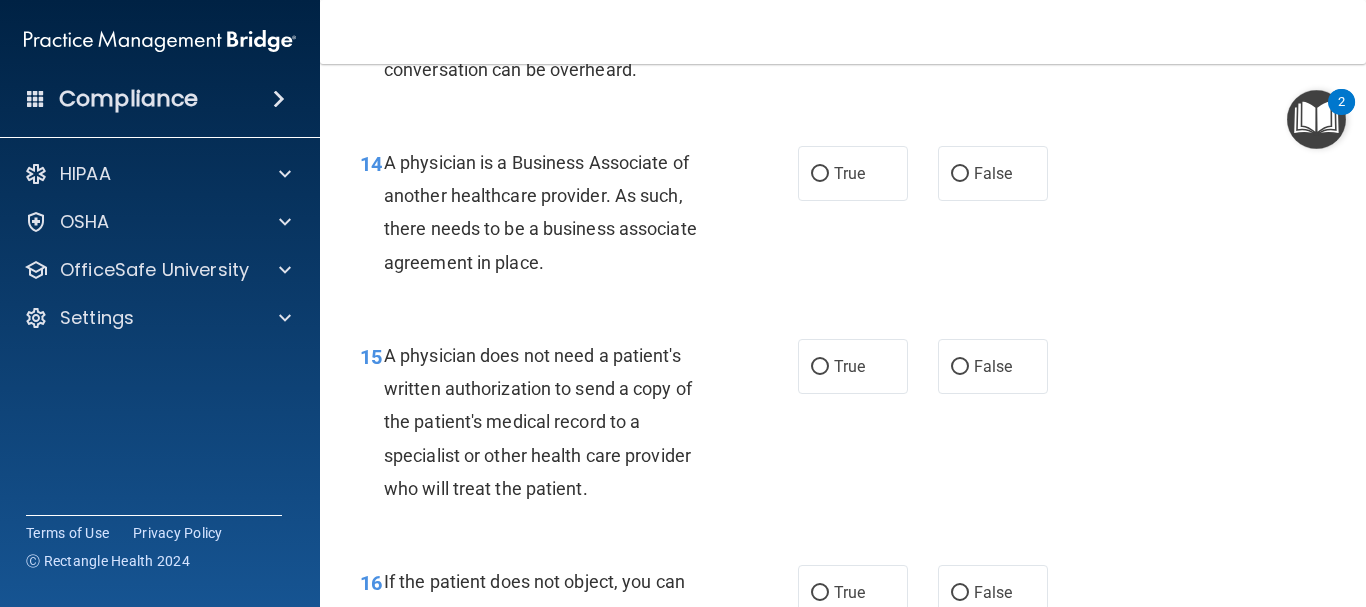 scroll, scrollTop: 2565, scrollLeft: 0, axis: vertical 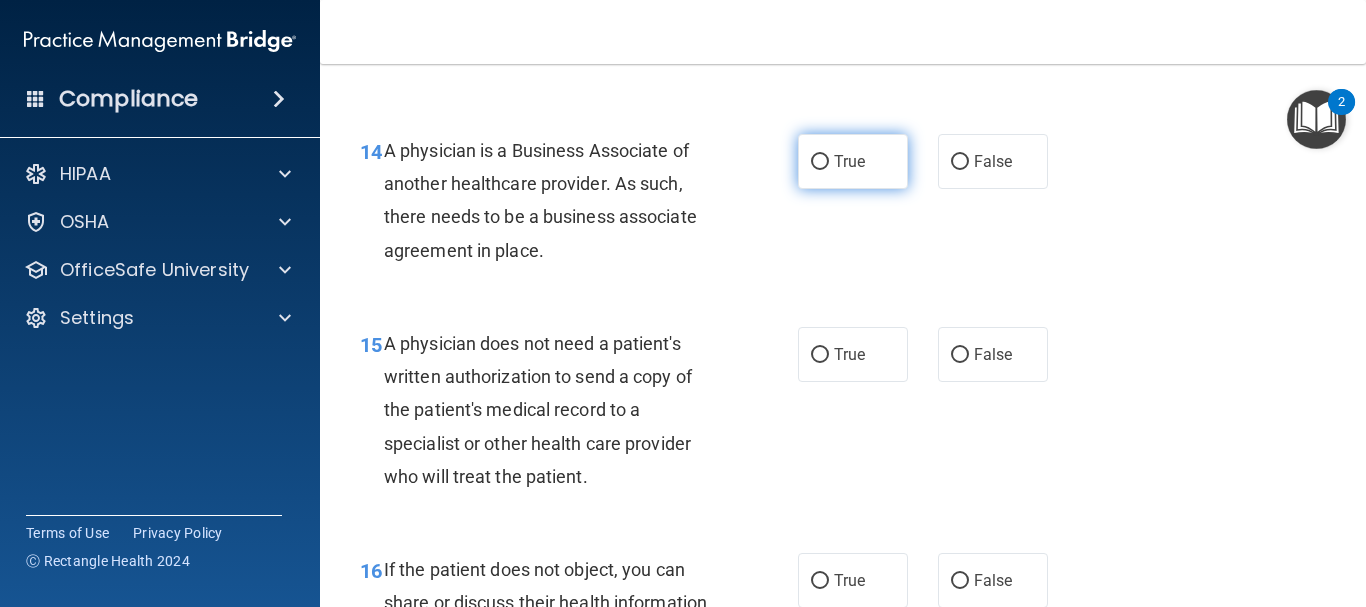click on "True" at bounding box center [820, 162] 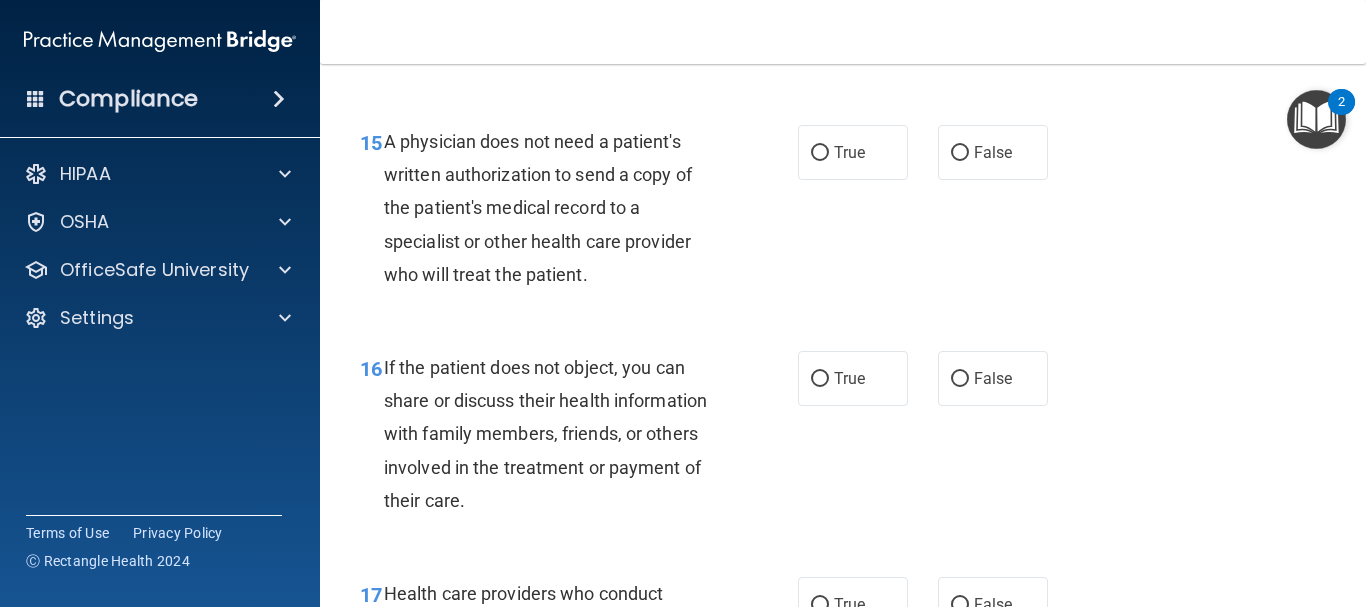 scroll, scrollTop: 2779, scrollLeft: 0, axis: vertical 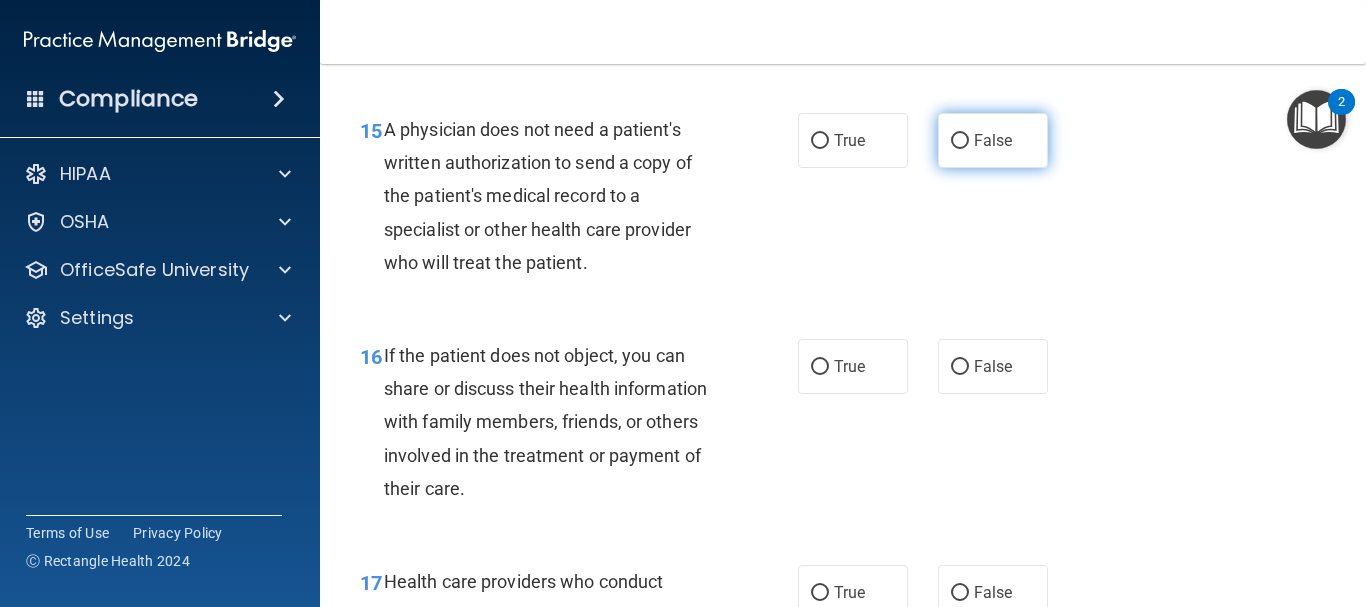 click on "False" at bounding box center [993, 140] 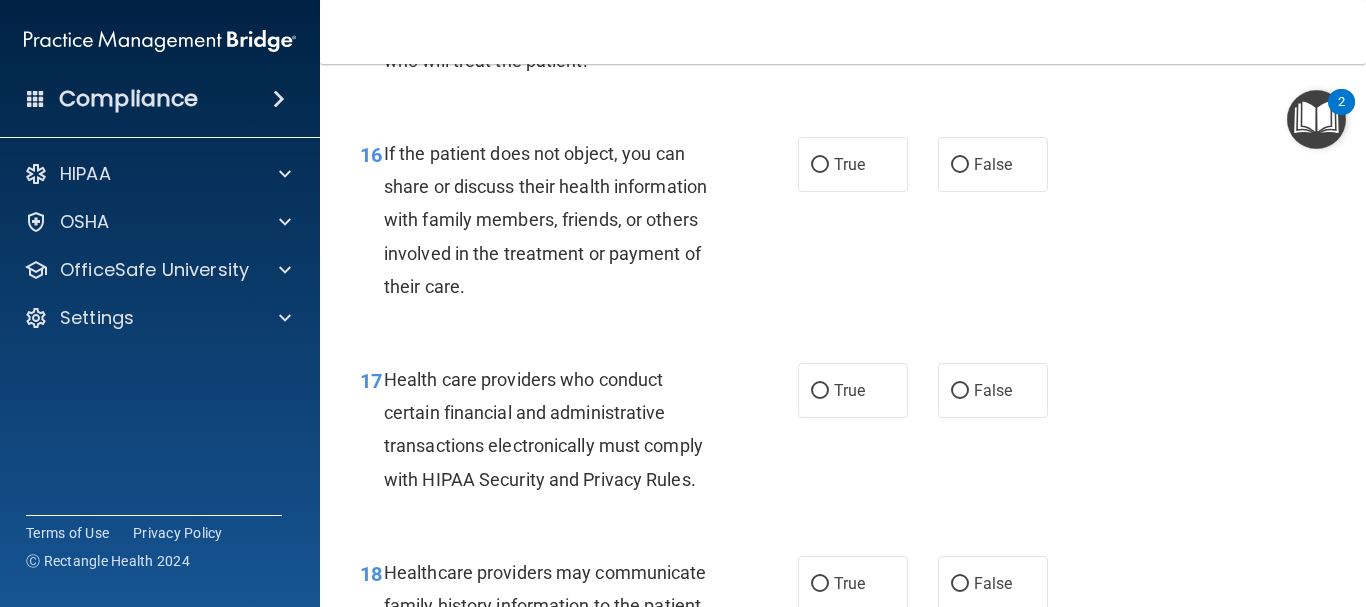 scroll, scrollTop: 2993, scrollLeft: 0, axis: vertical 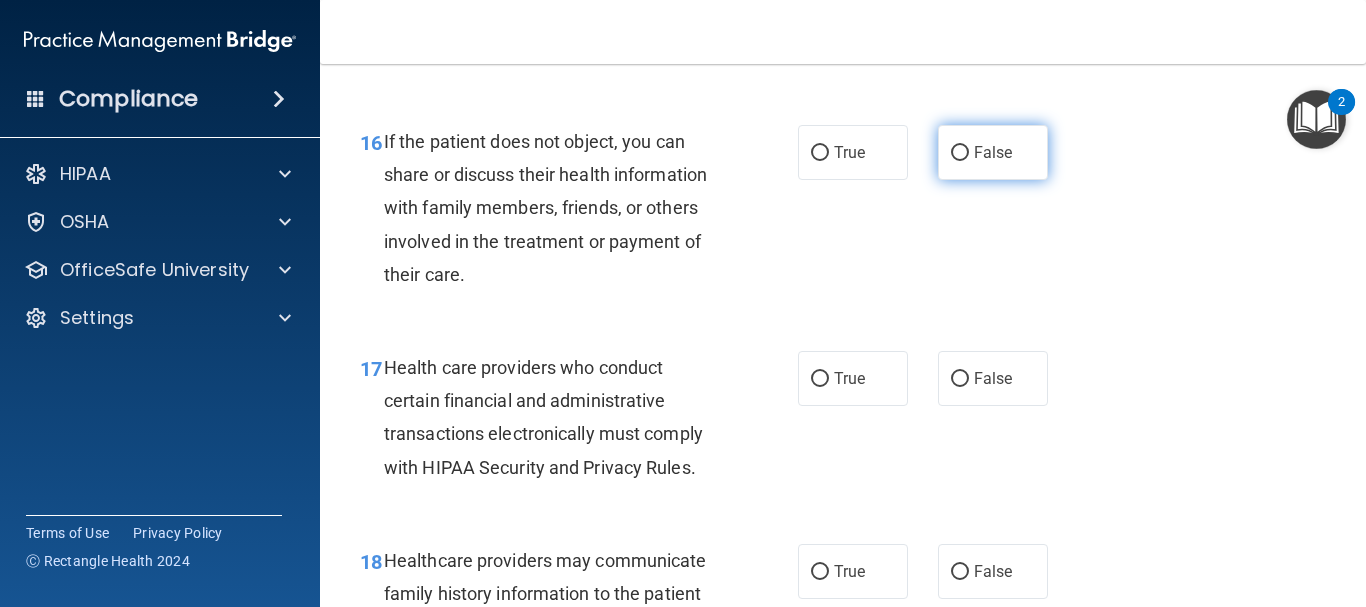 click on "False" at bounding box center [960, 153] 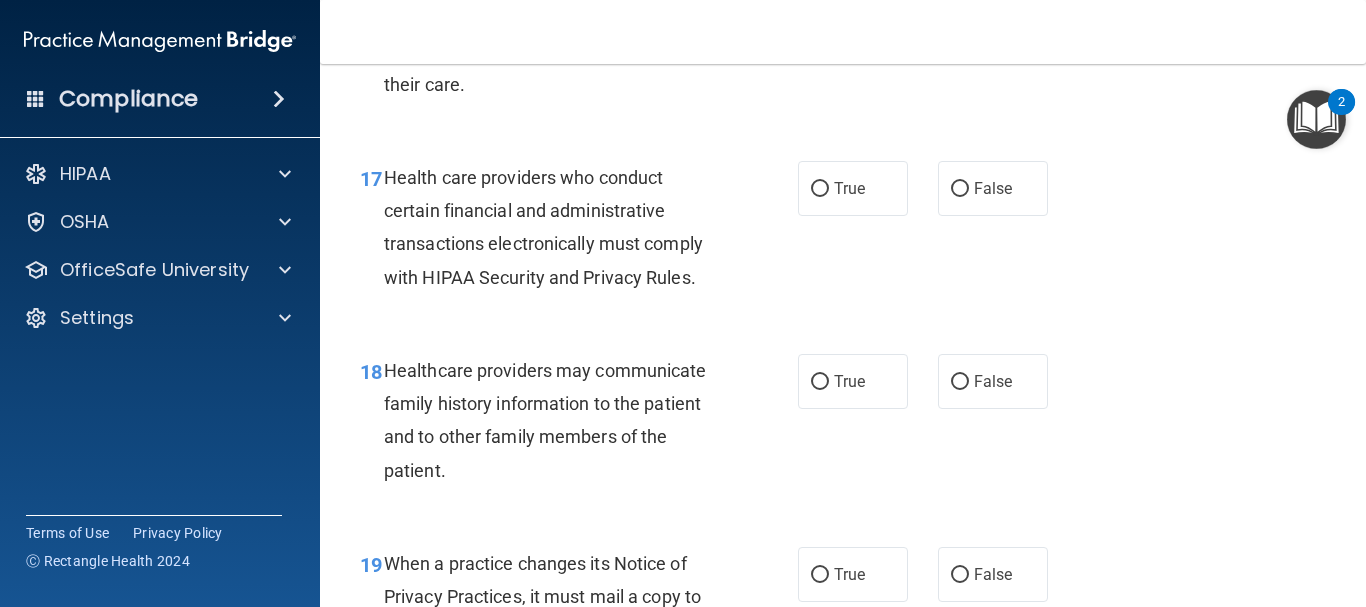 scroll, scrollTop: 3195, scrollLeft: 0, axis: vertical 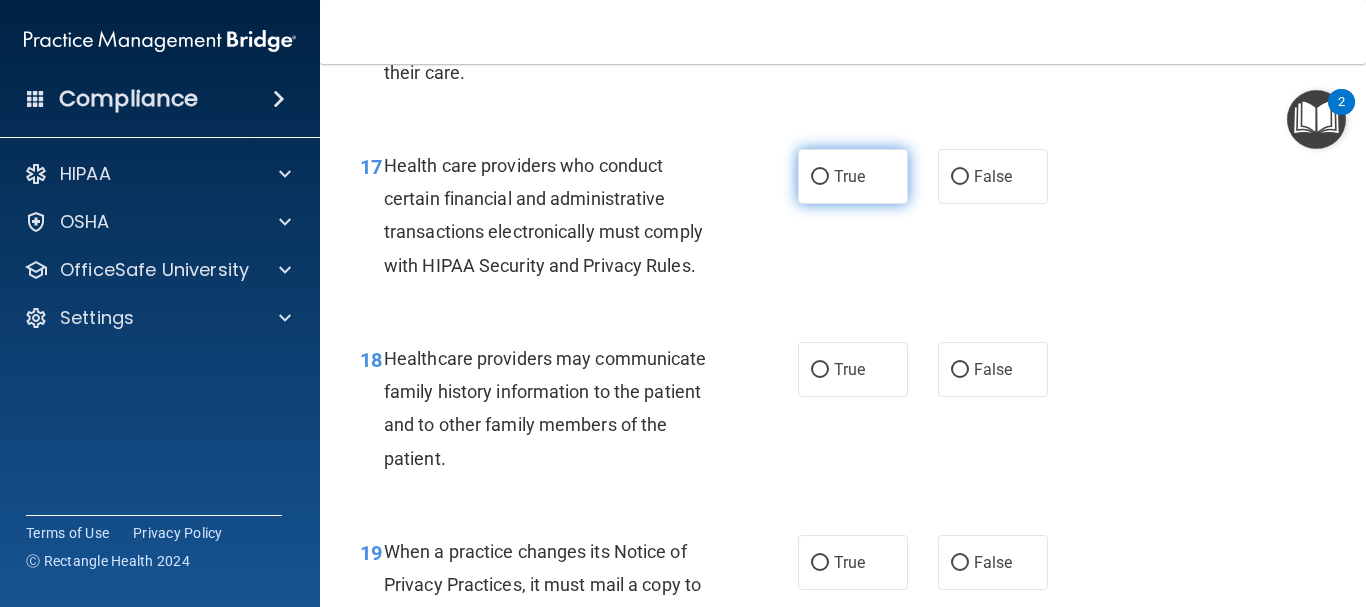 click on "True" at bounding box center (849, 176) 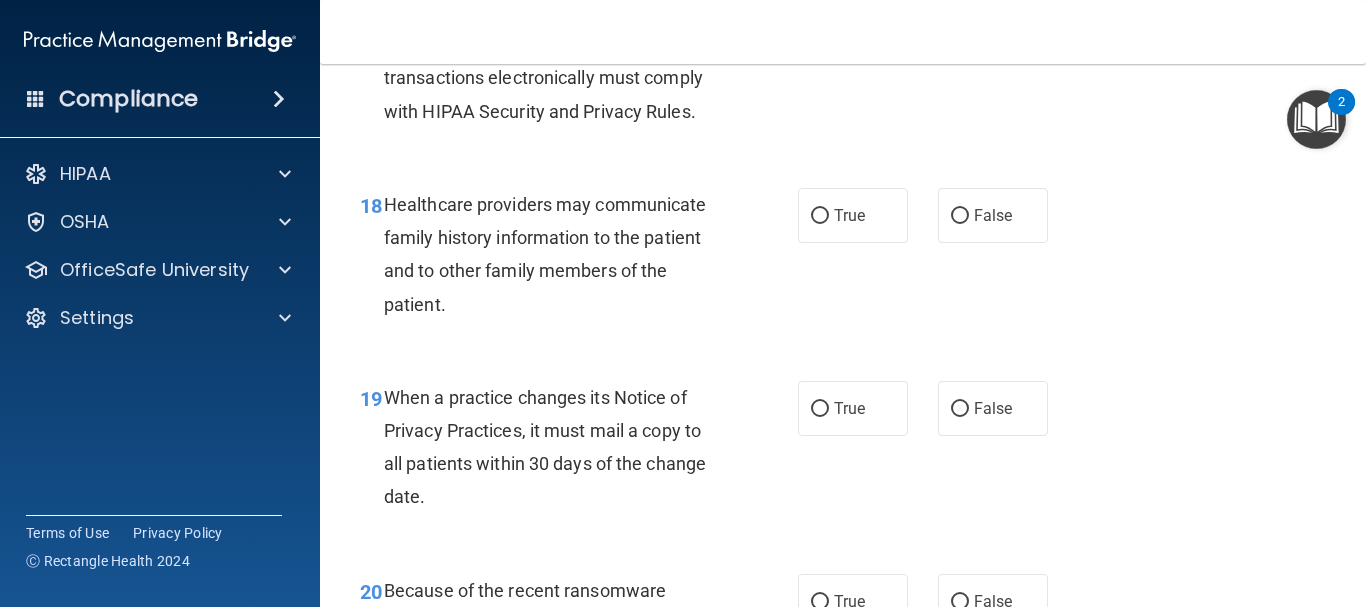 scroll, scrollTop: 3361, scrollLeft: 0, axis: vertical 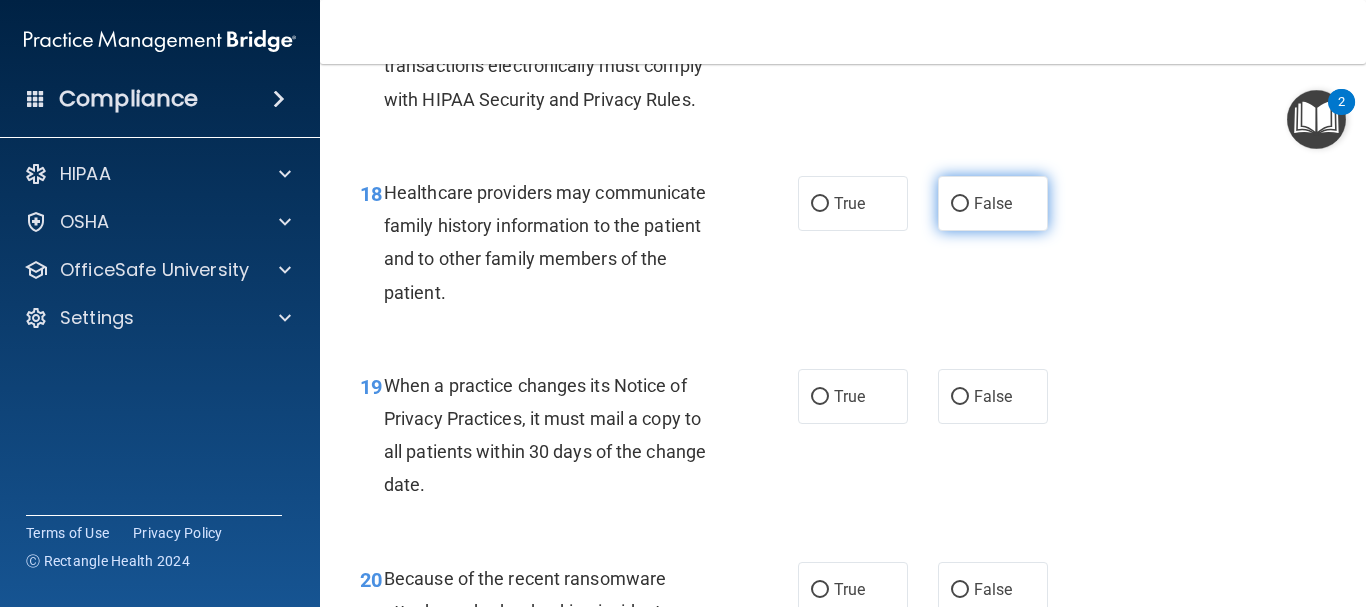 click on "False" at bounding box center [993, 203] 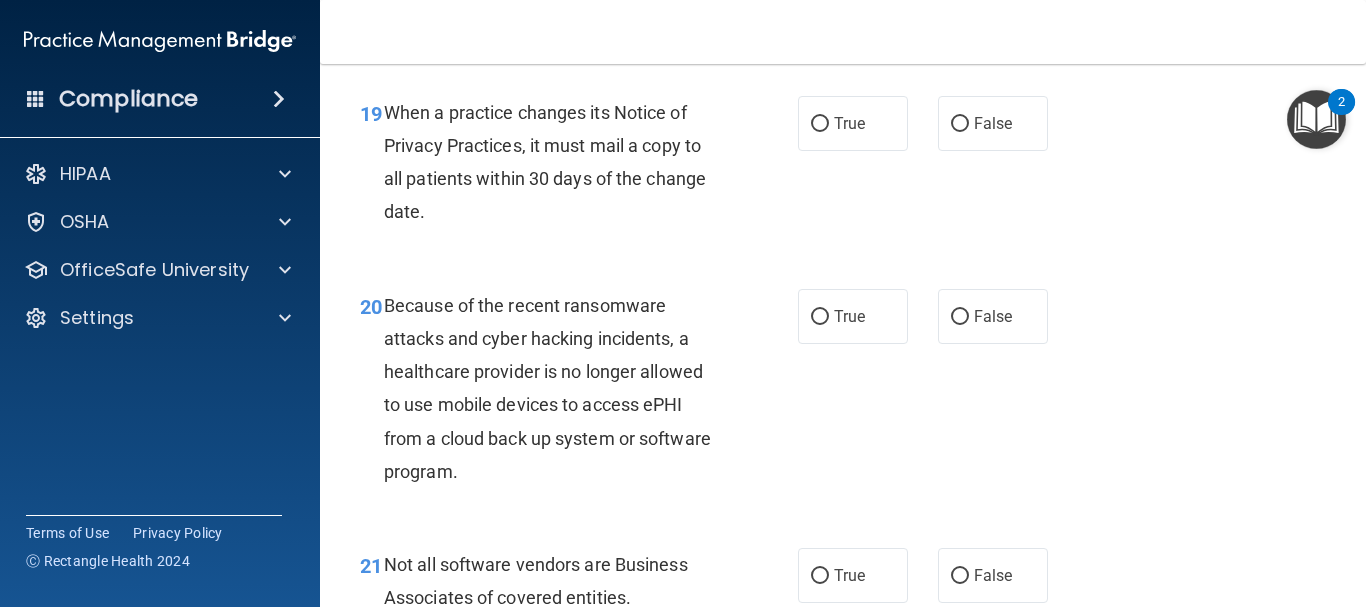 scroll, scrollTop: 3646, scrollLeft: 0, axis: vertical 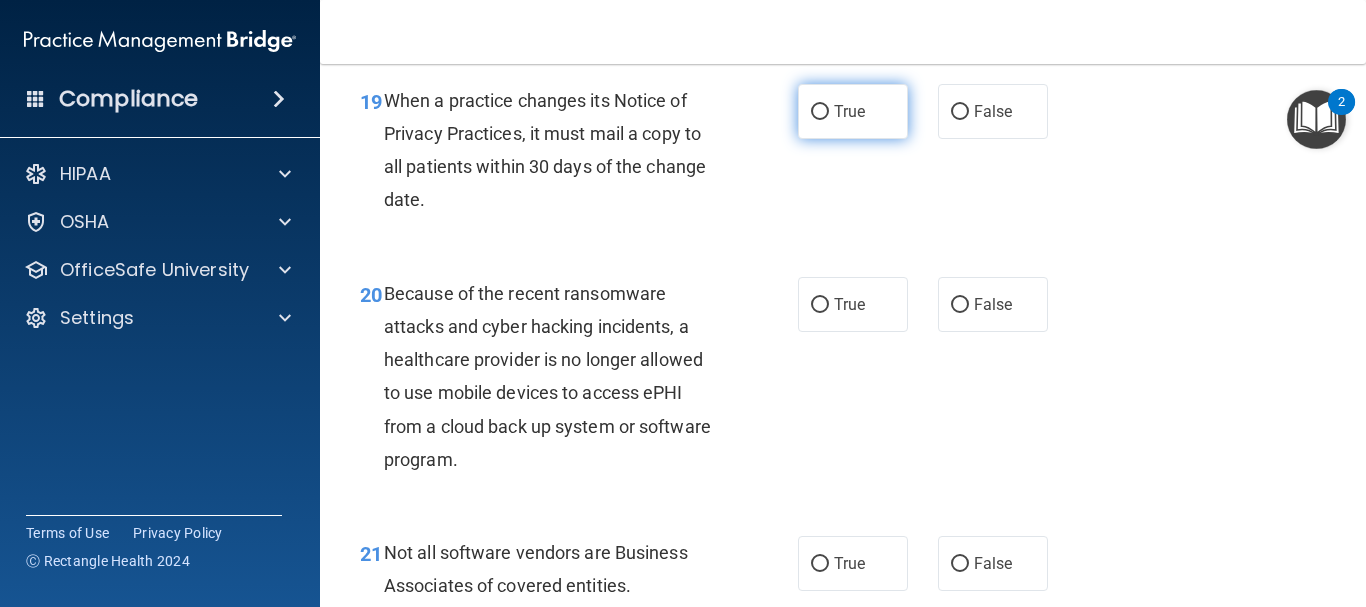click on "True" at bounding box center (853, 111) 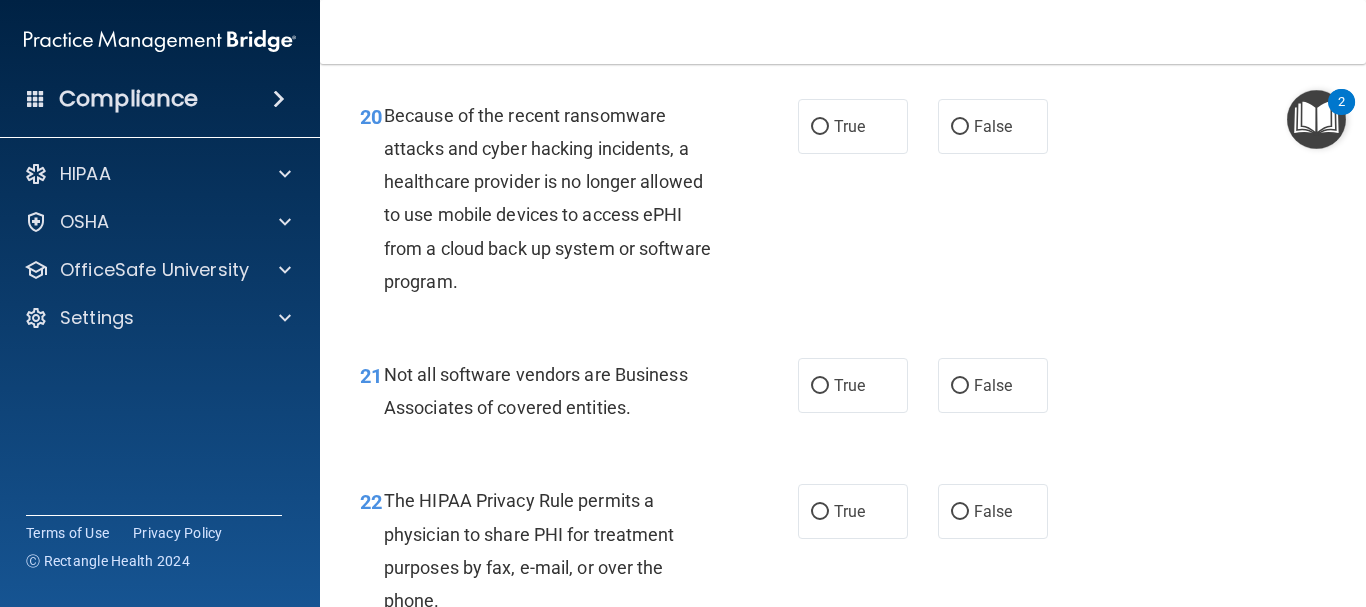 scroll, scrollTop: 3836, scrollLeft: 0, axis: vertical 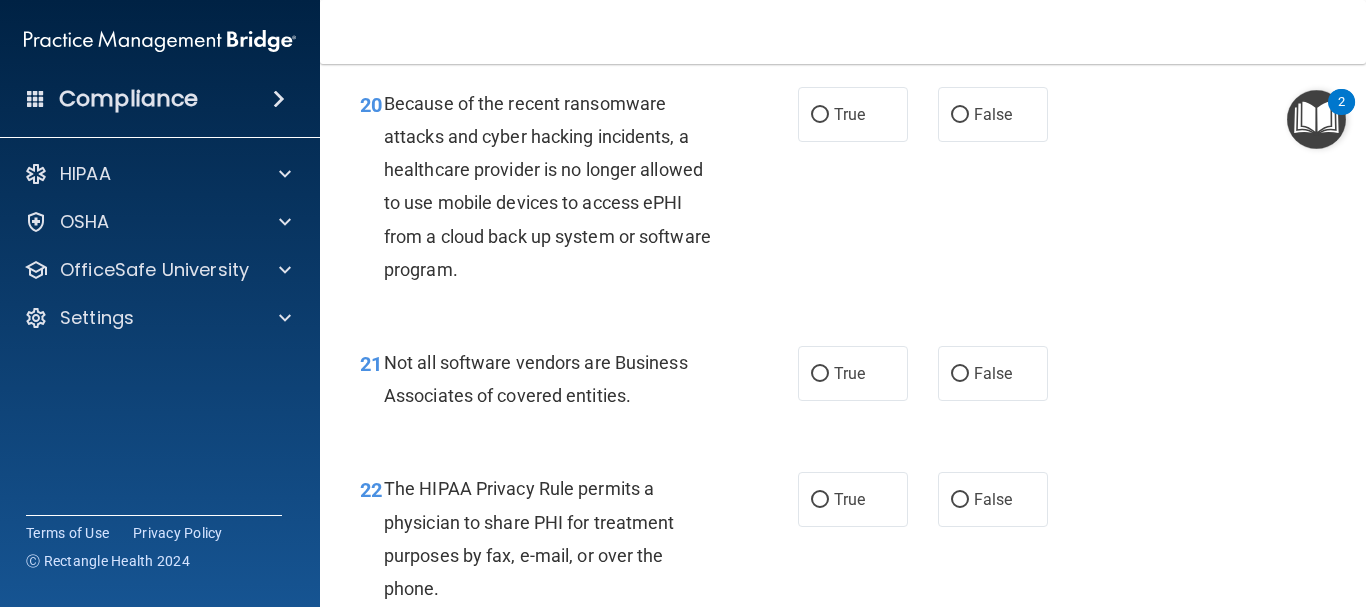 click on "20       Because of the recent ransomware attacks and cyber hacking incidents, a healthcare provider is no longer allowed to use mobile devices to access ePHI from a cloud back up system or software program.                 True           False" at bounding box center [843, 191] 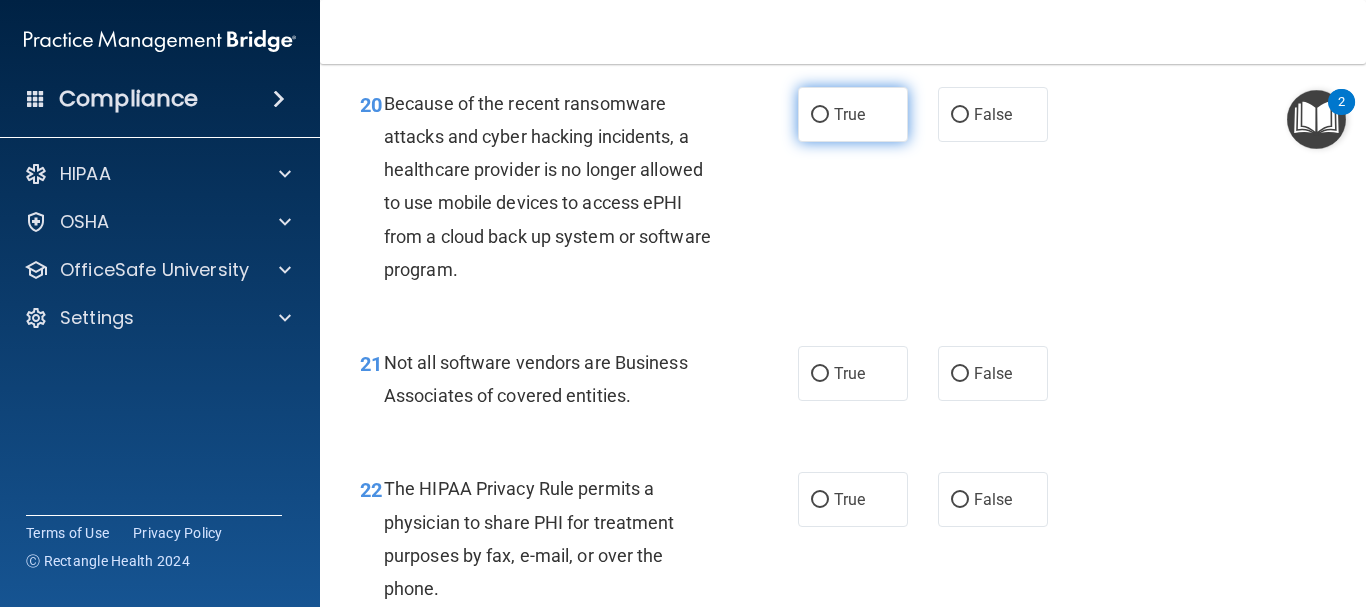 click on "True" at bounding box center [853, 114] 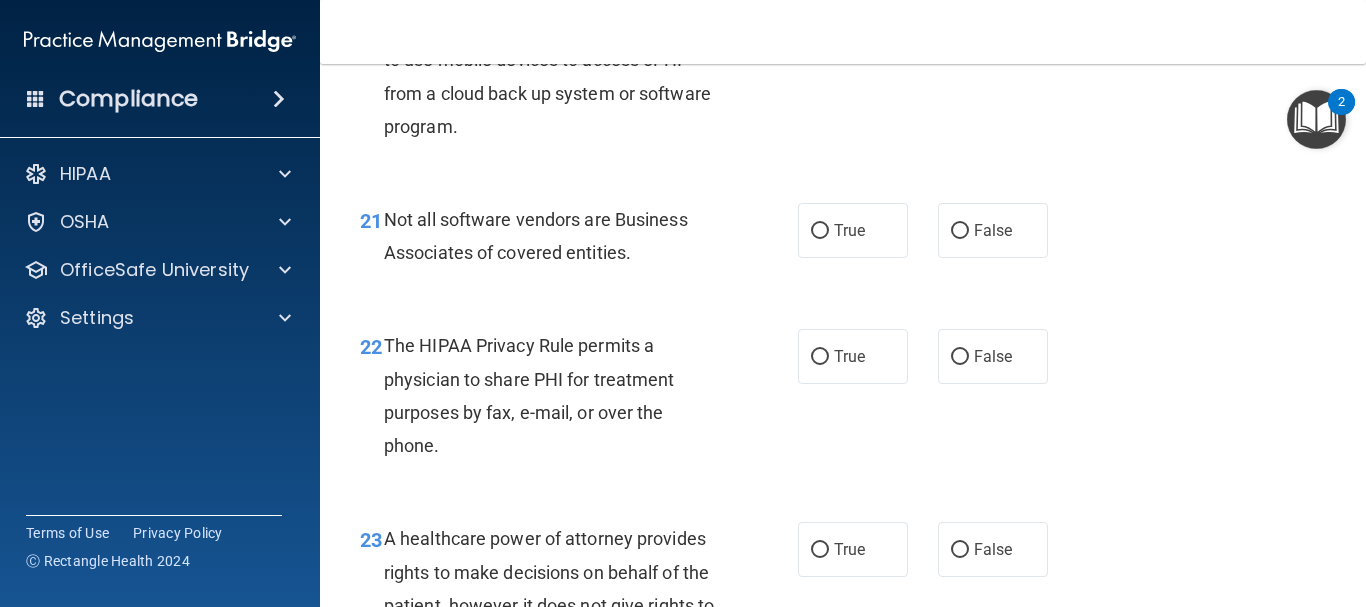 scroll, scrollTop: 3991, scrollLeft: 0, axis: vertical 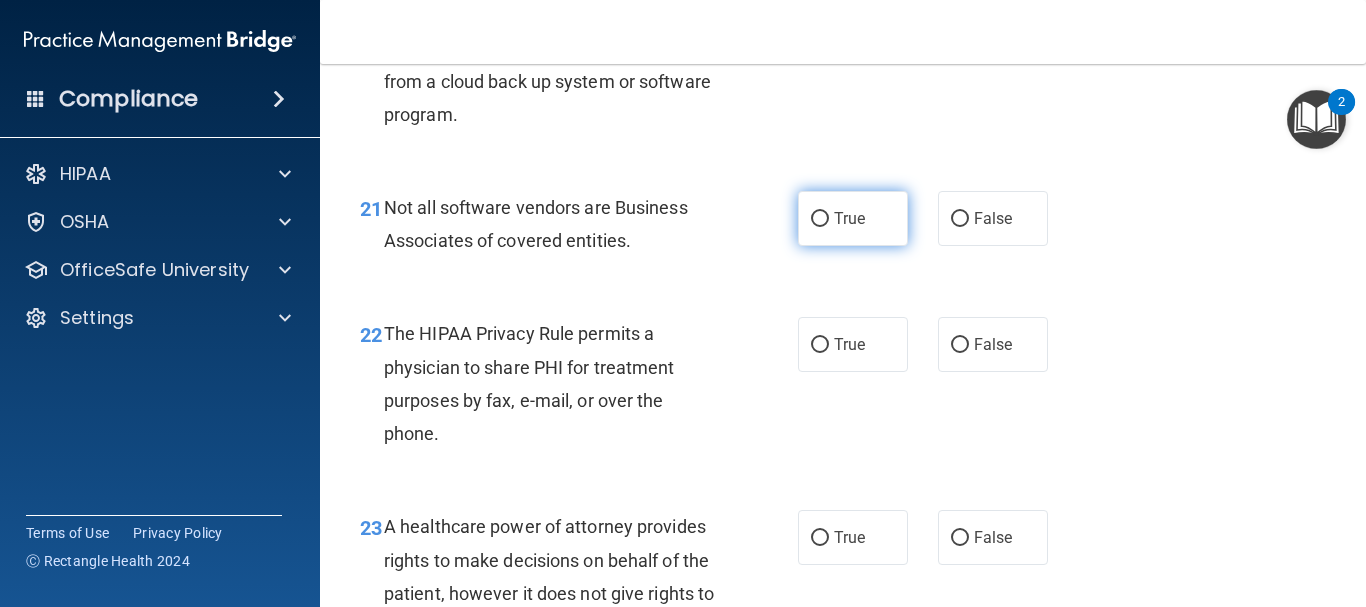 click on "True" at bounding box center (853, 218) 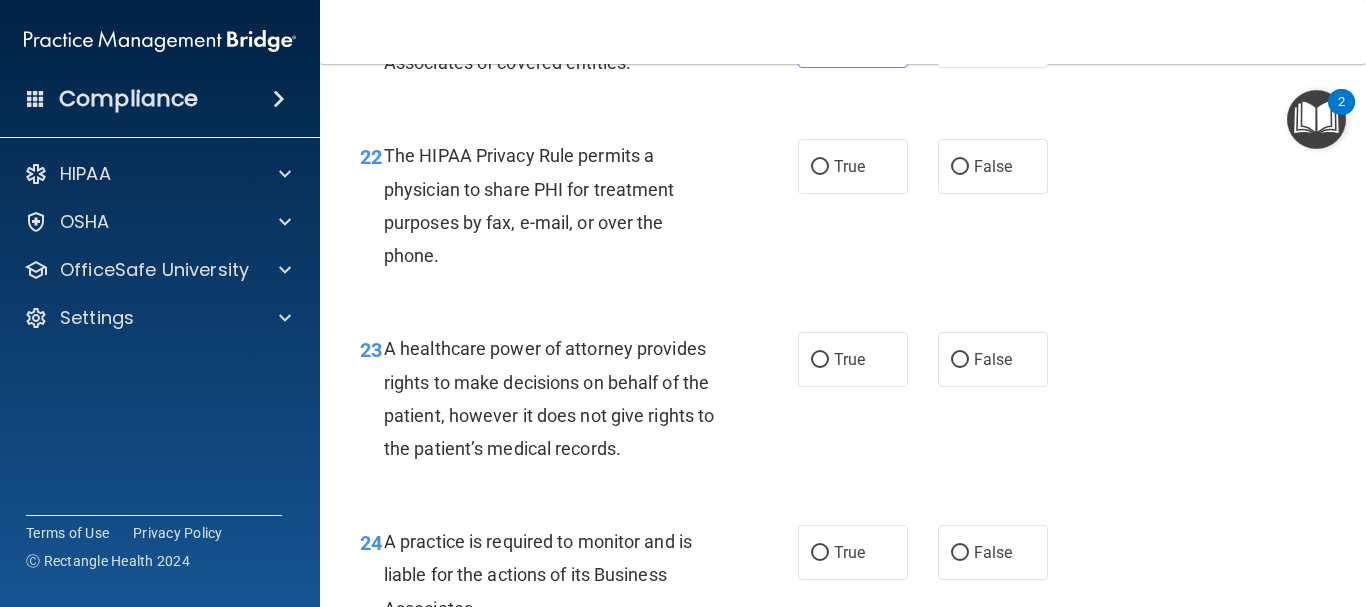 scroll, scrollTop: 4193, scrollLeft: 0, axis: vertical 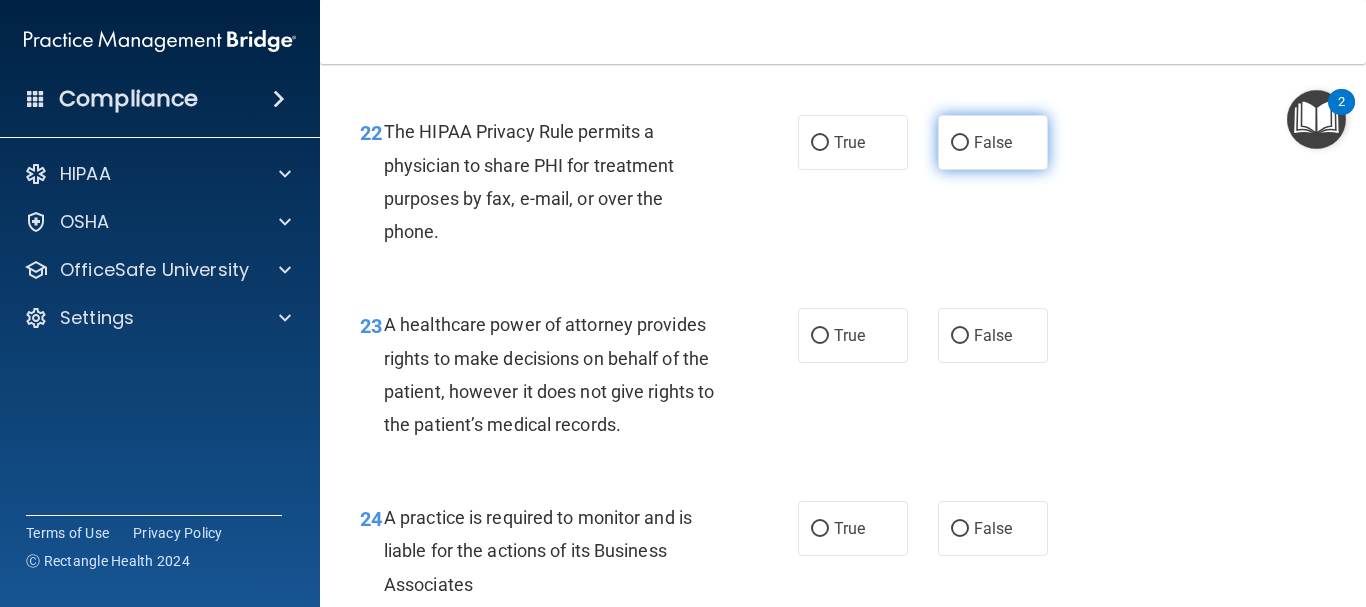 click on "False" at bounding box center [993, 142] 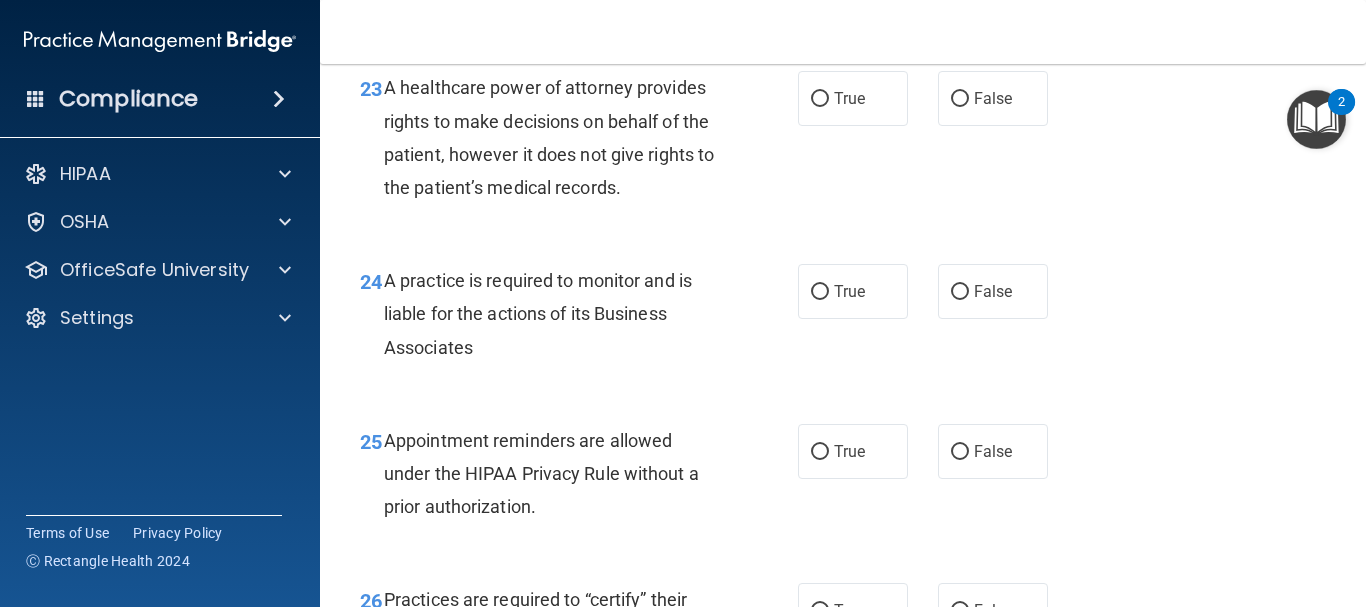 scroll, scrollTop: 4442, scrollLeft: 0, axis: vertical 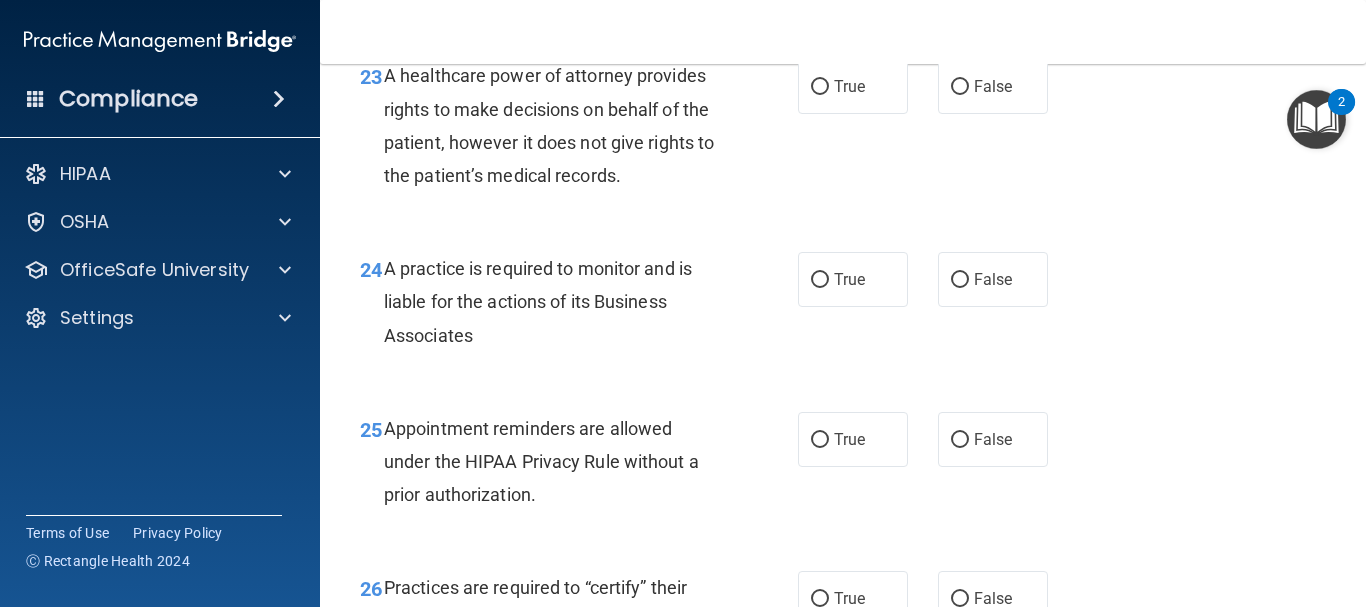 click on "24       A practice is required to monitor and is liable for the actions of its Business Associates                 True           False" at bounding box center [843, 307] 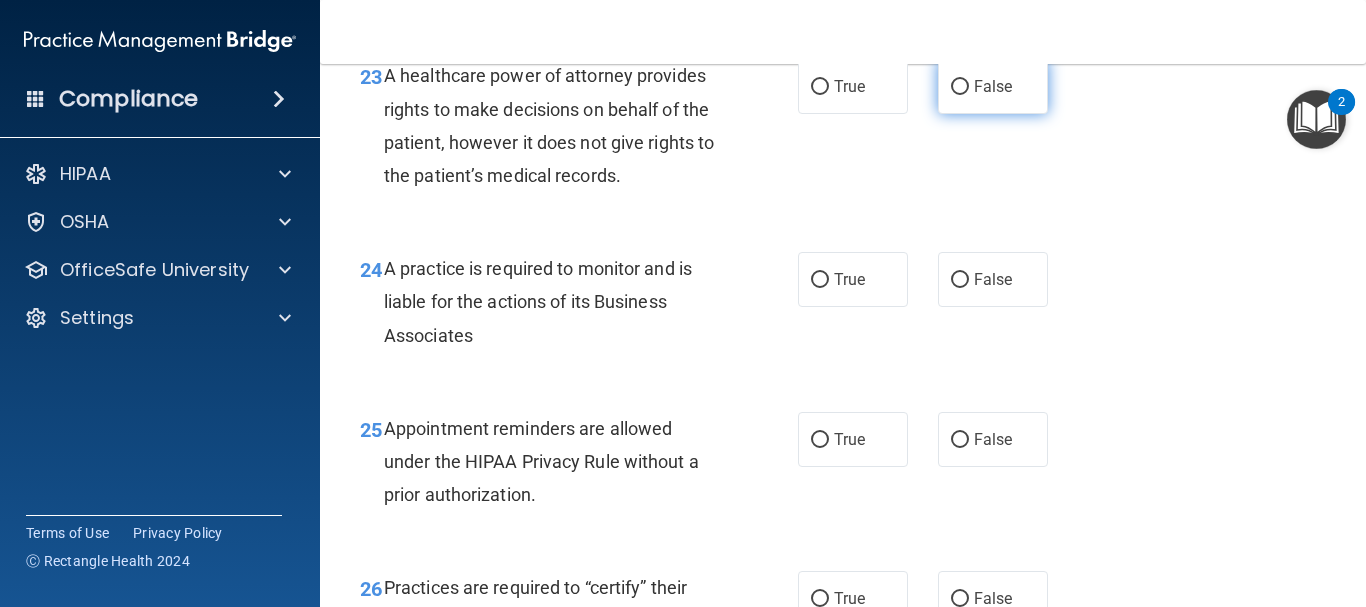 click on "False" at bounding box center [993, 86] 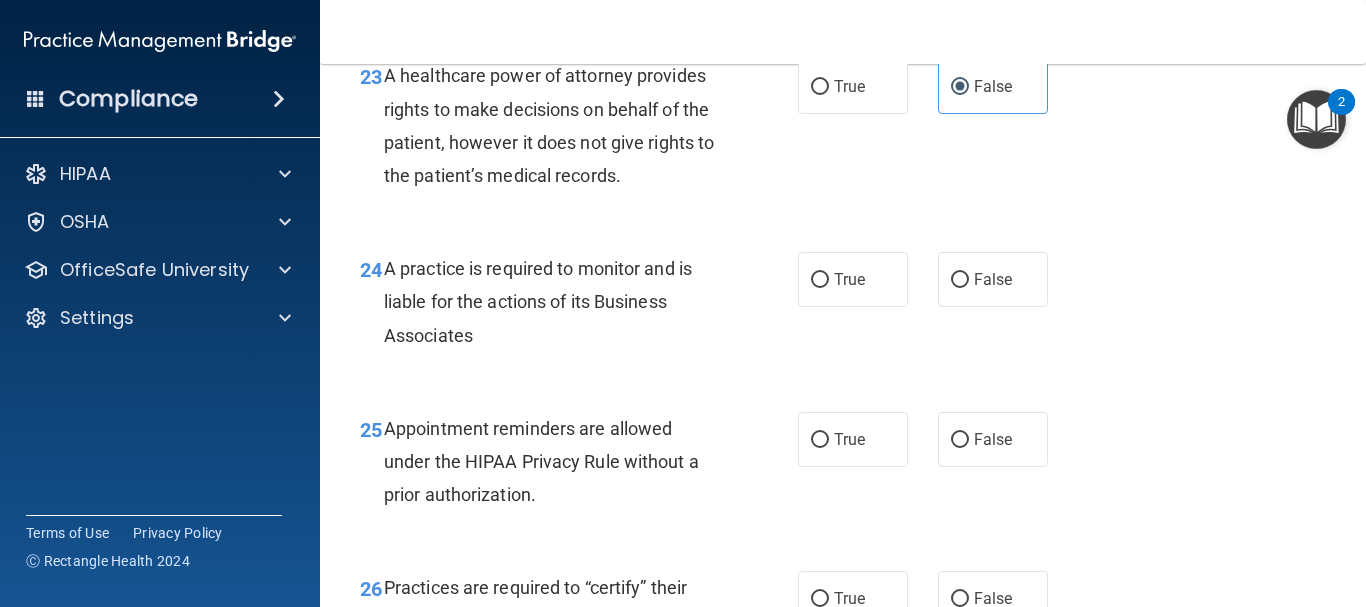 scroll, scrollTop: 4454, scrollLeft: 0, axis: vertical 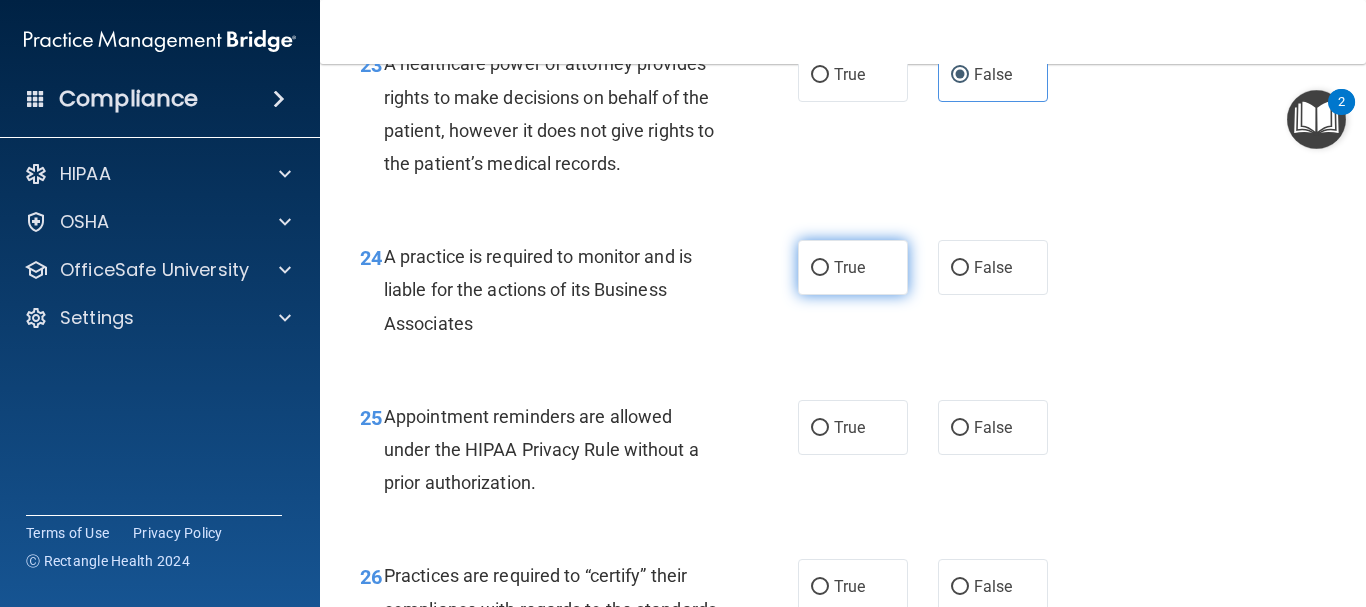 click on "True" at bounding box center (853, 267) 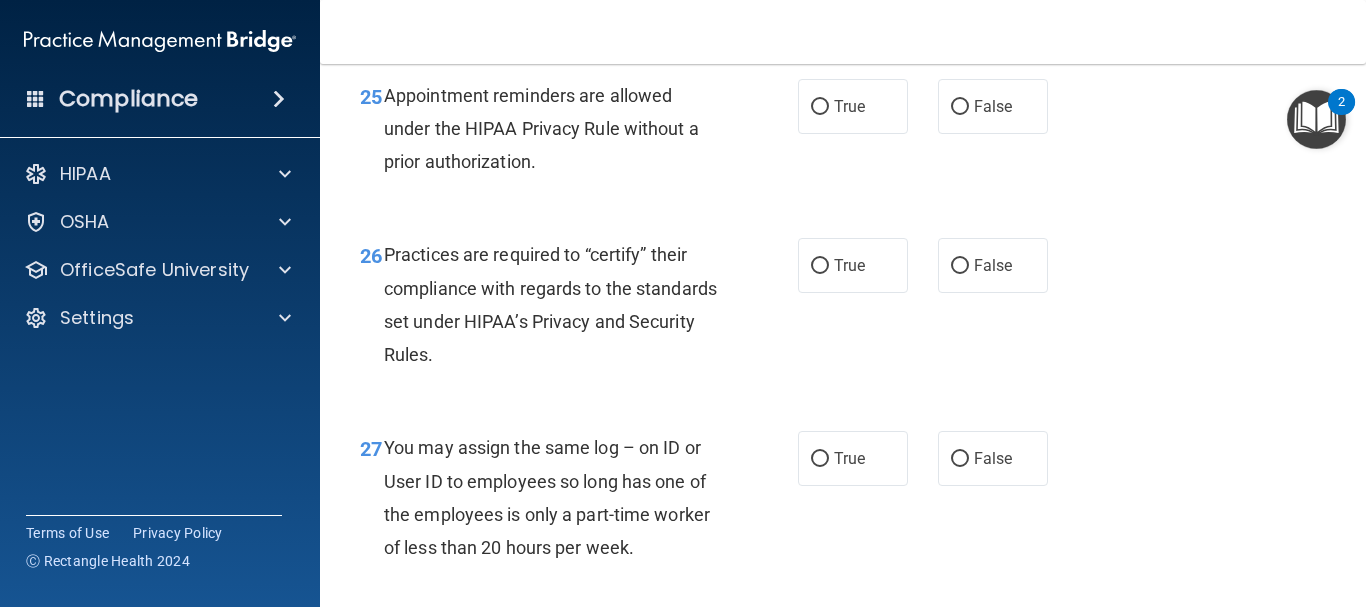 scroll, scrollTop: 4787, scrollLeft: 0, axis: vertical 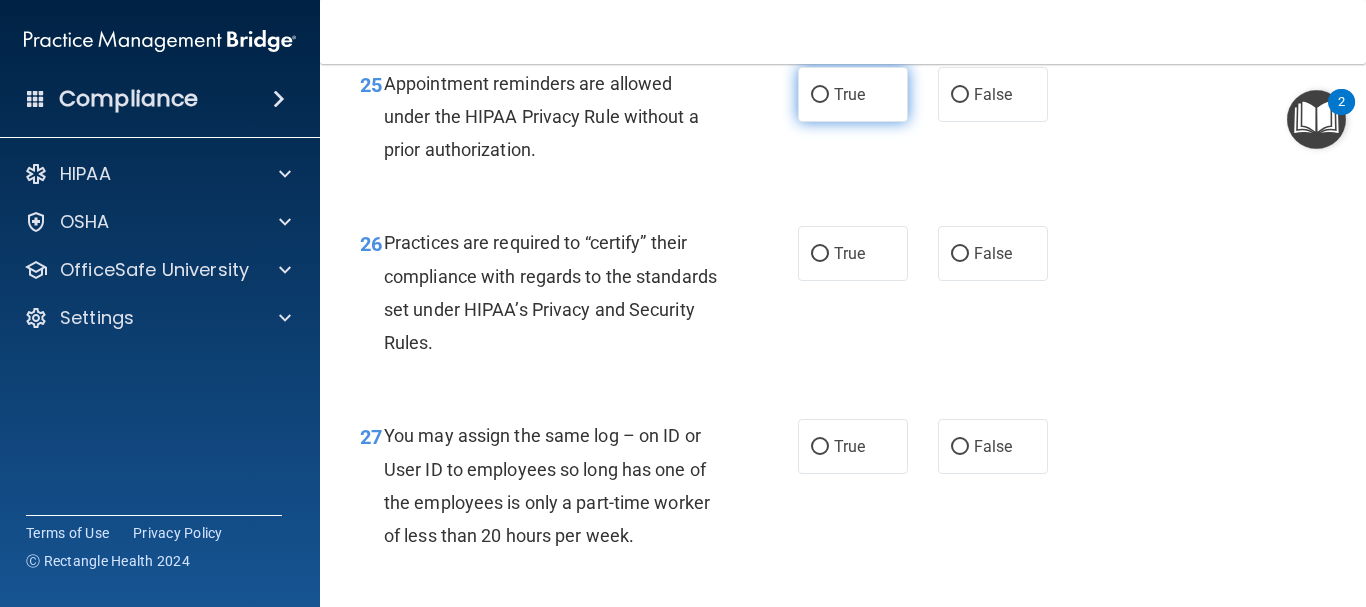 click on "True" at bounding box center [853, 94] 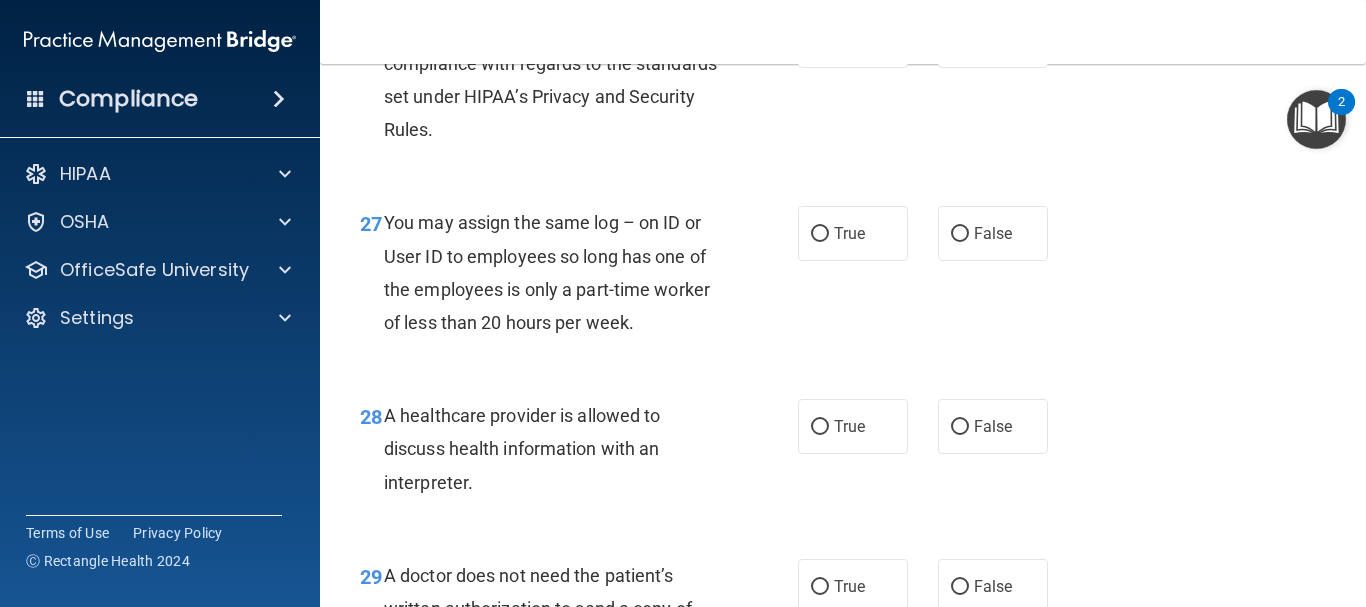 scroll, scrollTop: 4953, scrollLeft: 0, axis: vertical 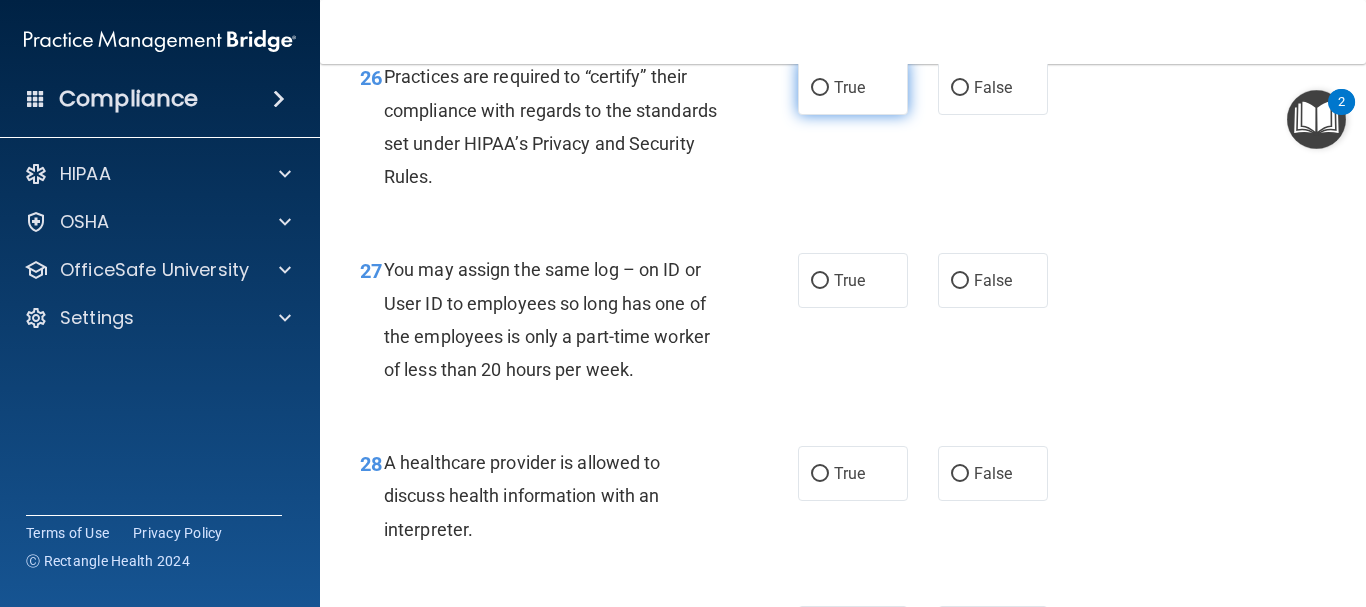 click on "True" at bounding box center (849, 87) 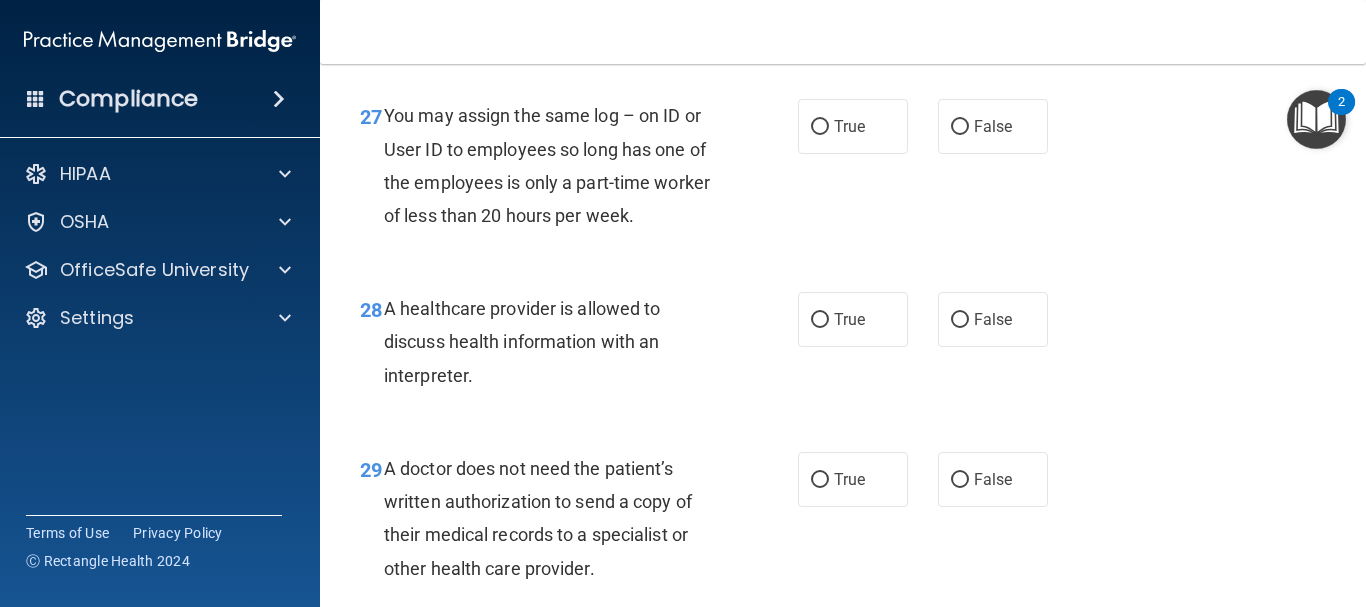 scroll, scrollTop: 5119, scrollLeft: 0, axis: vertical 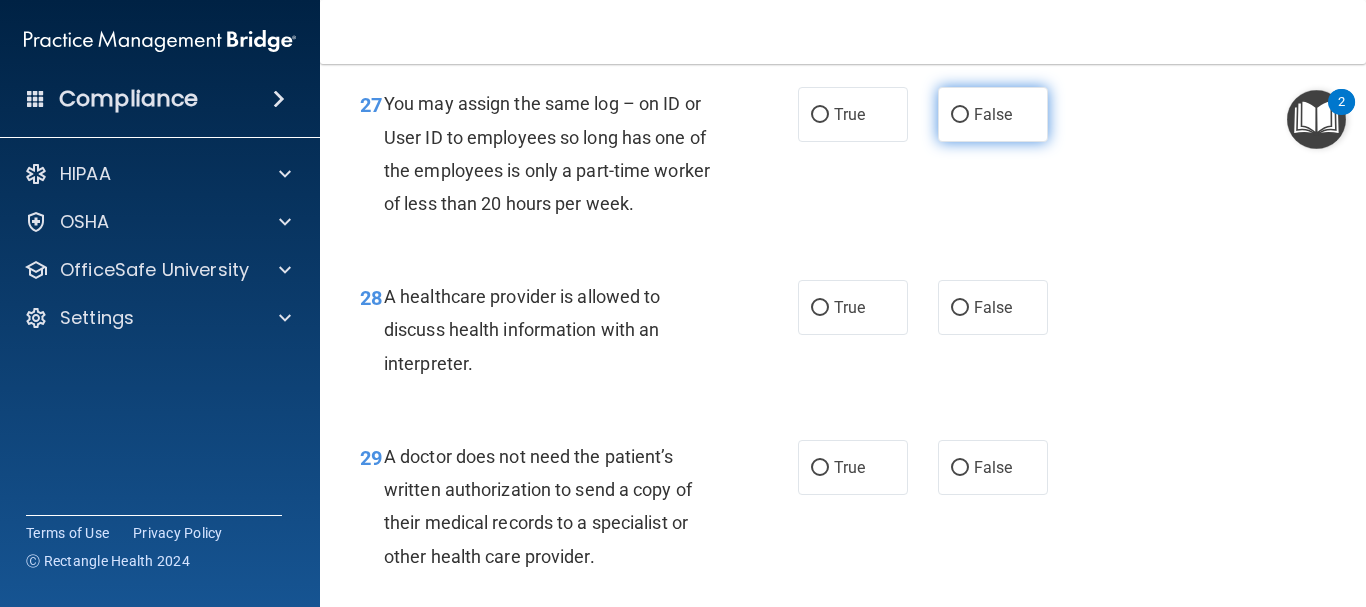click on "False" at bounding box center [993, 114] 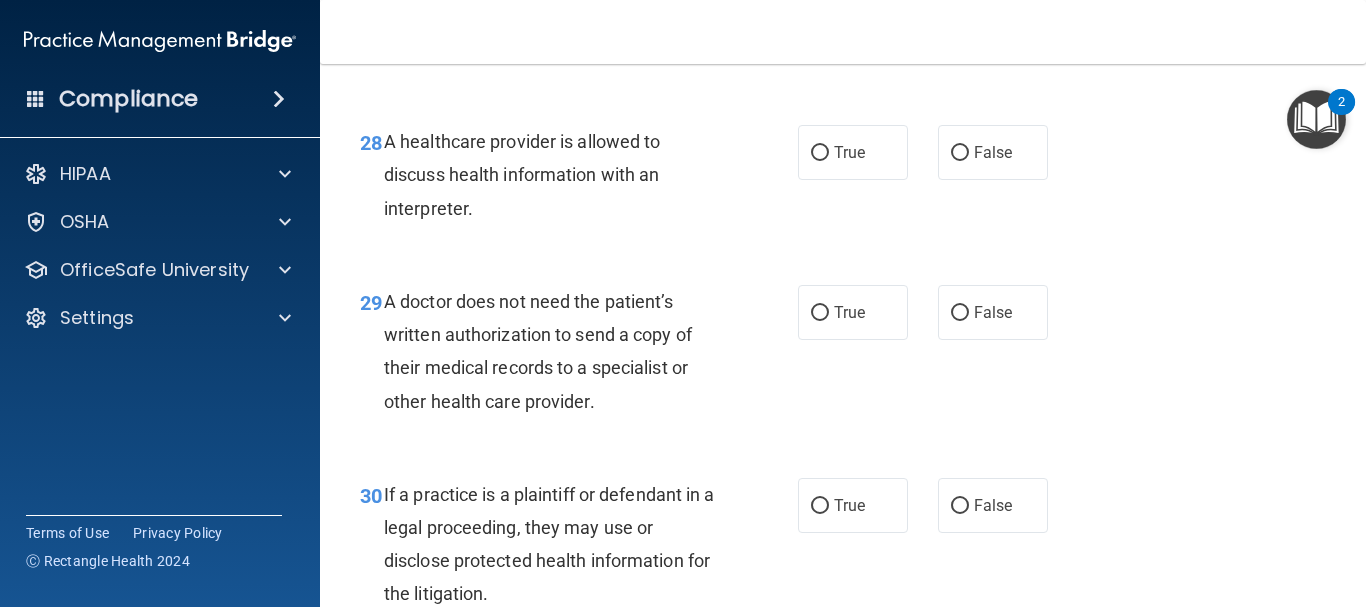scroll, scrollTop: 5321, scrollLeft: 0, axis: vertical 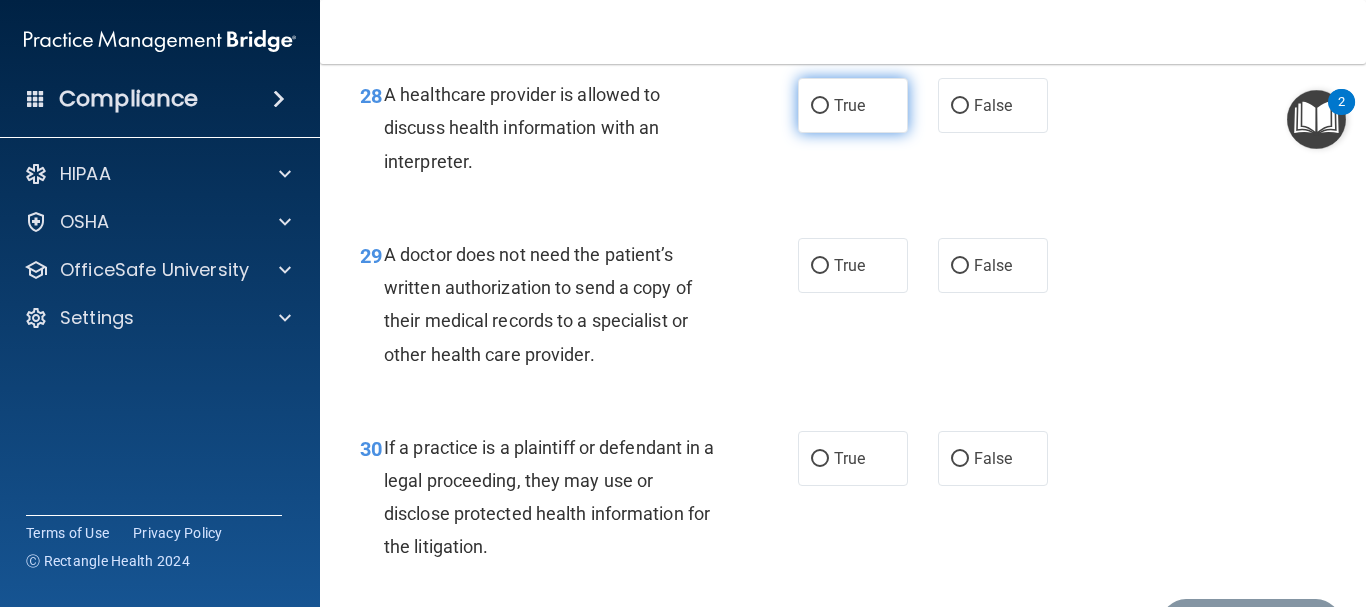 click on "True" at bounding box center [849, 105] 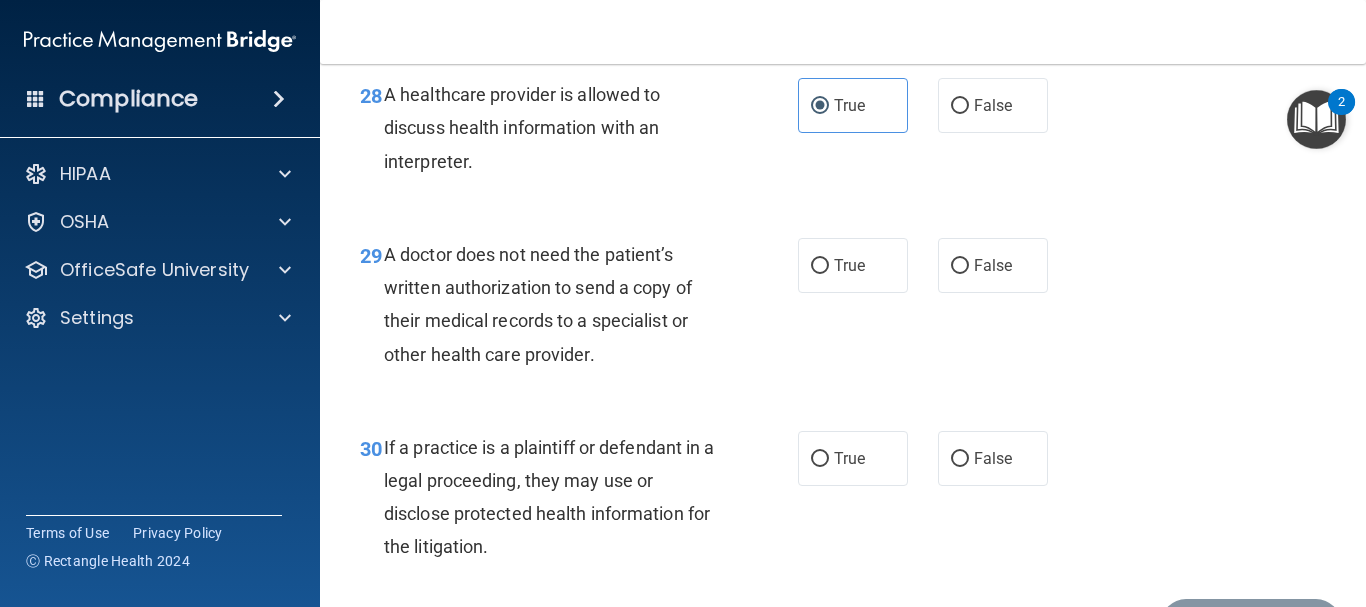 drag, startPoint x: 808, startPoint y: 313, endPoint x: 894, endPoint y: 356, distance: 96.150925 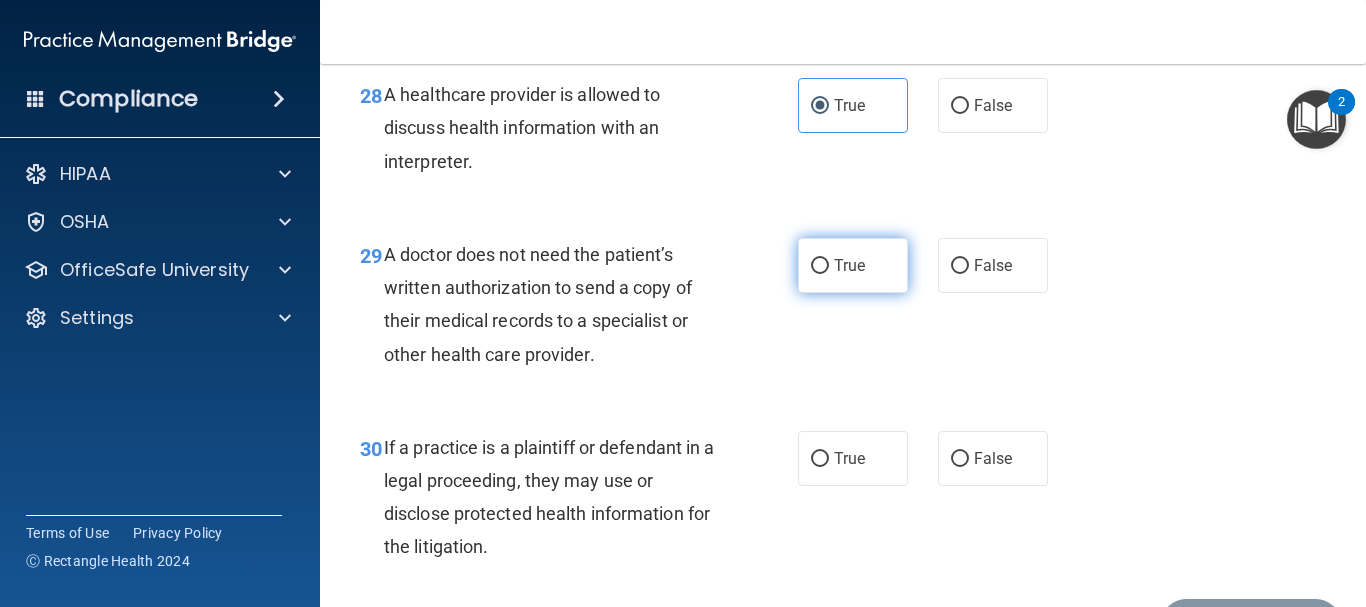 click on "True" at bounding box center [849, 265] 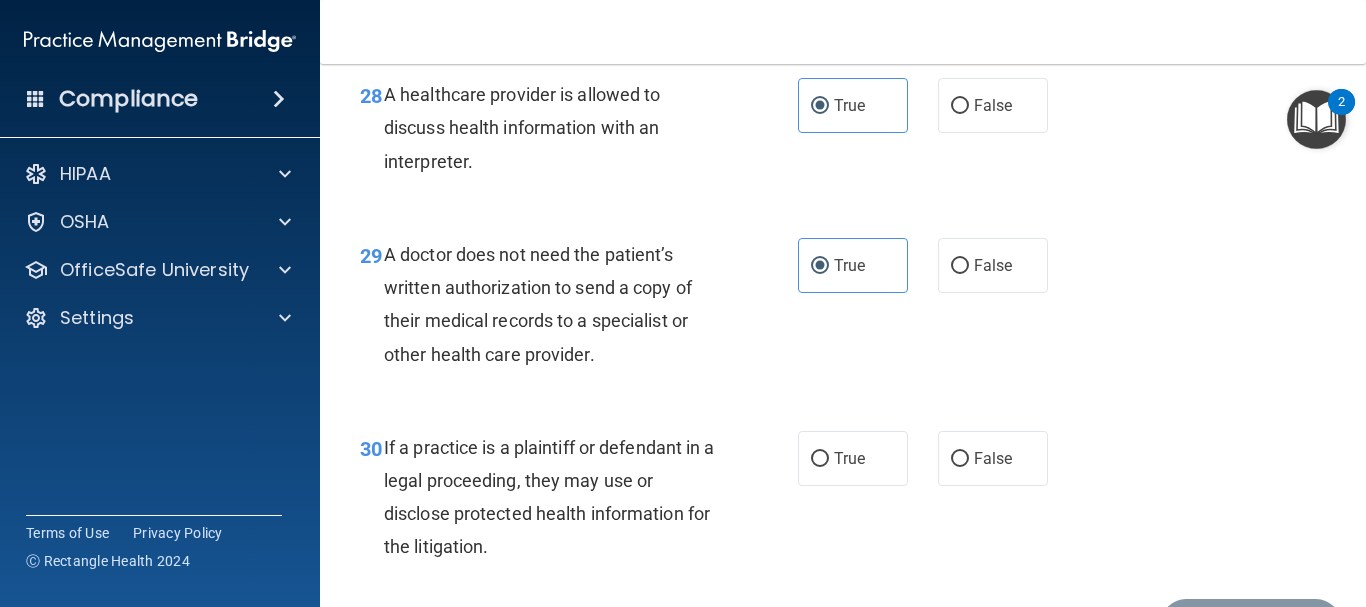 scroll, scrollTop: 5476, scrollLeft: 0, axis: vertical 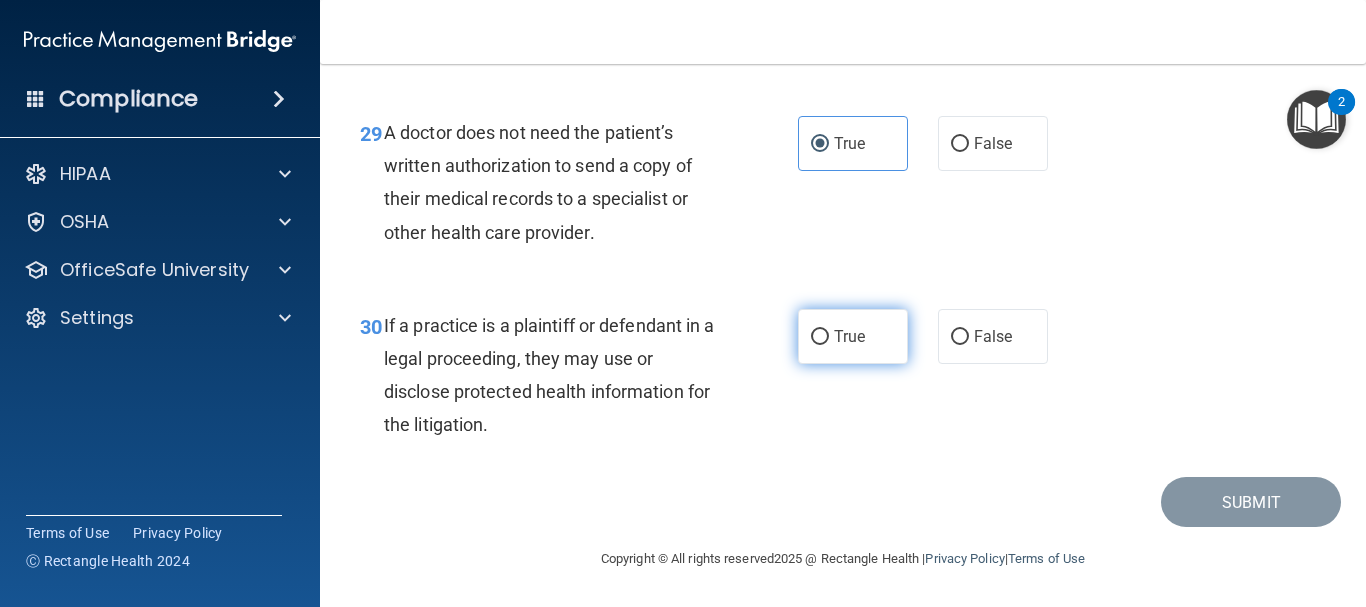 click on "True" at bounding box center [820, 337] 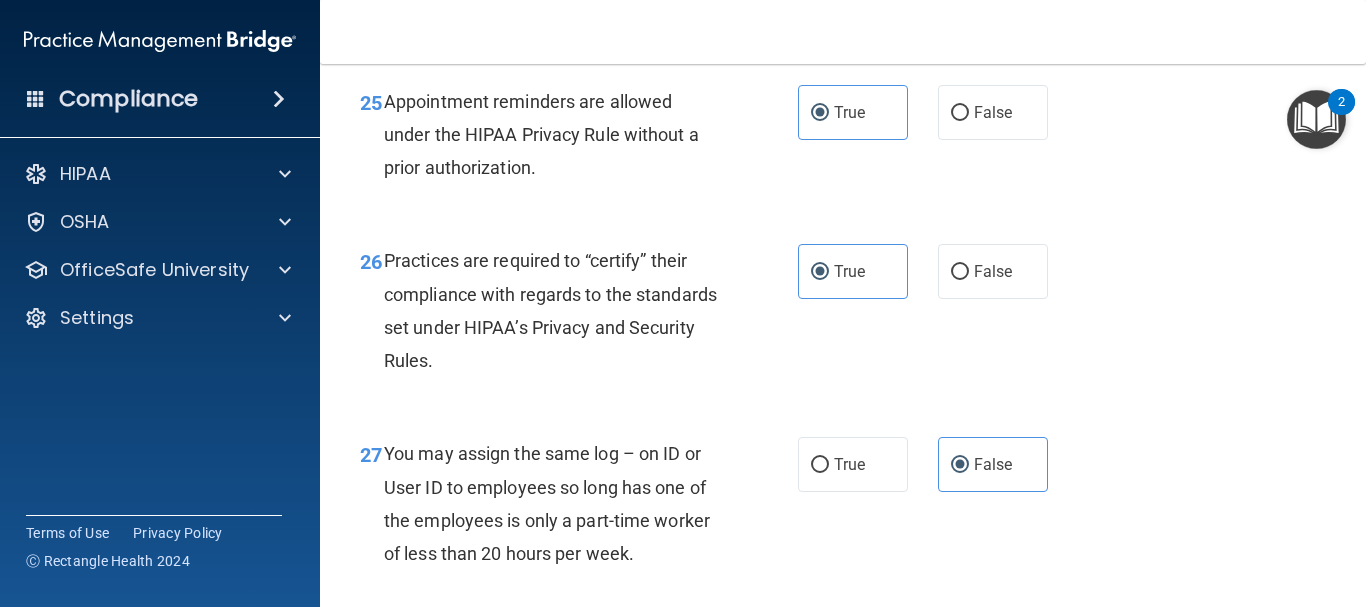 scroll, scrollTop: 4703, scrollLeft: 0, axis: vertical 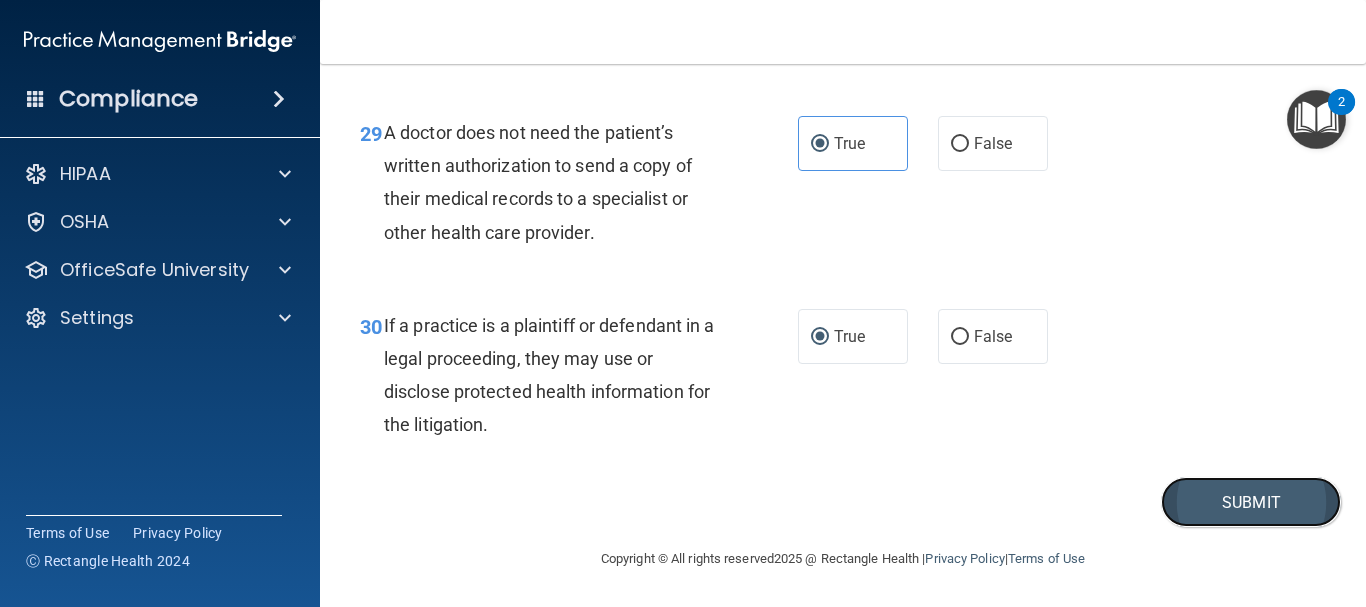 click on "Submit" at bounding box center (1251, 502) 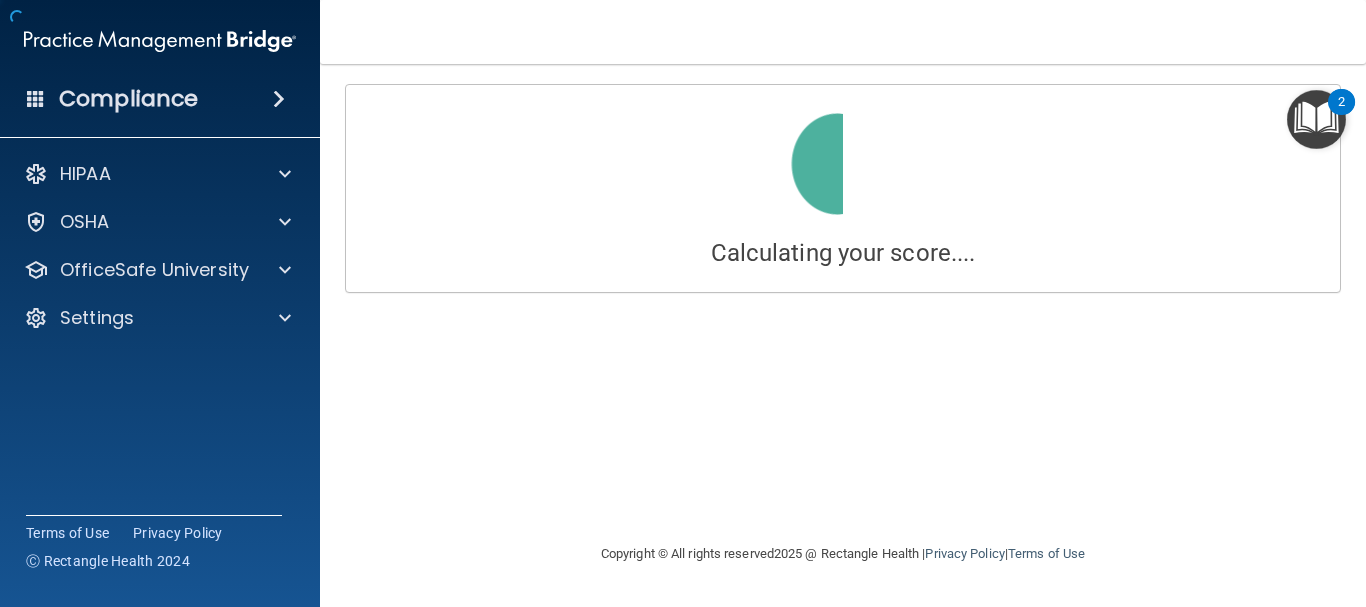 scroll, scrollTop: 0, scrollLeft: 0, axis: both 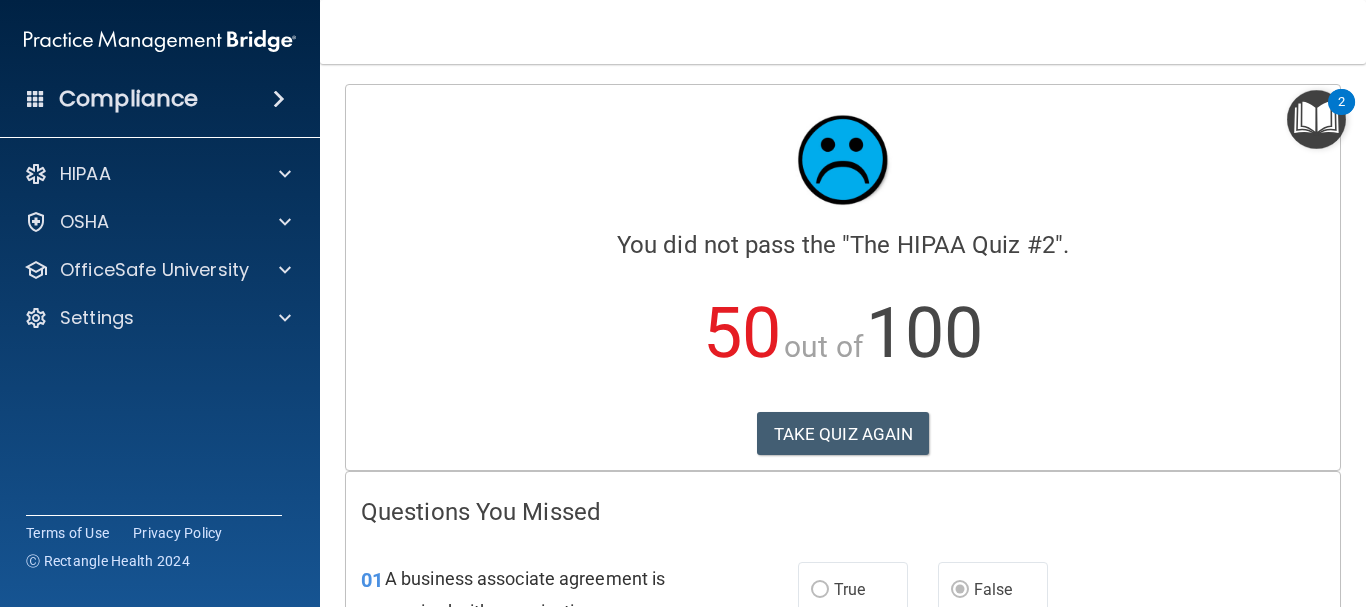 drag, startPoint x: 887, startPoint y: 462, endPoint x: 931, endPoint y: 457, distance: 44.28318 